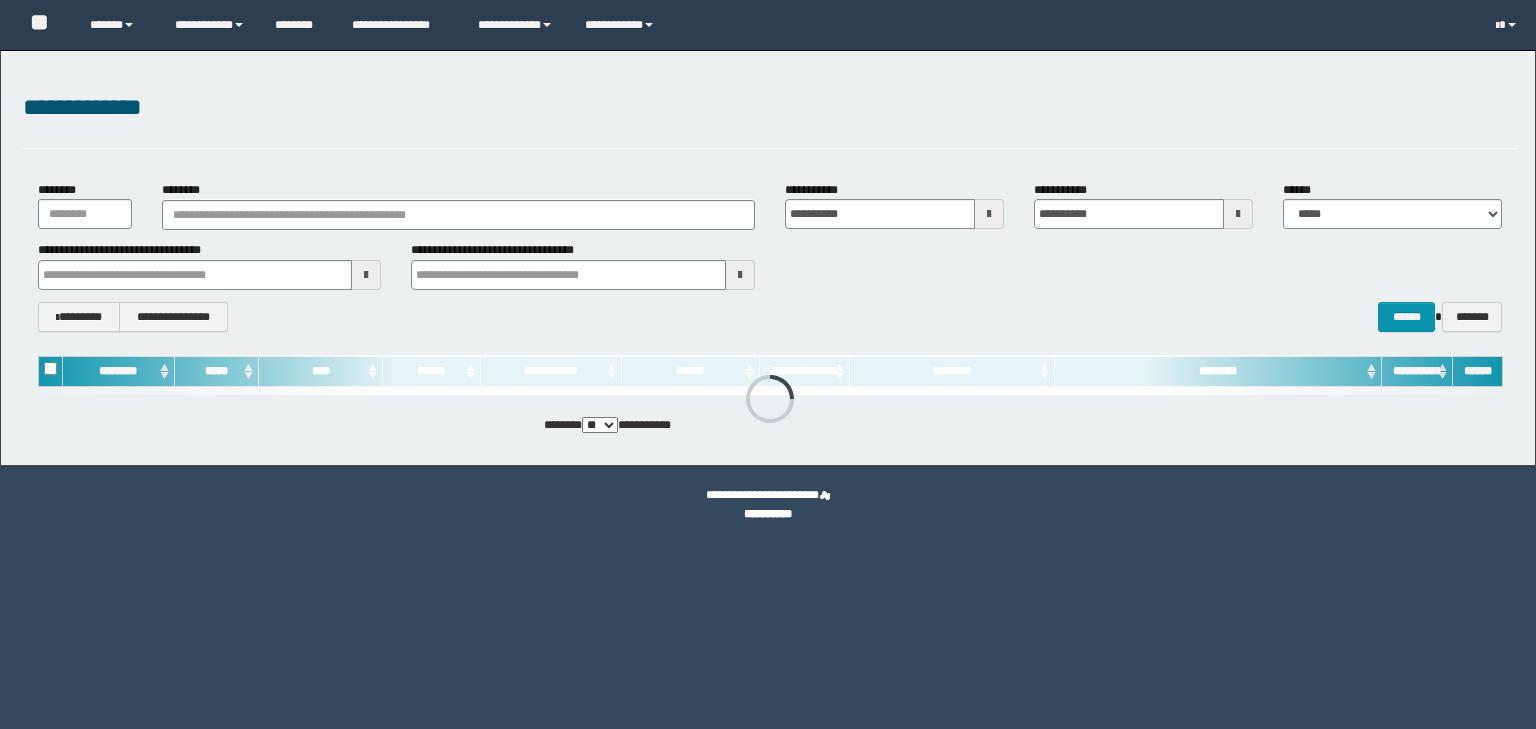 scroll, scrollTop: 0, scrollLeft: 0, axis: both 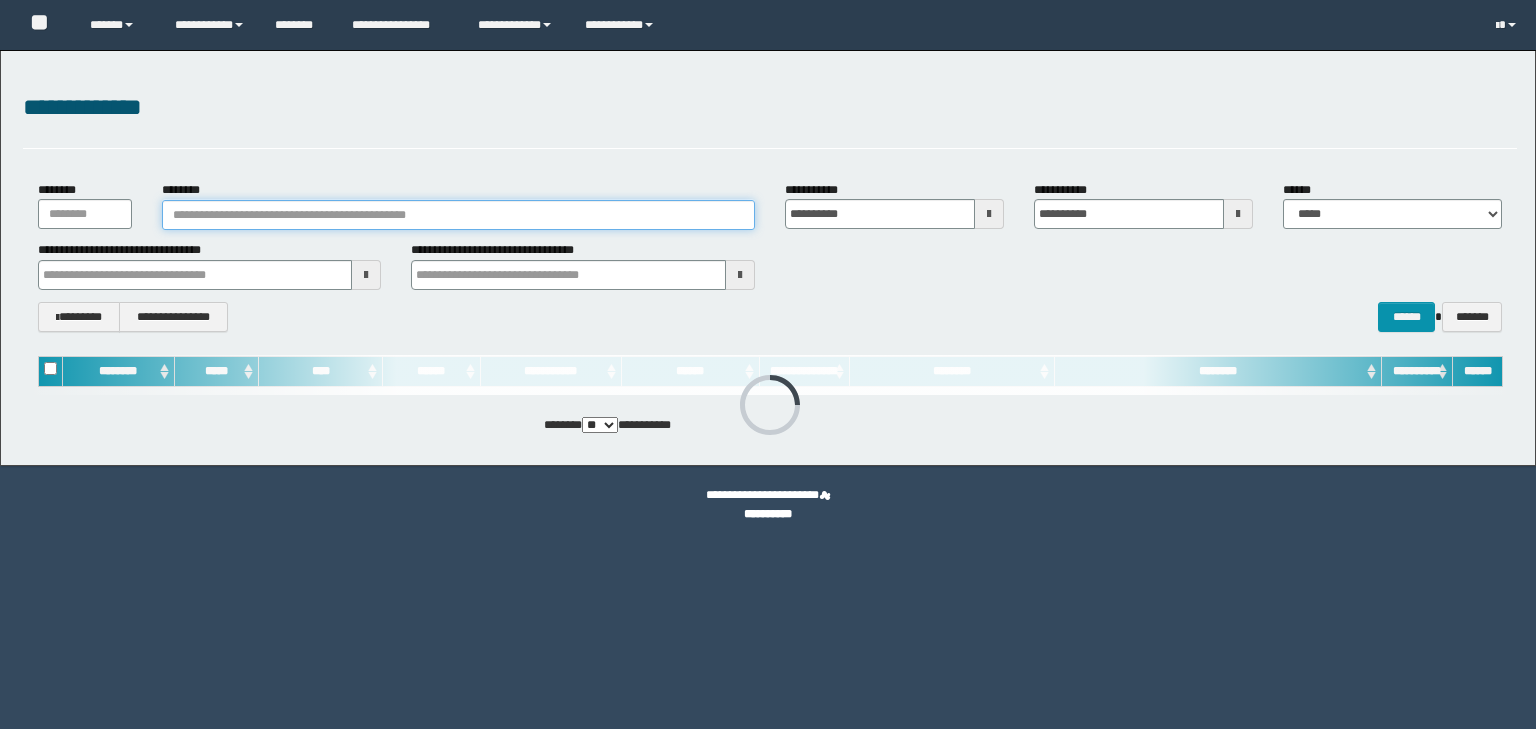 click on "********" at bounding box center [458, 215] 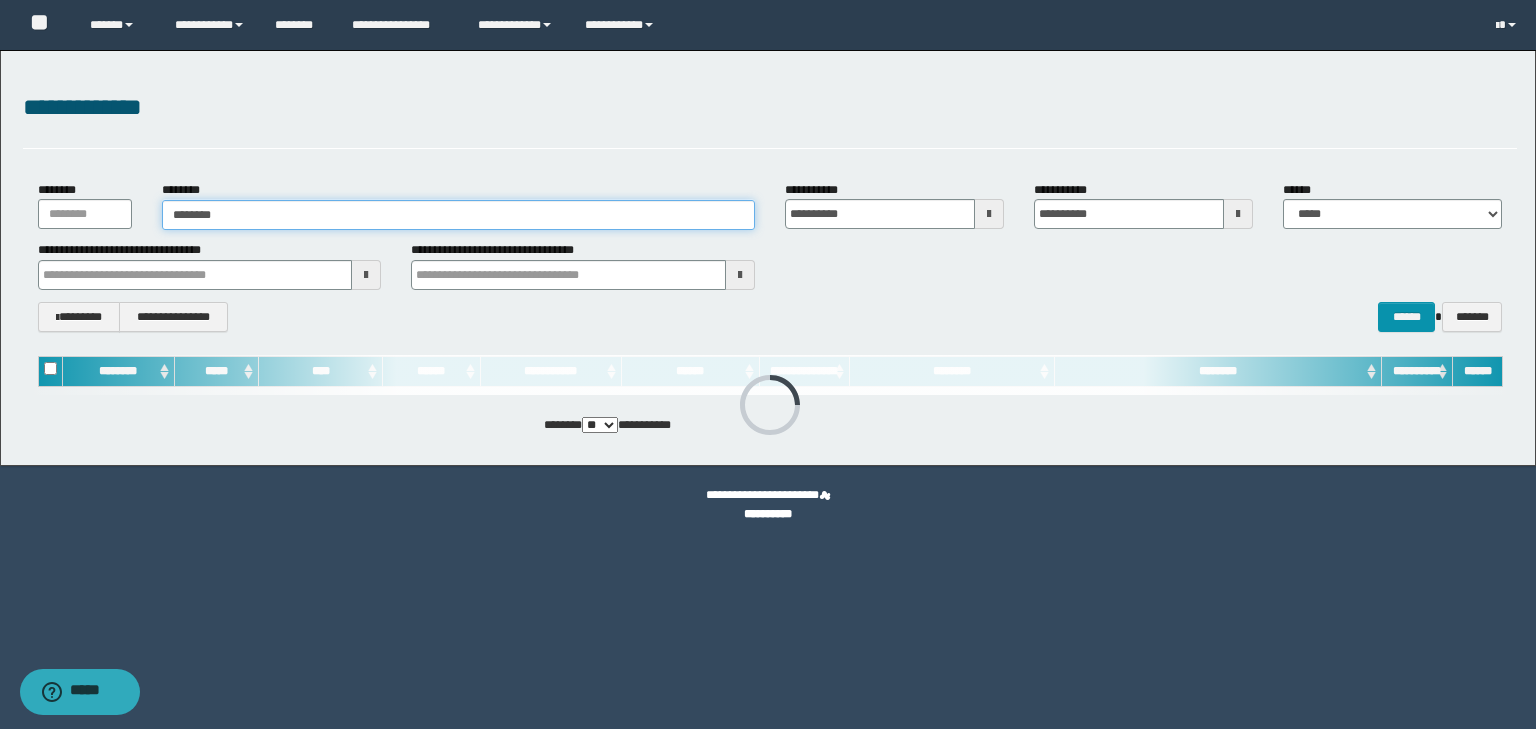 type on "********" 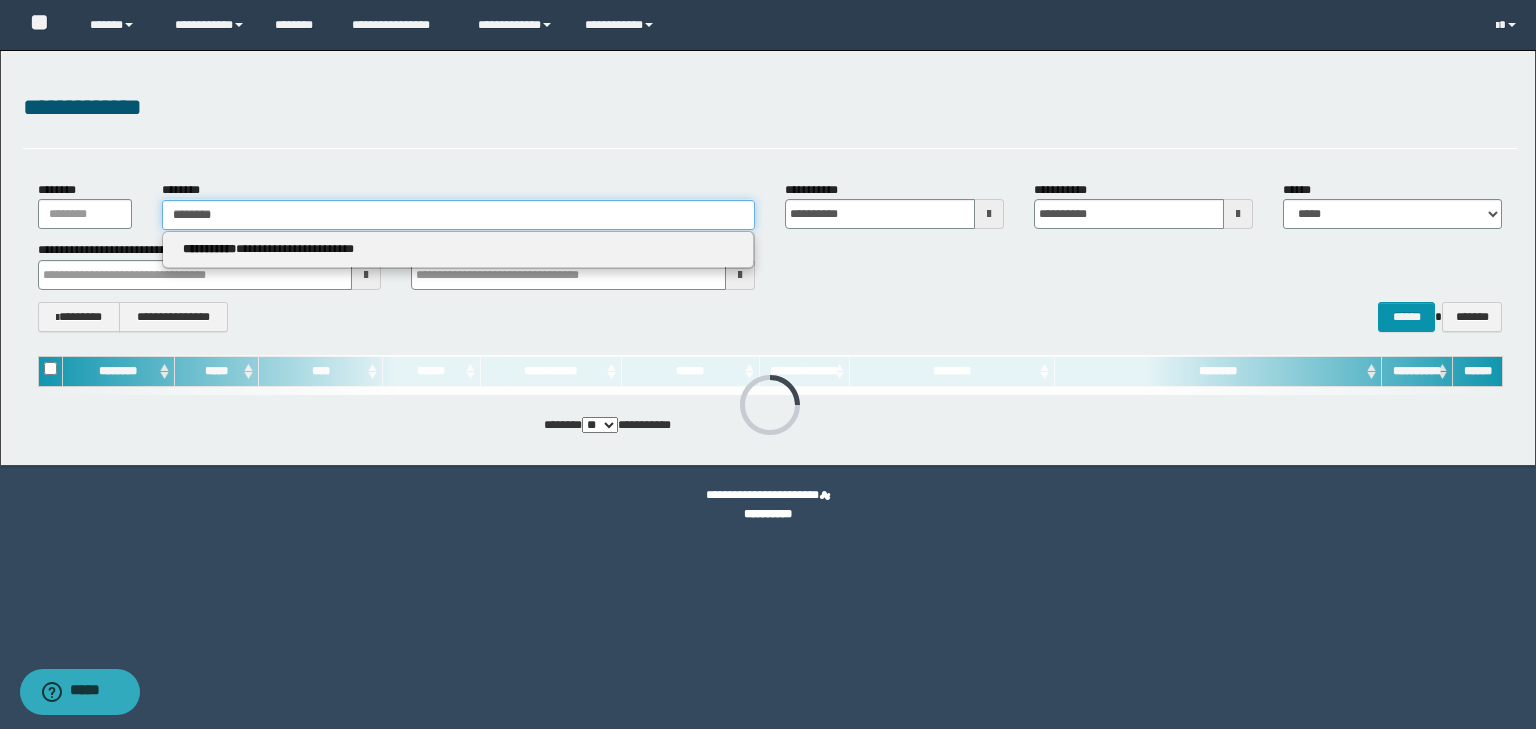 type on "********" 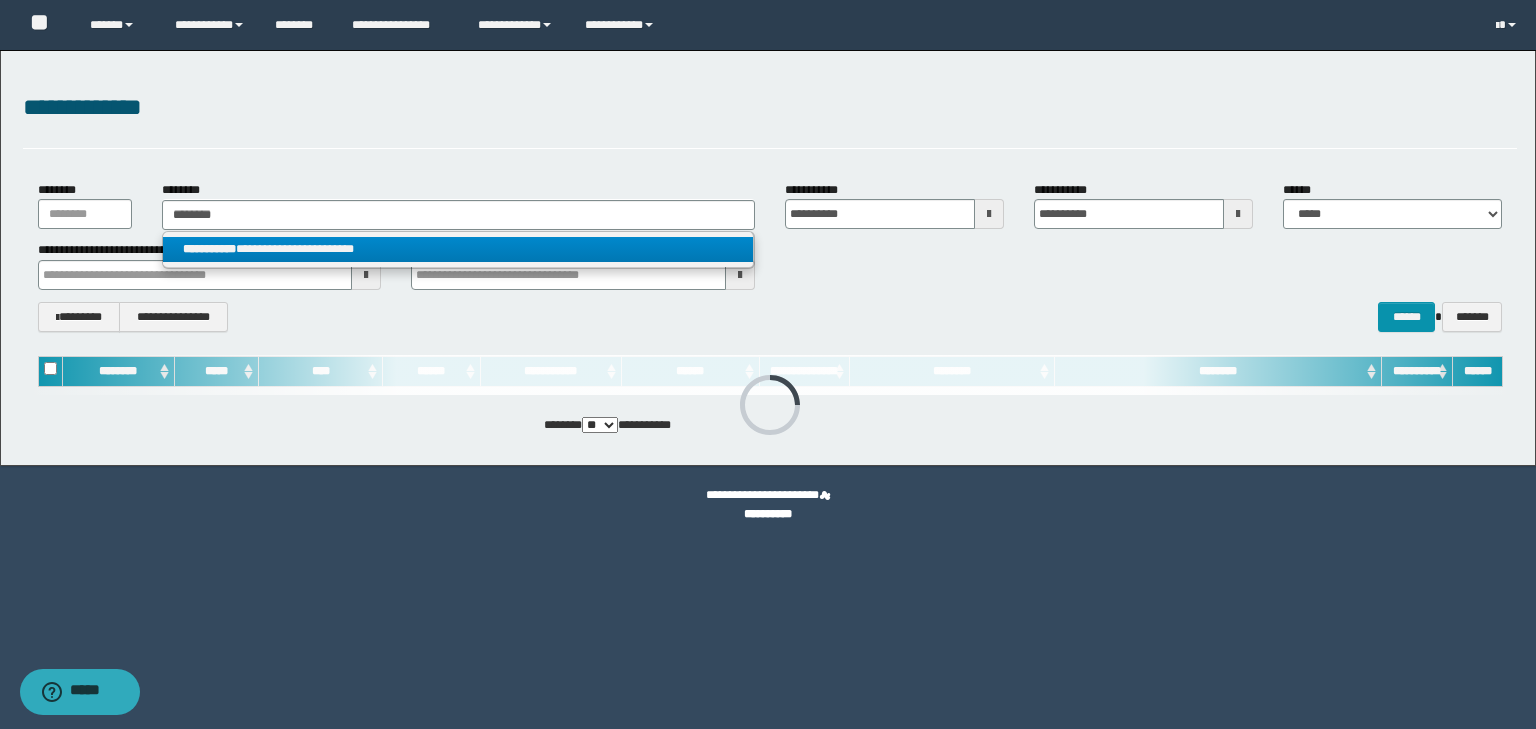 click on "**********" at bounding box center (458, 249) 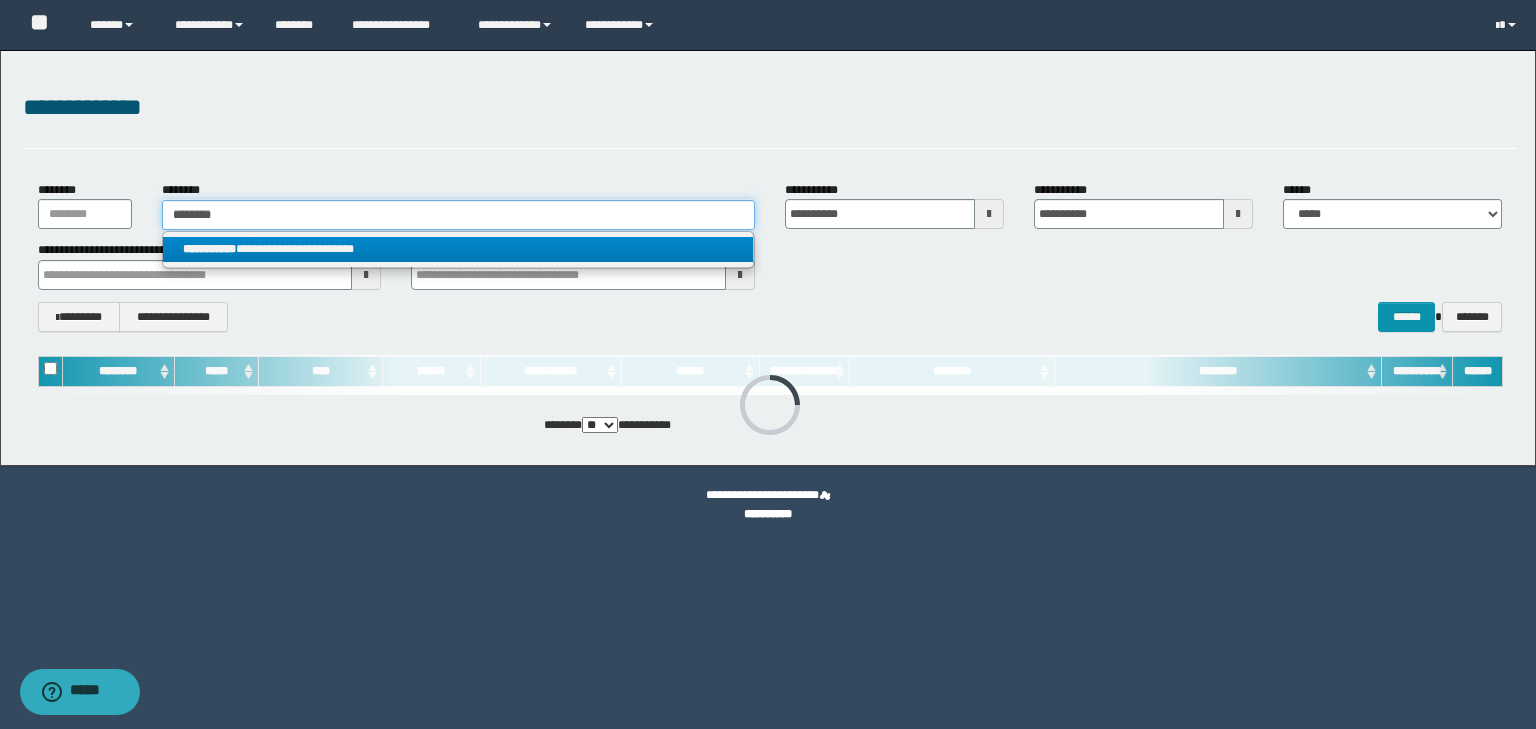 type 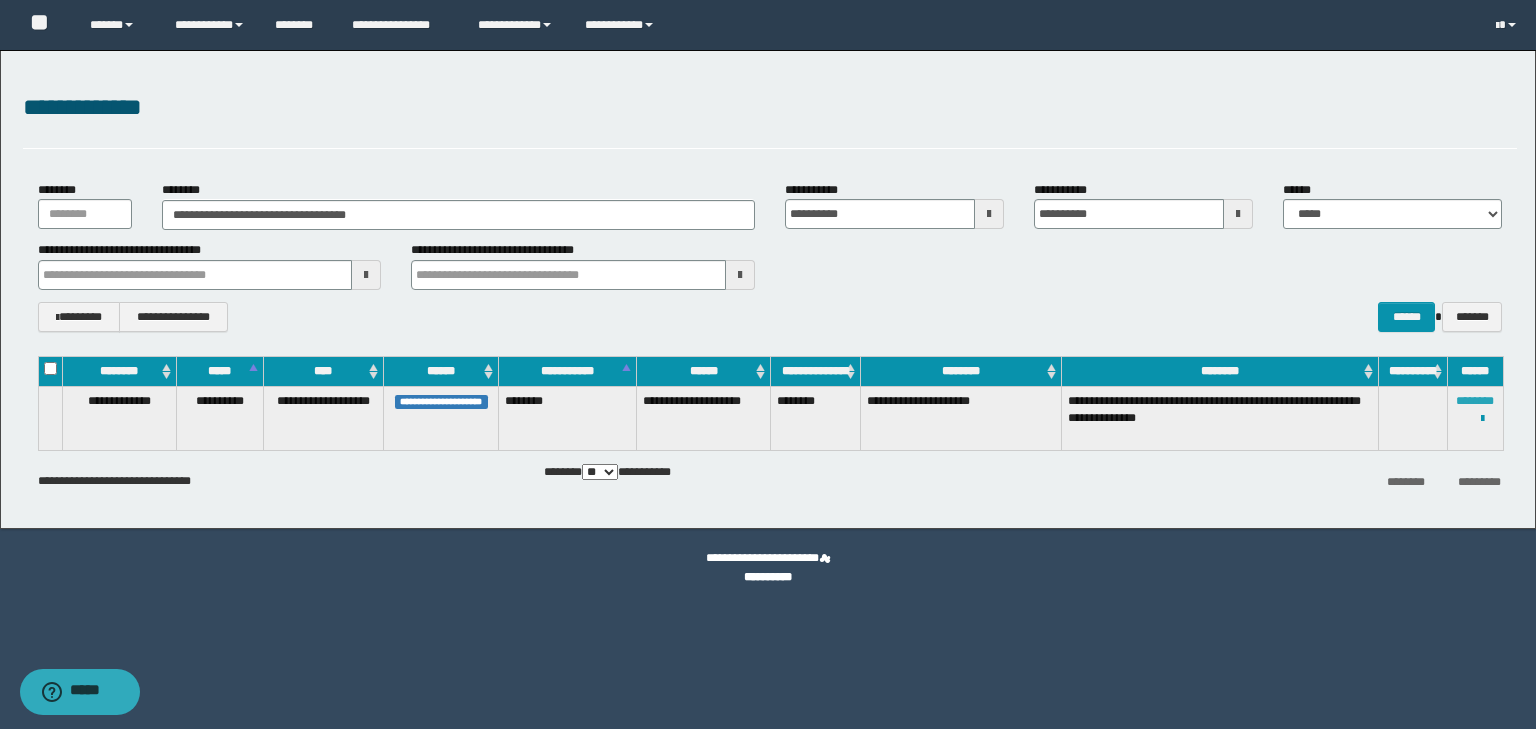 click on "********" at bounding box center (1475, 401) 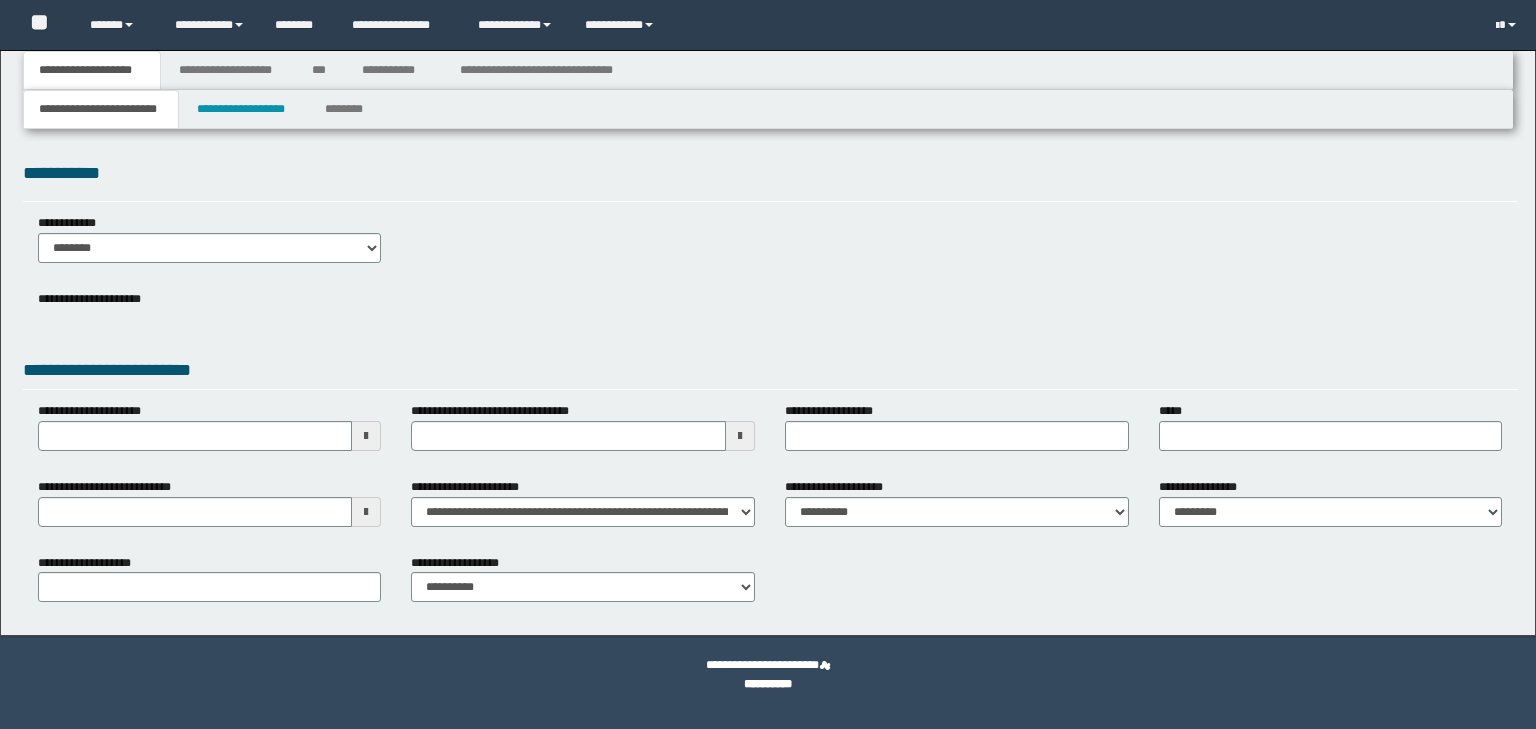 scroll, scrollTop: 0, scrollLeft: 0, axis: both 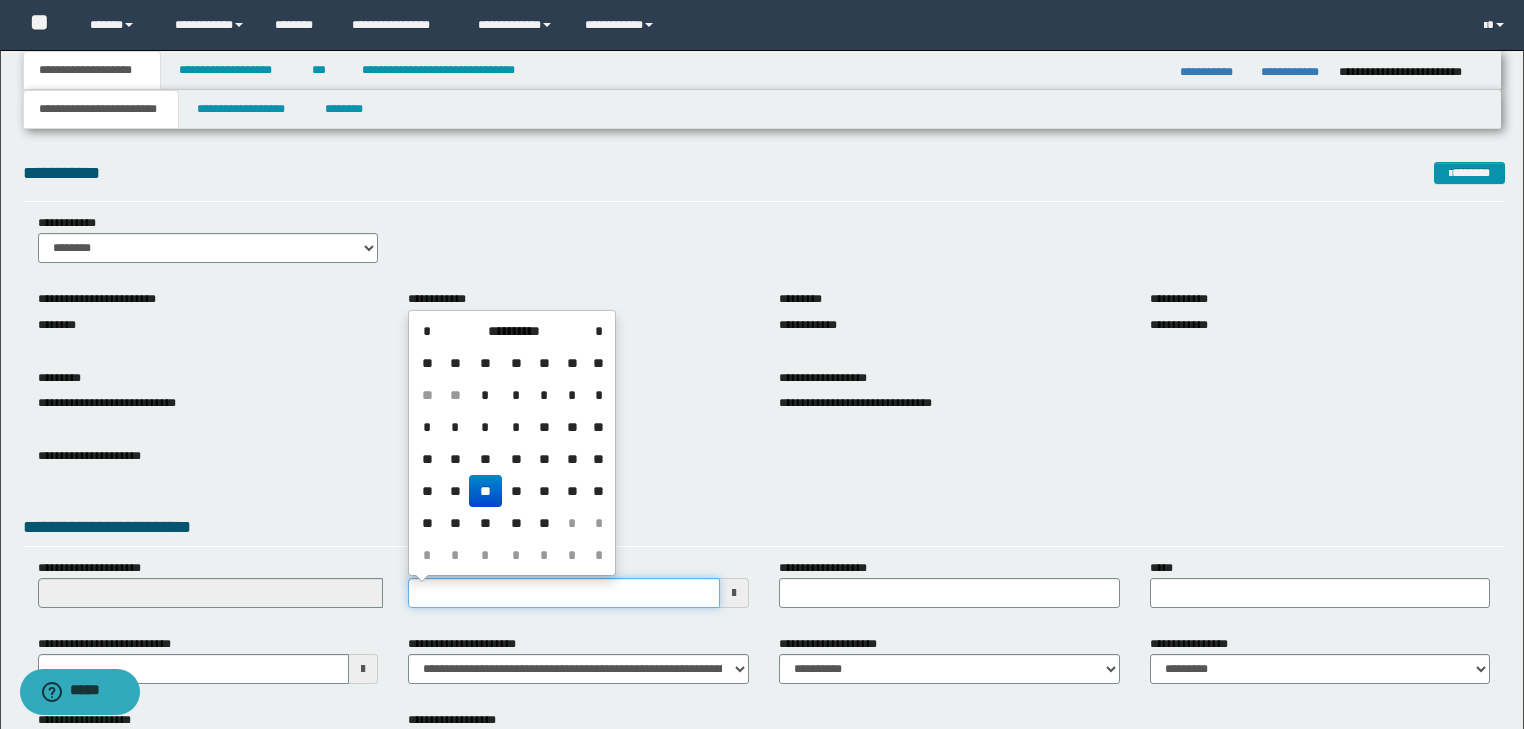 click on "**********" at bounding box center [564, 593] 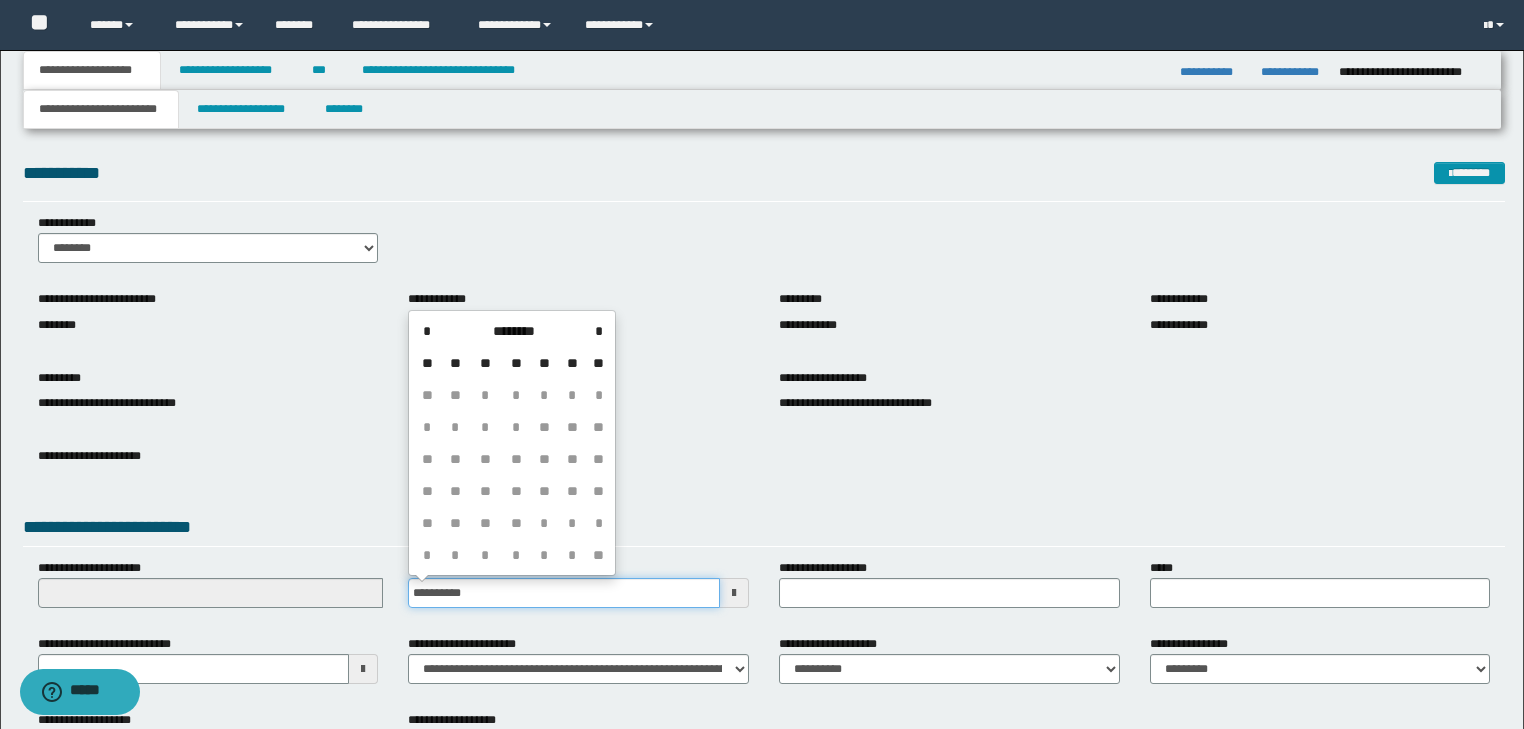 type on "**********" 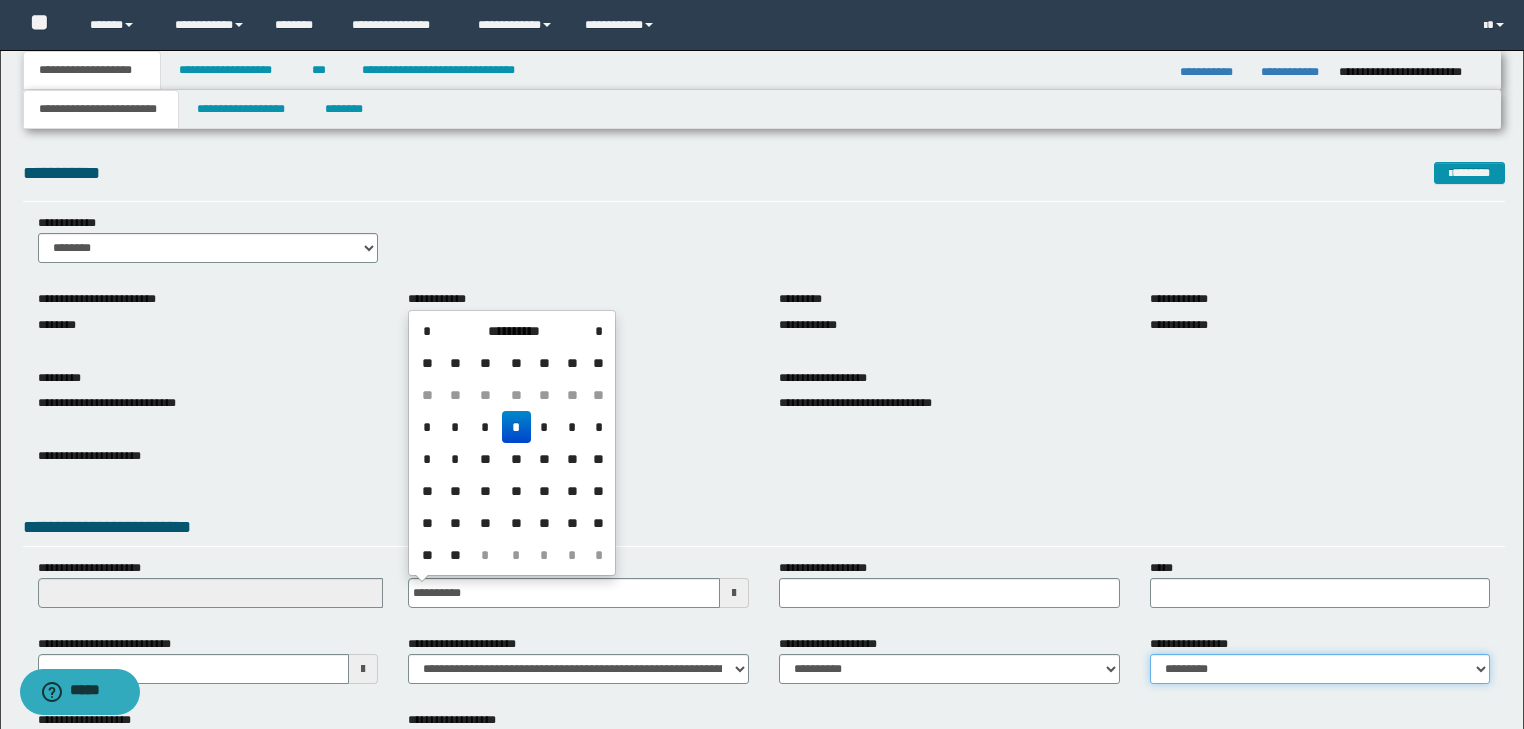 click on "**********" at bounding box center (1320, 669) 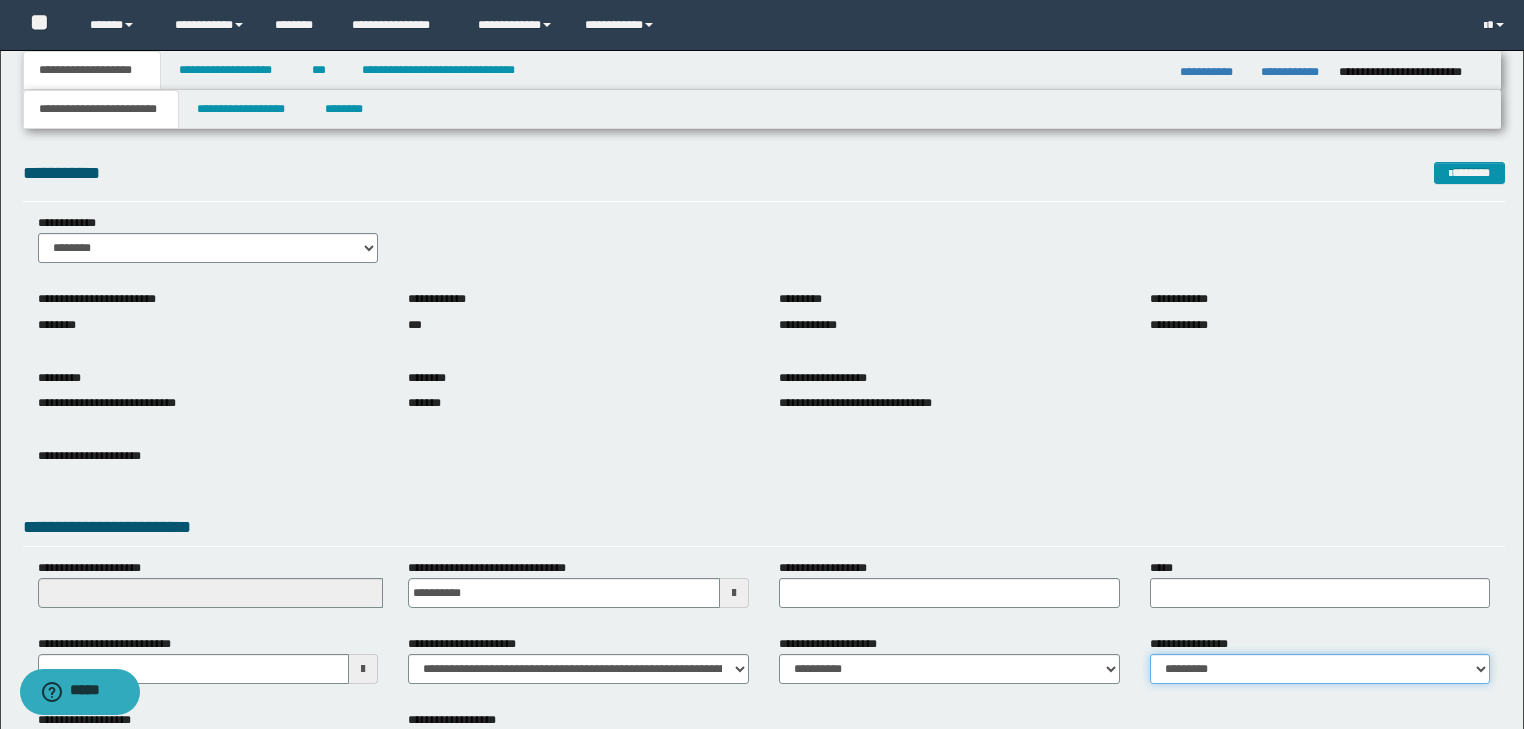 select on "*" 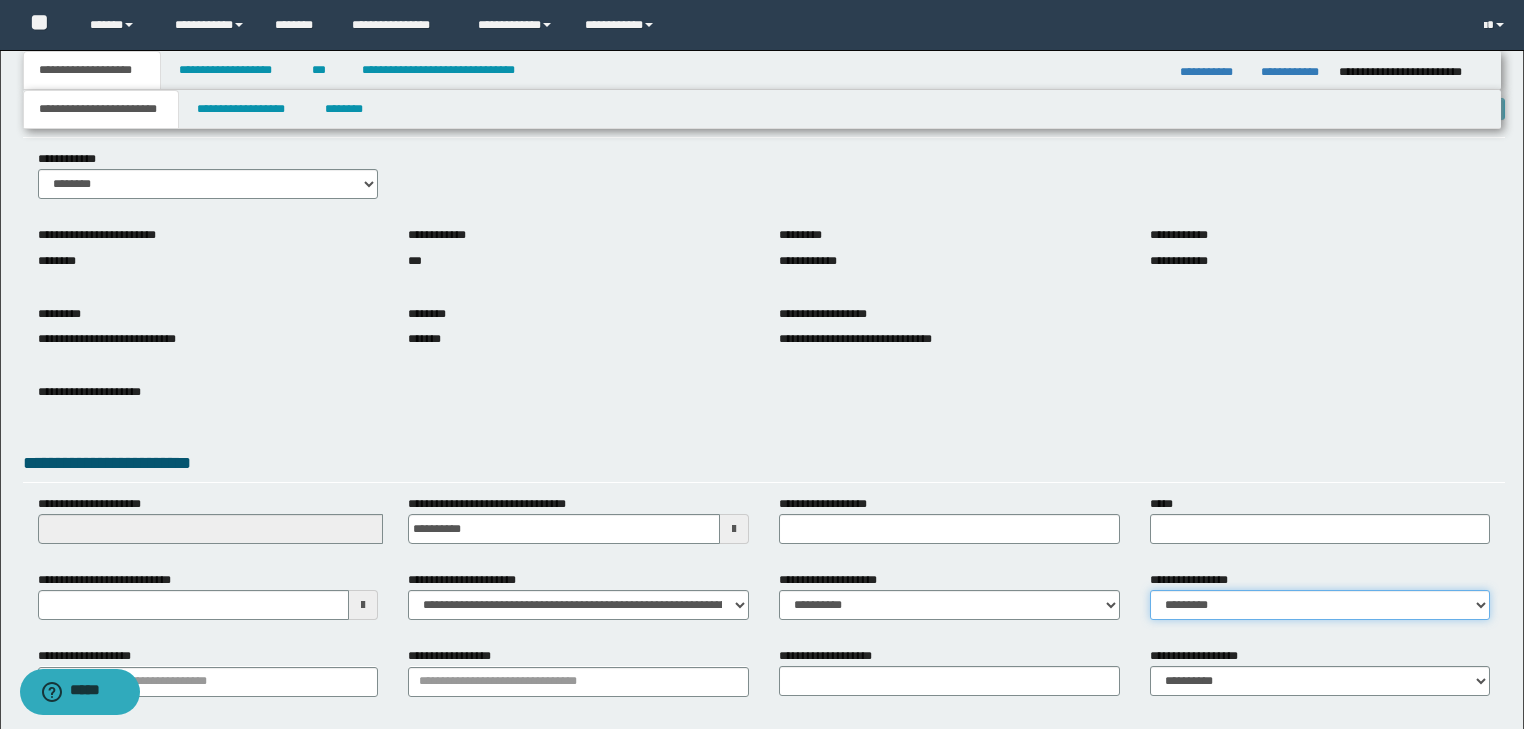 scroll, scrollTop: 154, scrollLeft: 0, axis: vertical 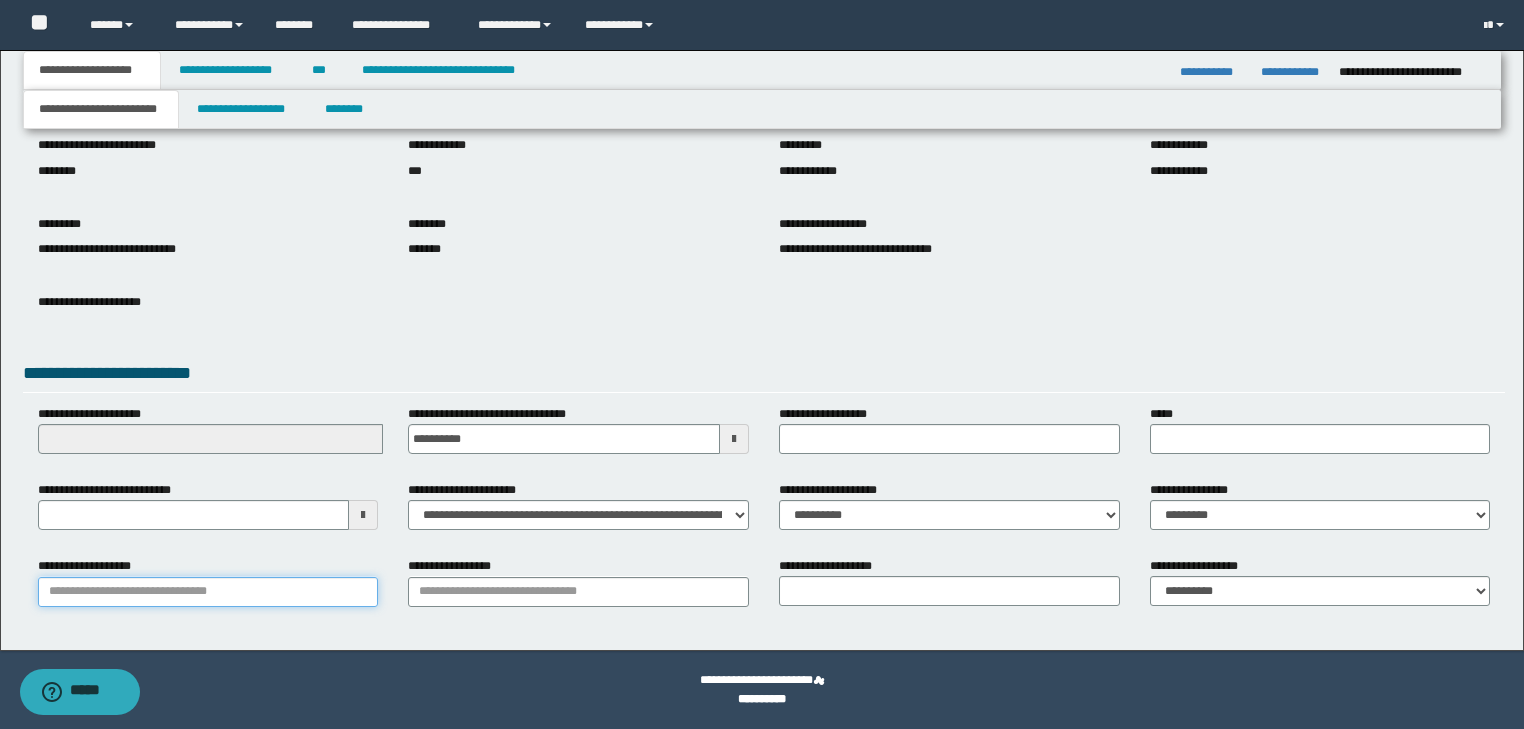 click on "**********" at bounding box center [208, 592] 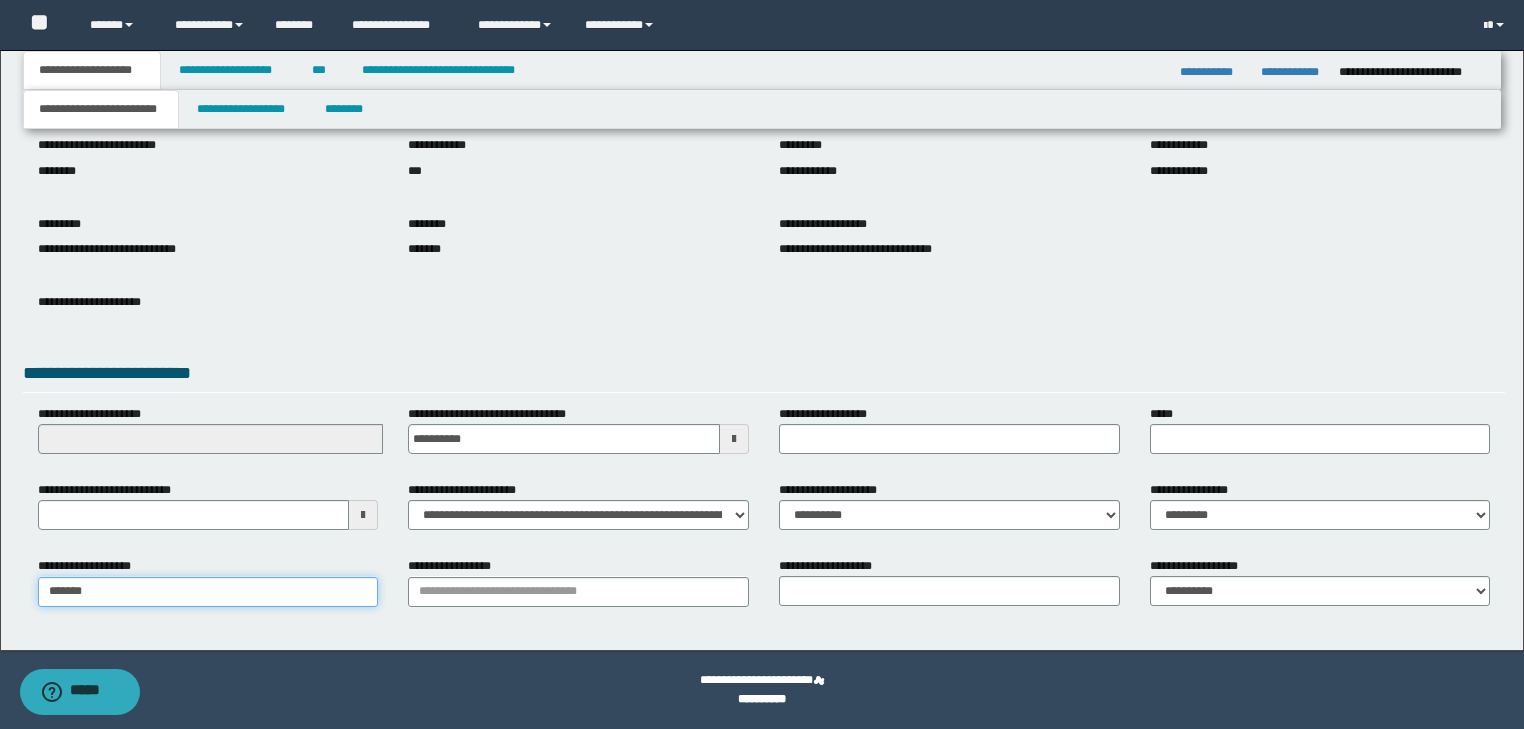 type on "********" 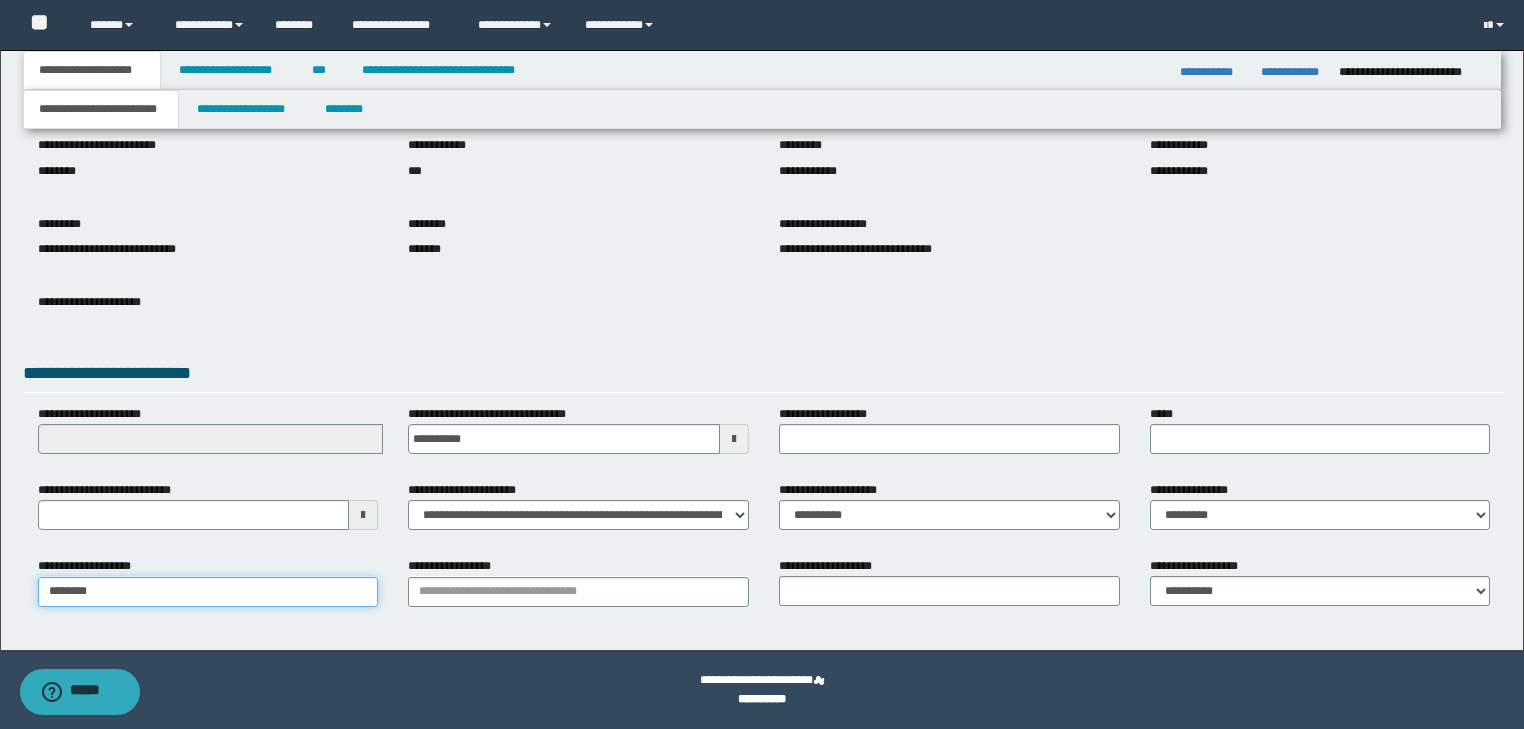 type on "********" 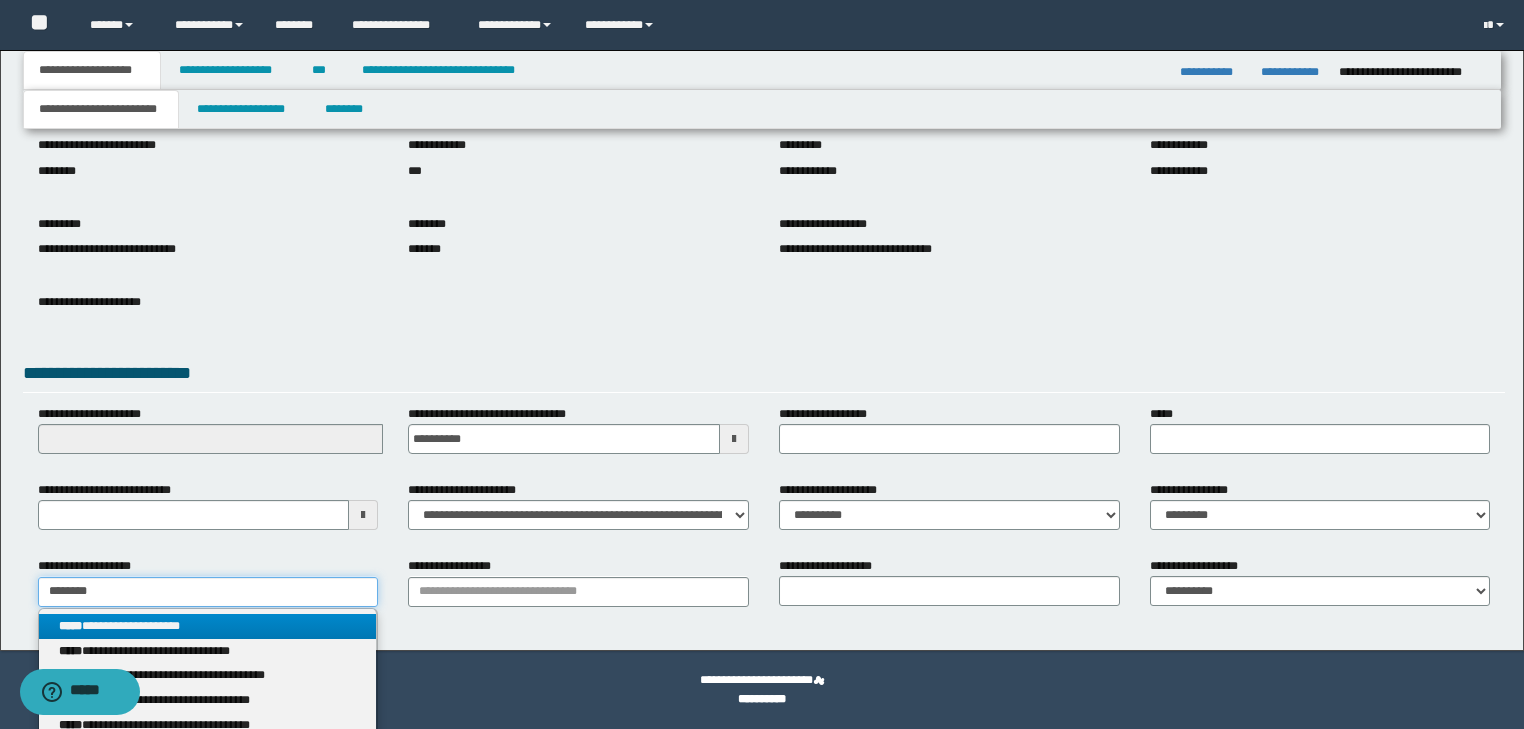 type on "********" 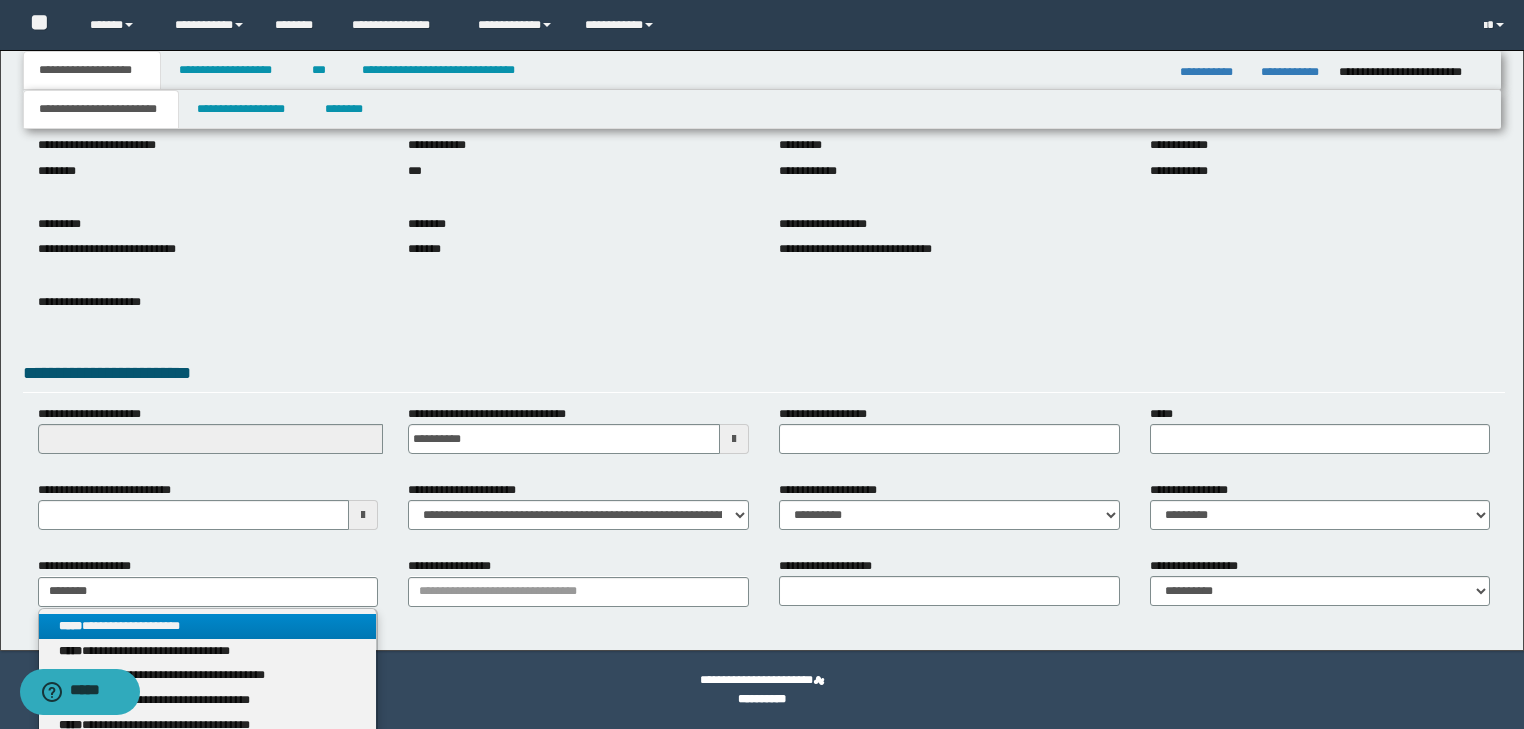 click on "**********" at bounding box center (208, 626) 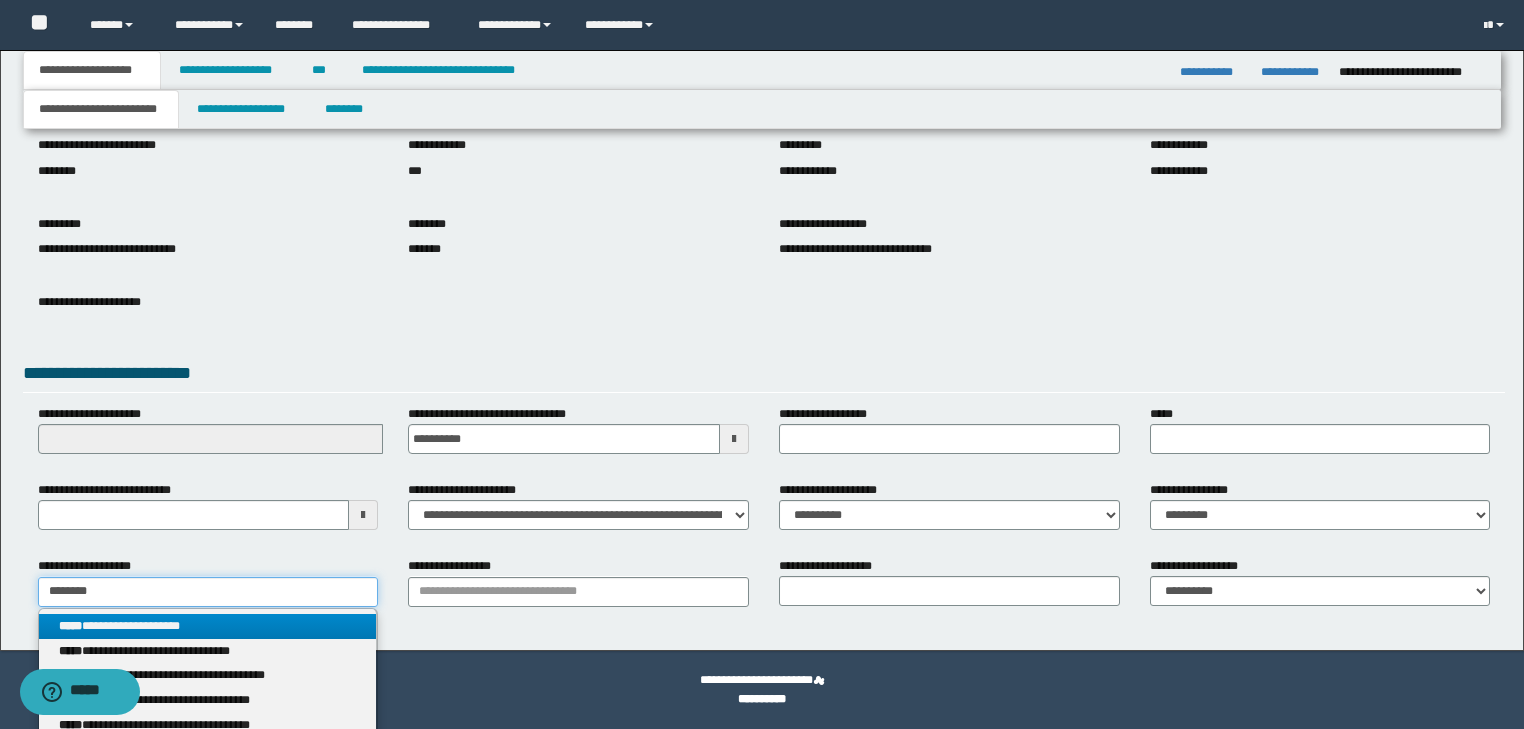 type 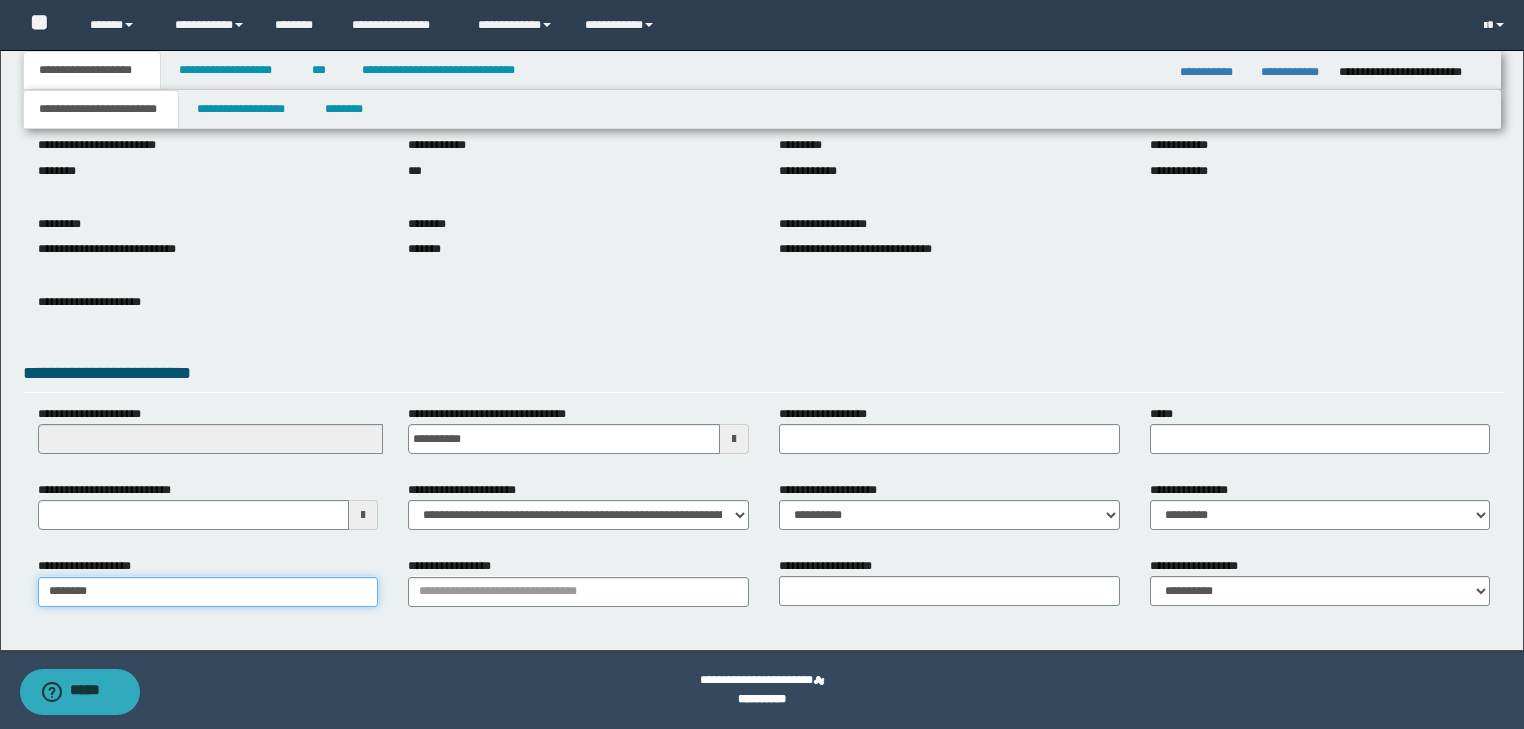 type on "********" 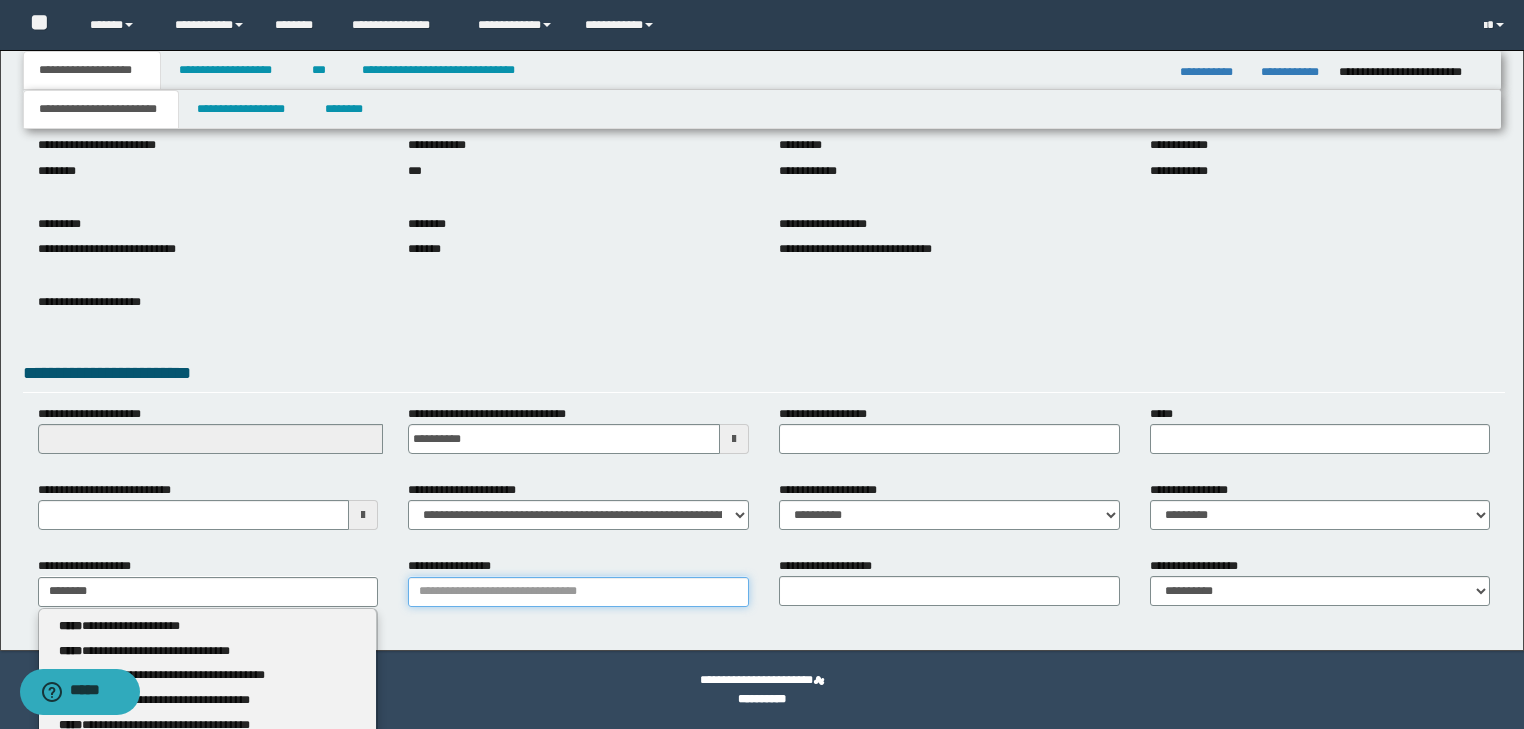 type 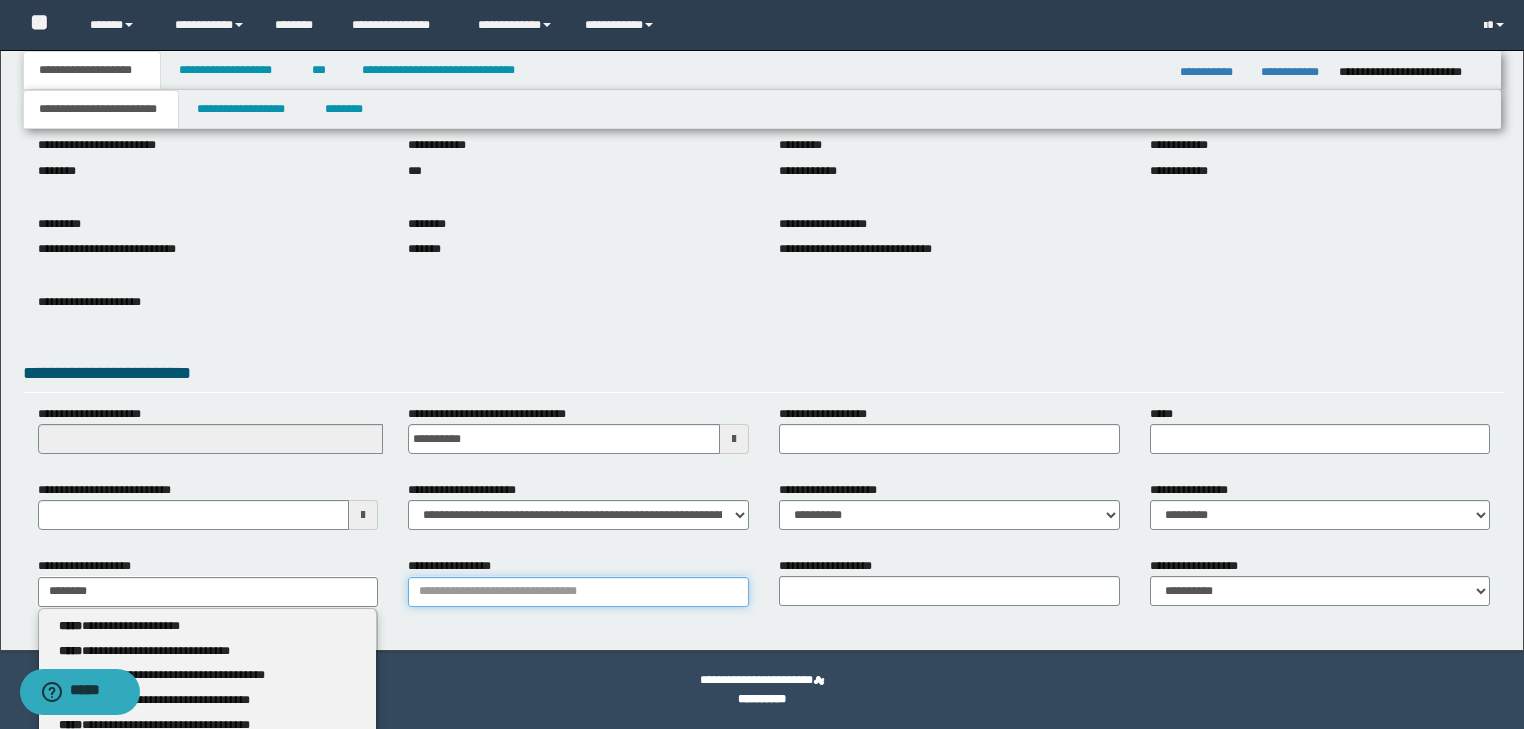 click on "**********" at bounding box center (578, 592) 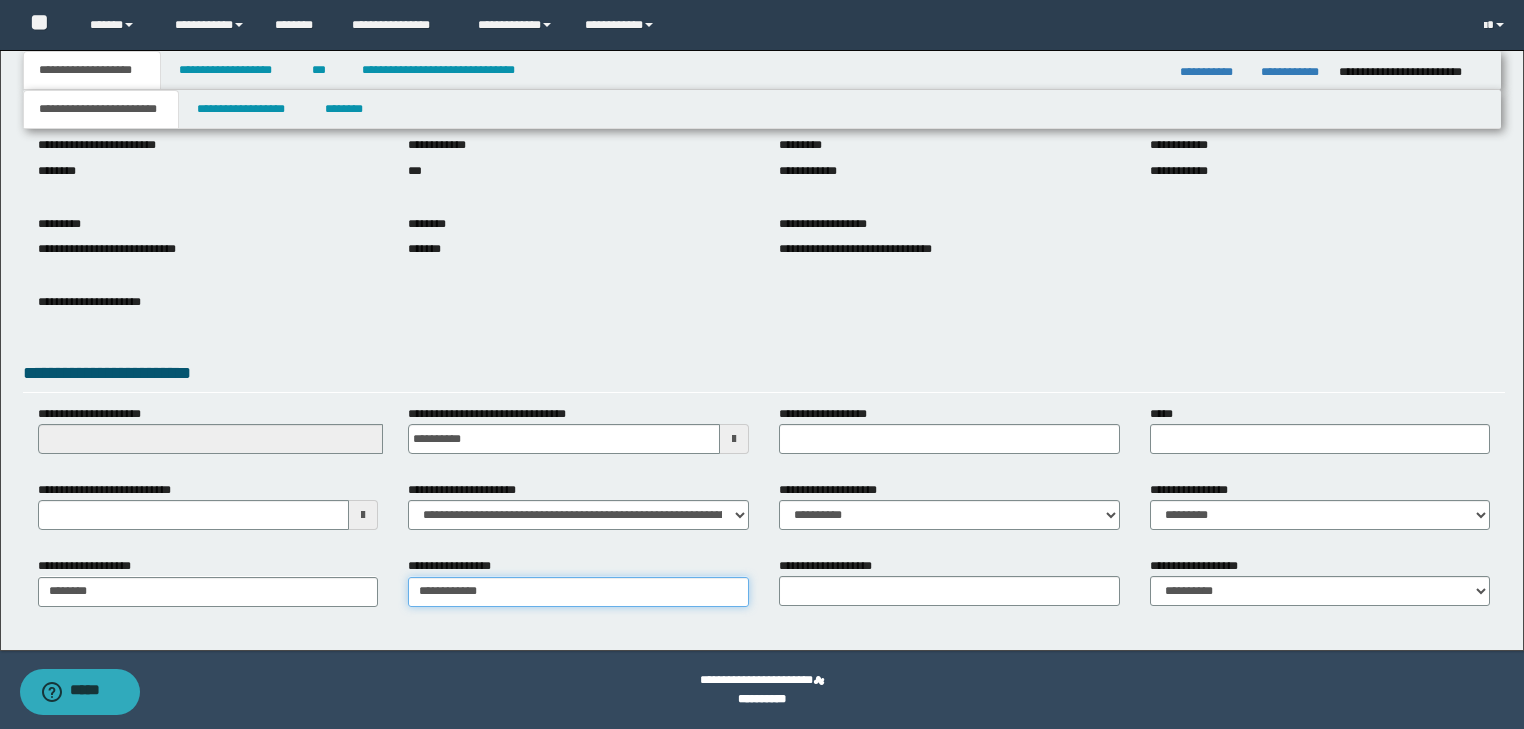 type on "**********" 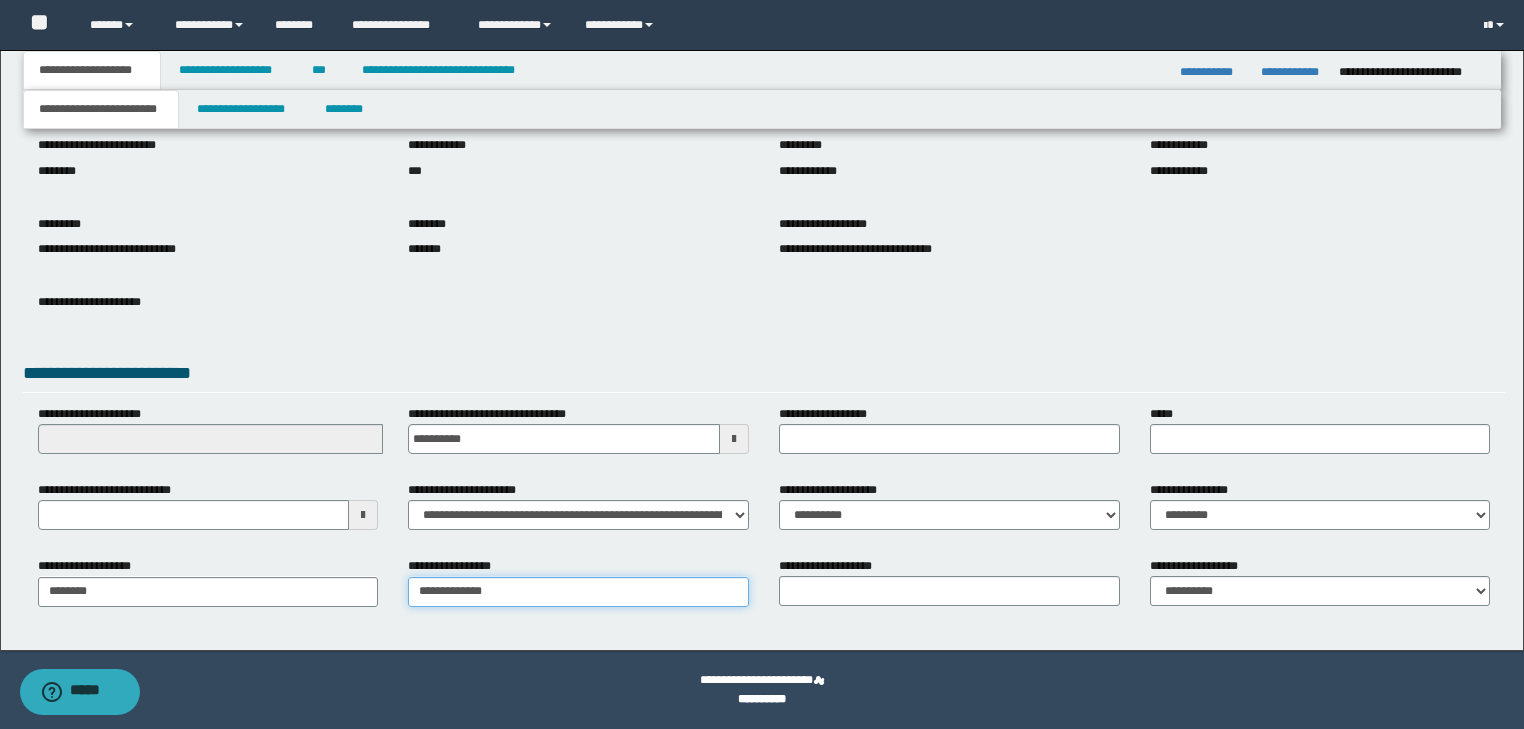type on "**********" 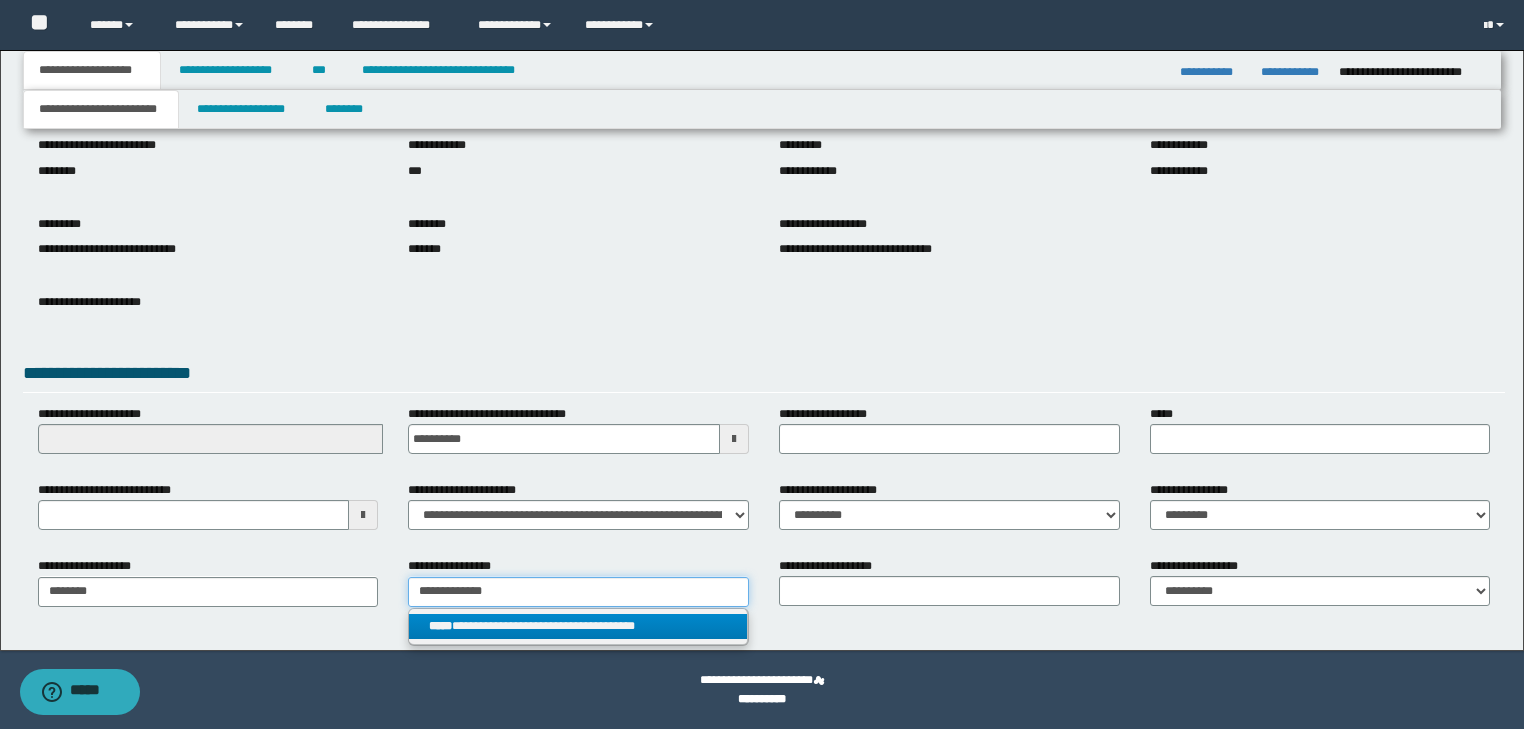 type on "**********" 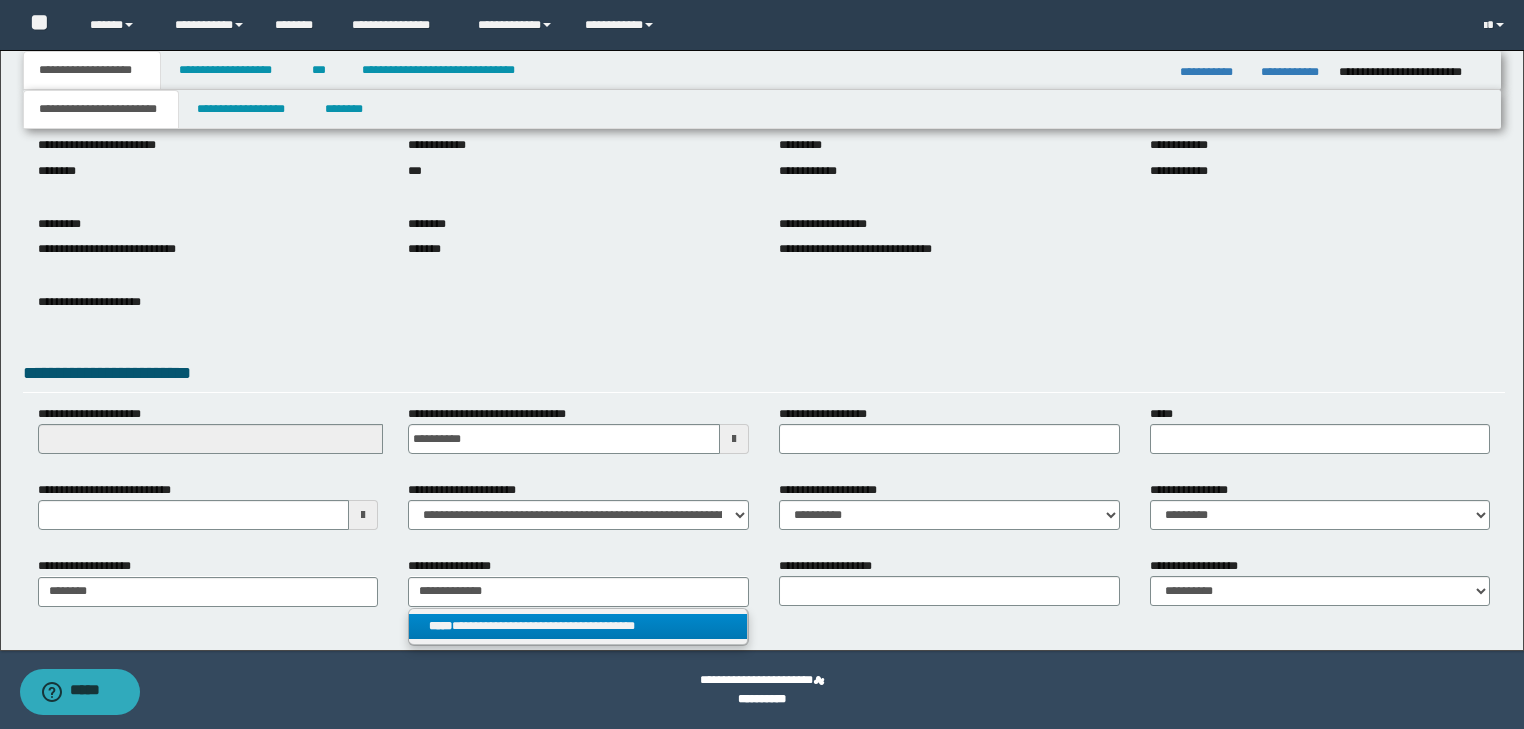 click on "**********" at bounding box center (578, 626) 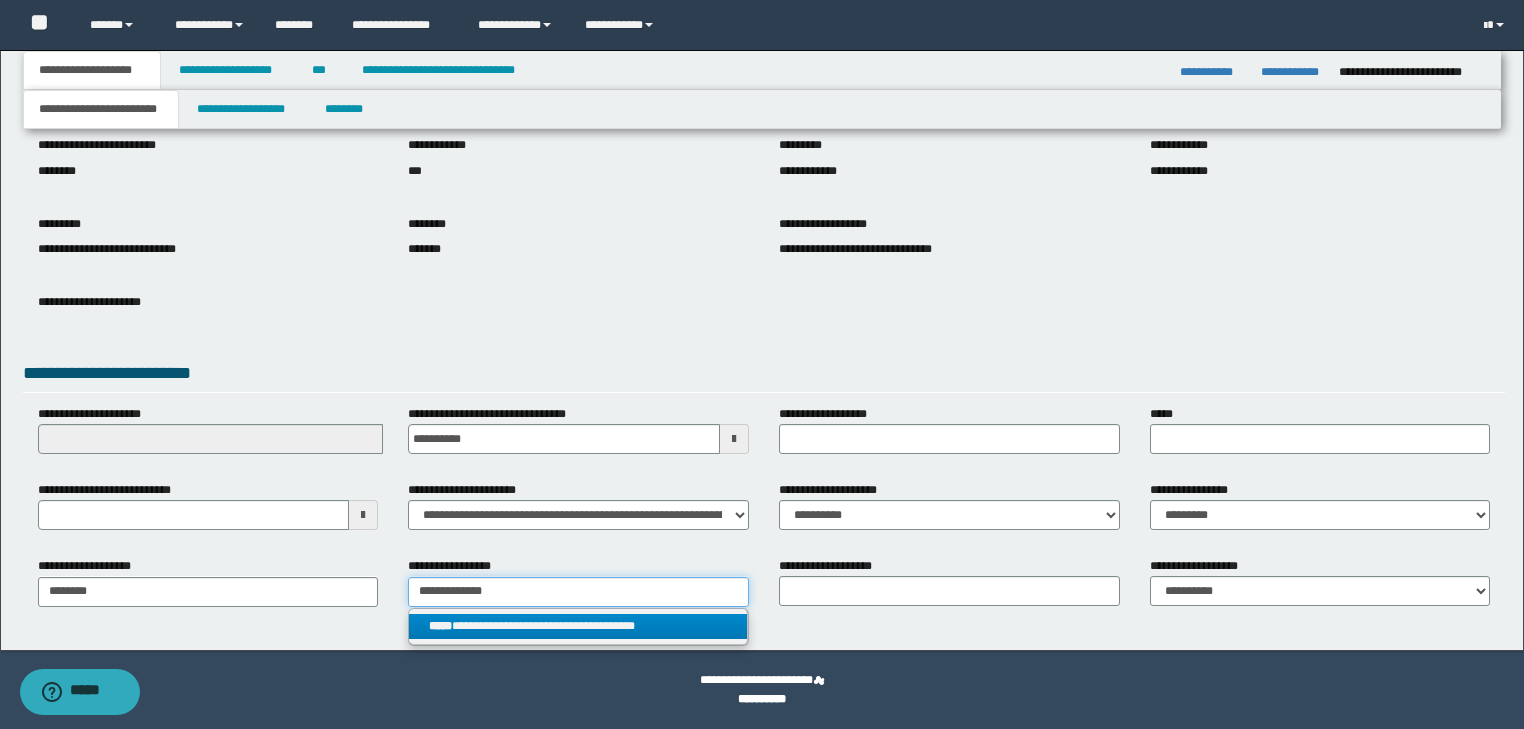 type 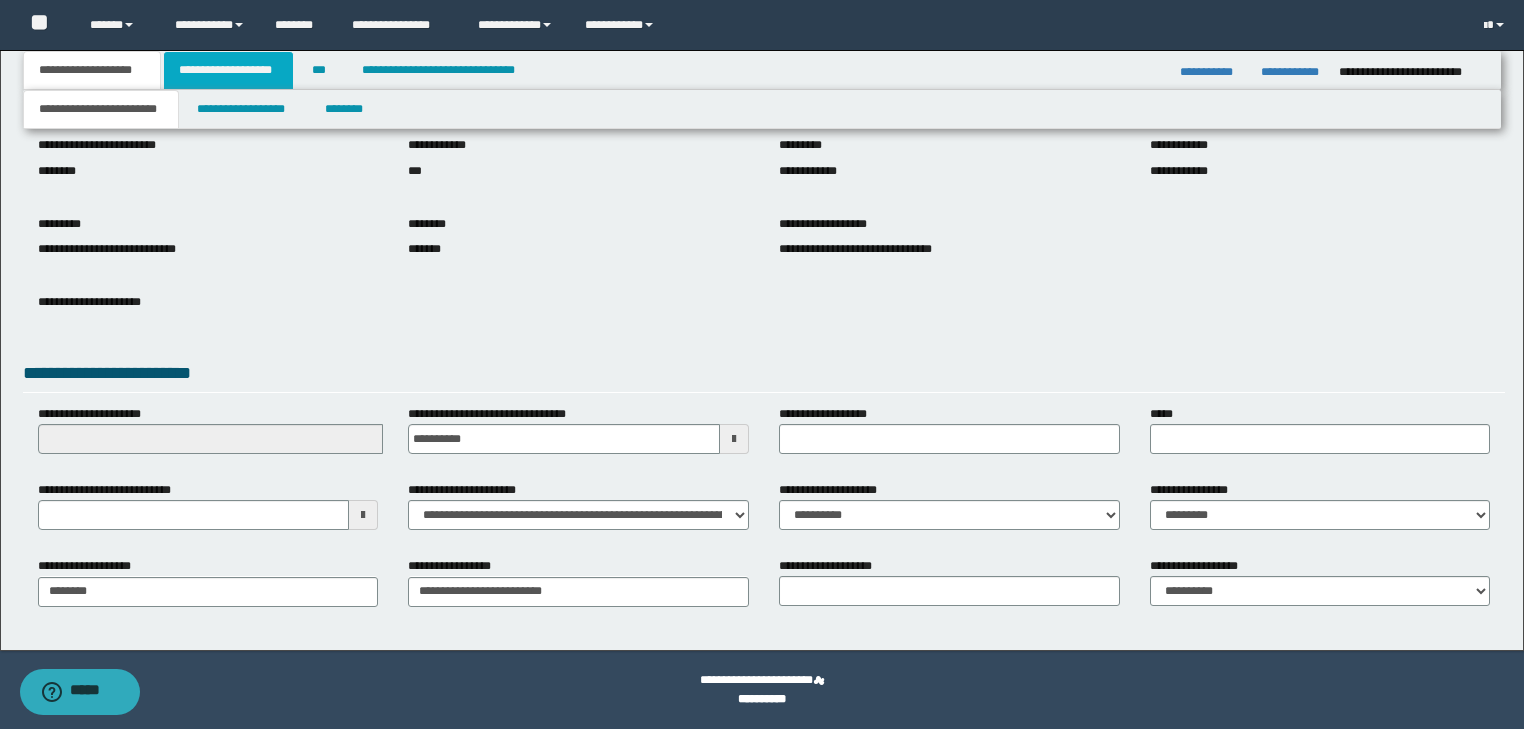 click on "**********" at bounding box center [228, 70] 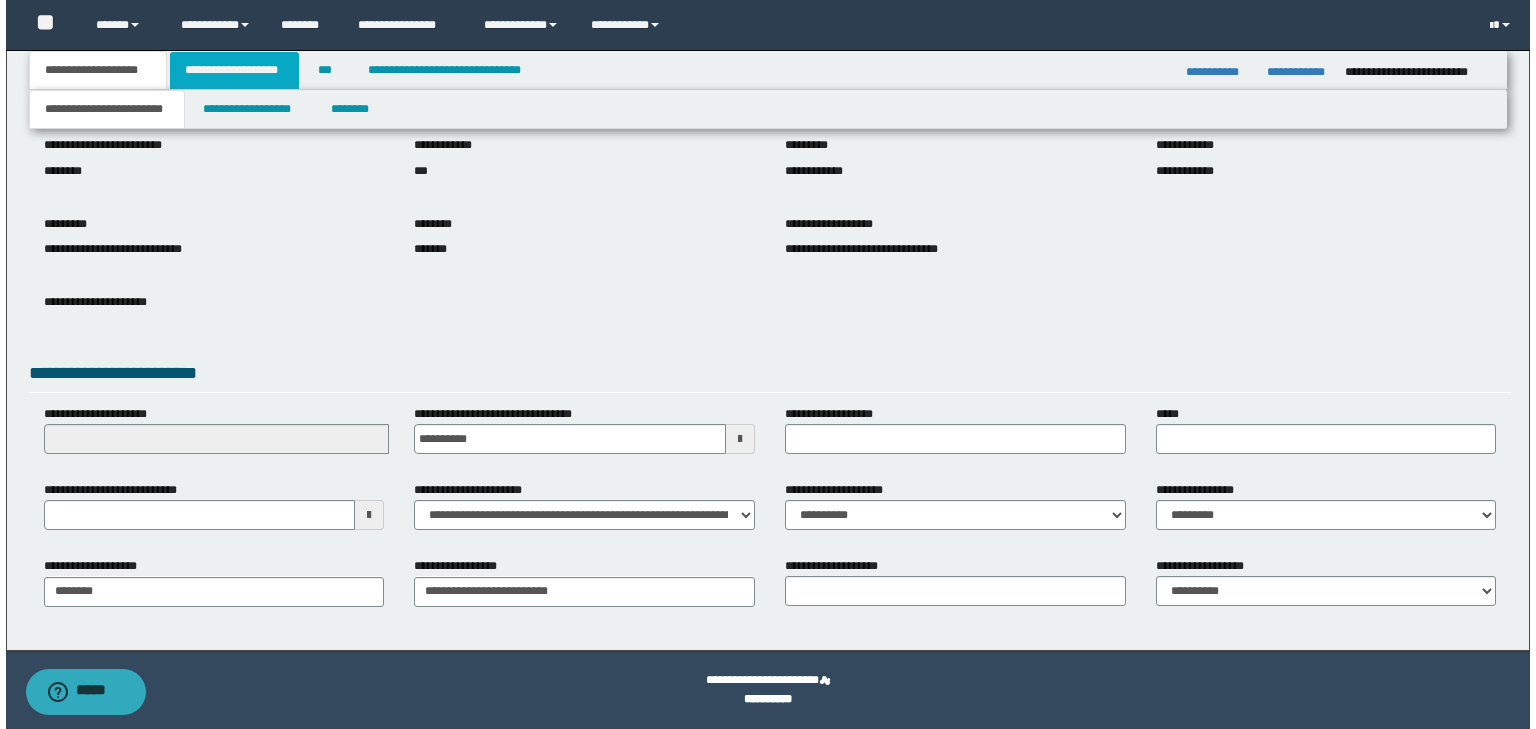 scroll, scrollTop: 0, scrollLeft: 0, axis: both 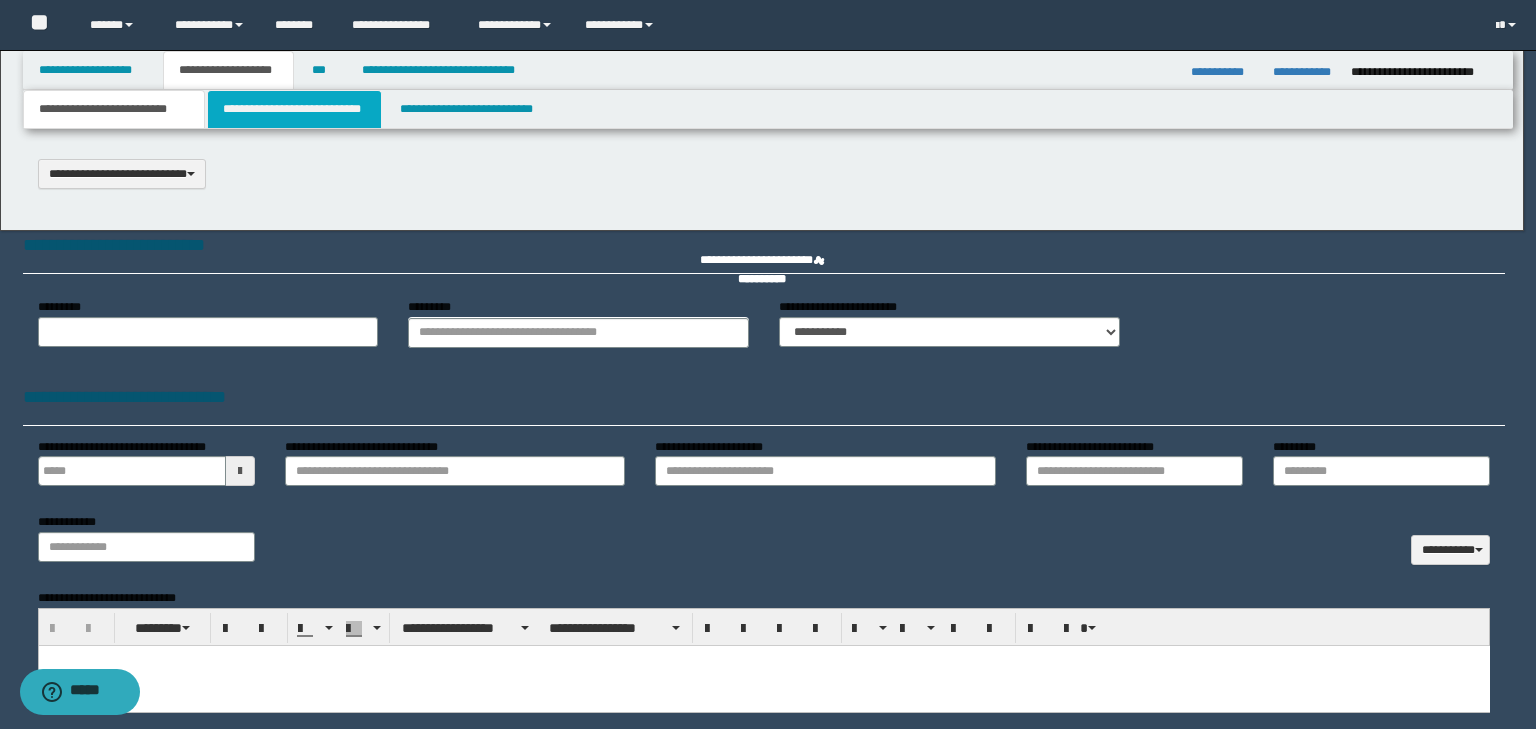 select on "*" 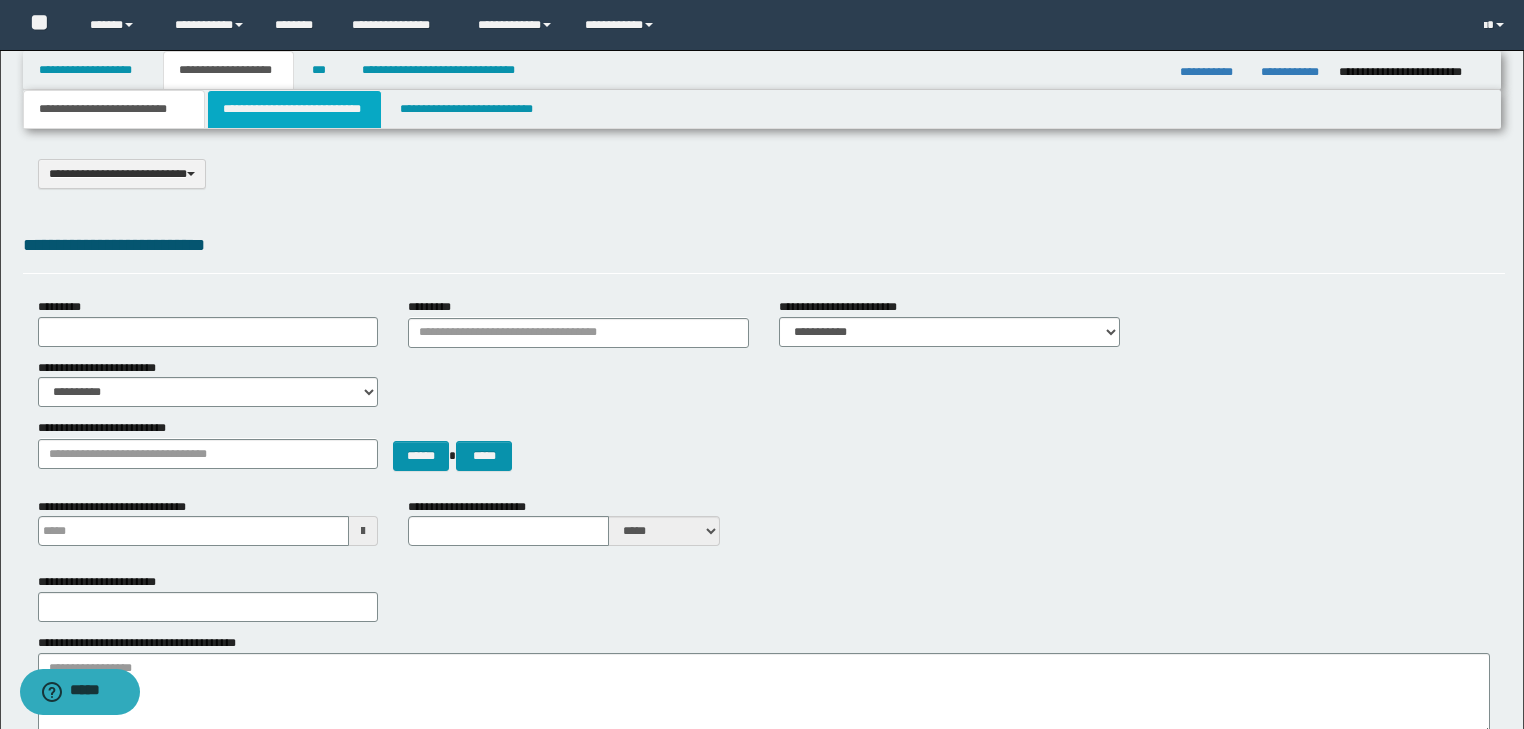 click on "**********" at bounding box center [294, 109] 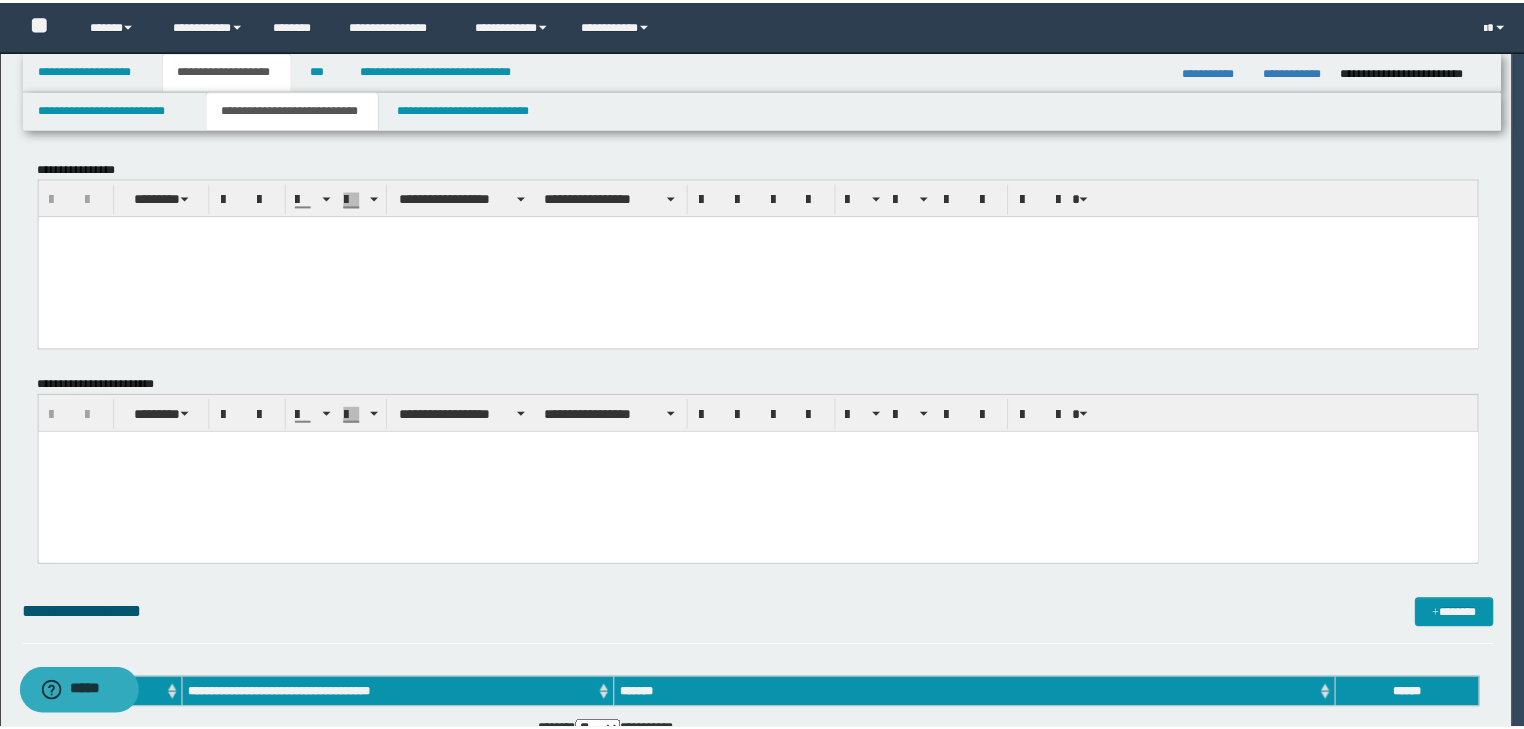 scroll, scrollTop: 0, scrollLeft: 0, axis: both 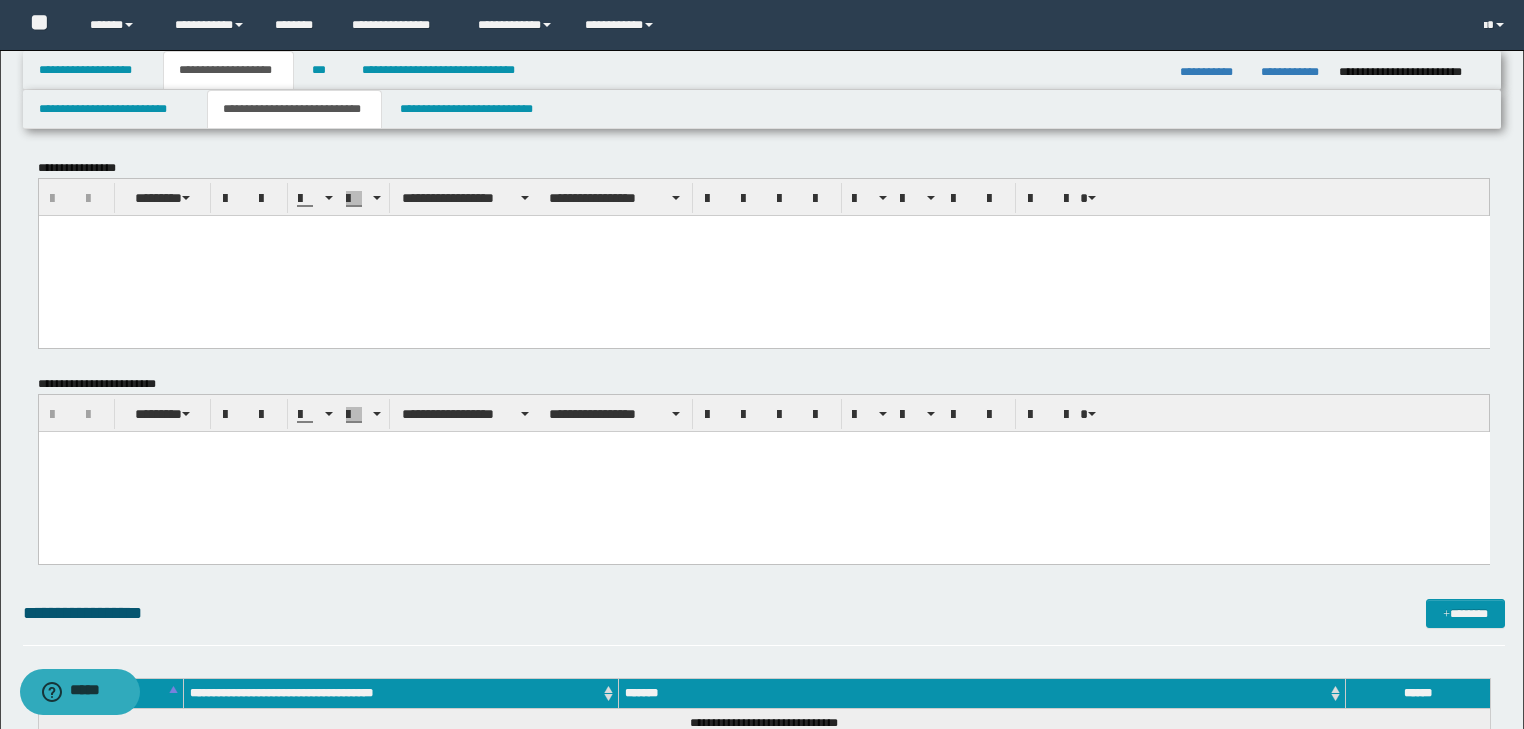 click at bounding box center [763, 230] 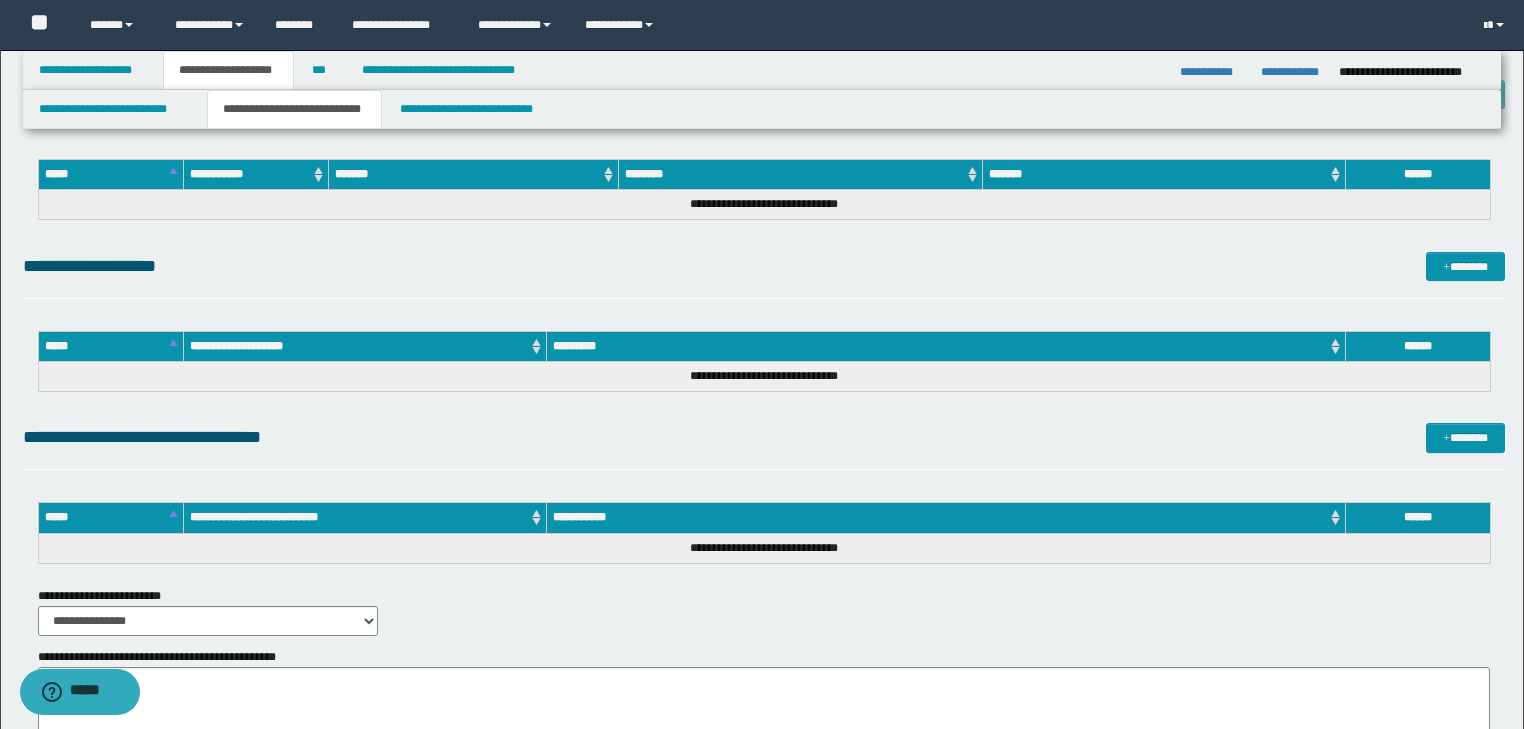 drag, startPoint x: 47, startPoint y: -1914, endPoint x: 636, endPoint y: 693, distance: 2672.7083 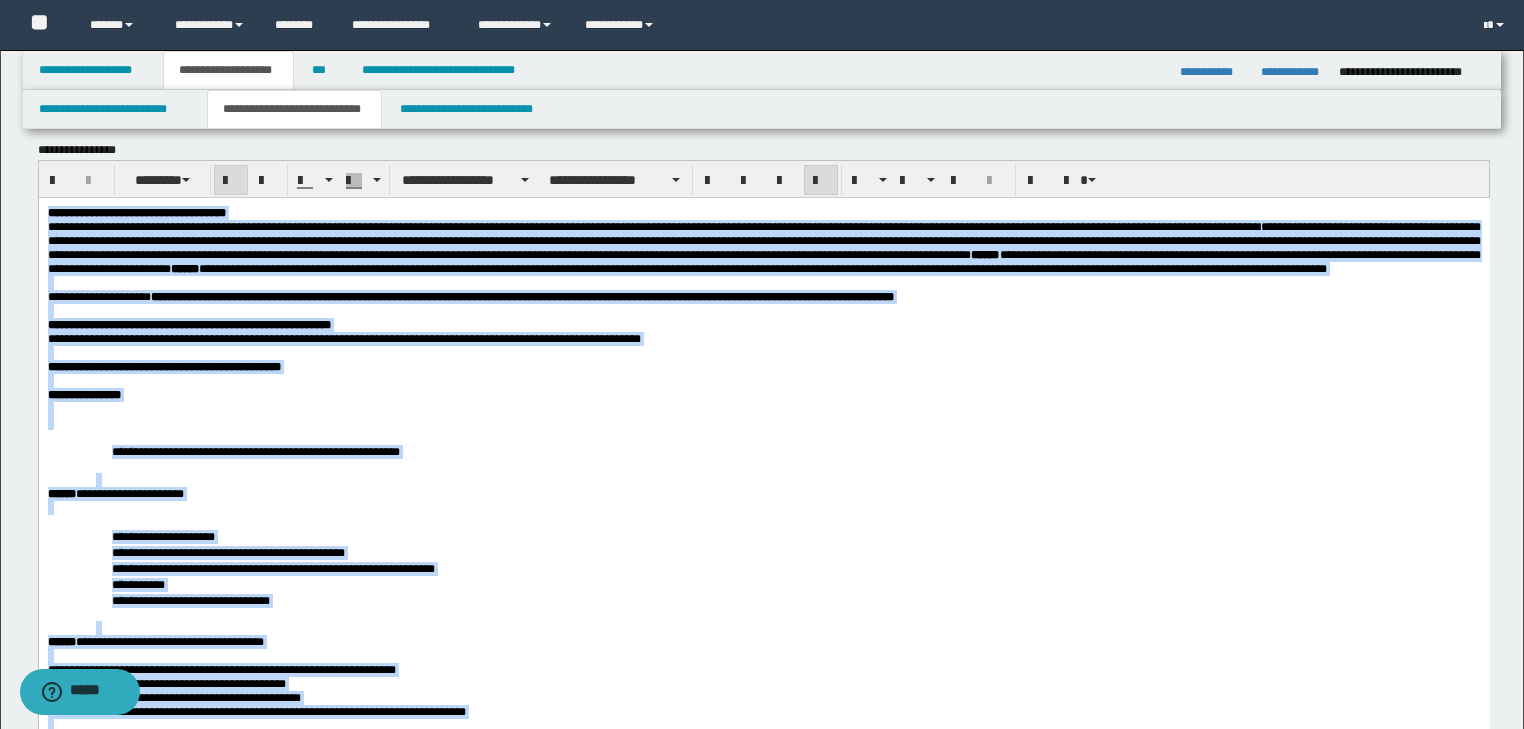 scroll, scrollTop: 0, scrollLeft: 0, axis: both 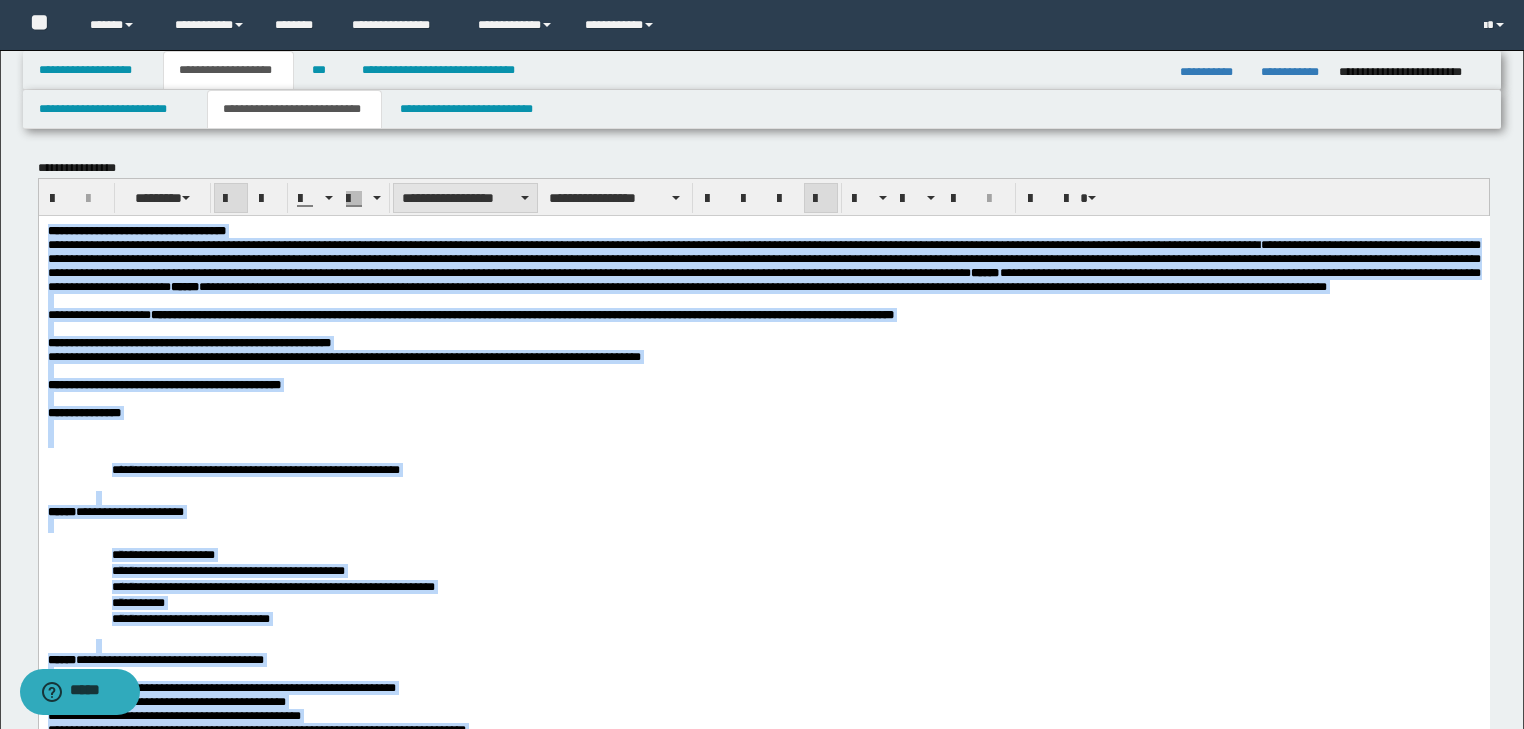 click on "**********" at bounding box center [465, 198] 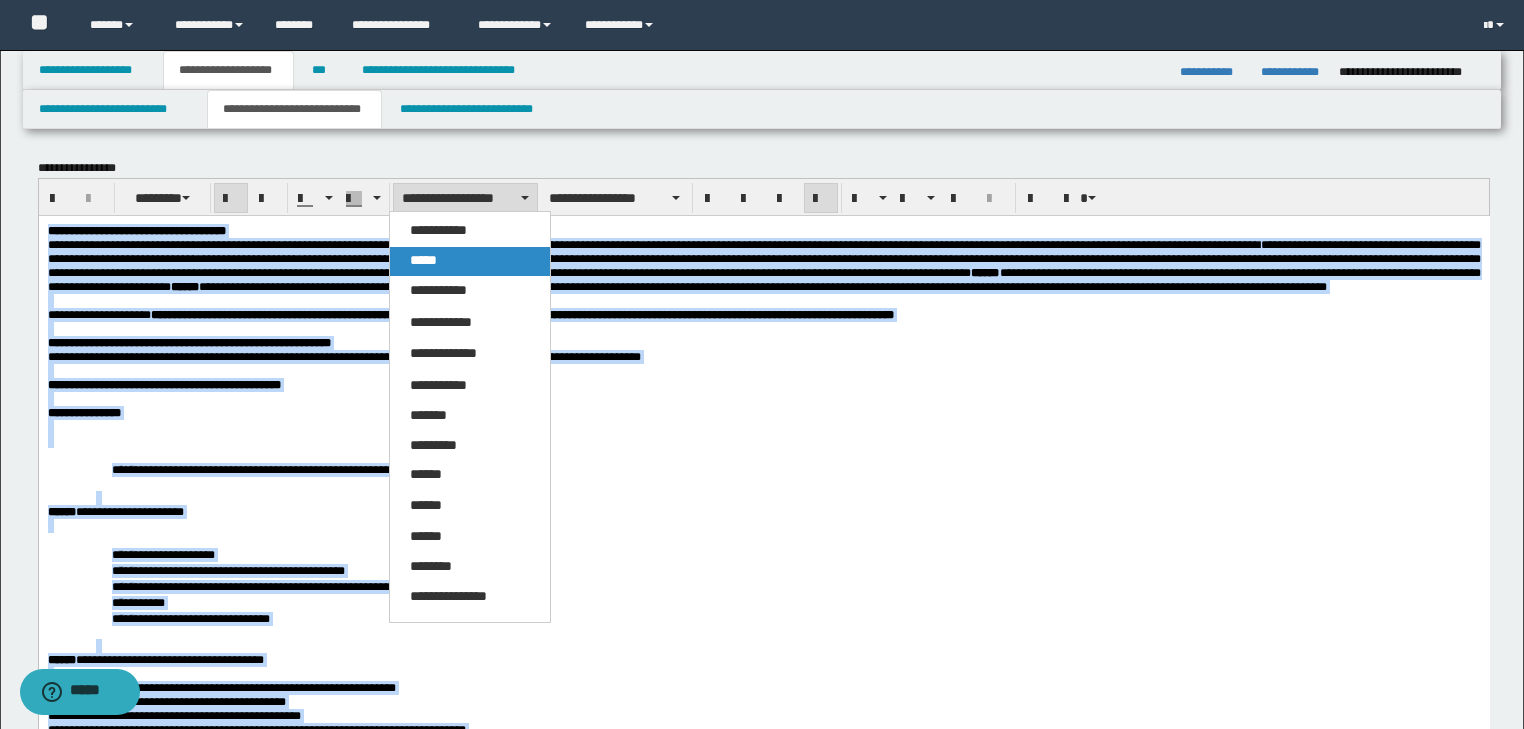 click on "*****" at bounding box center (470, 261) 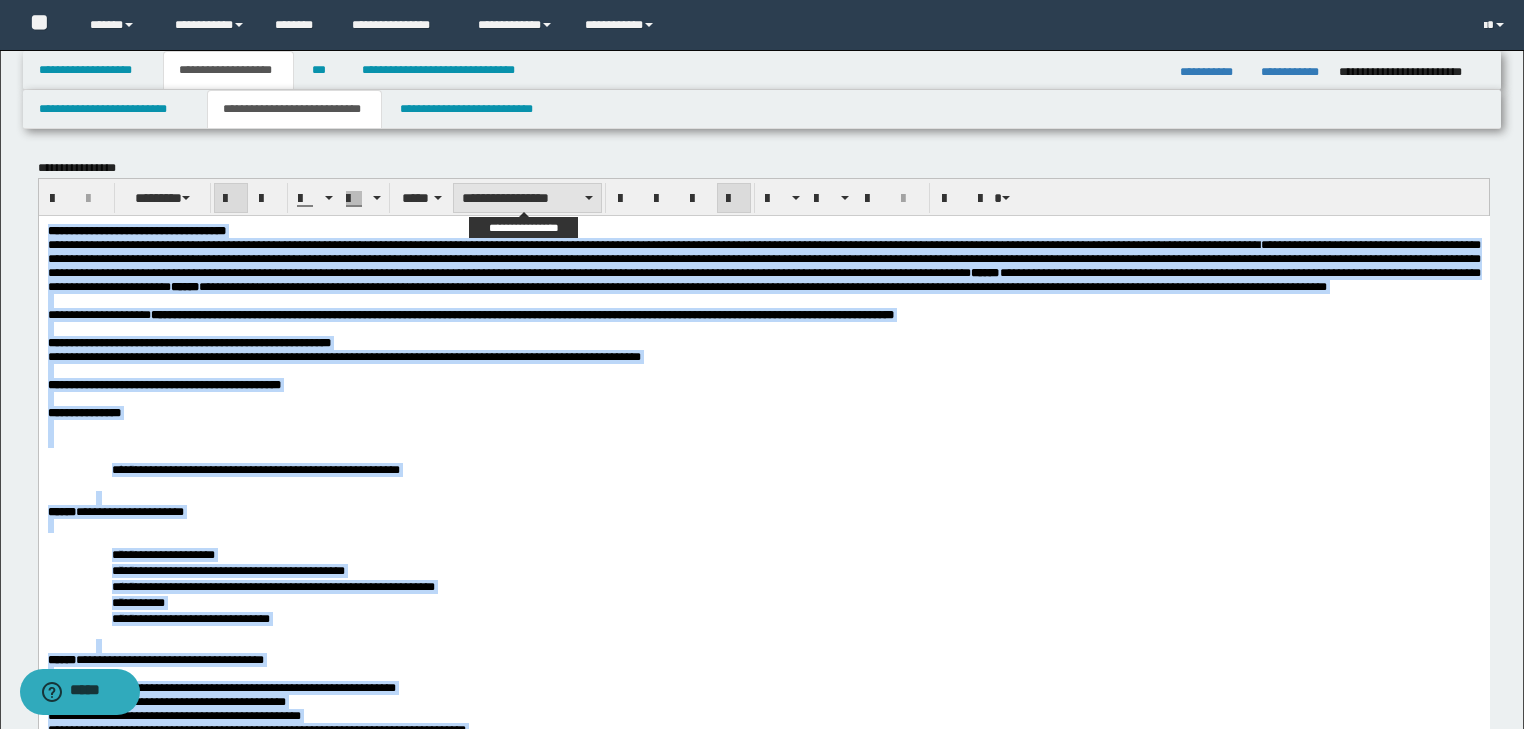 click on "**********" at bounding box center (527, 198) 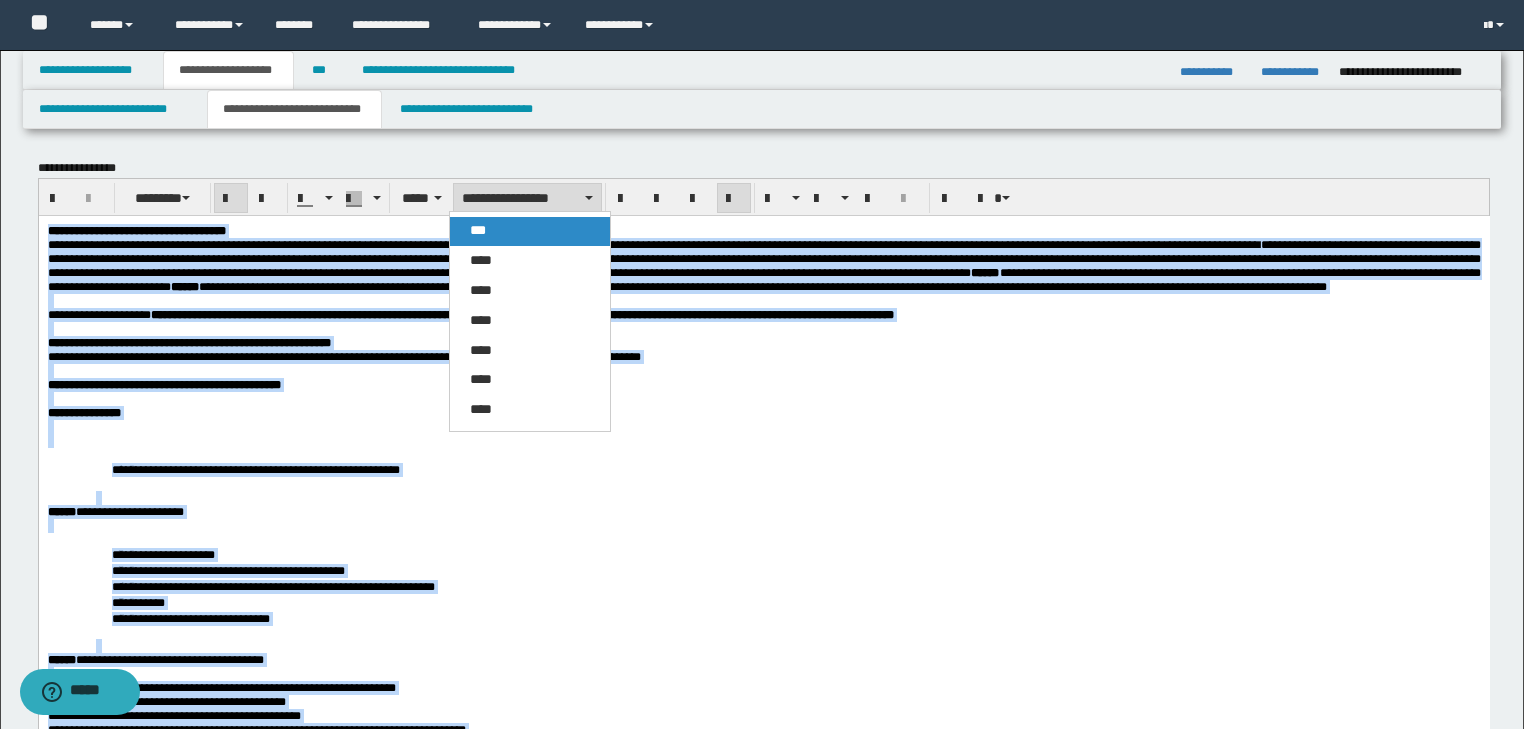 click on "***" at bounding box center [530, 231] 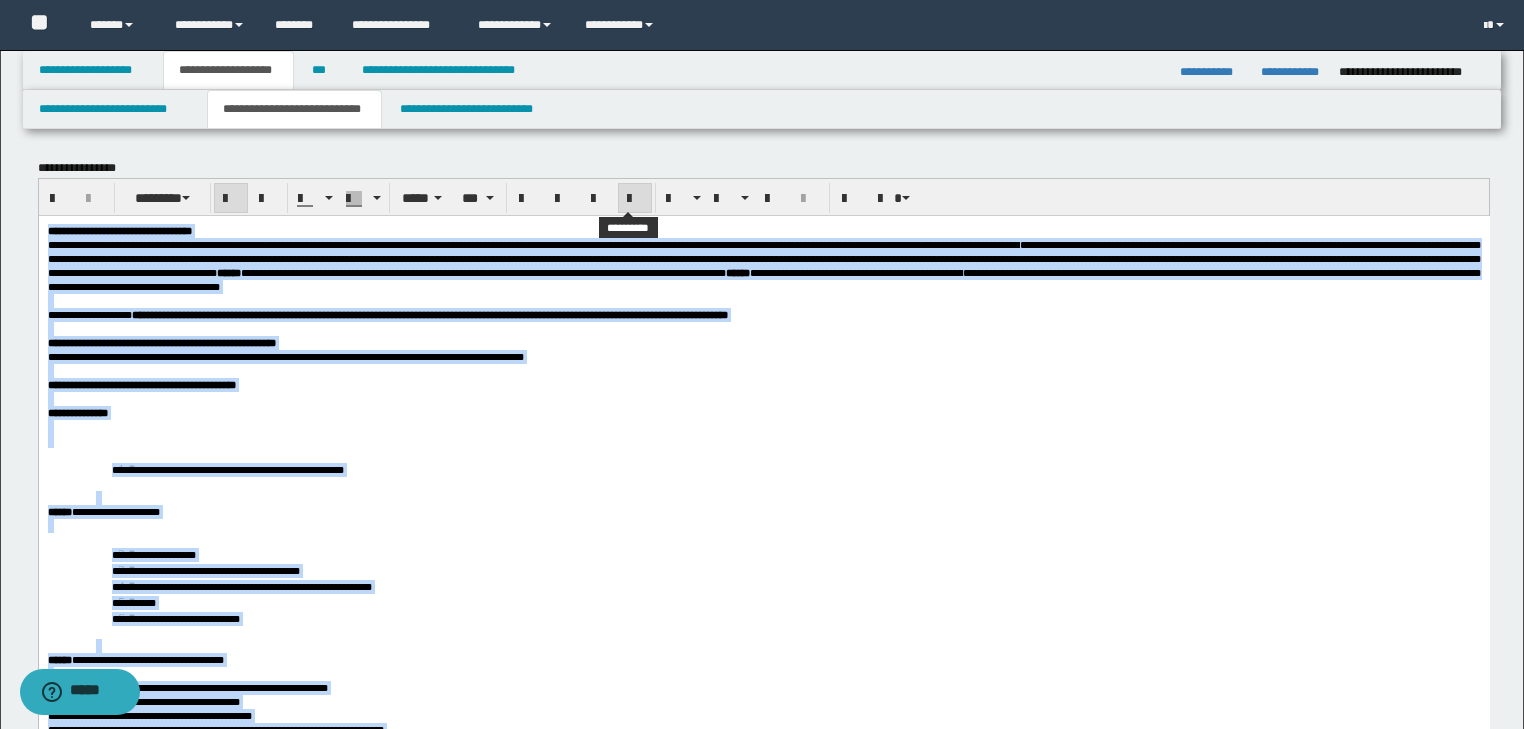 click at bounding box center [635, 199] 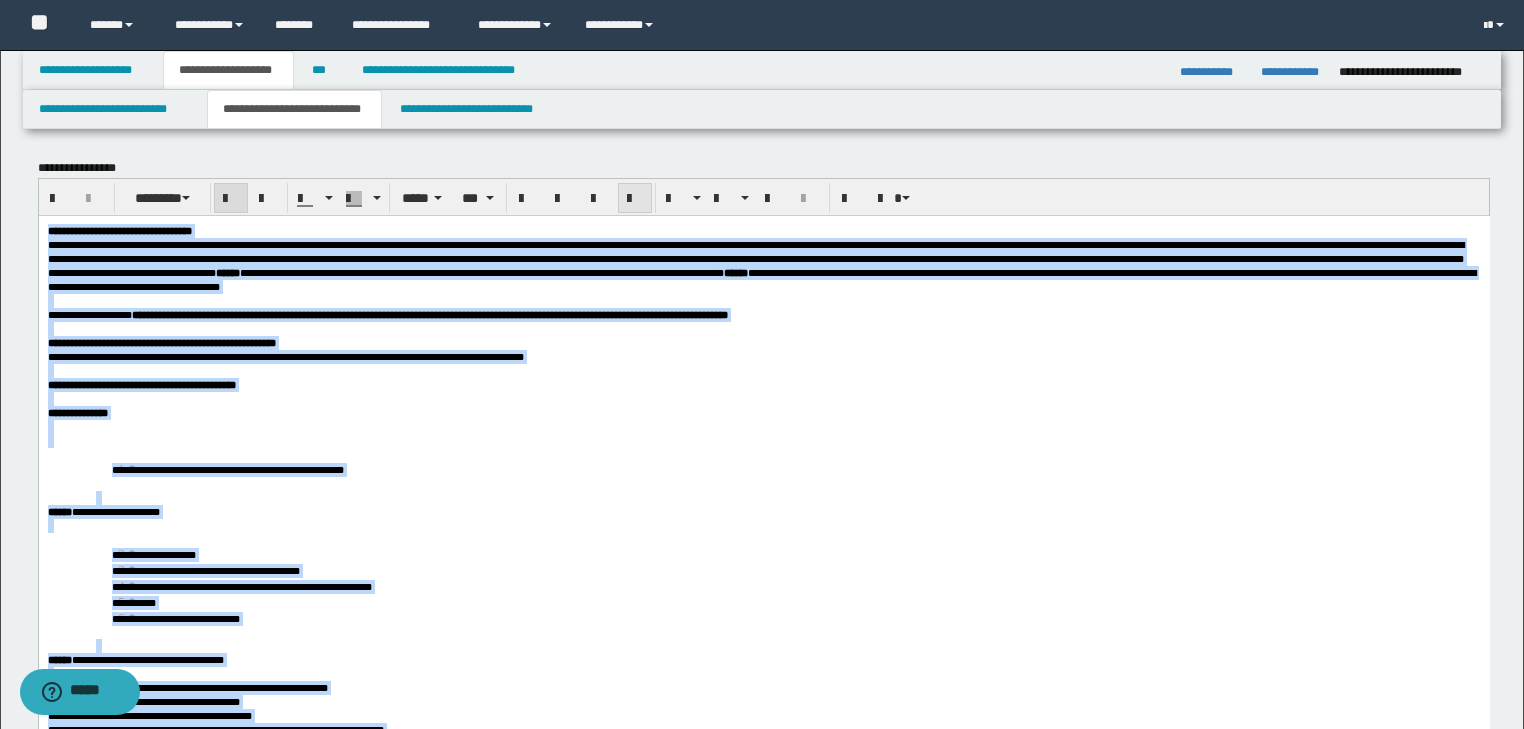 click at bounding box center [635, 199] 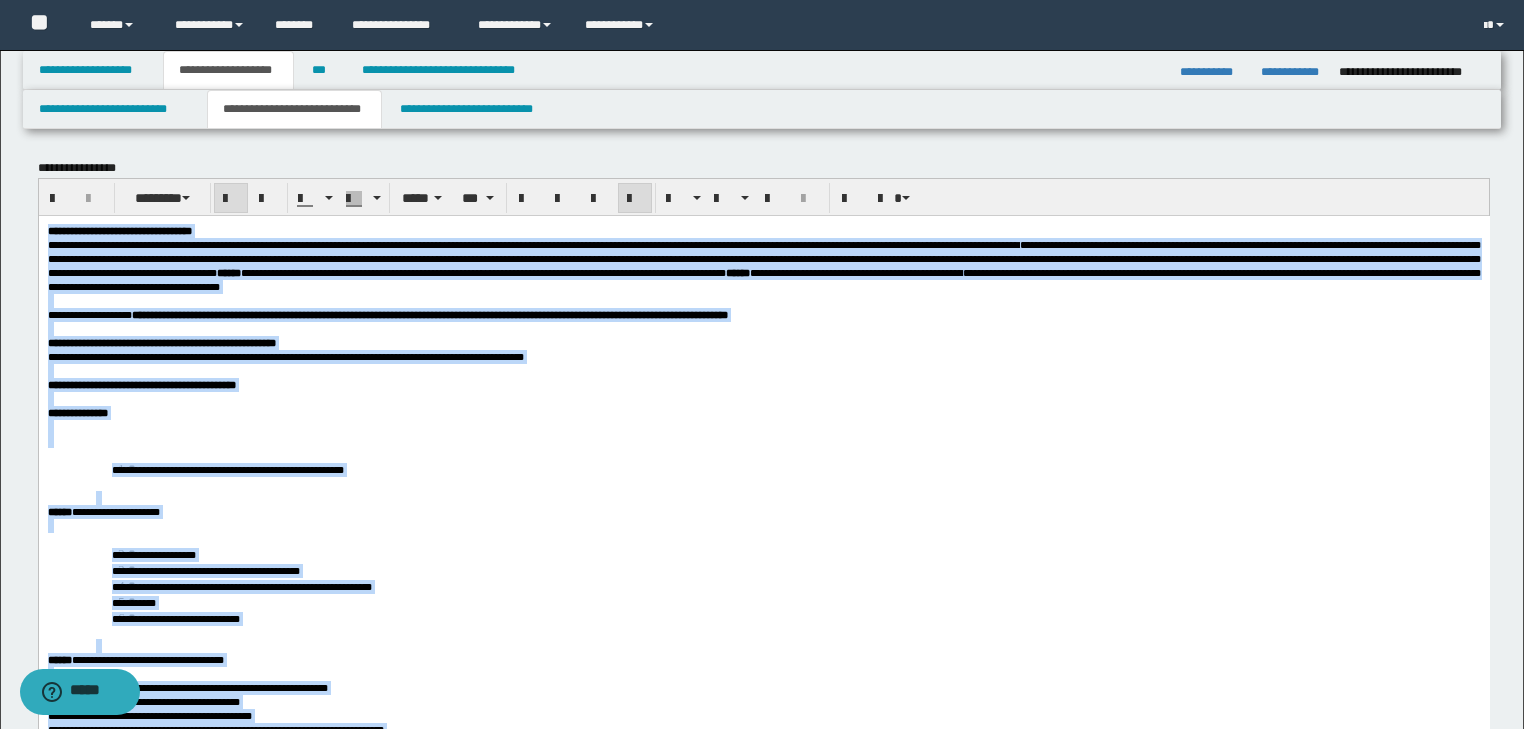 click on "**********" at bounding box center (763, 314) 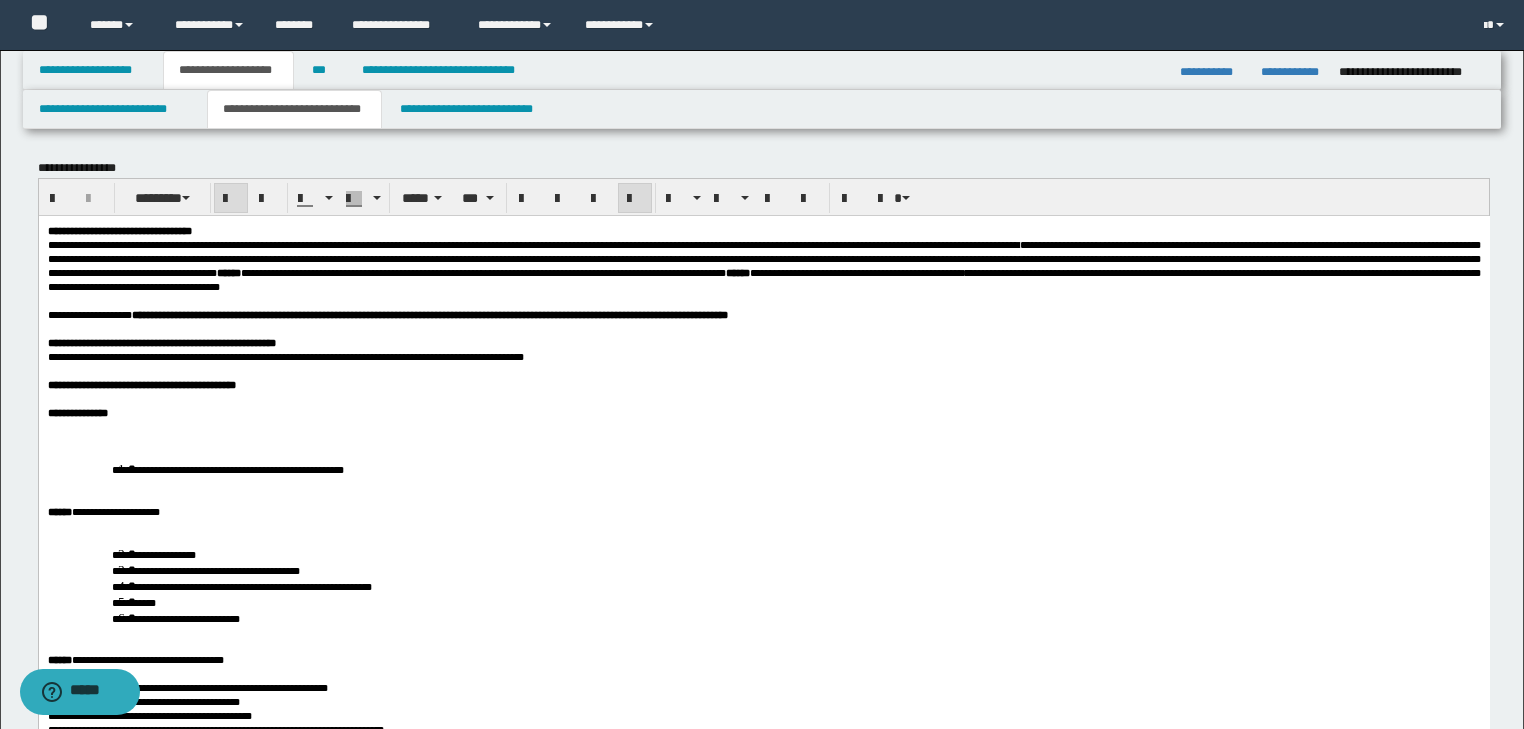 click on "**********" at bounding box center (763, 384) 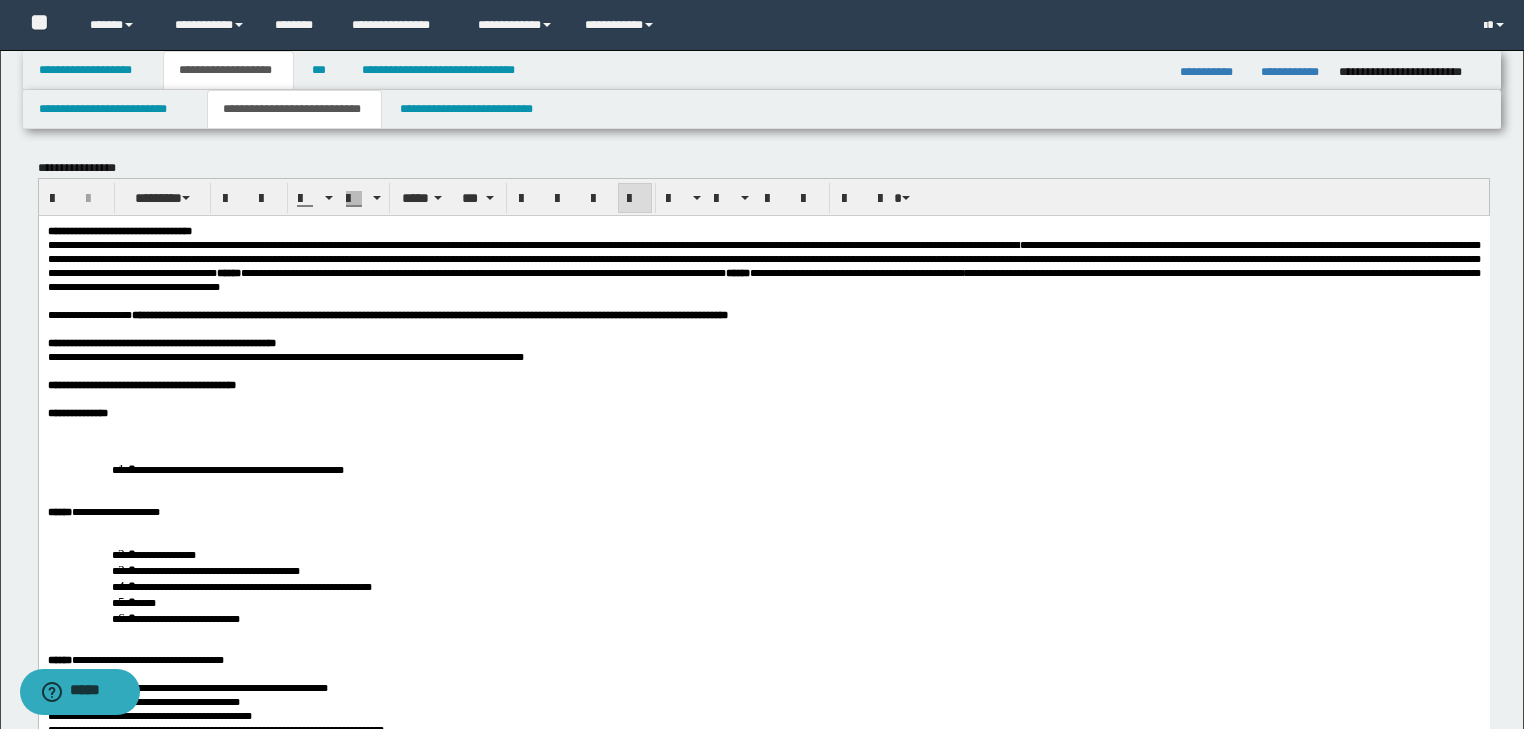 click on "**********" at bounding box center [763, 412] 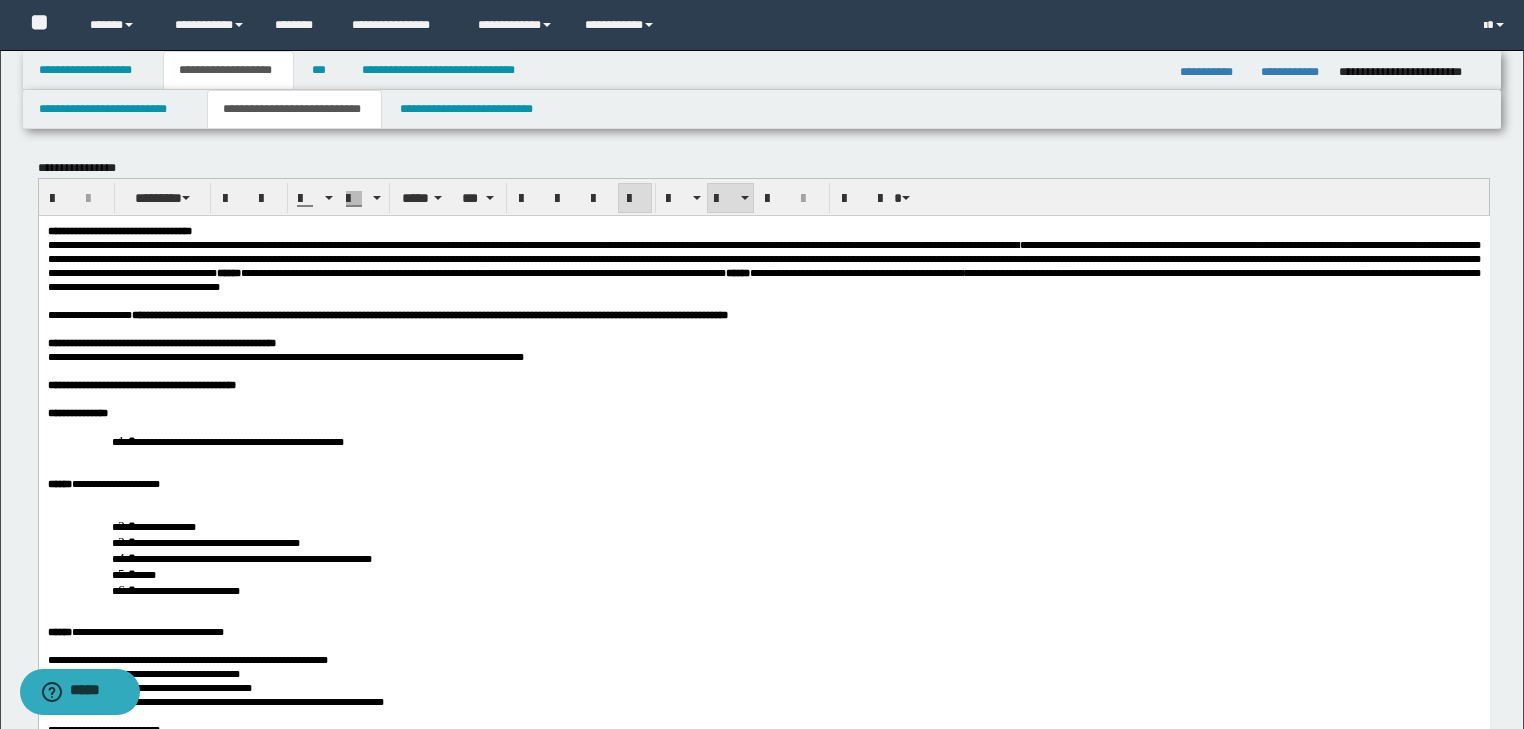 click on "**********" at bounding box center (763, 440) 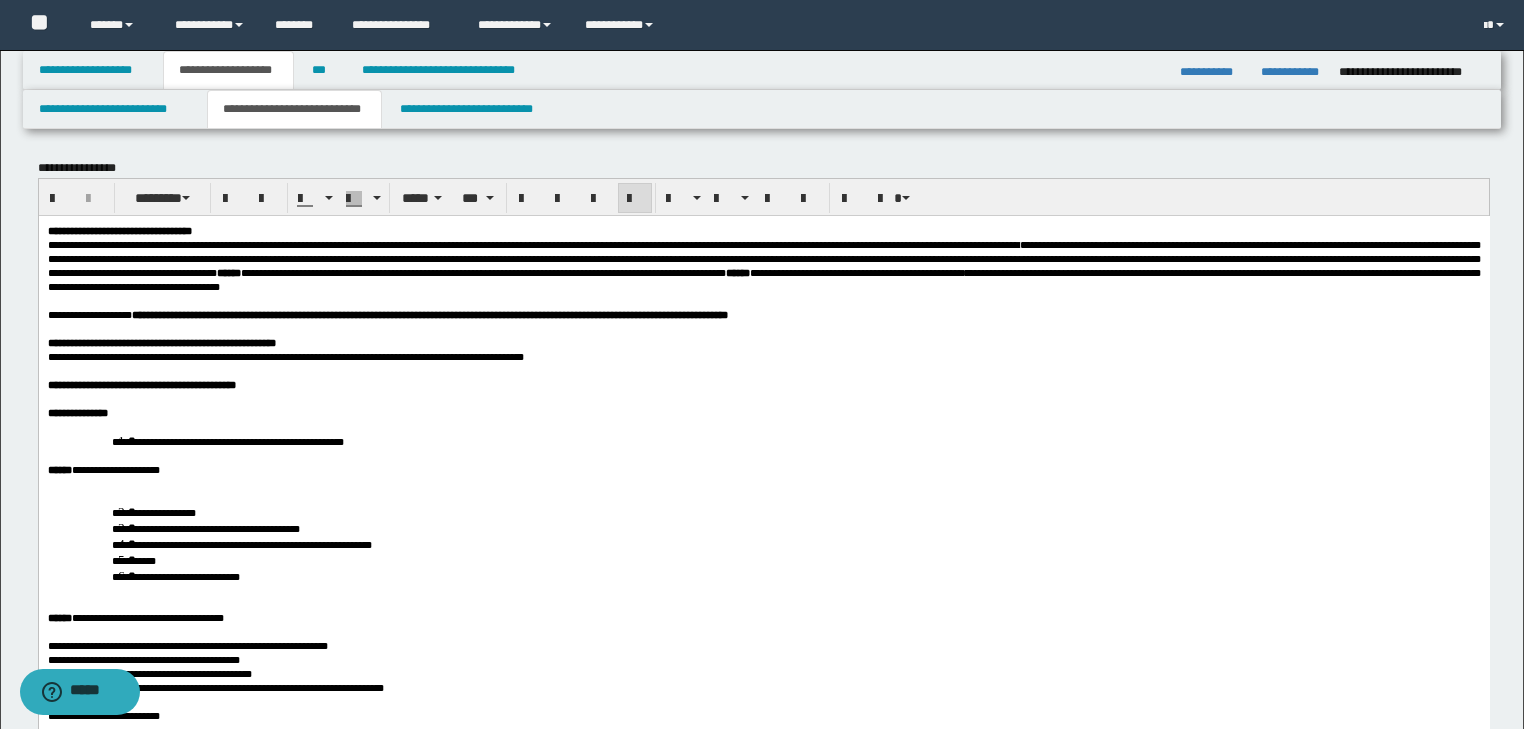 click on "**********" at bounding box center [763, 469] 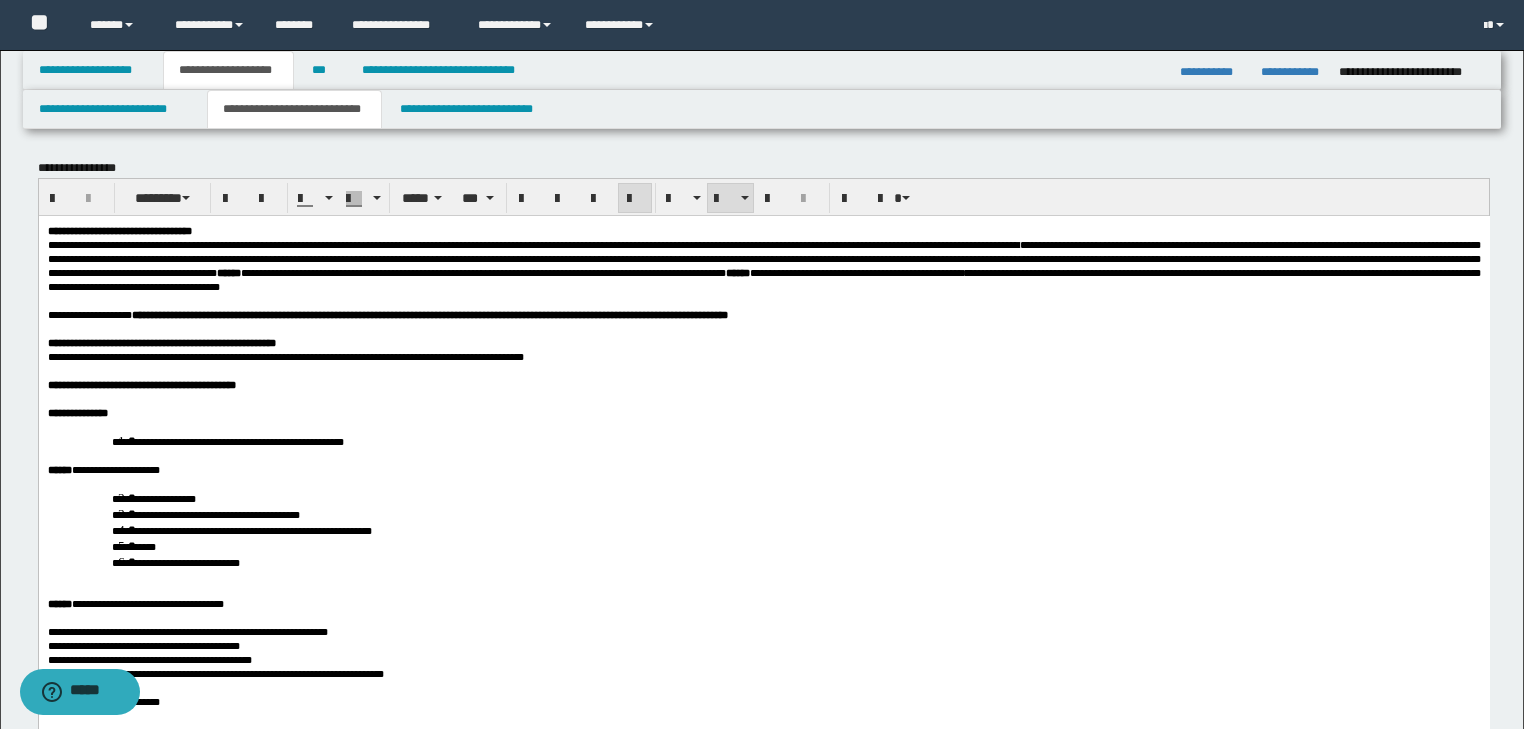 click on "**********" at bounding box center (763, 529) 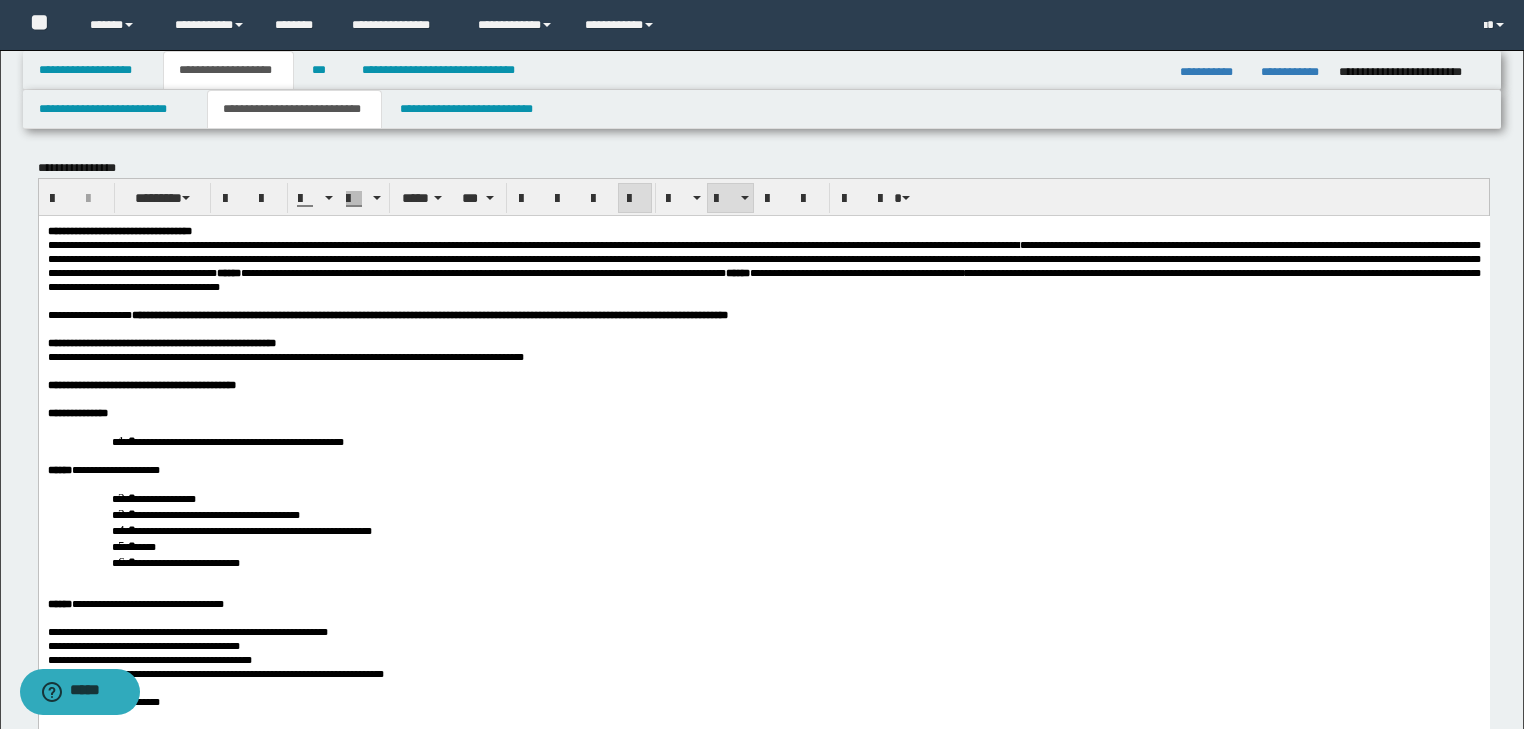 click on "**********" at bounding box center (763, 529) 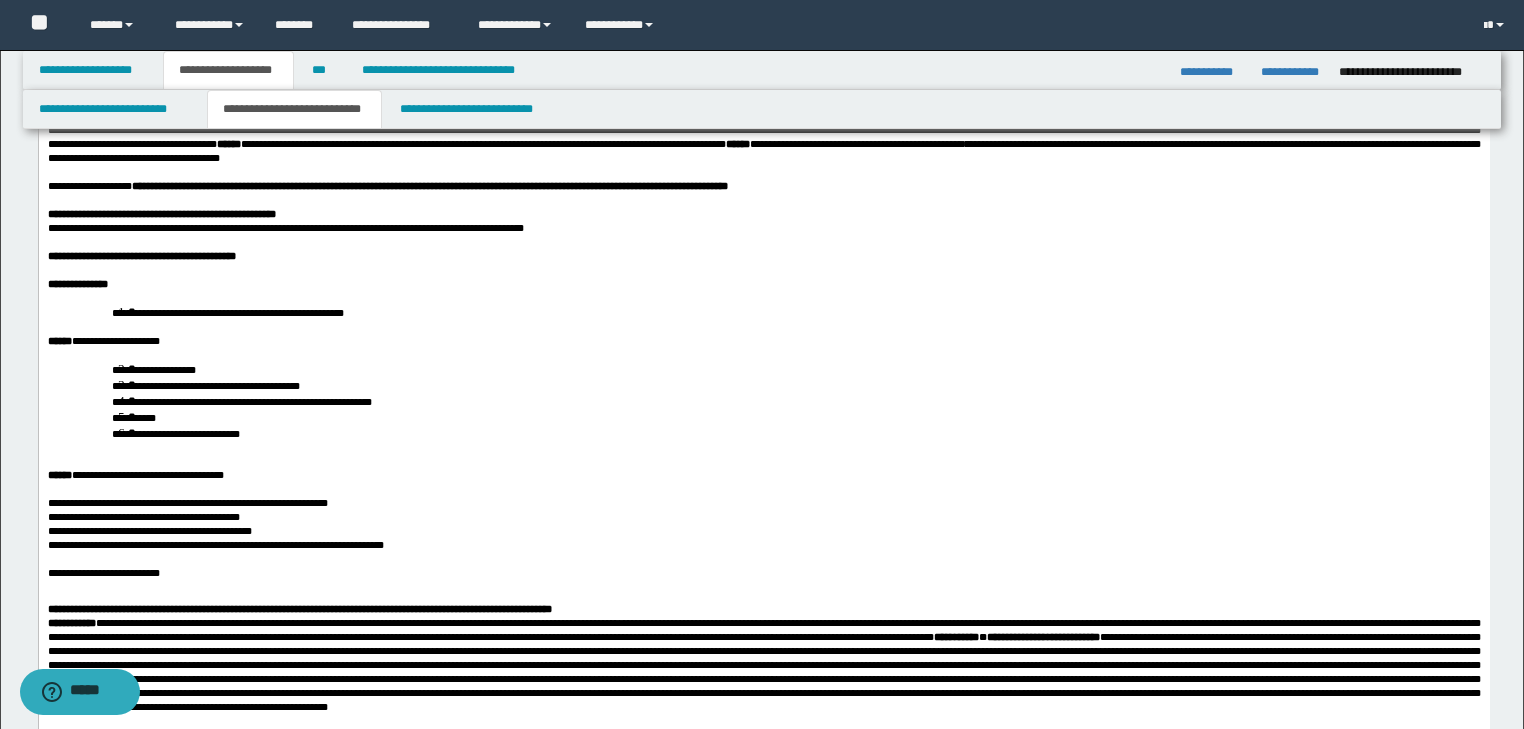 scroll, scrollTop: 240, scrollLeft: 0, axis: vertical 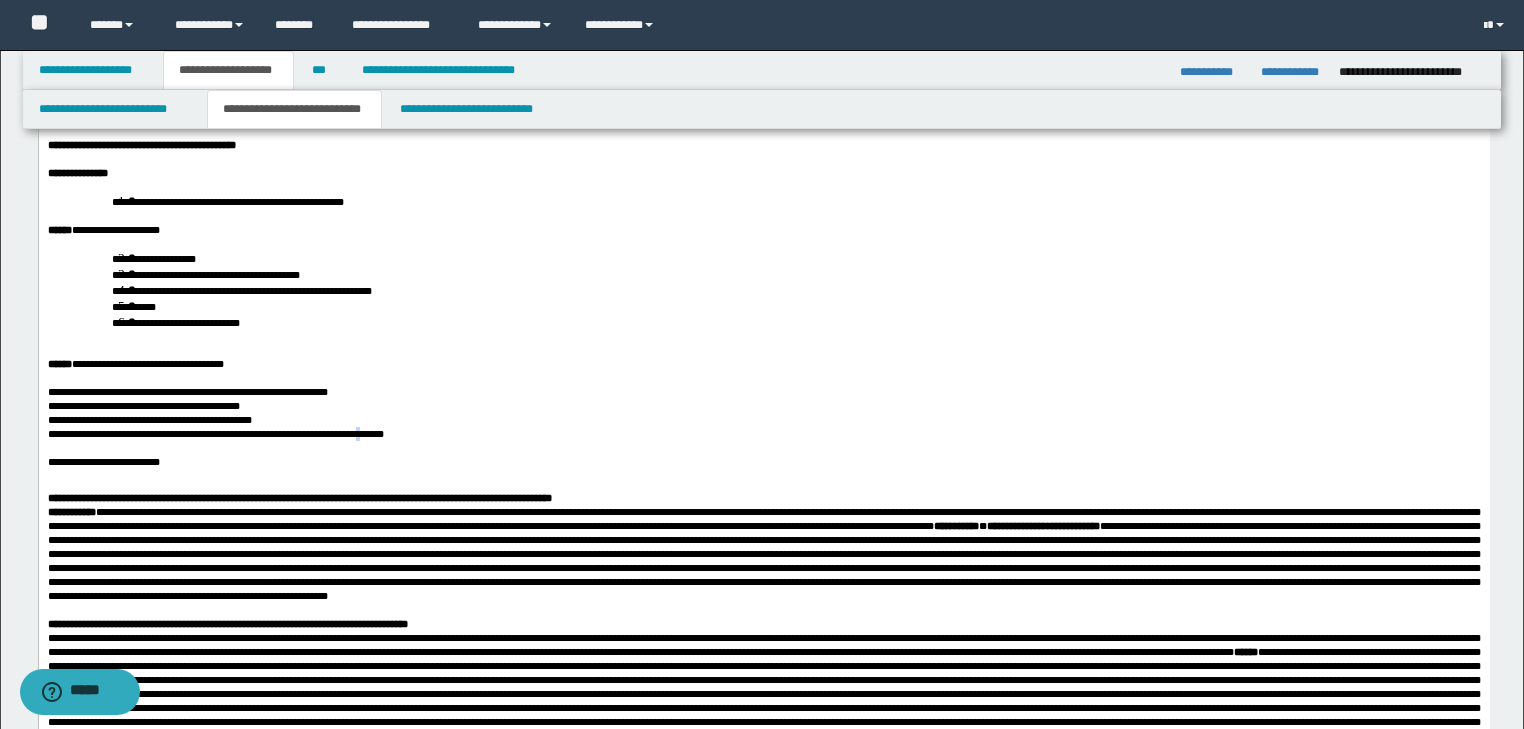 click on "**********" at bounding box center (215, 434) 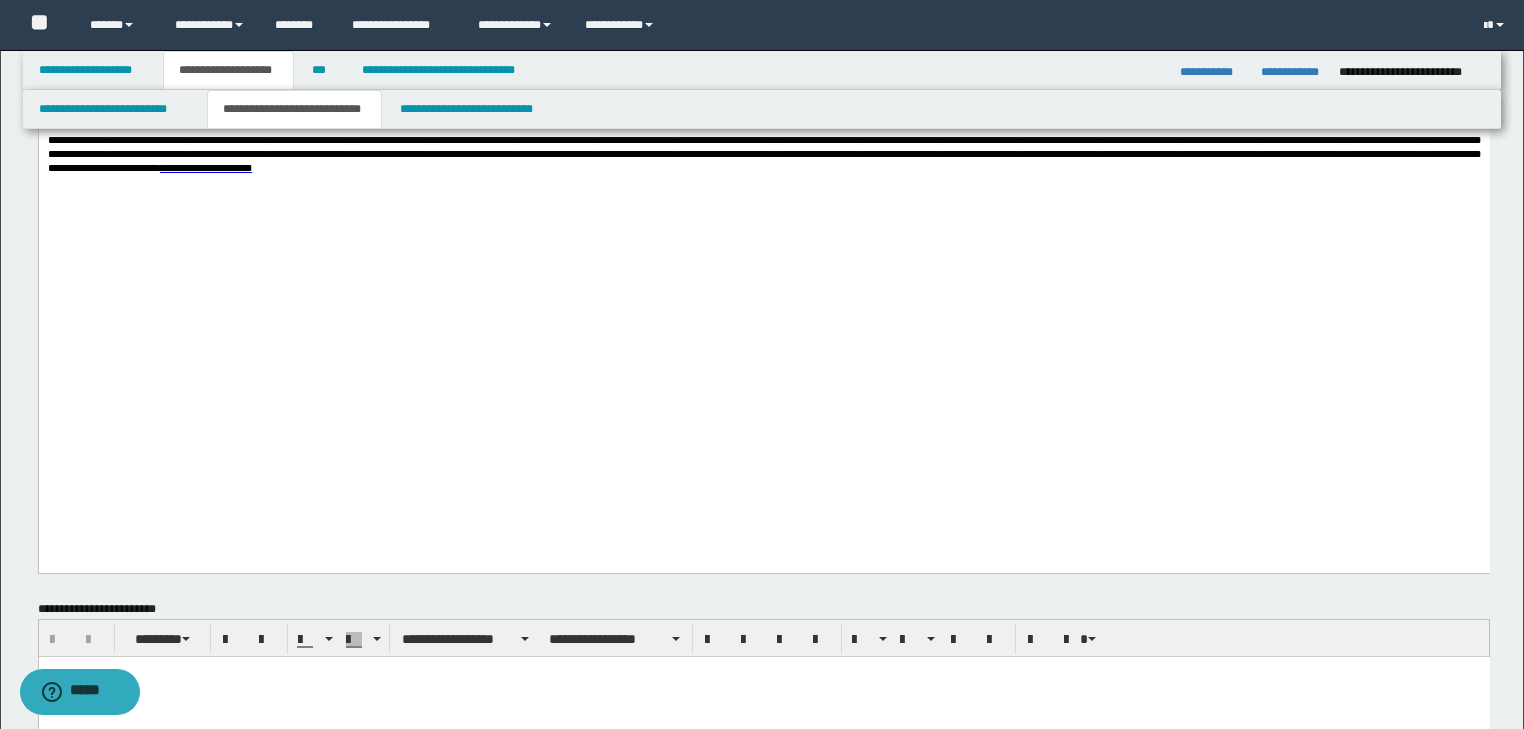 scroll, scrollTop: 1120, scrollLeft: 0, axis: vertical 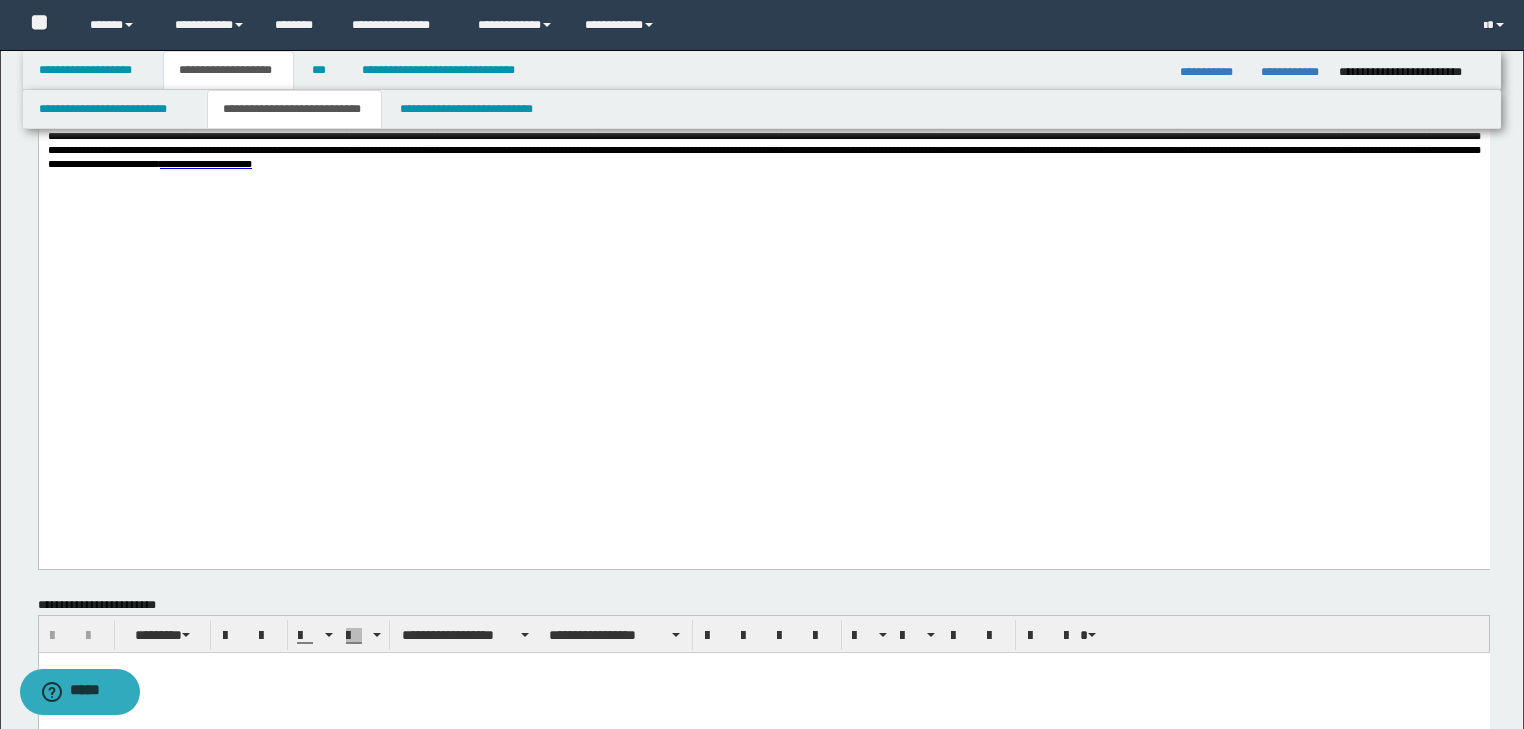 click at bounding box center (763, 178) 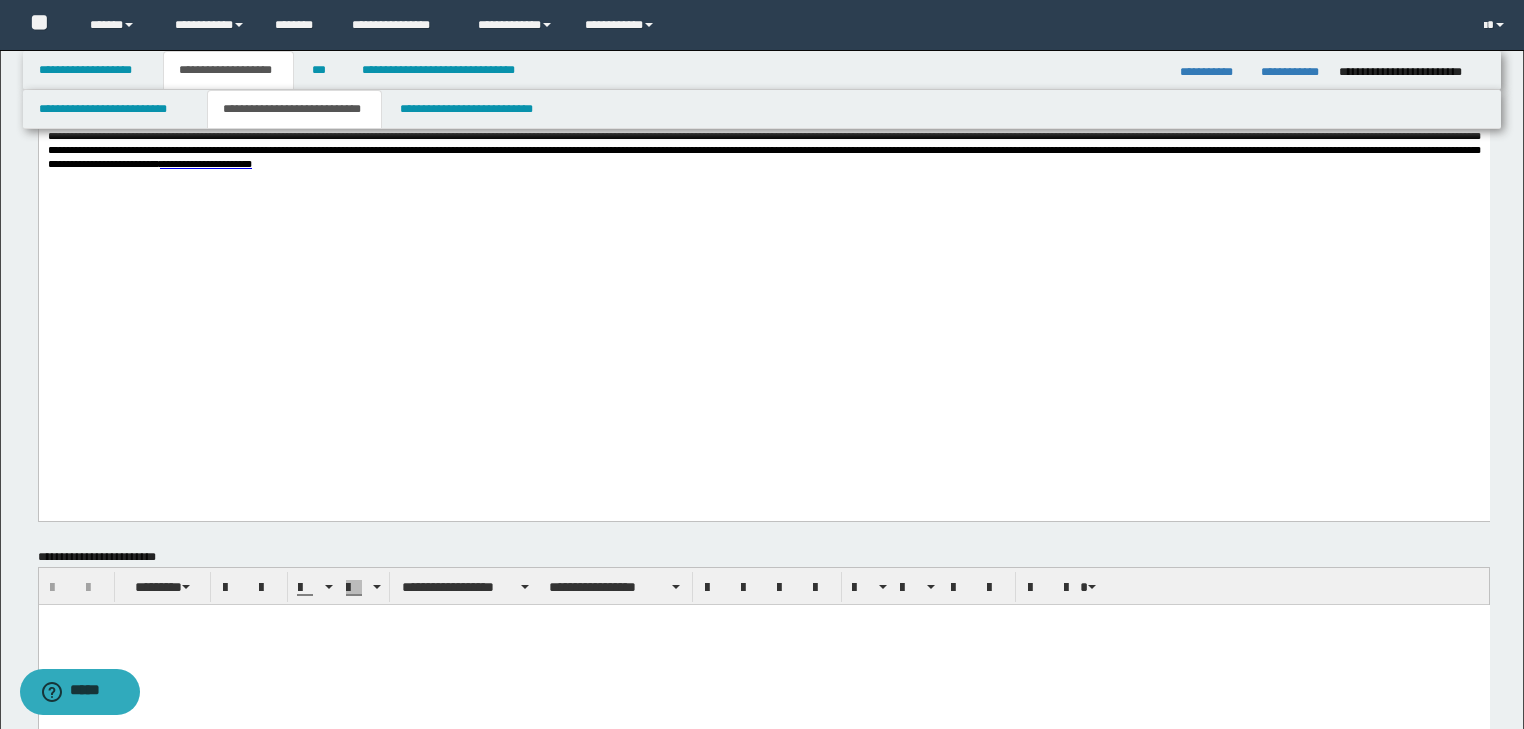 click at bounding box center (763, 619) 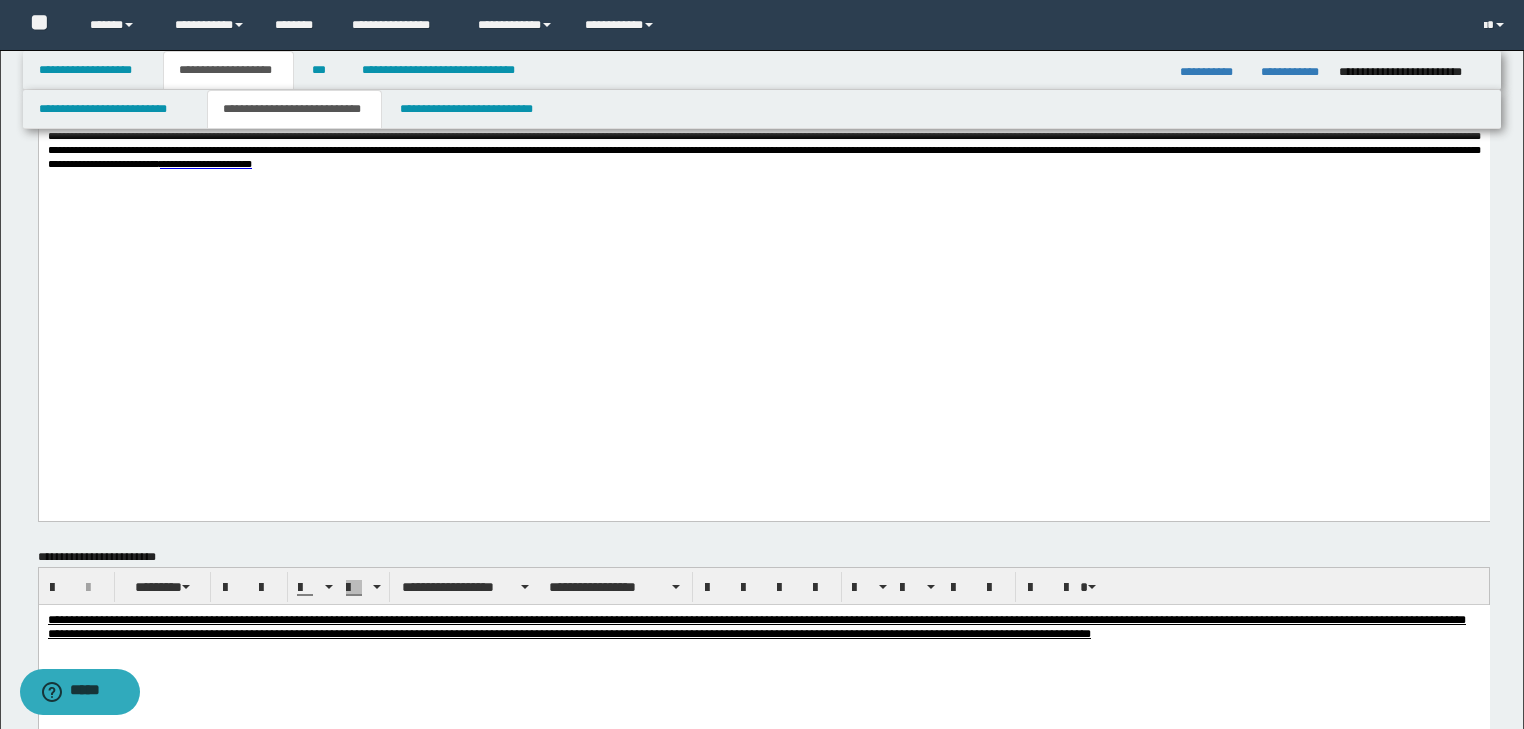 scroll, scrollTop: 1360, scrollLeft: 0, axis: vertical 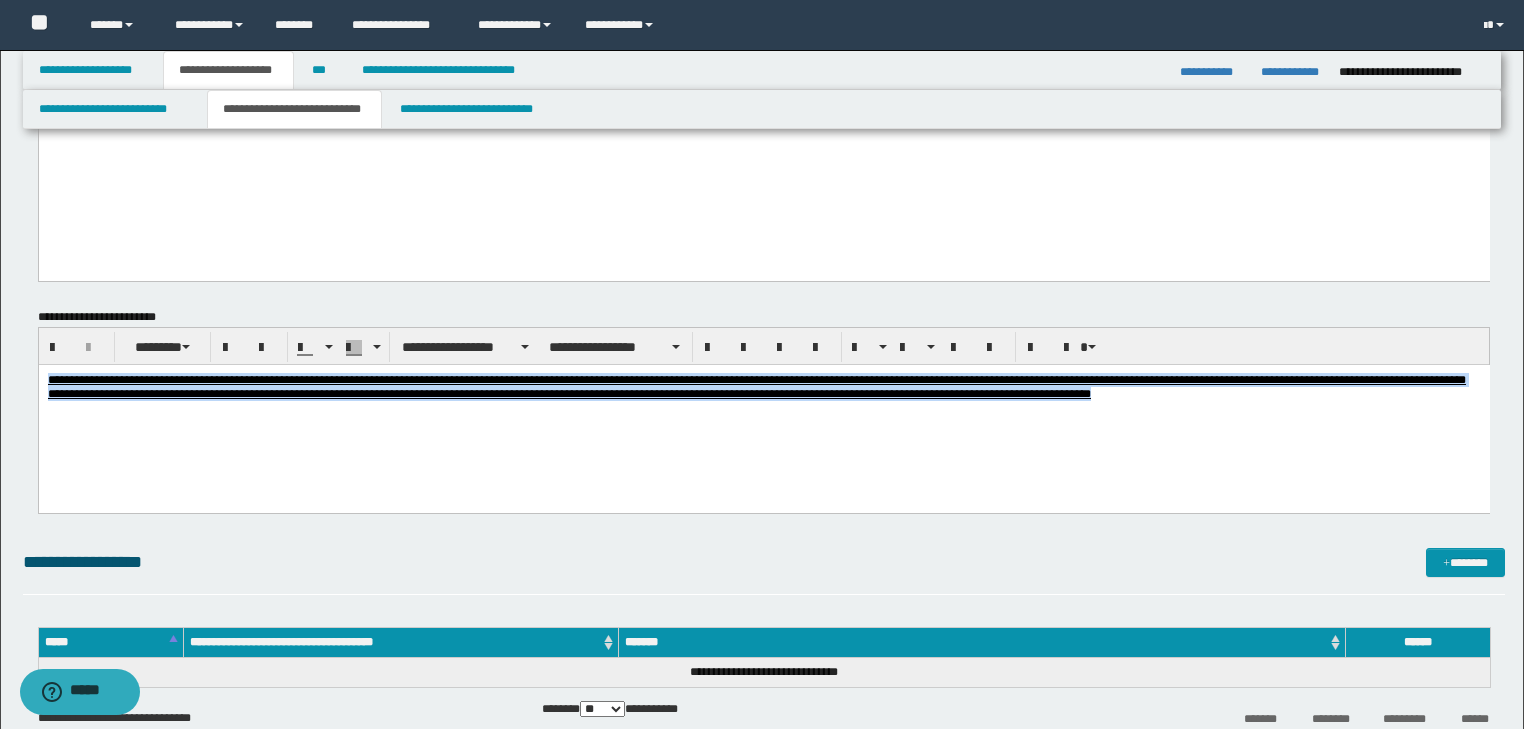 drag, startPoint x: 47, startPoint y: 381, endPoint x: 1314, endPoint y: 427, distance: 1267.8347 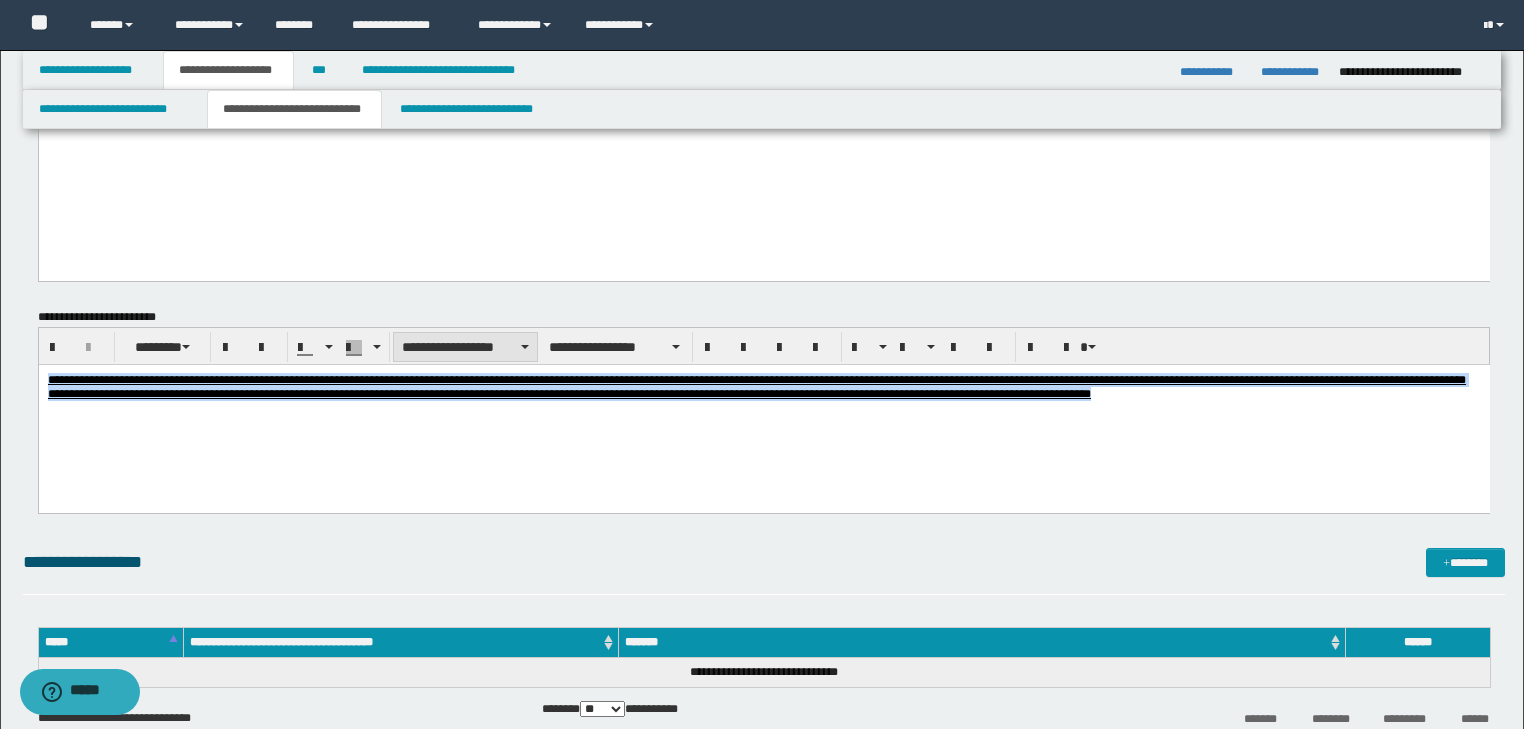 click on "**********" at bounding box center (465, 347) 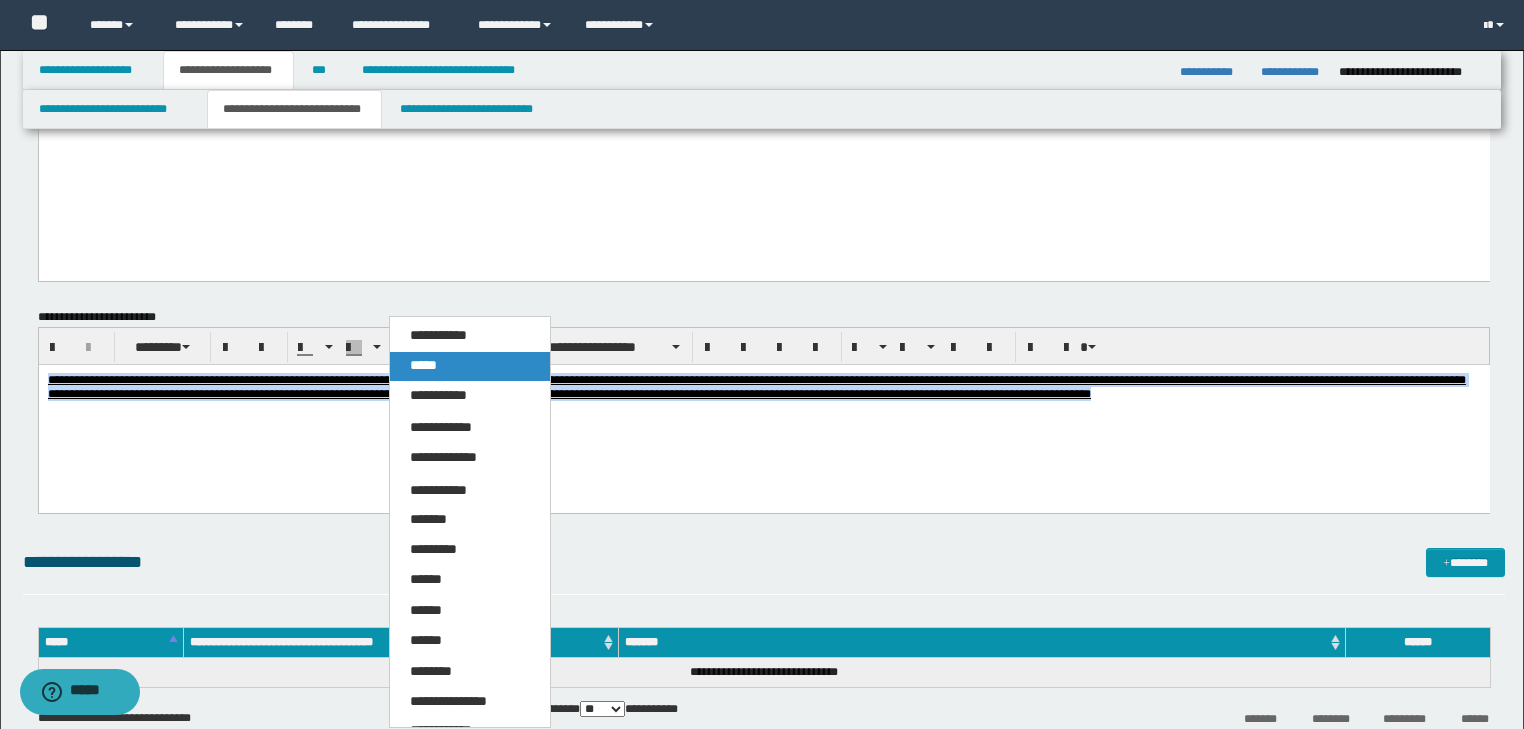 click on "*****" at bounding box center (470, 366) 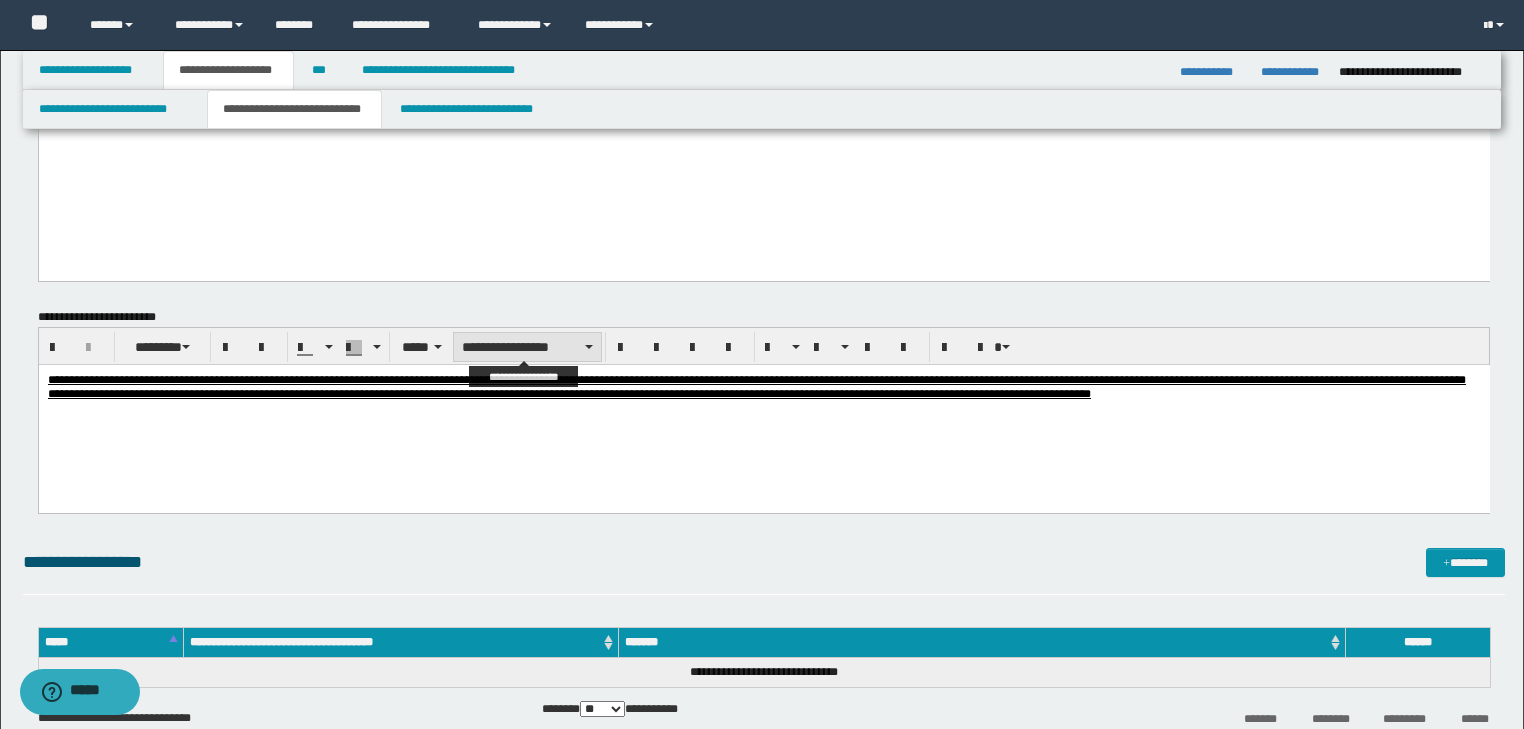 click on "**********" at bounding box center (527, 347) 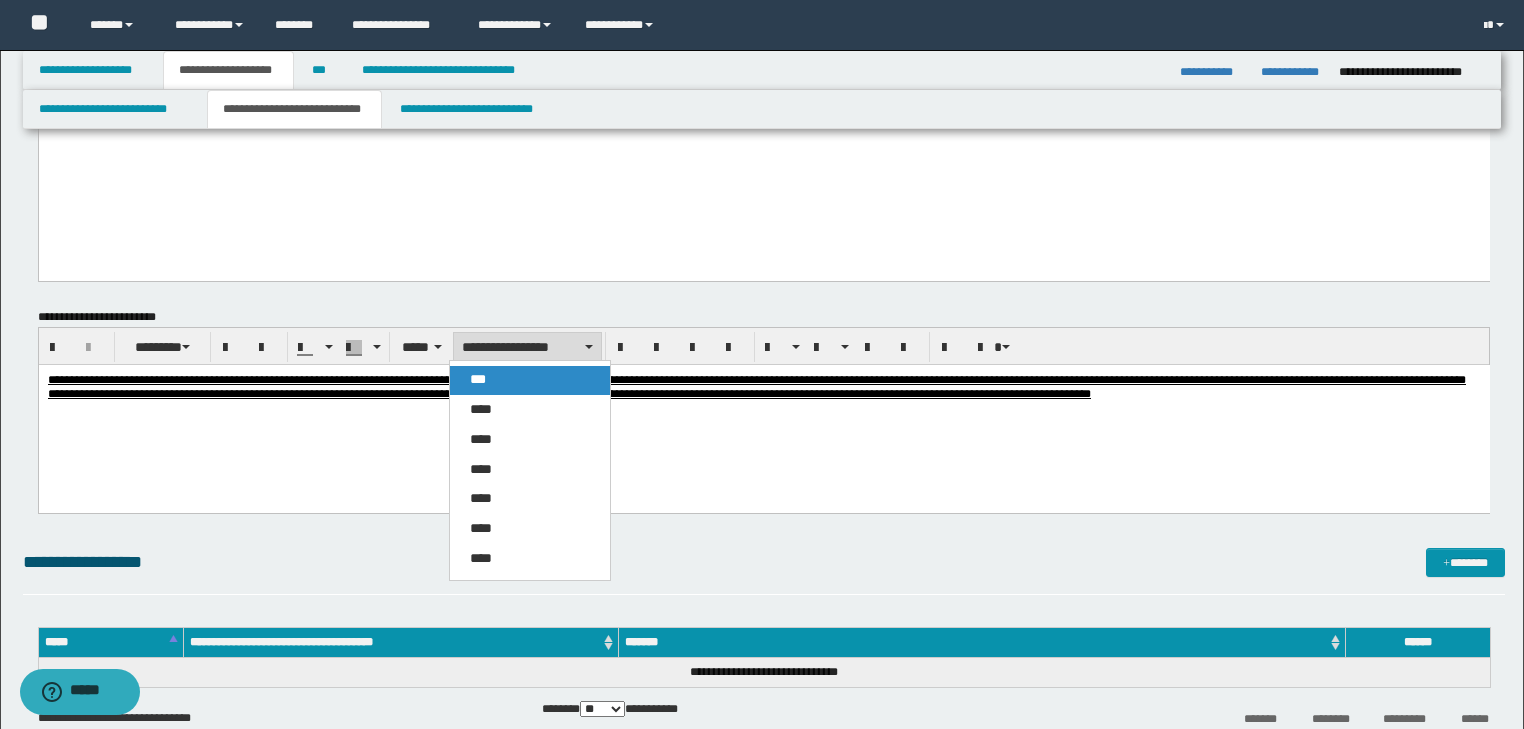 click on "***" at bounding box center (530, 380) 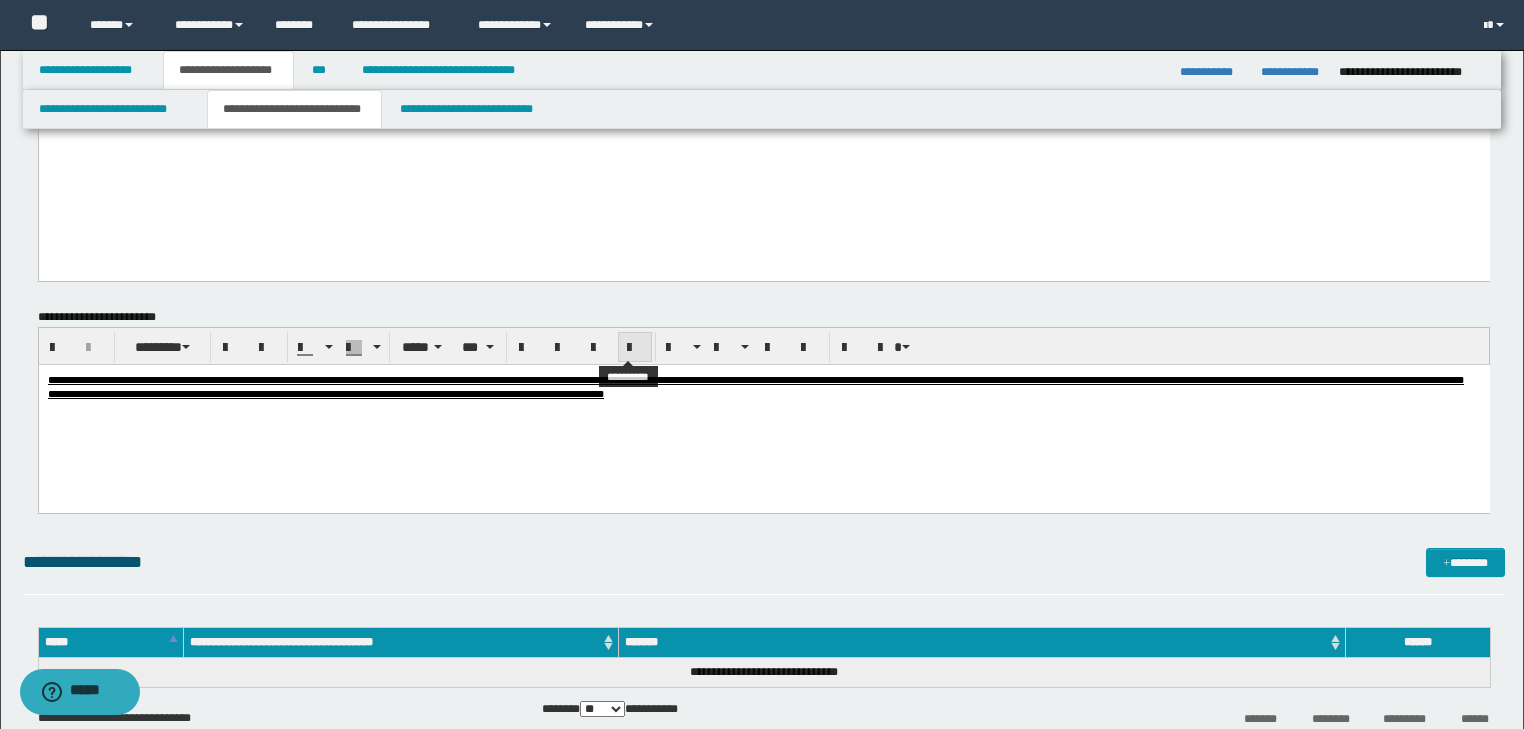 click at bounding box center [635, 348] 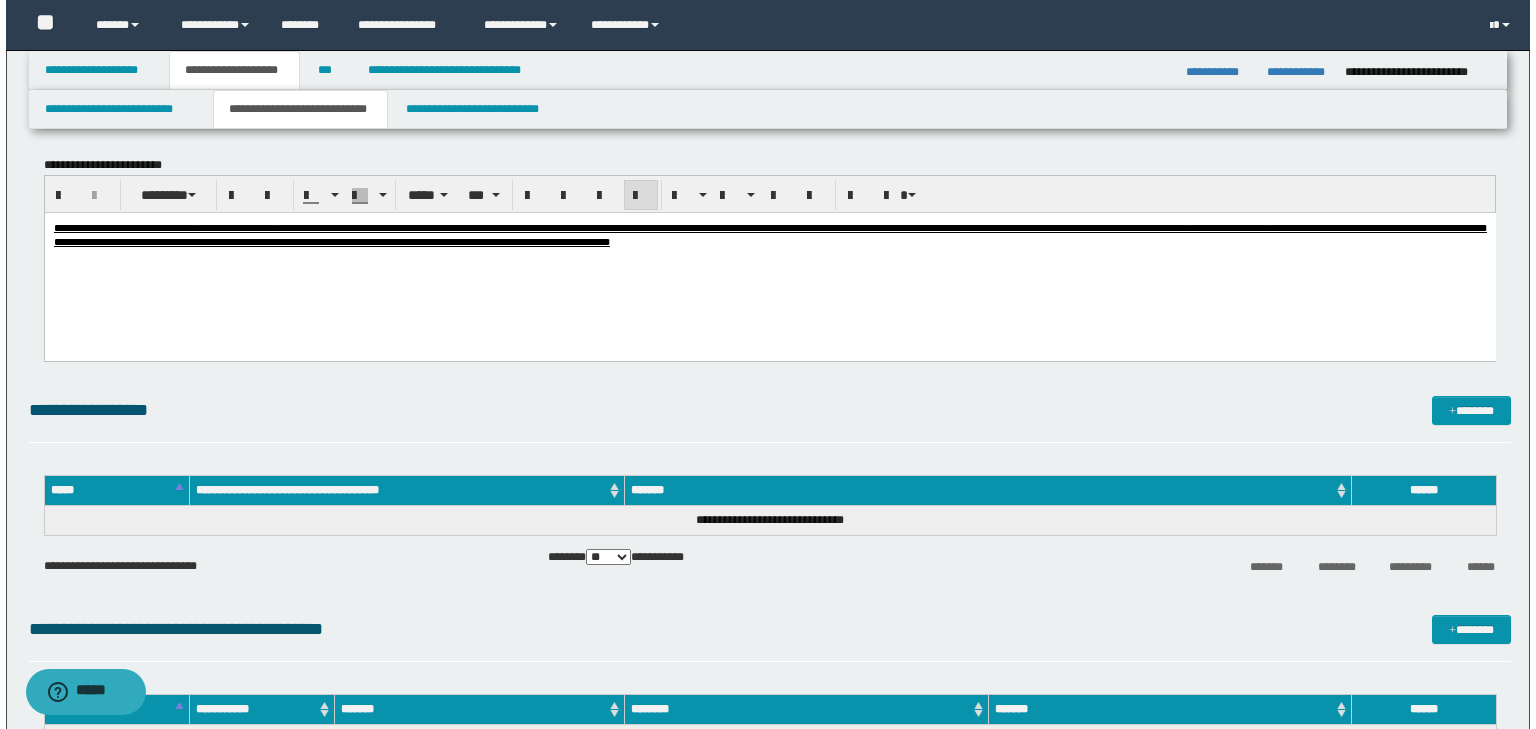 scroll, scrollTop: 1520, scrollLeft: 0, axis: vertical 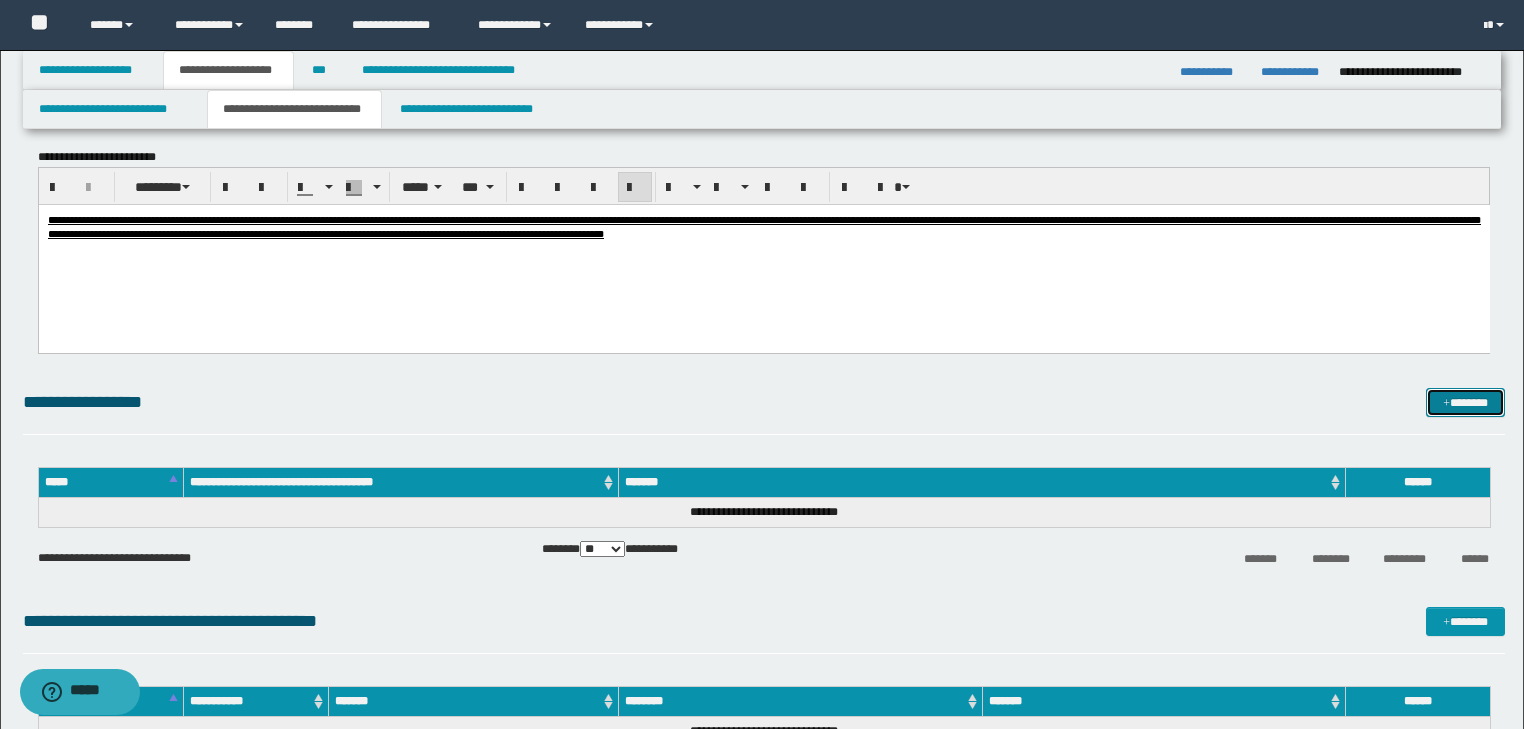 click on "*******" at bounding box center [1465, 403] 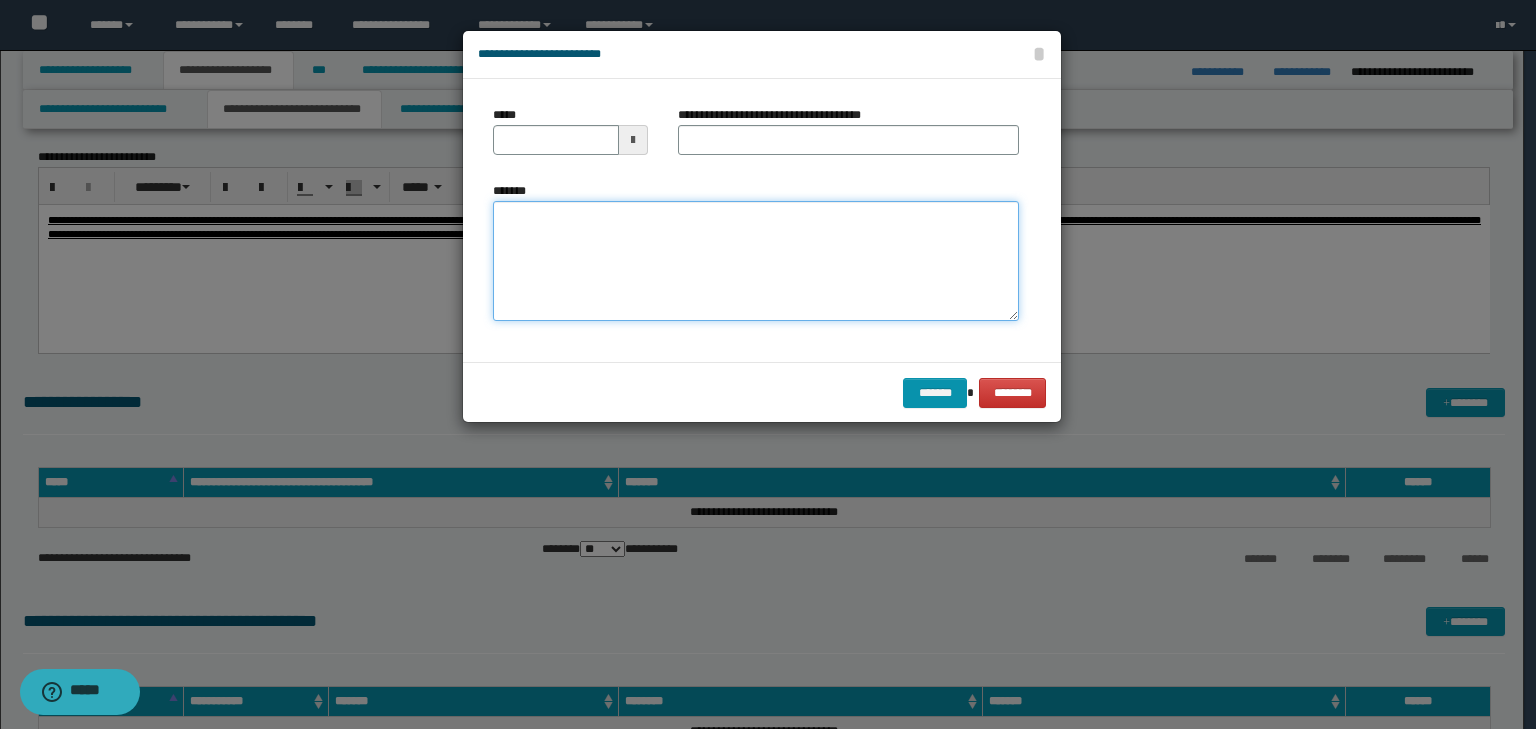 click on "*******" at bounding box center [756, 261] 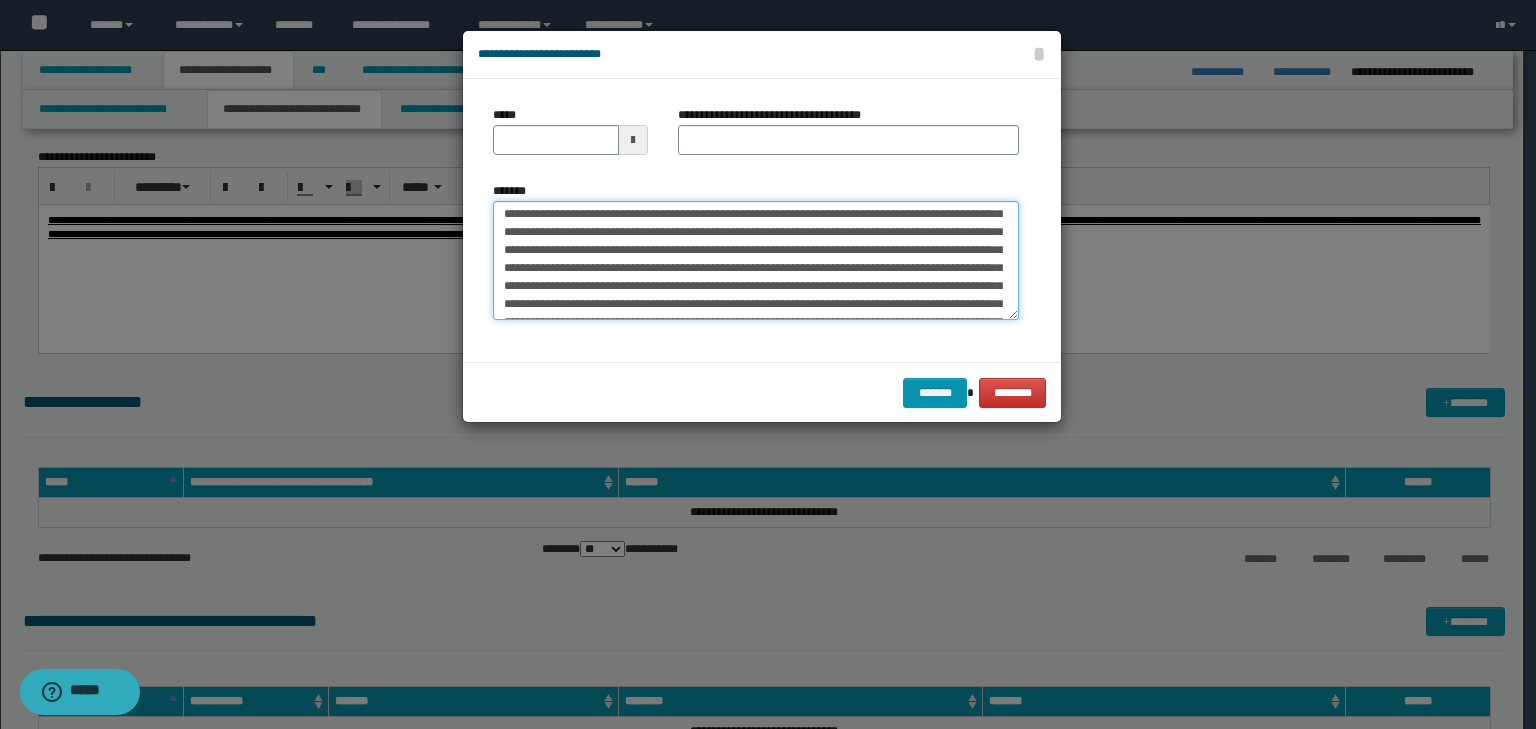scroll, scrollTop: 0, scrollLeft: 0, axis: both 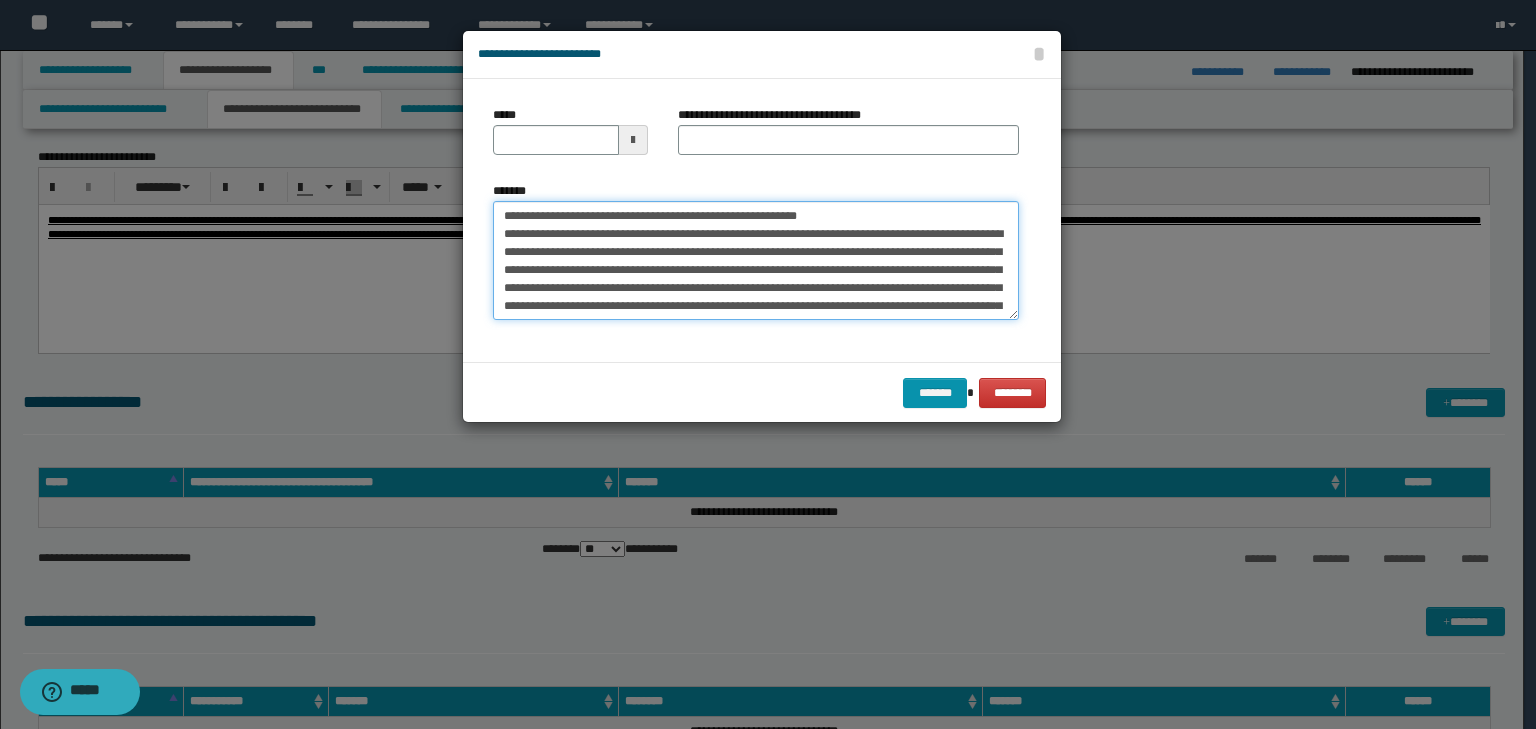 drag, startPoint x: 567, startPoint y: 212, endPoint x: 439, endPoint y: 190, distance: 129.87686 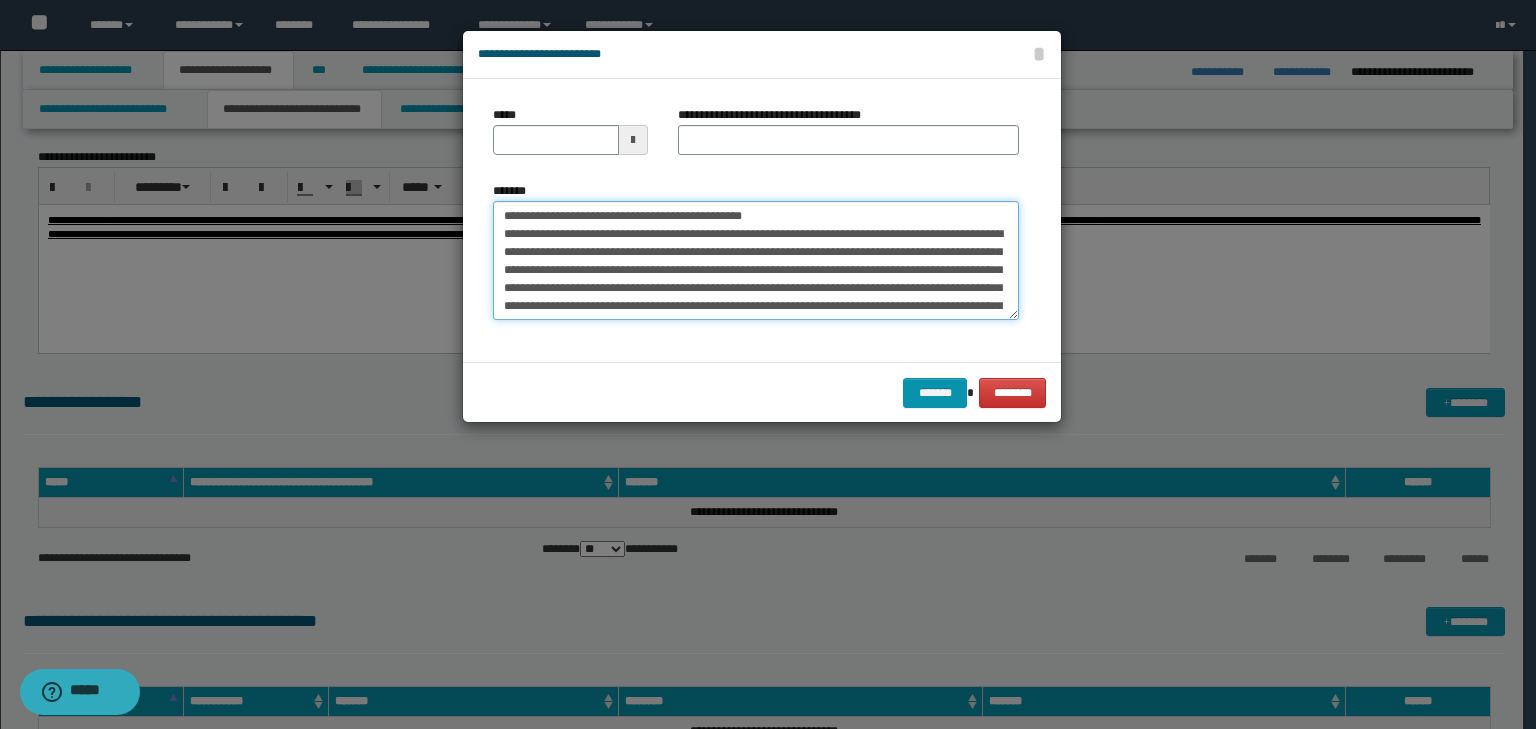type 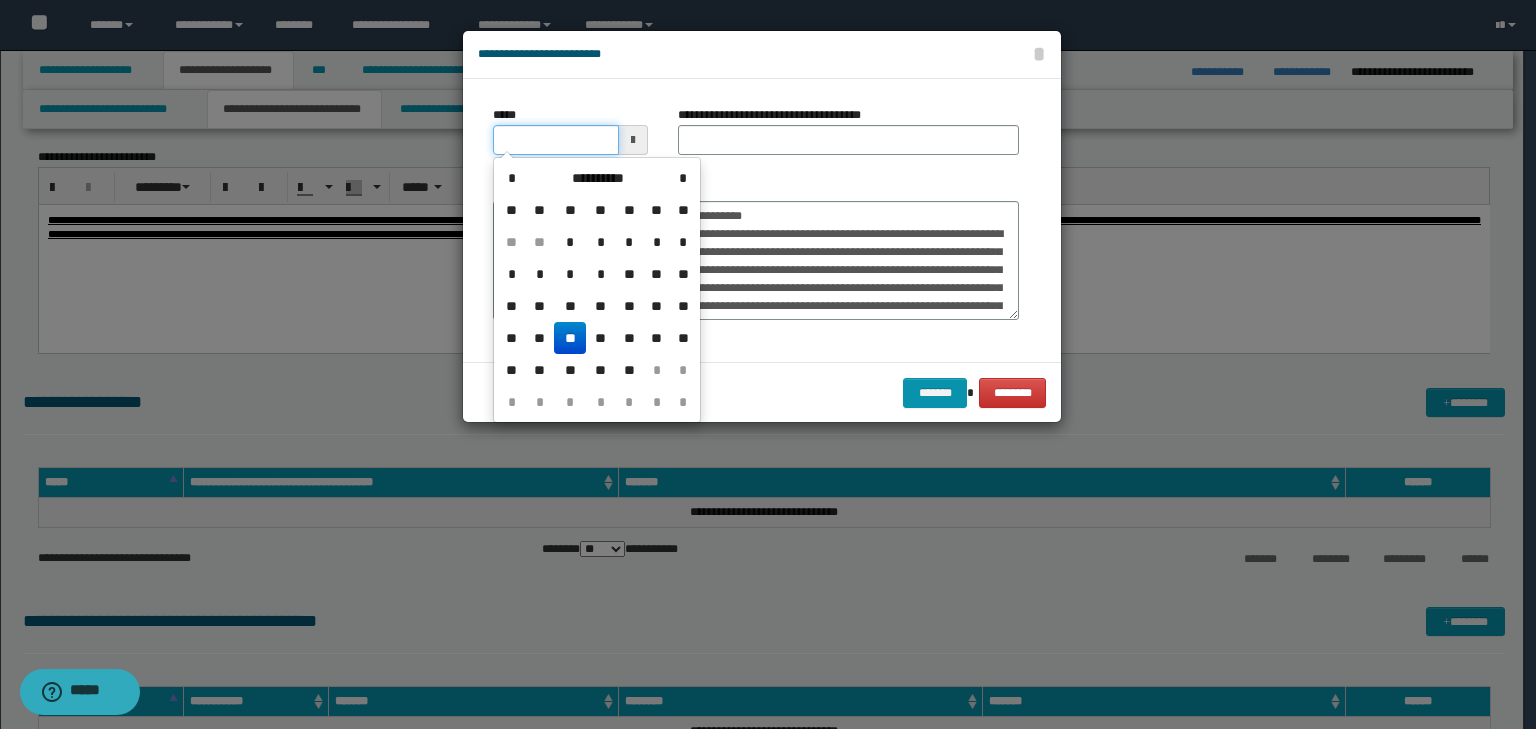 click on "*****" at bounding box center [556, 140] 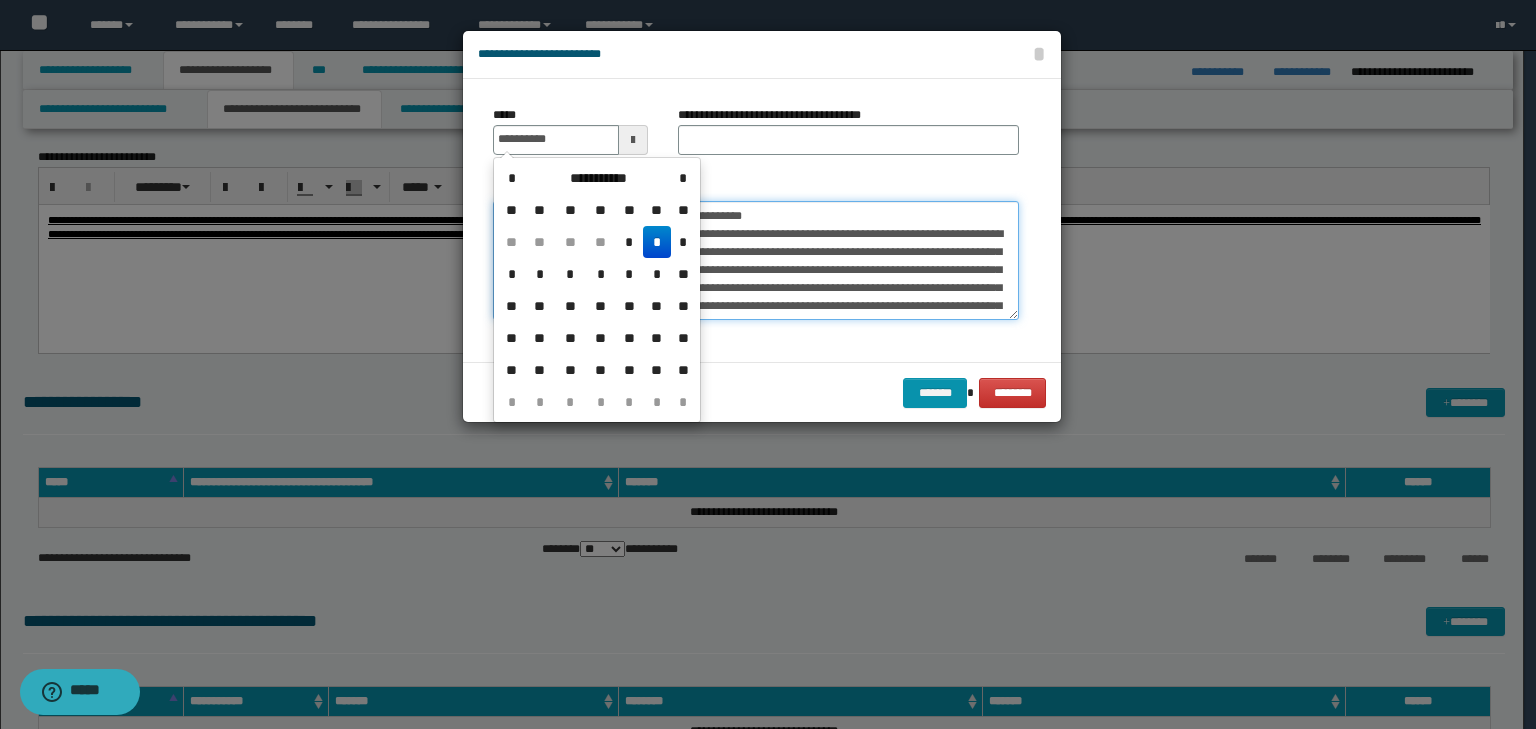 type on "**********" 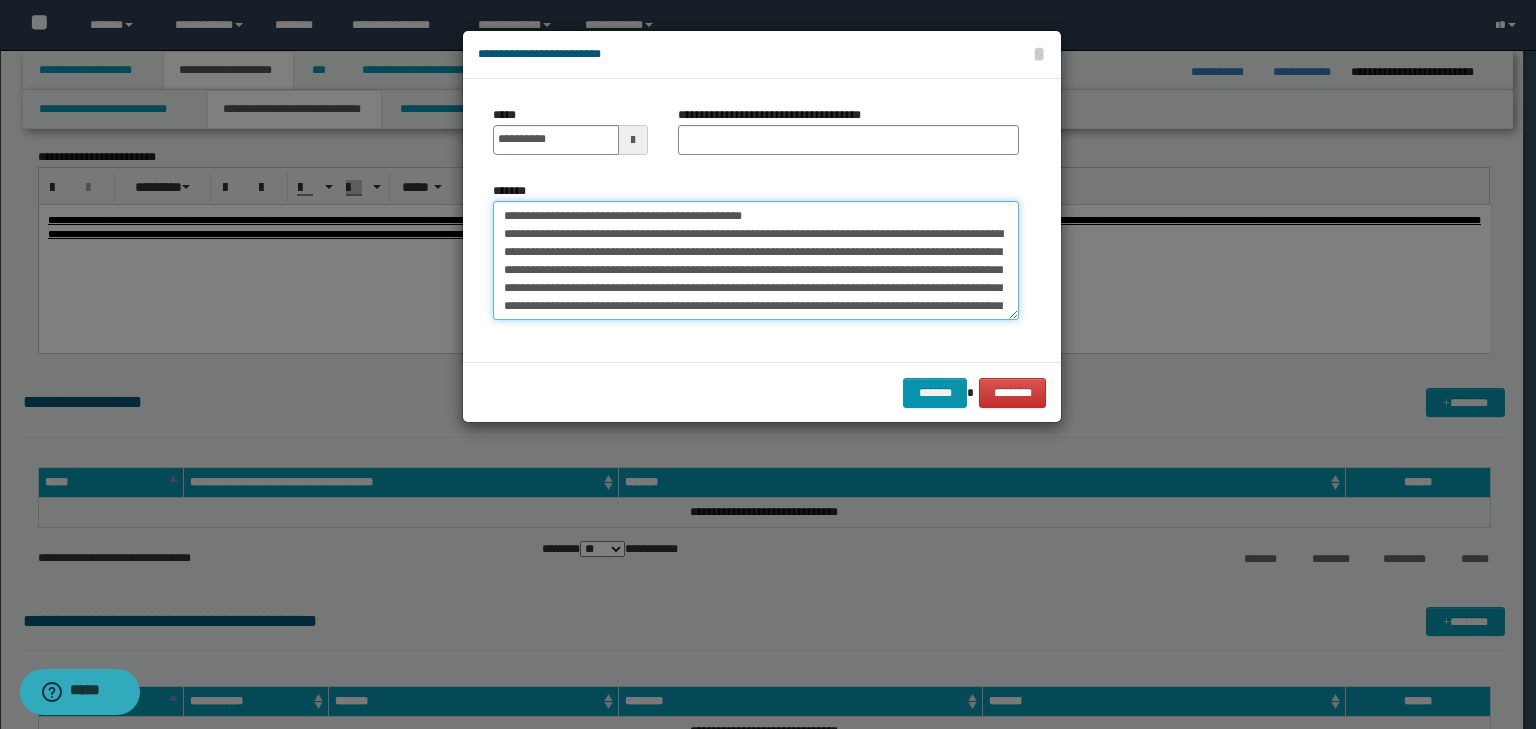 drag, startPoint x: 822, startPoint y: 220, endPoint x: 337, endPoint y: 203, distance: 485.29785 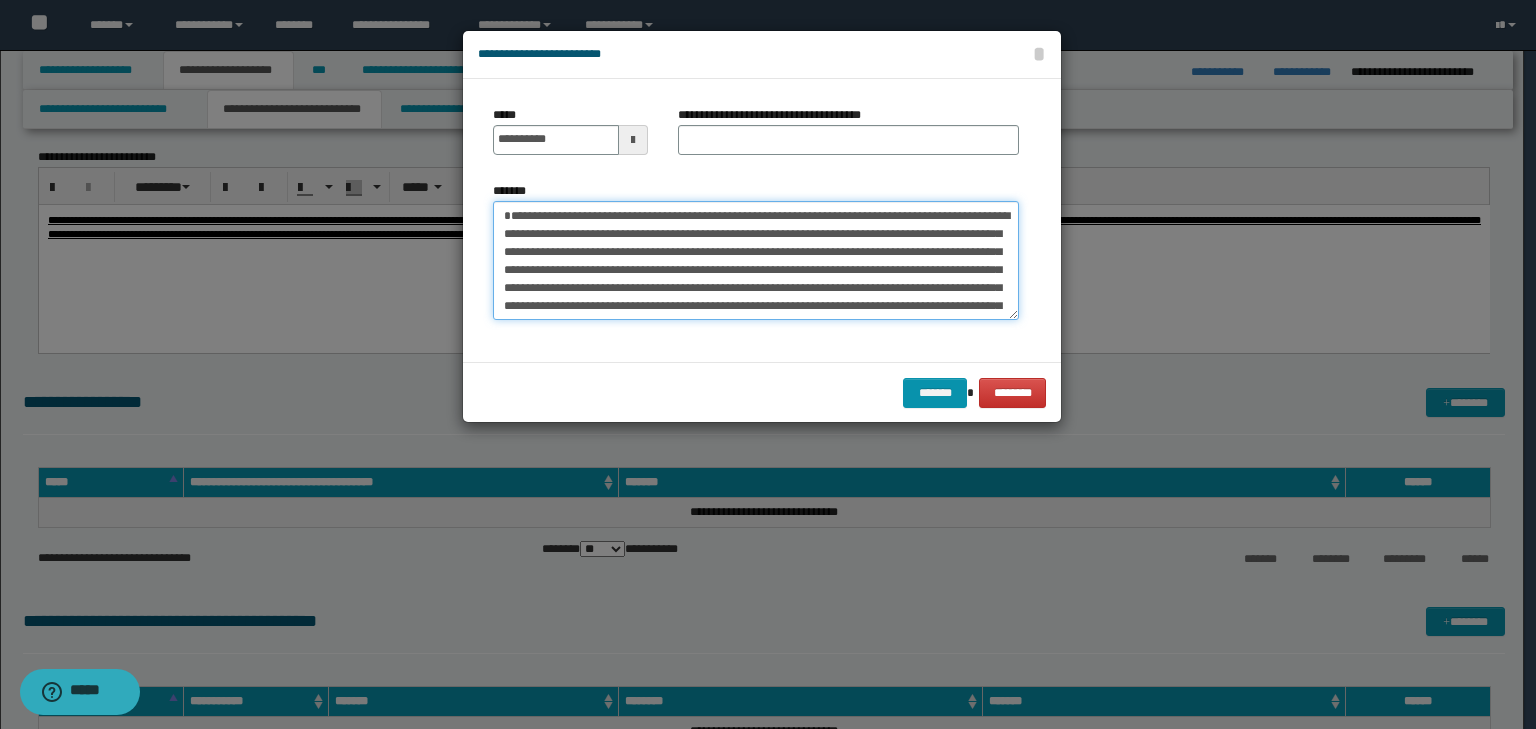 type on "**********" 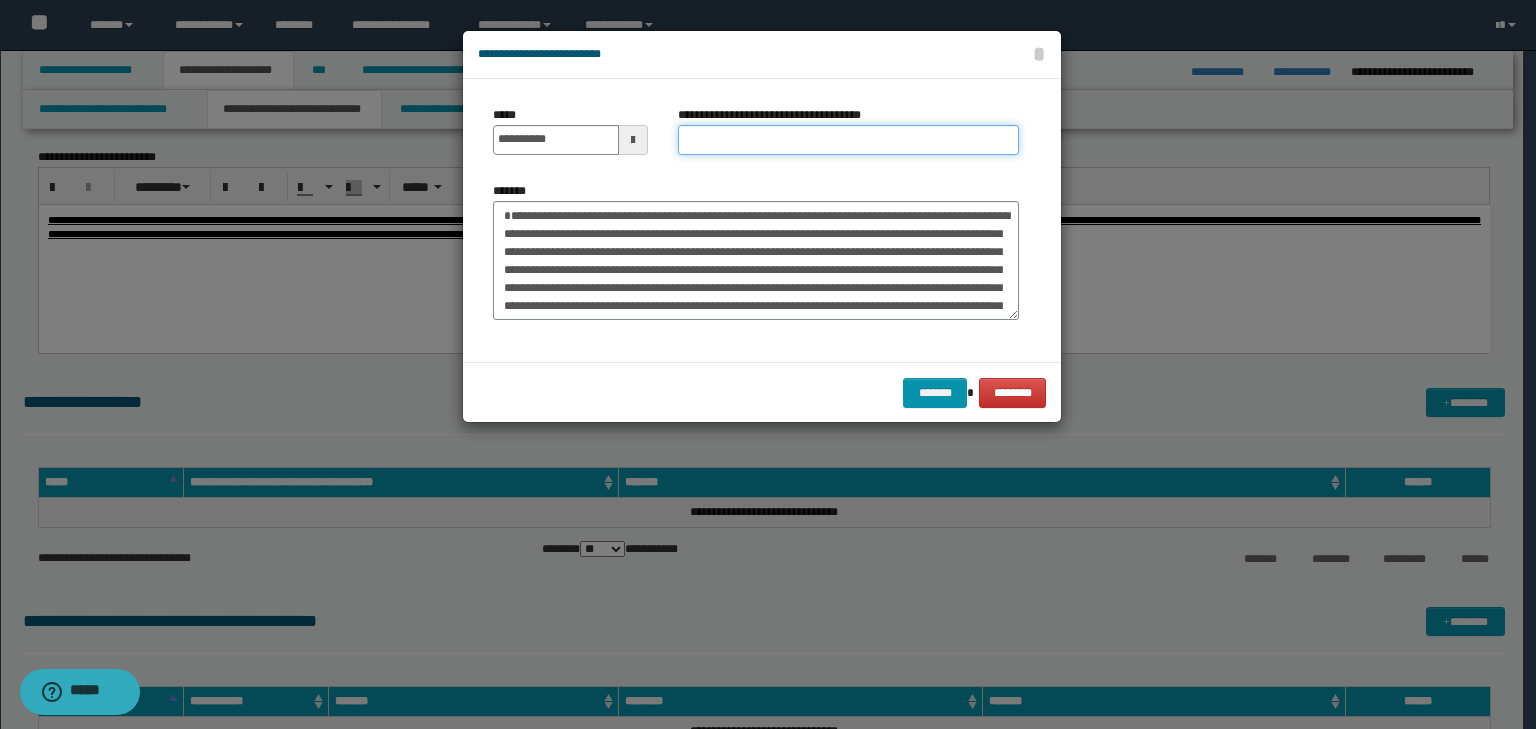 drag, startPoint x: 708, startPoint y: 129, endPoint x: 731, endPoint y: 132, distance: 23.194826 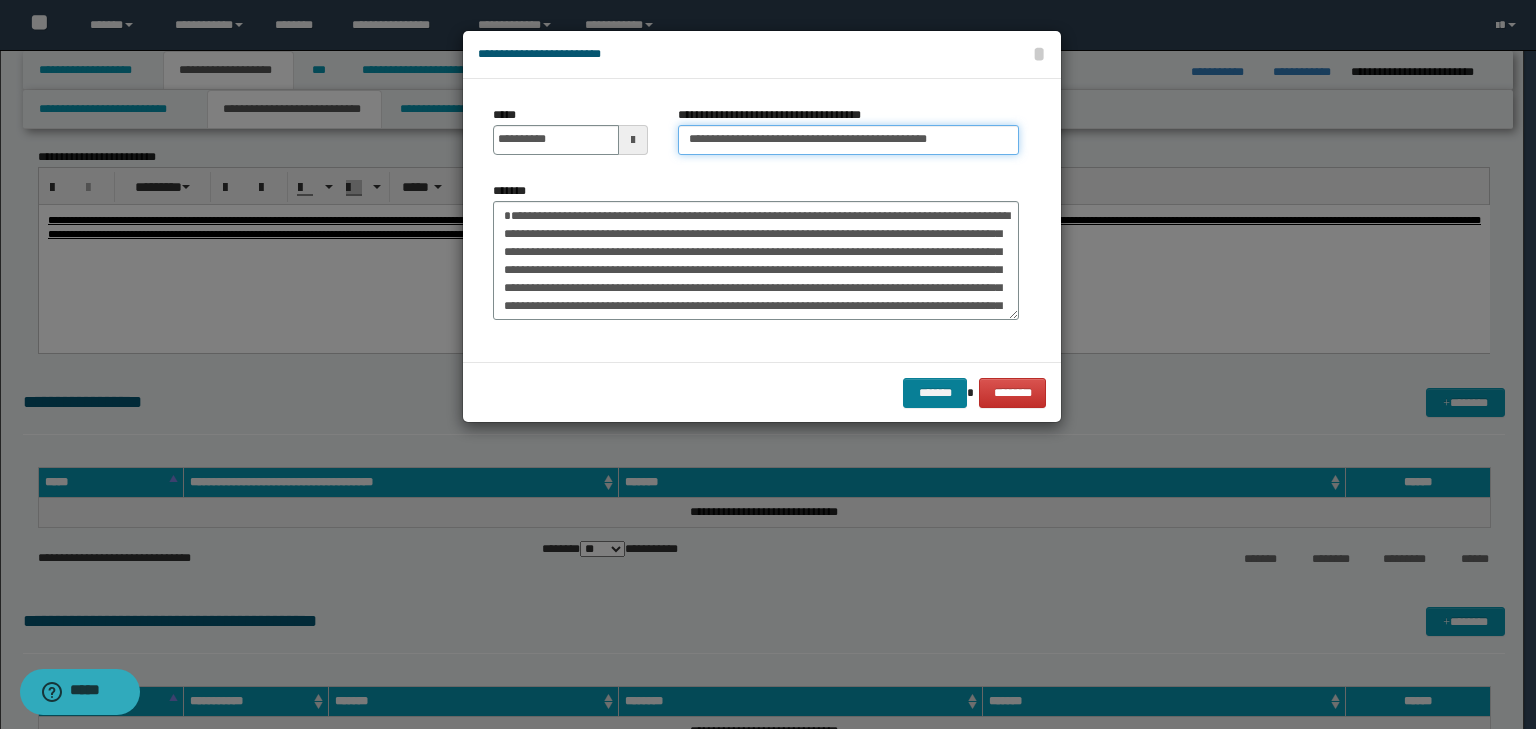 type on "**********" 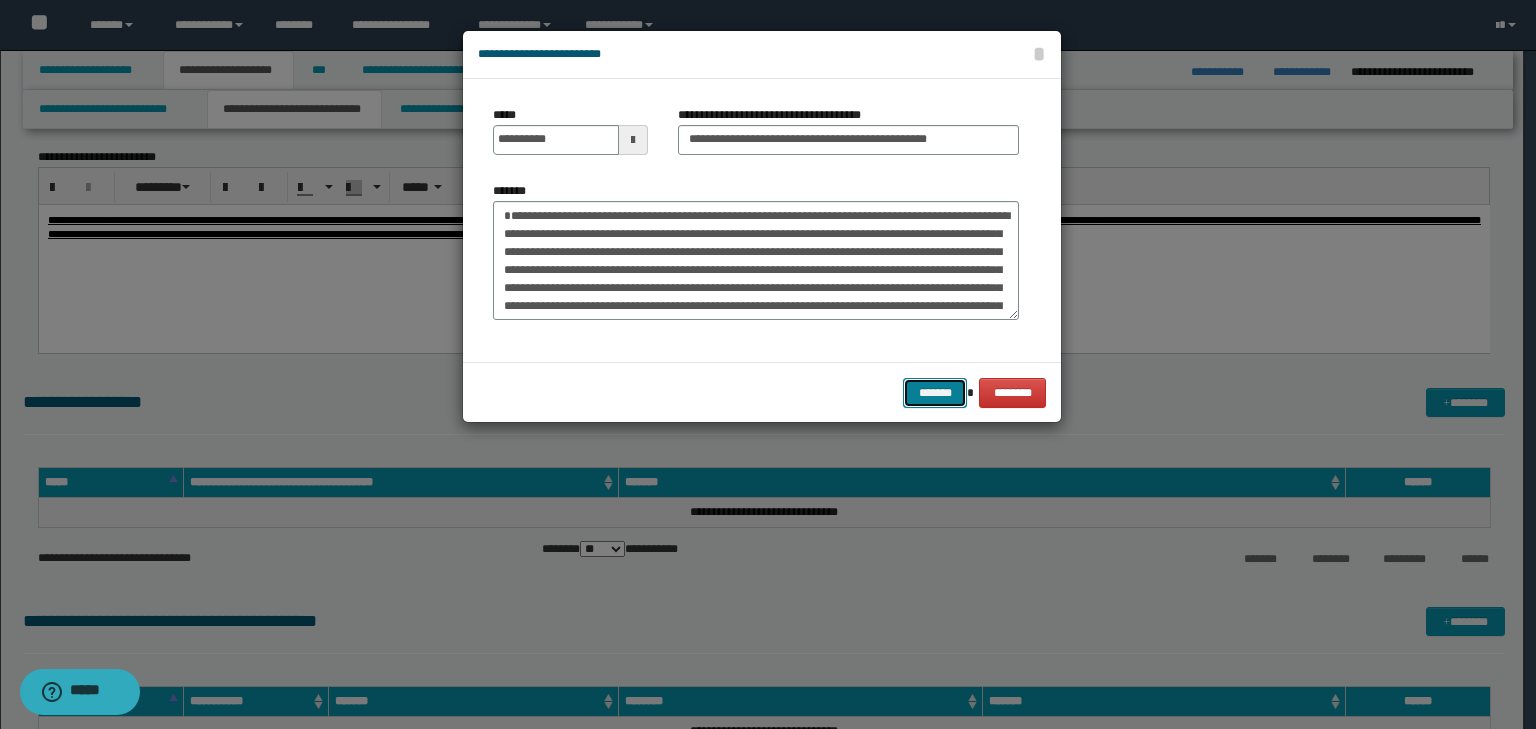 click on "*******" at bounding box center [935, 393] 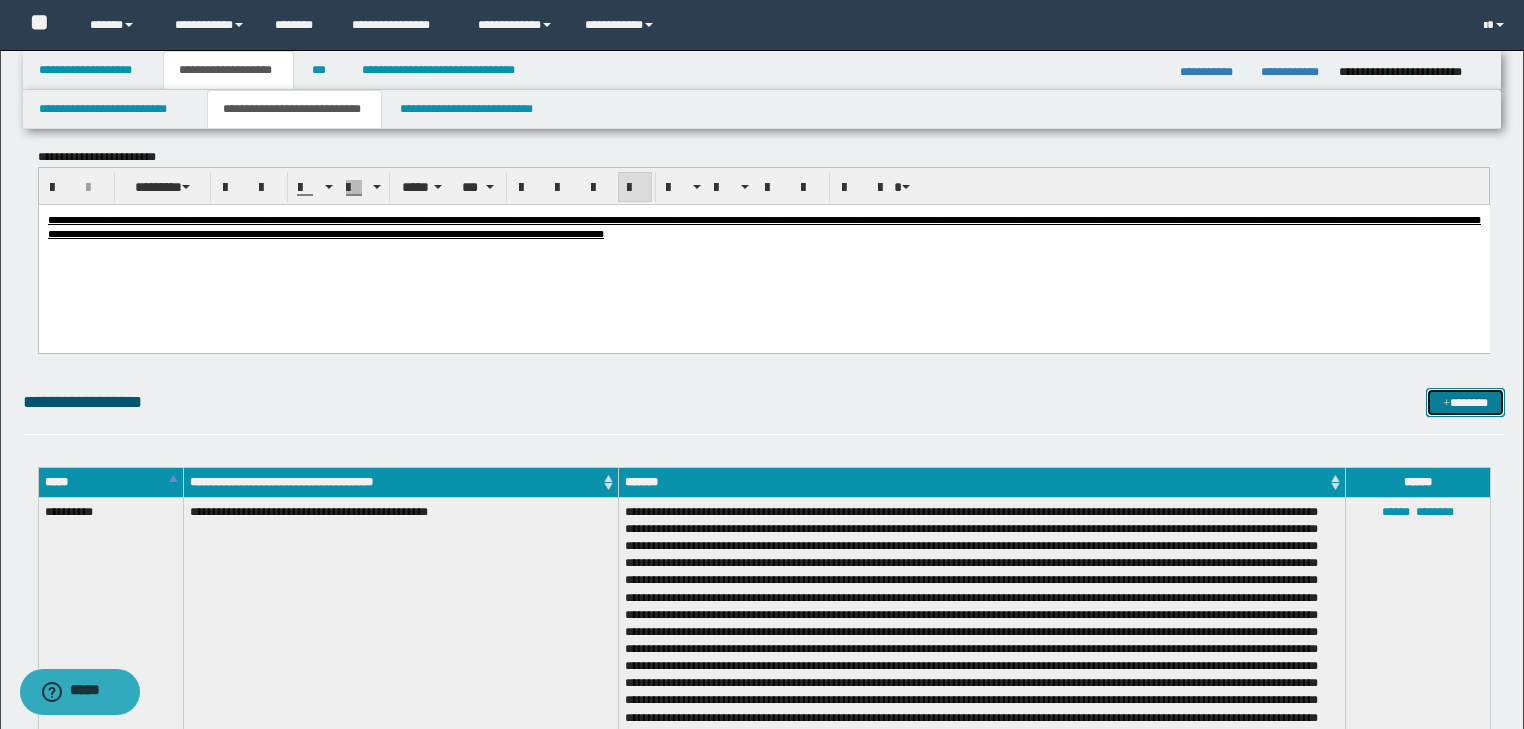 drag, startPoint x: 1488, startPoint y: 397, endPoint x: 1310, endPoint y: 371, distance: 179.88885 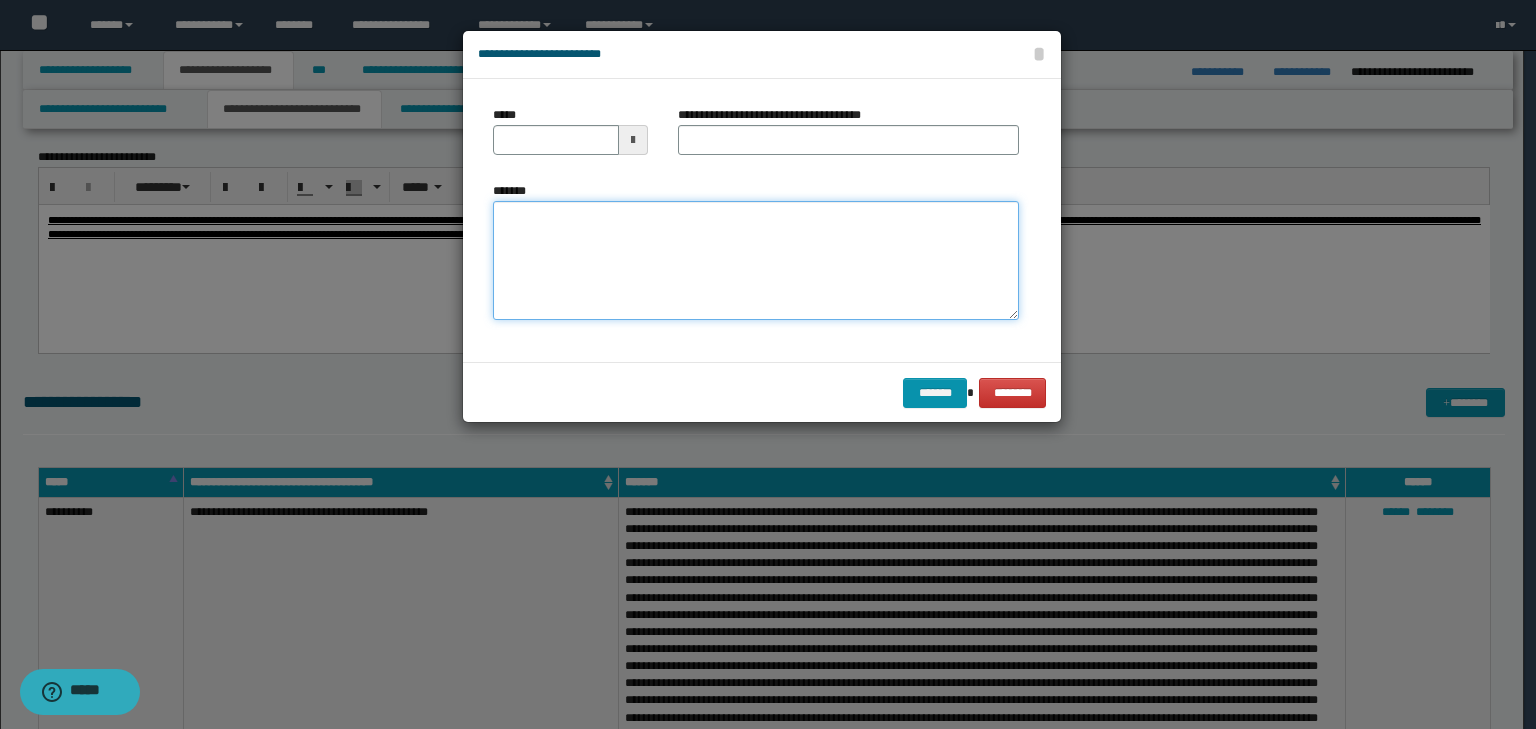 click on "*******" at bounding box center [756, 261] 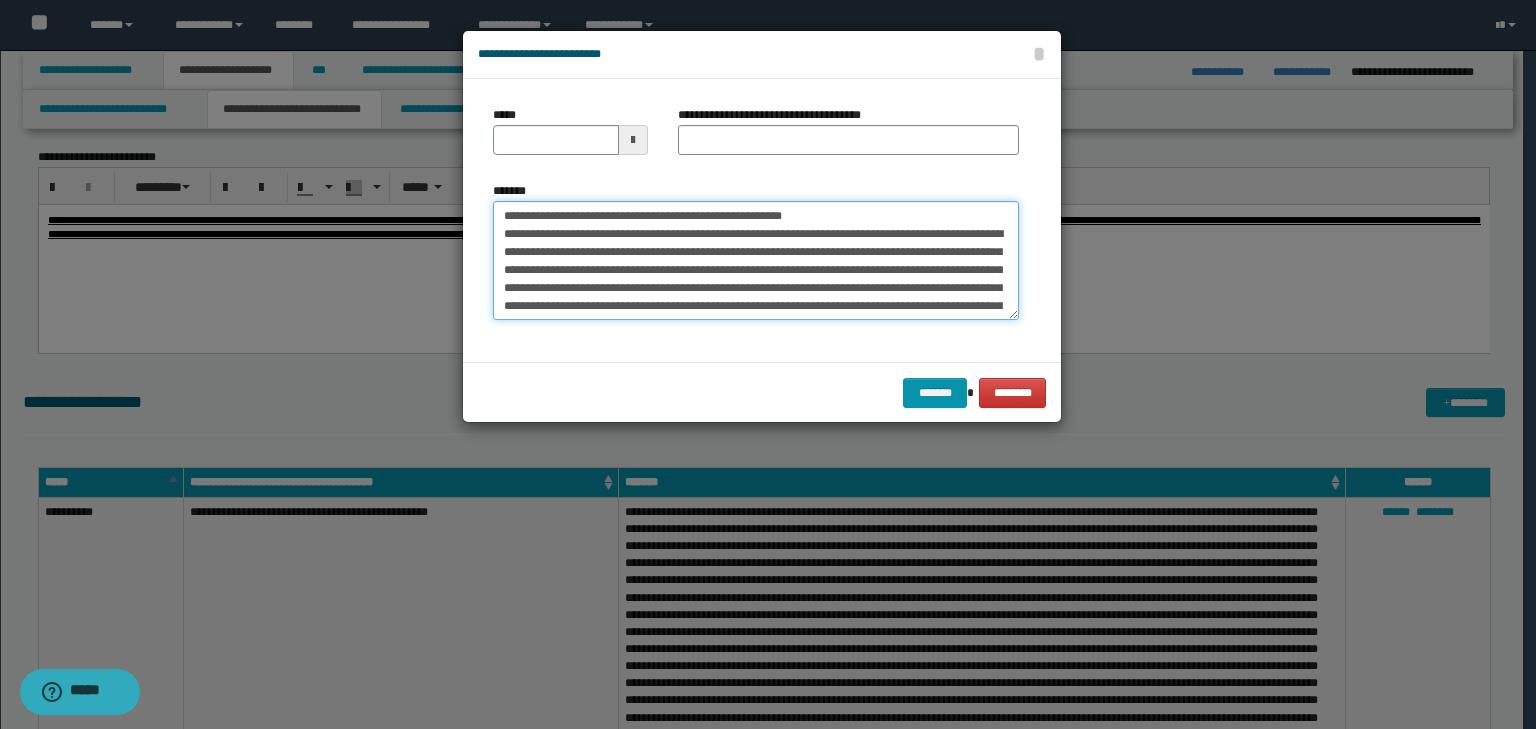 scroll, scrollTop: 0, scrollLeft: 0, axis: both 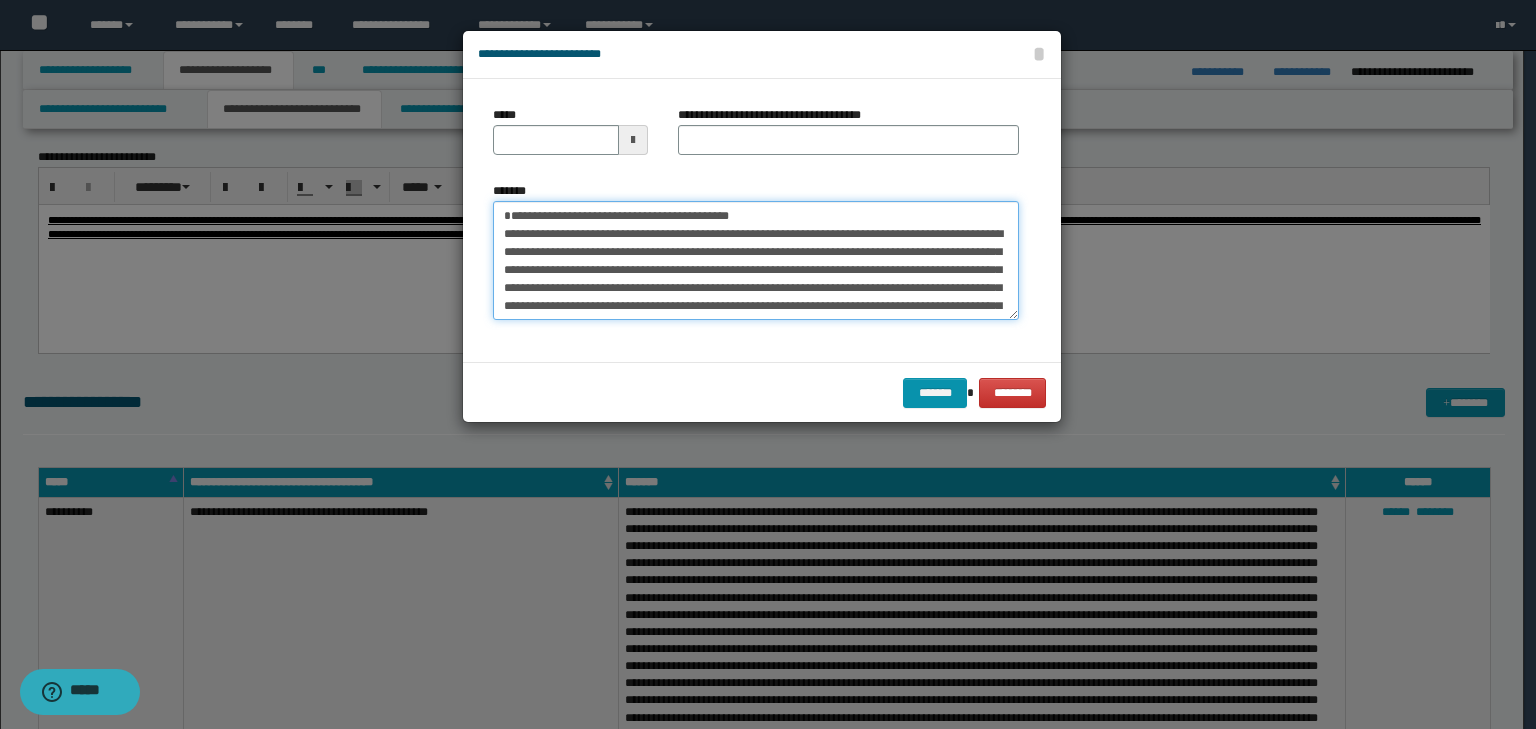 type on "**********" 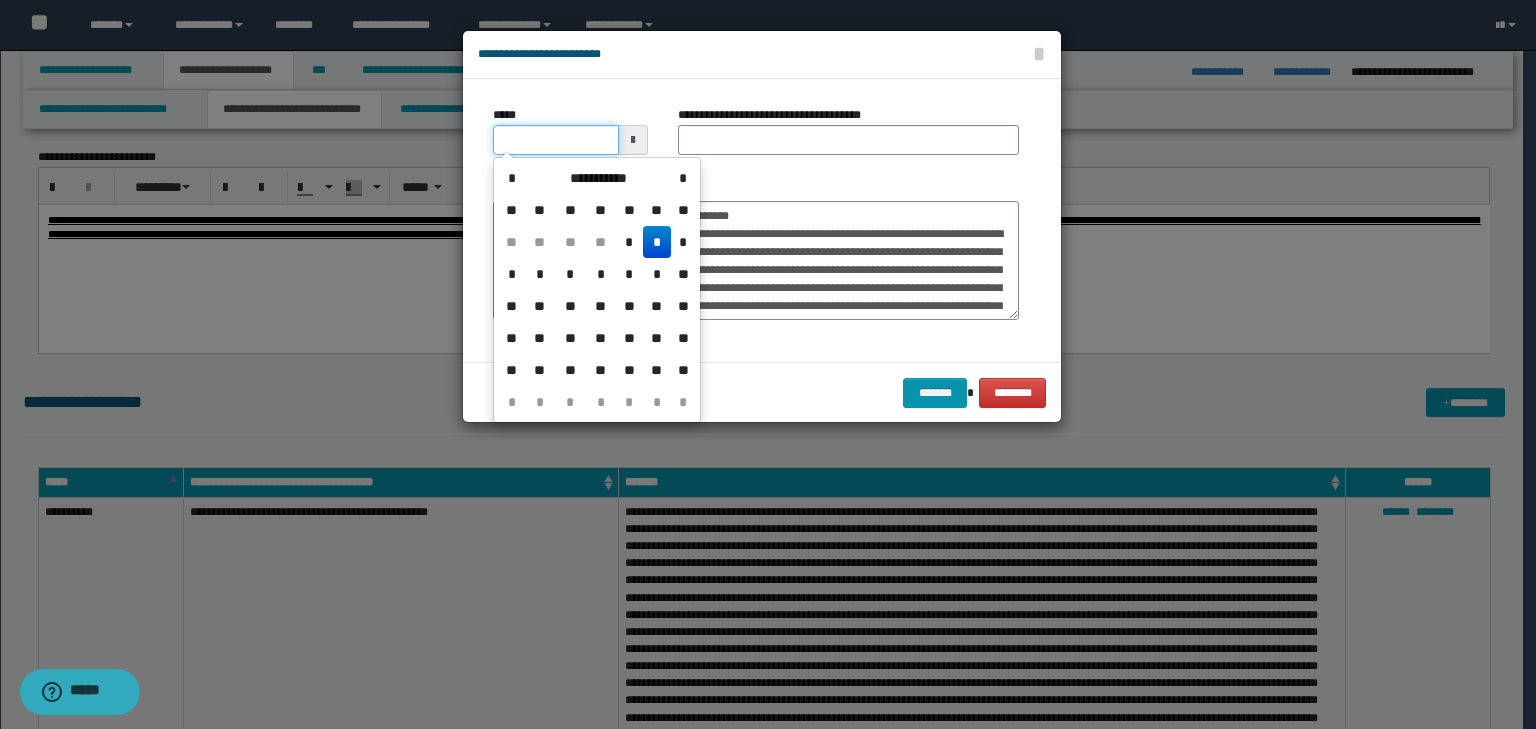 click on "*****" at bounding box center (556, 140) 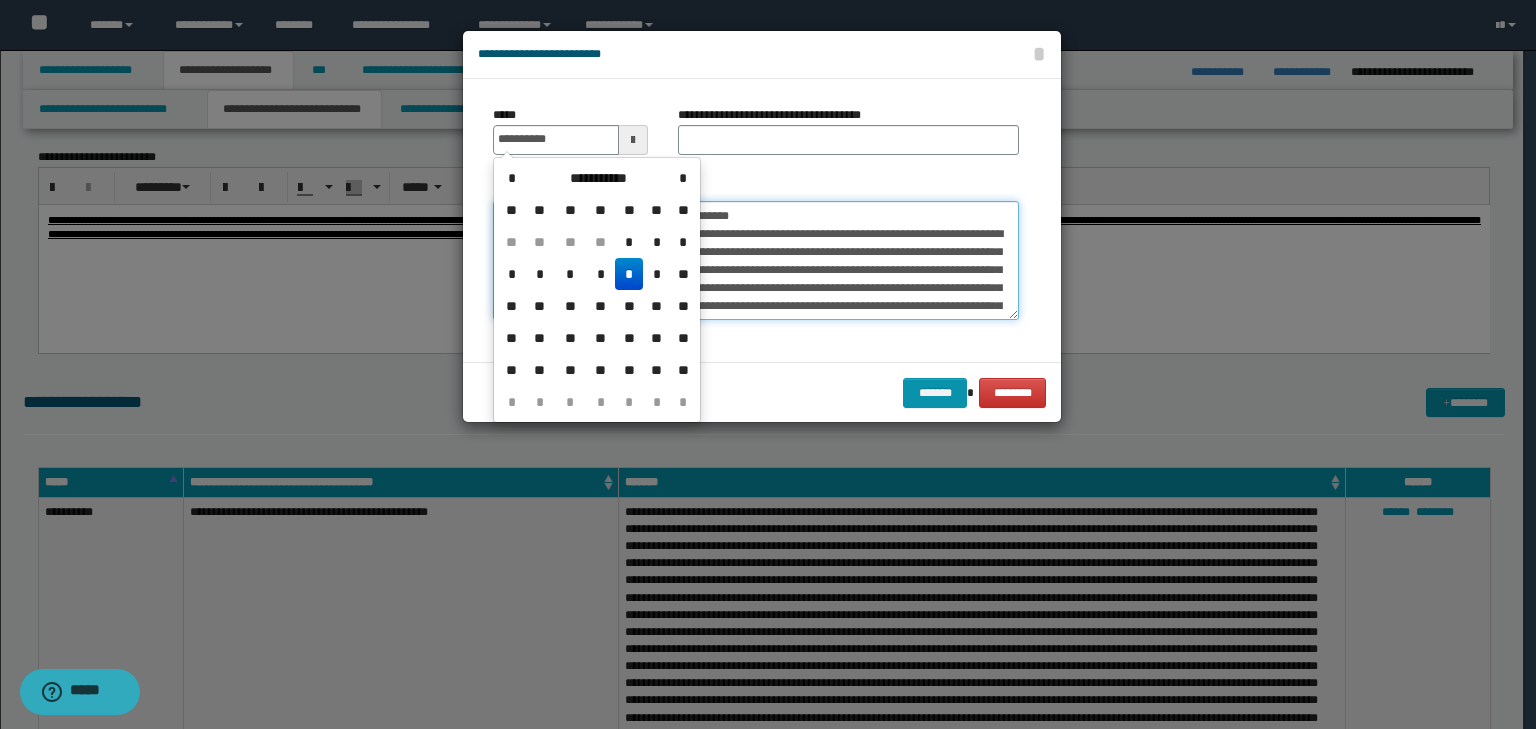 type on "**********" 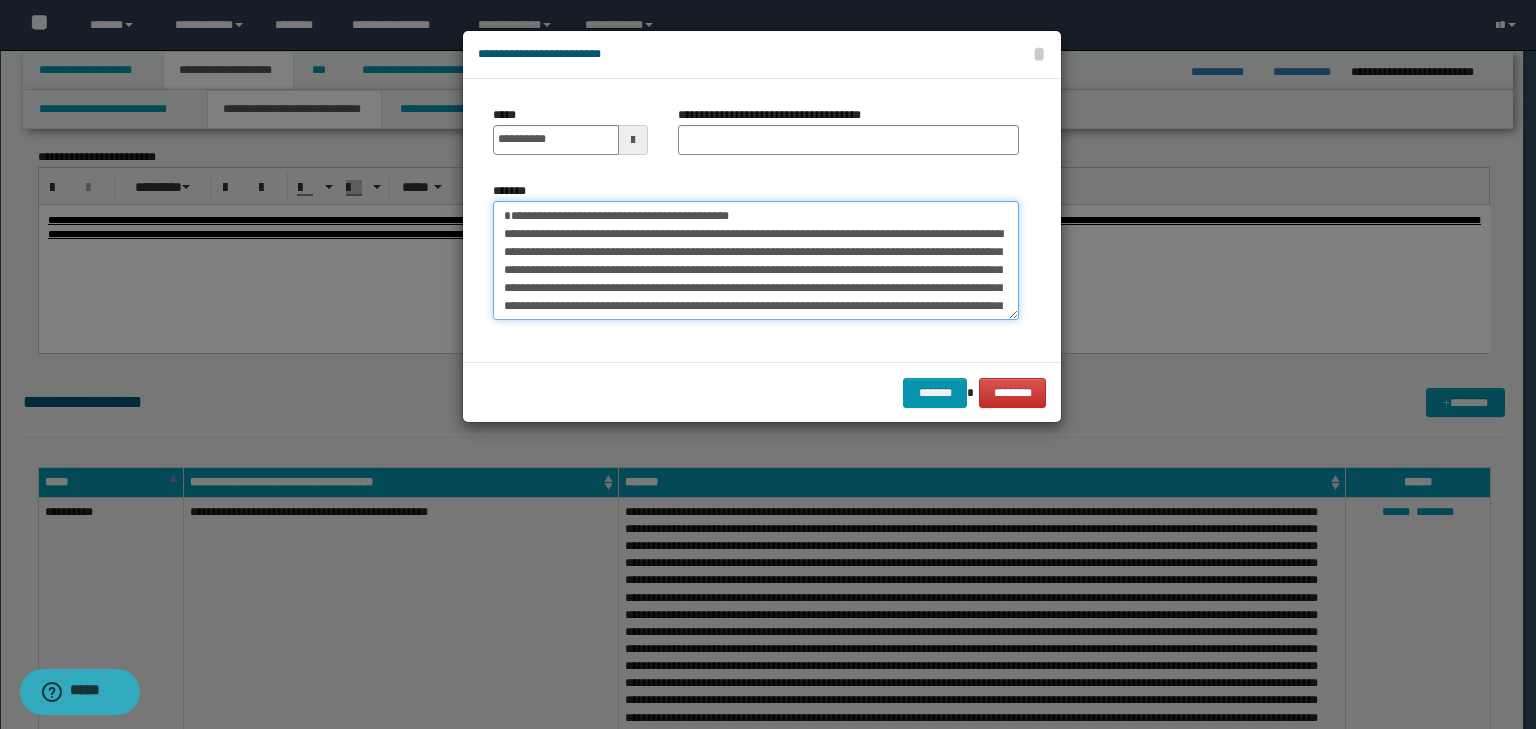 drag, startPoint x: 815, startPoint y: 216, endPoint x: 380, endPoint y: 182, distance: 436.32672 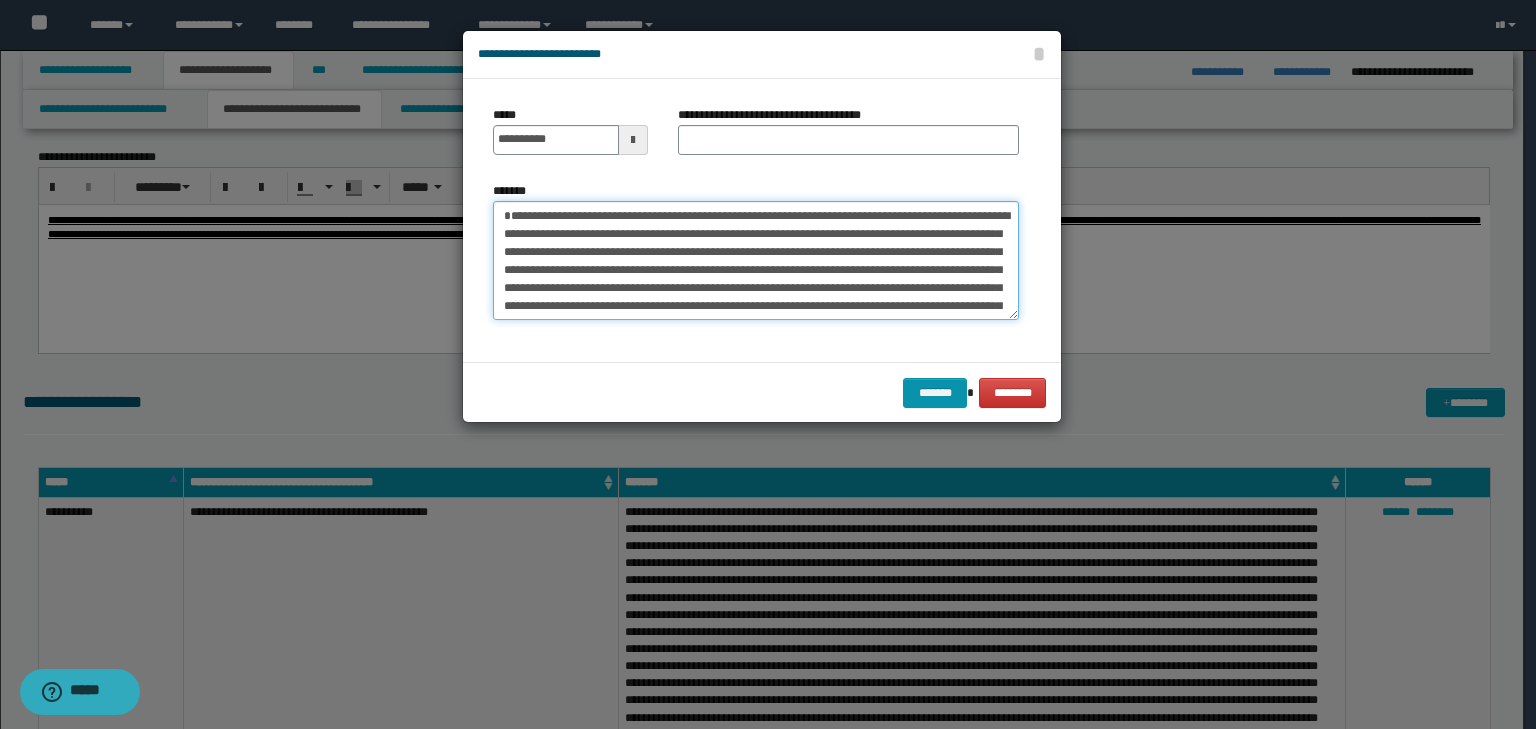 type on "**********" 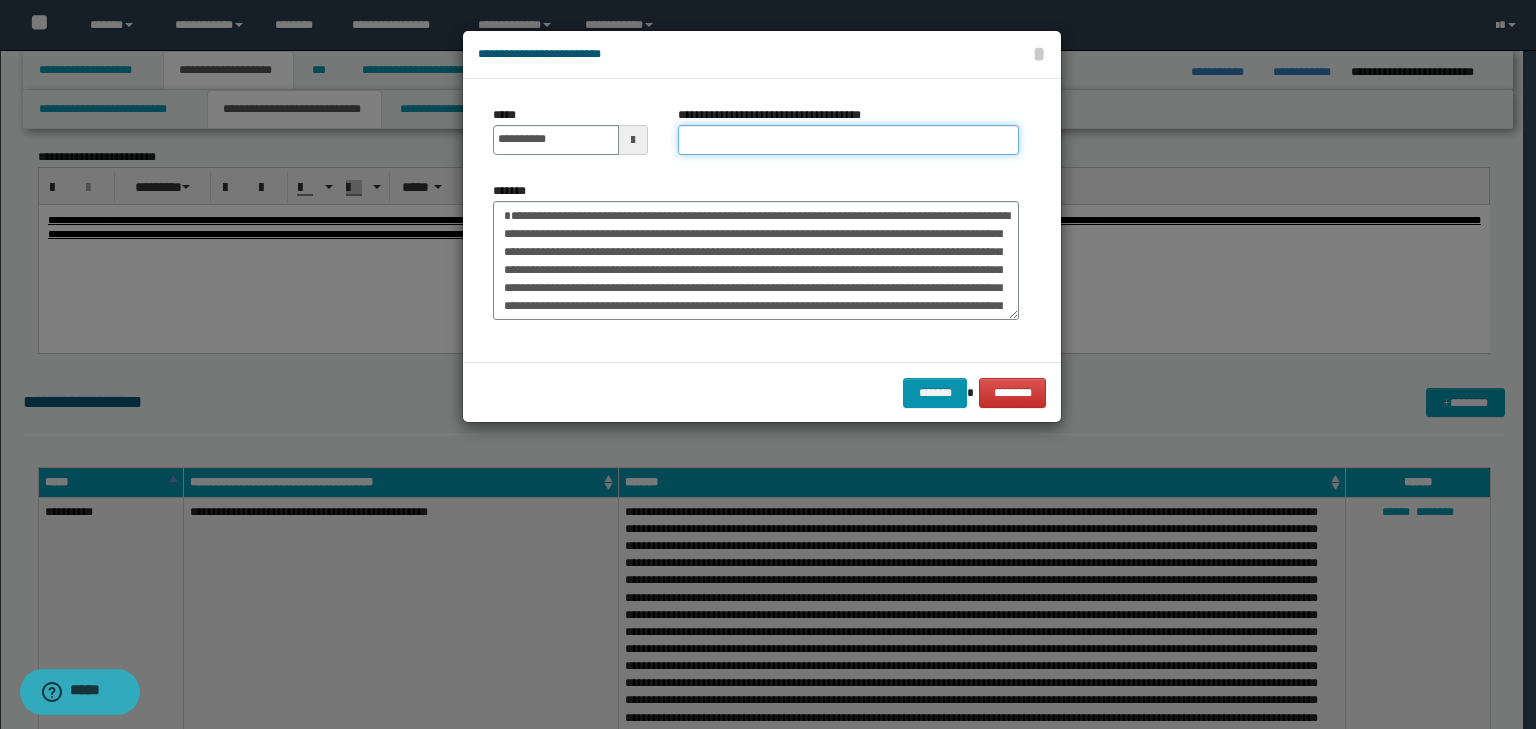 click on "**********" at bounding box center [848, 140] 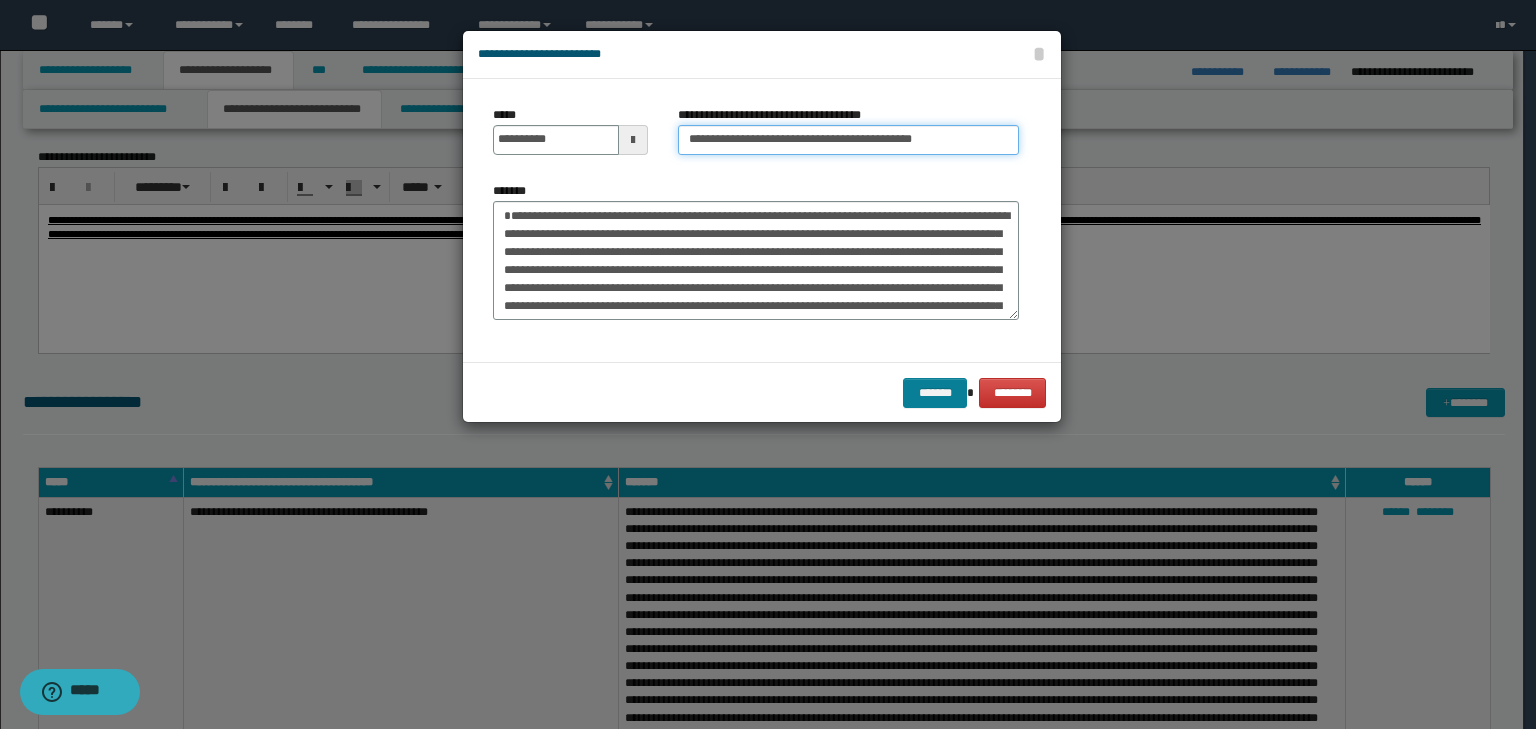 type on "**********" 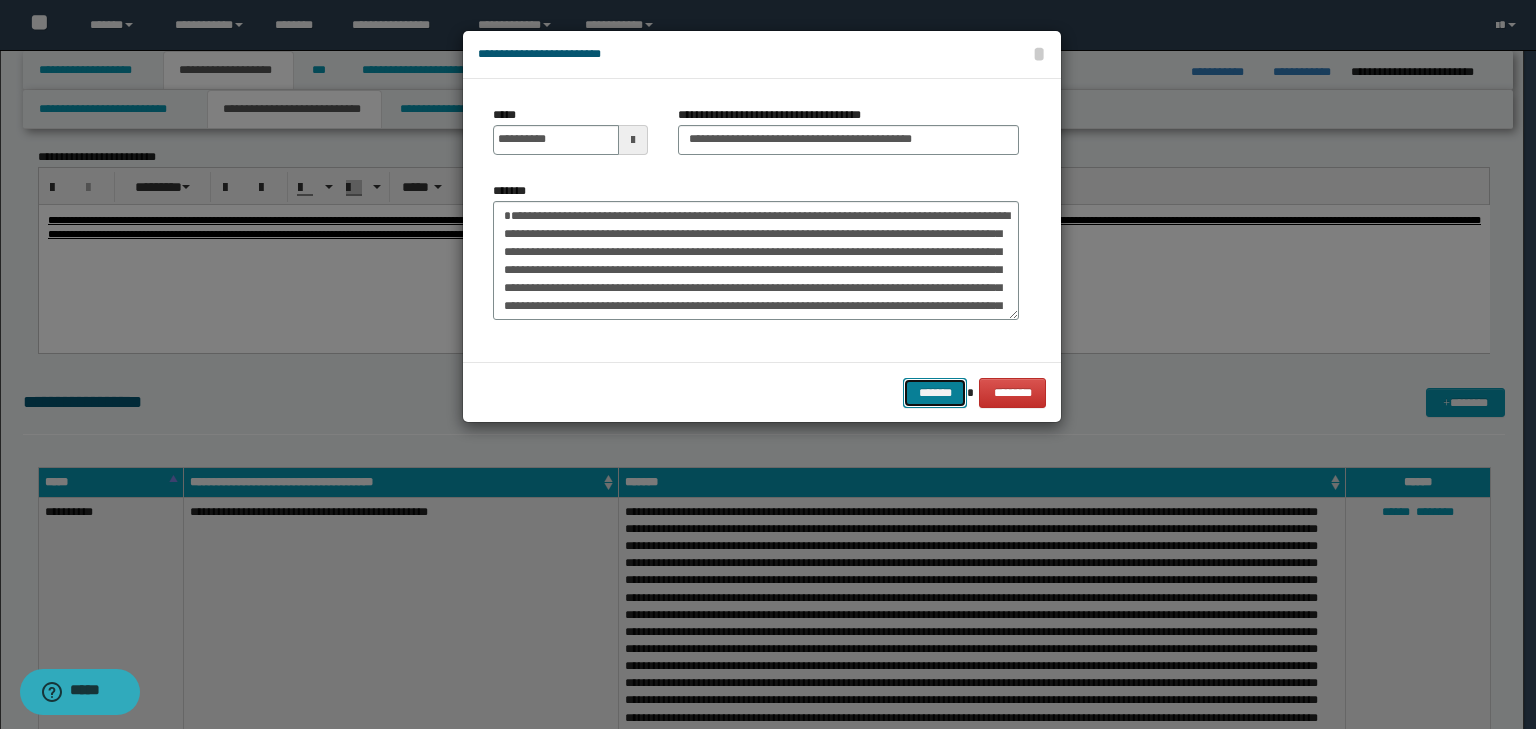 click on "*******" at bounding box center (935, 393) 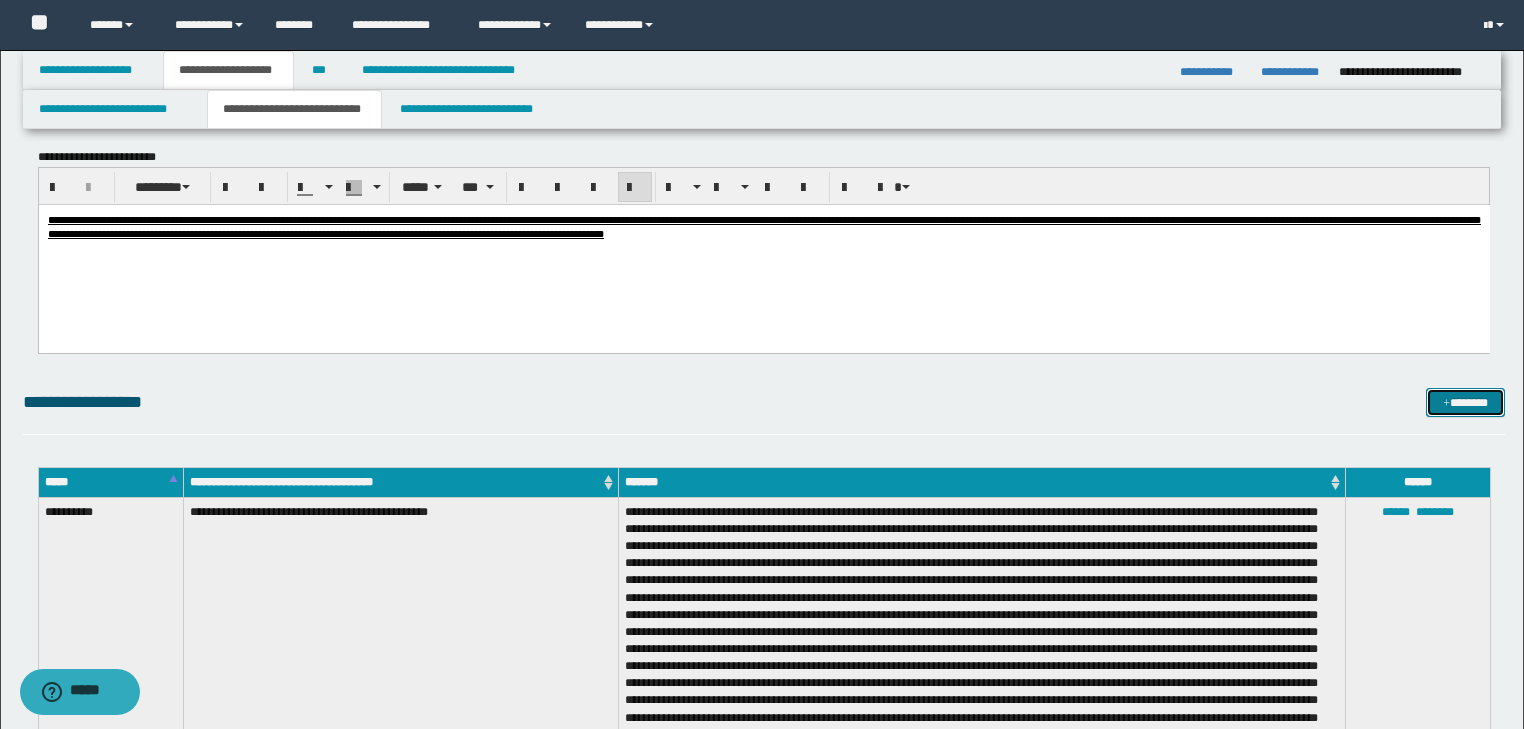 click at bounding box center [1446, 404] 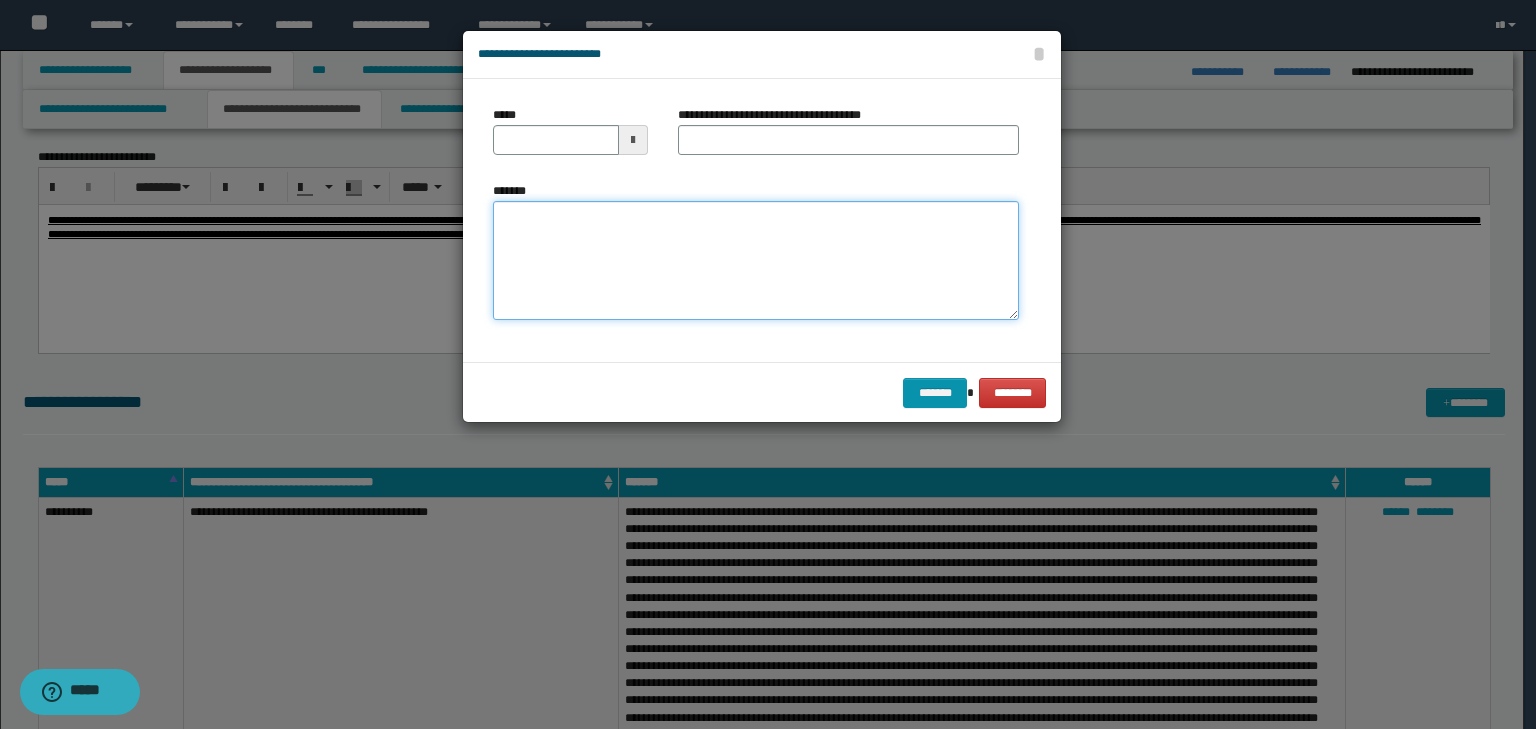 click on "*******" at bounding box center (756, 261) 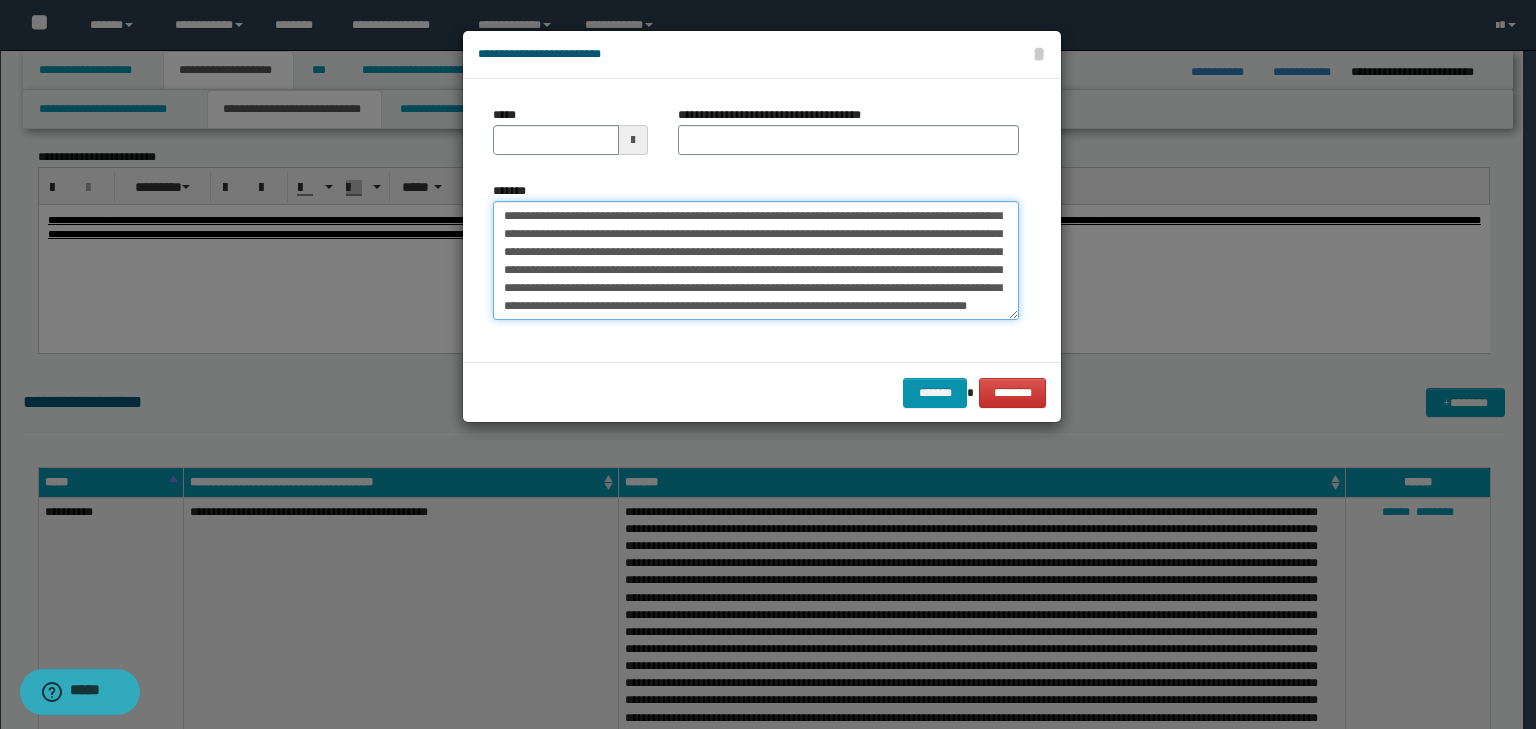 scroll, scrollTop: 0, scrollLeft: 0, axis: both 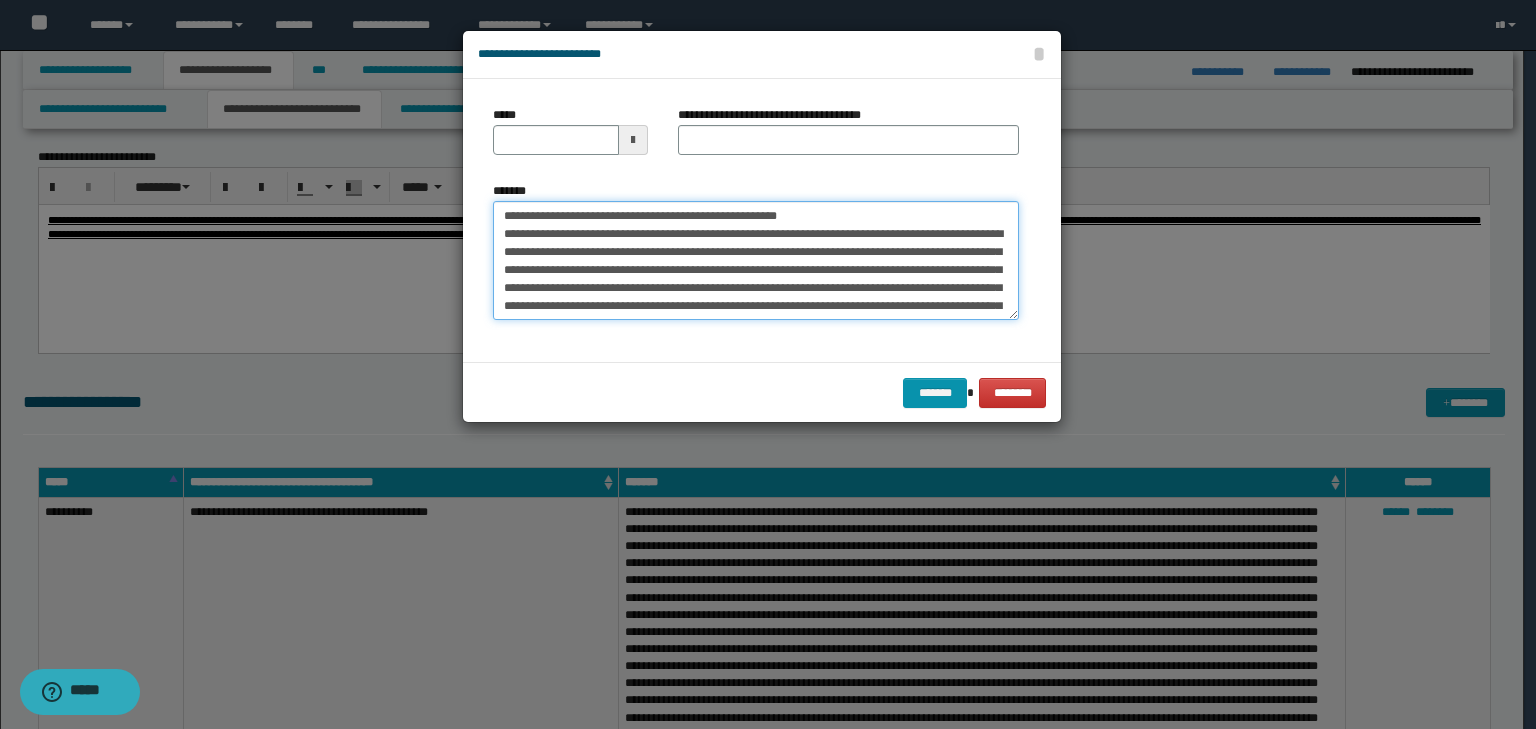 drag, startPoint x: 564, startPoint y: 213, endPoint x: 425, endPoint y: 210, distance: 139.03236 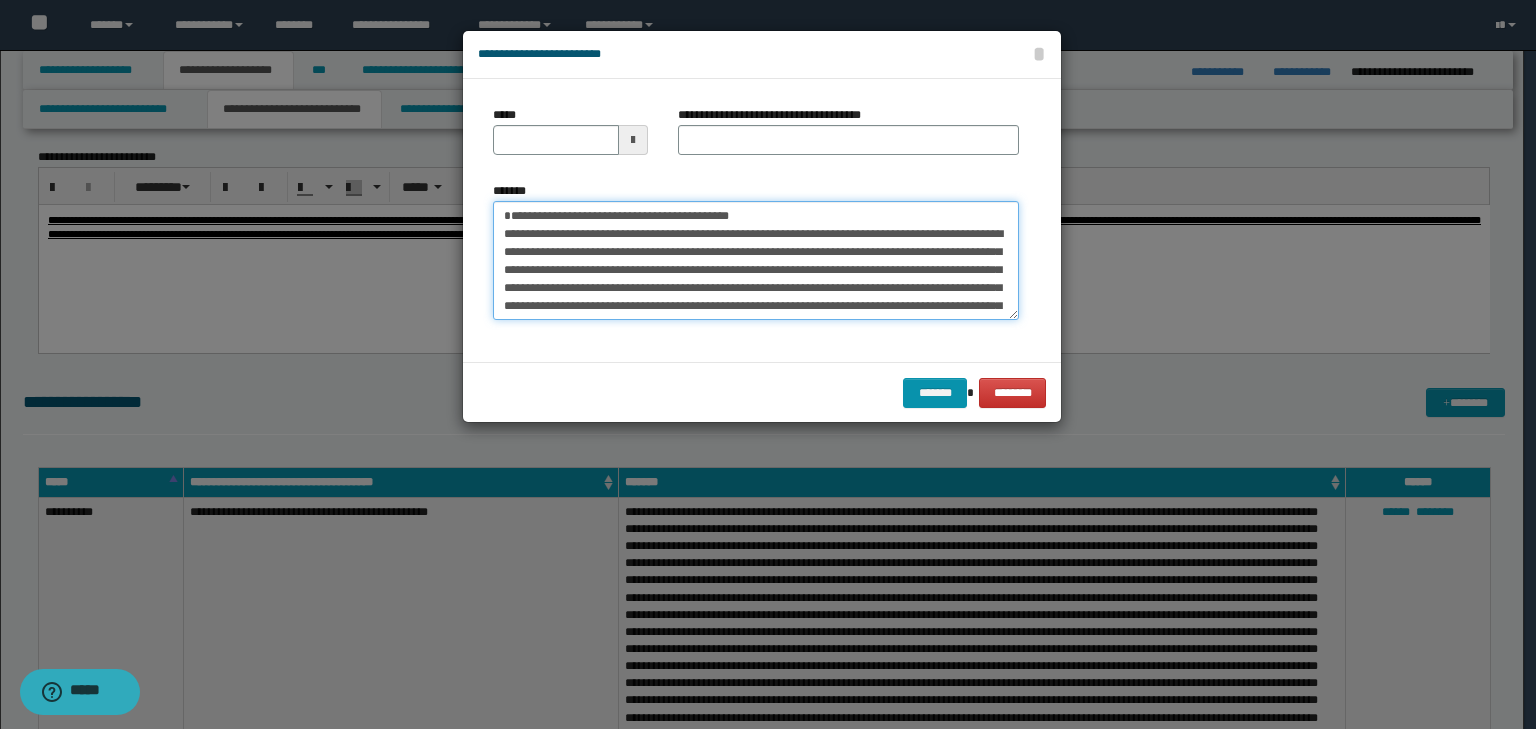 type on "**********" 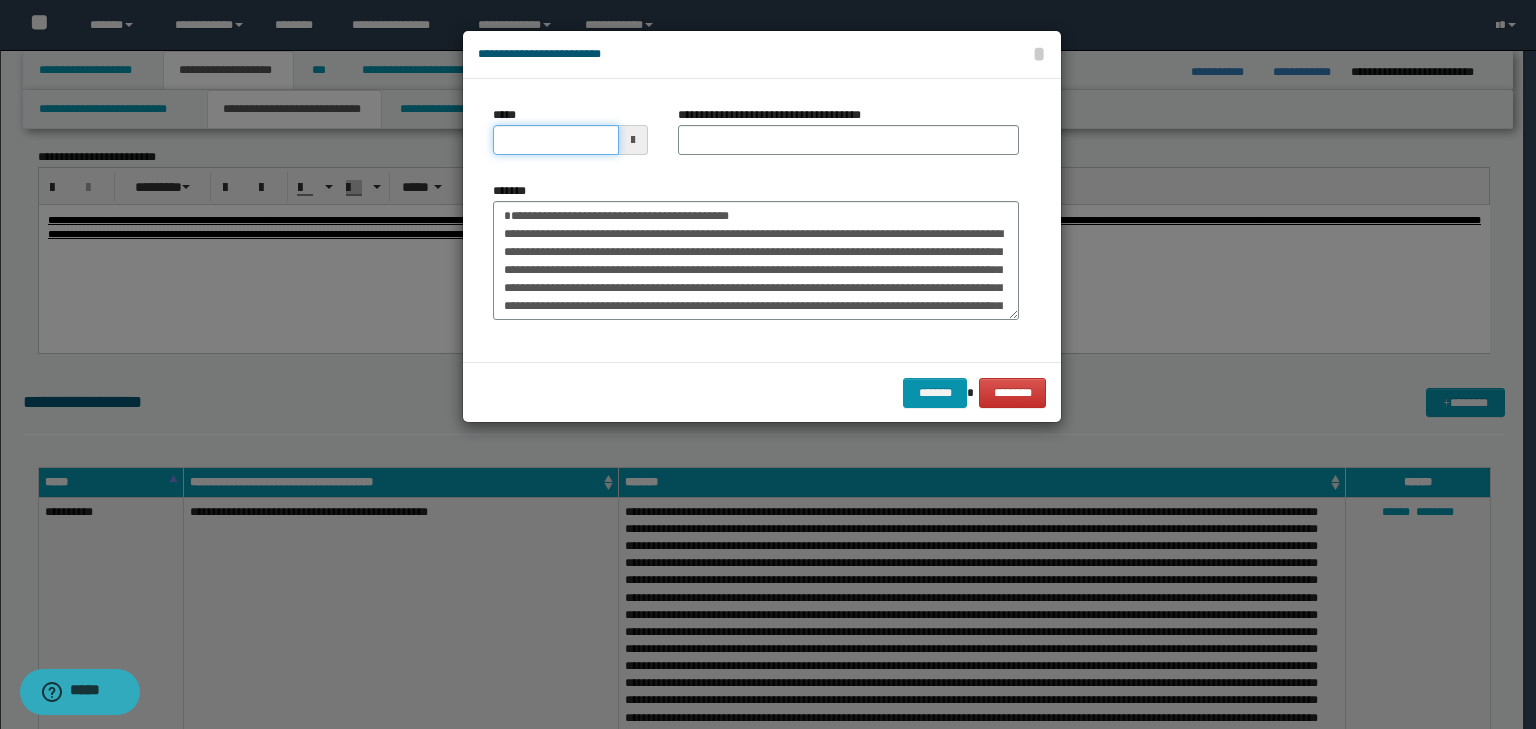 click on "*****" at bounding box center (556, 140) 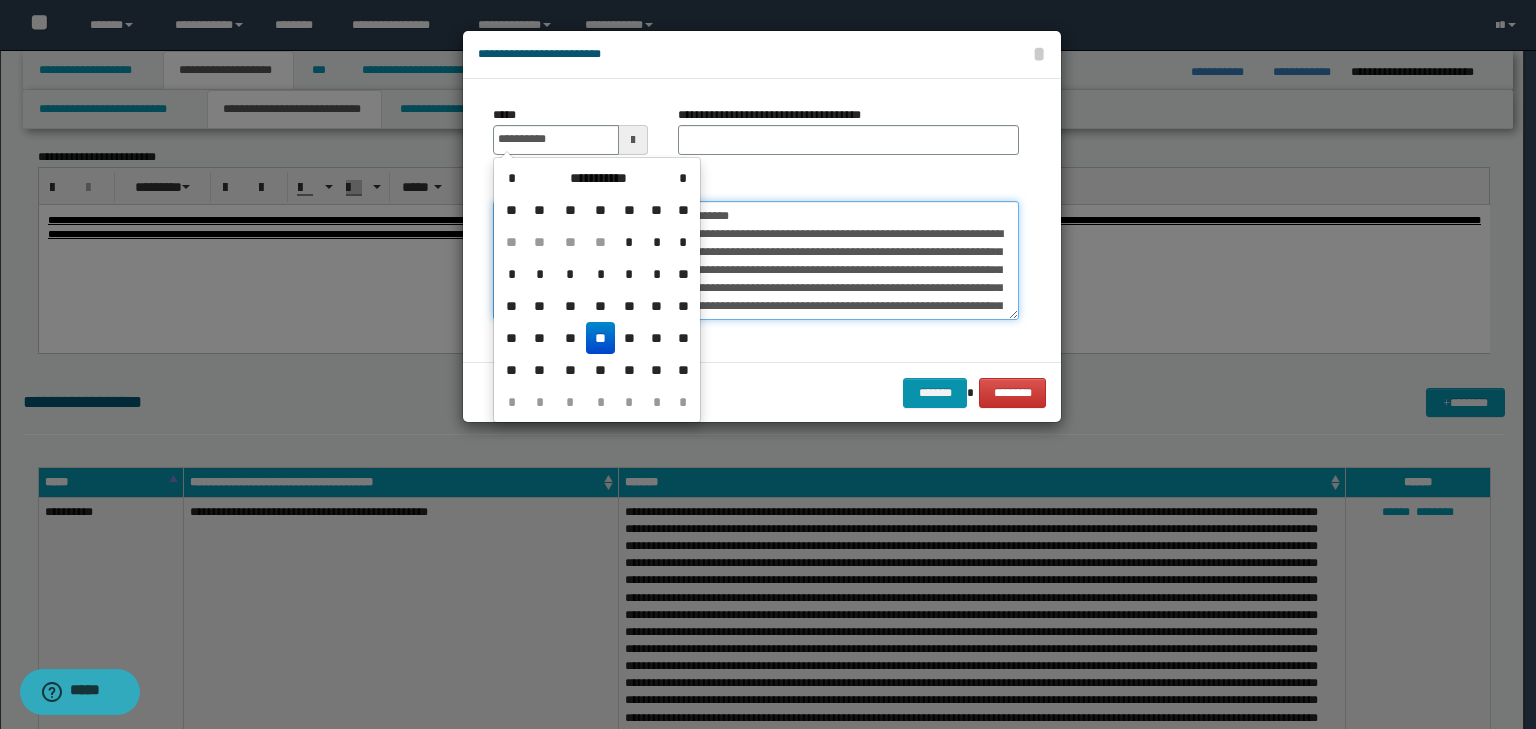 type on "**********" 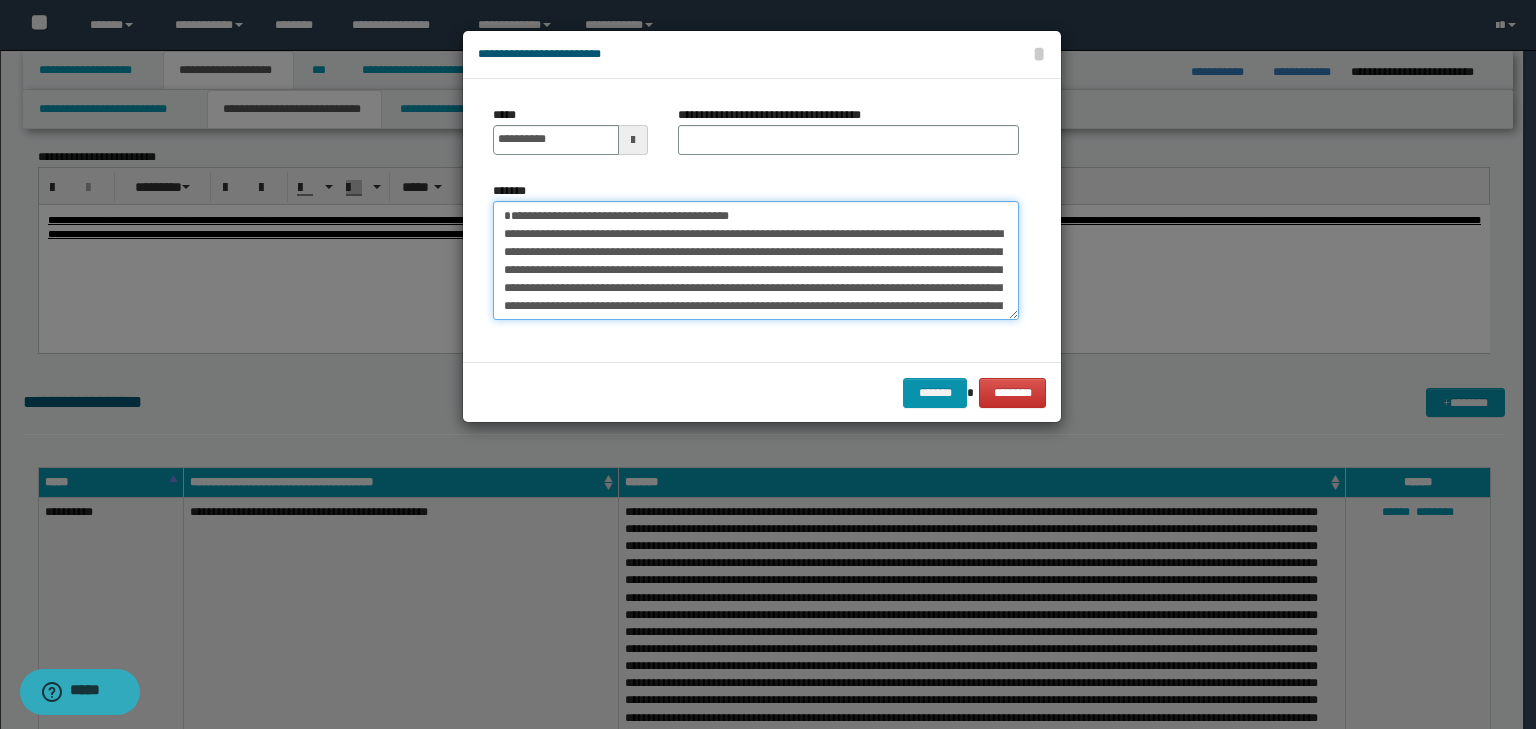 drag, startPoint x: 796, startPoint y: 216, endPoint x: 412, endPoint y: 184, distance: 385.33102 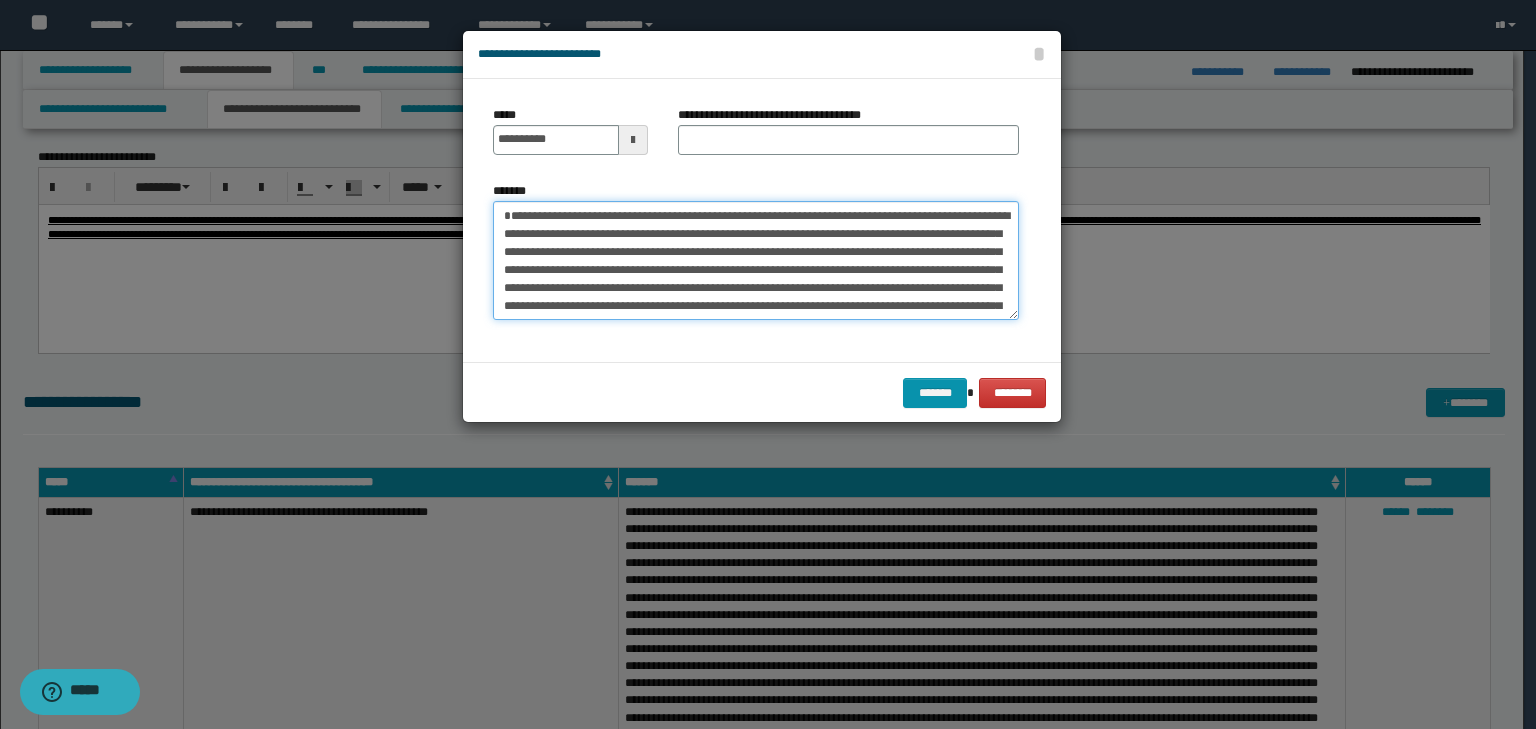 type on "**********" 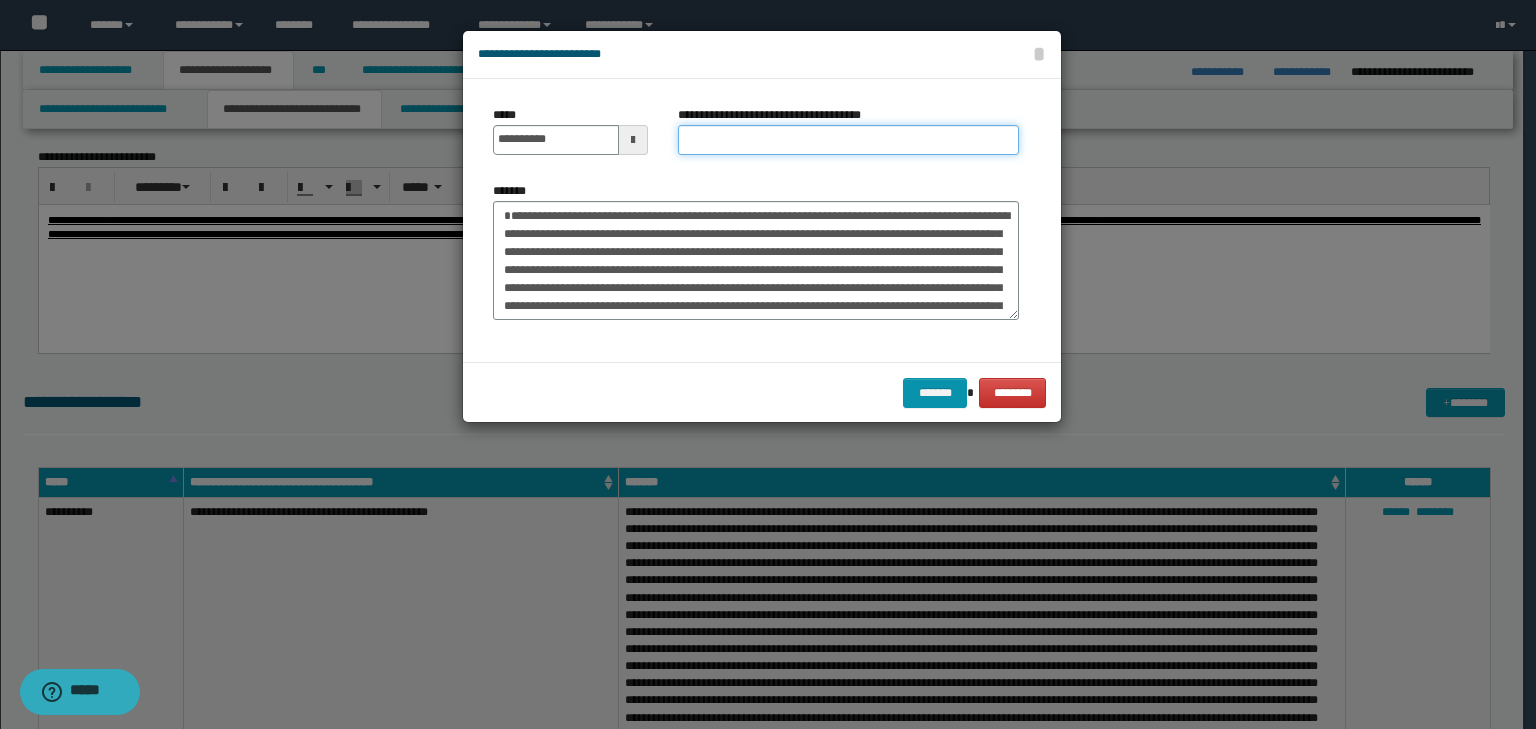 click on "**********" at bounding box center (848, 140) 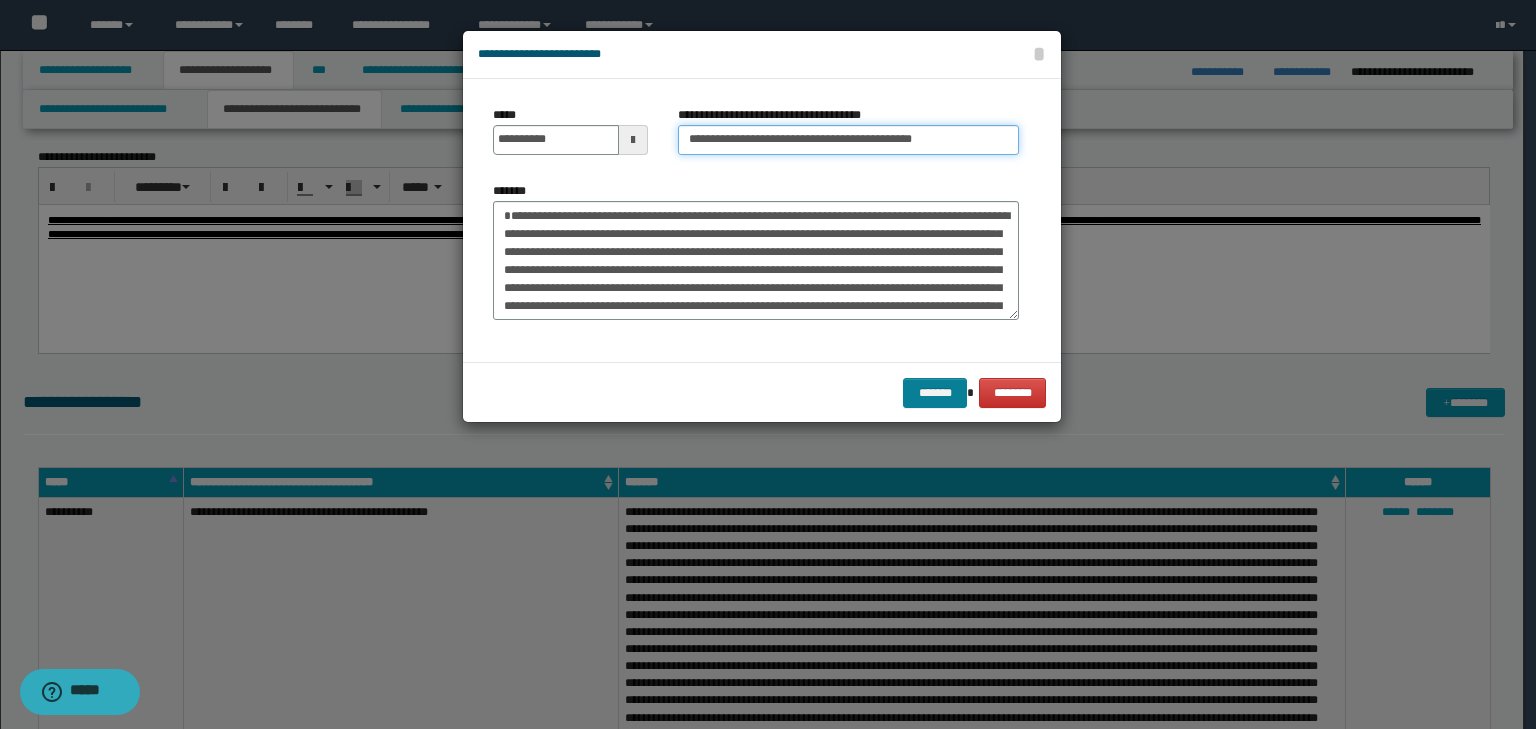 type on "**********" 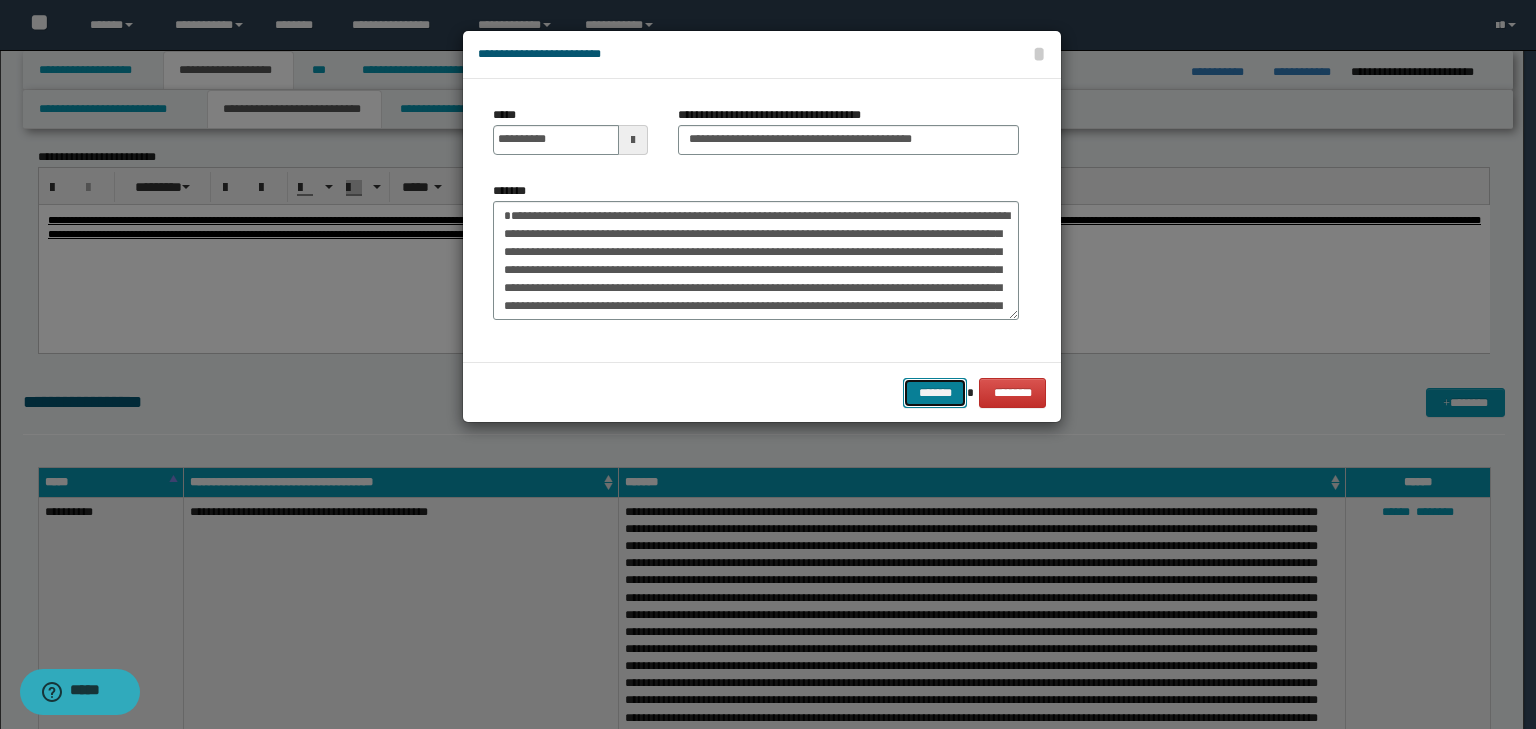click on "*******" at bounding box center (935, 393) 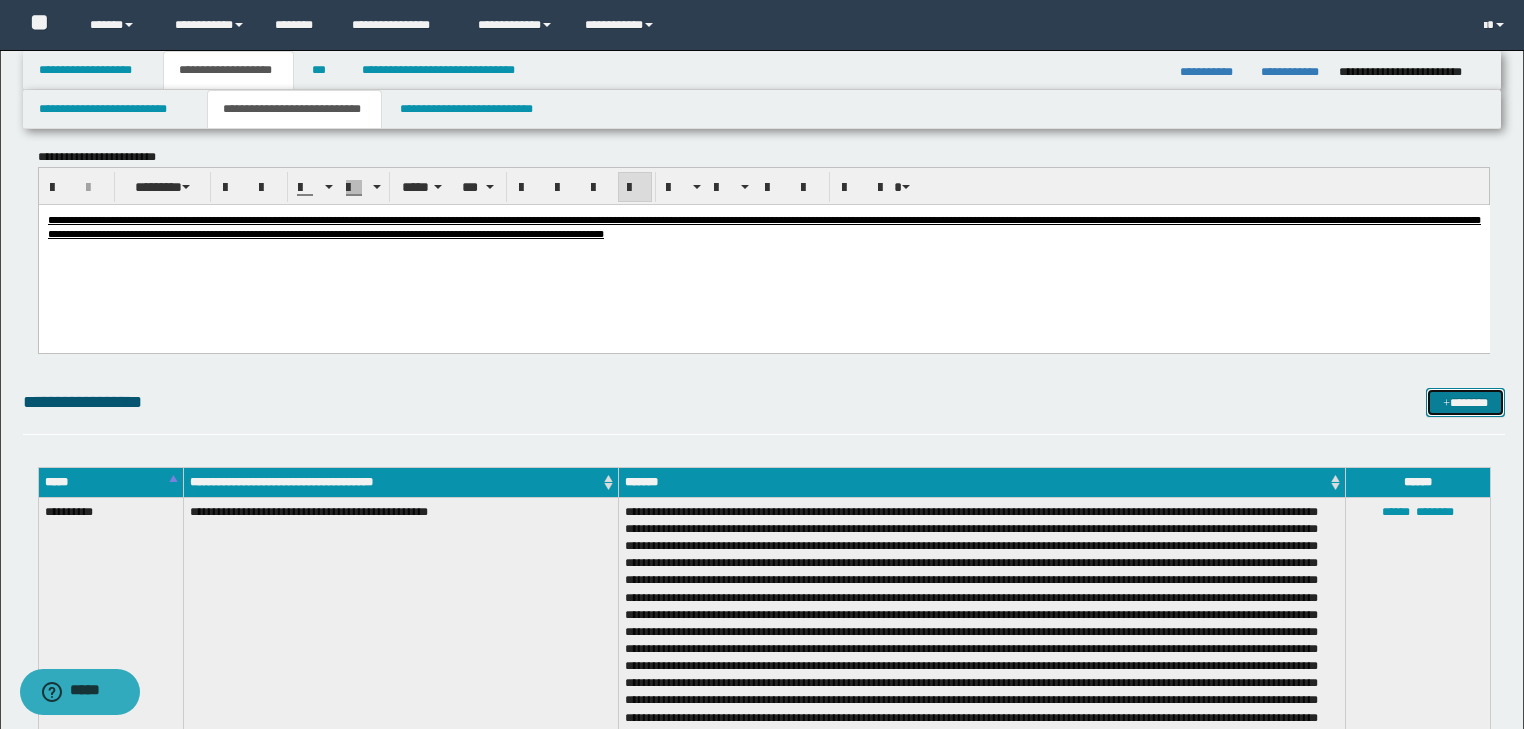 click on "*******" at bounding box center [1465, 403] 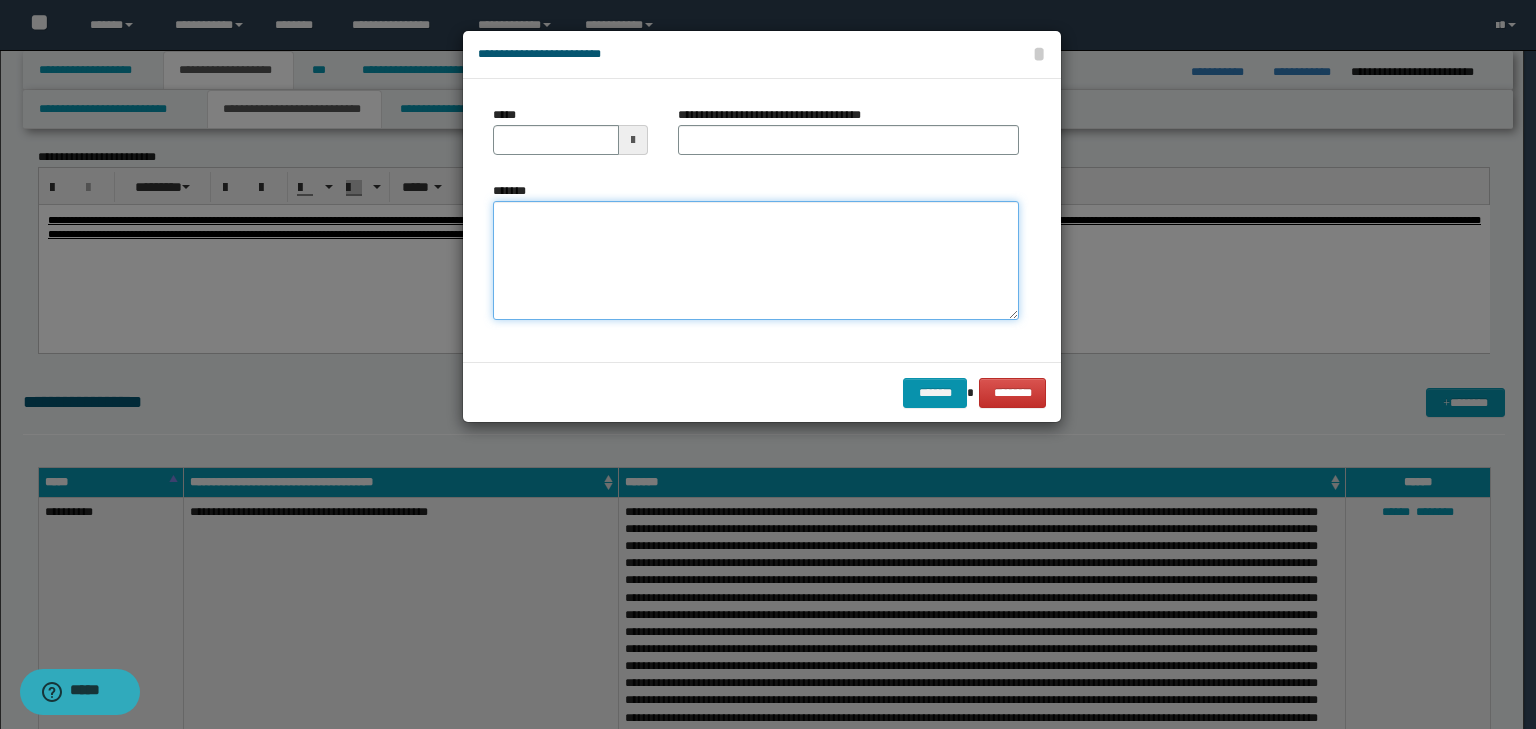 click on "*******" at bounding box center (756, 261) 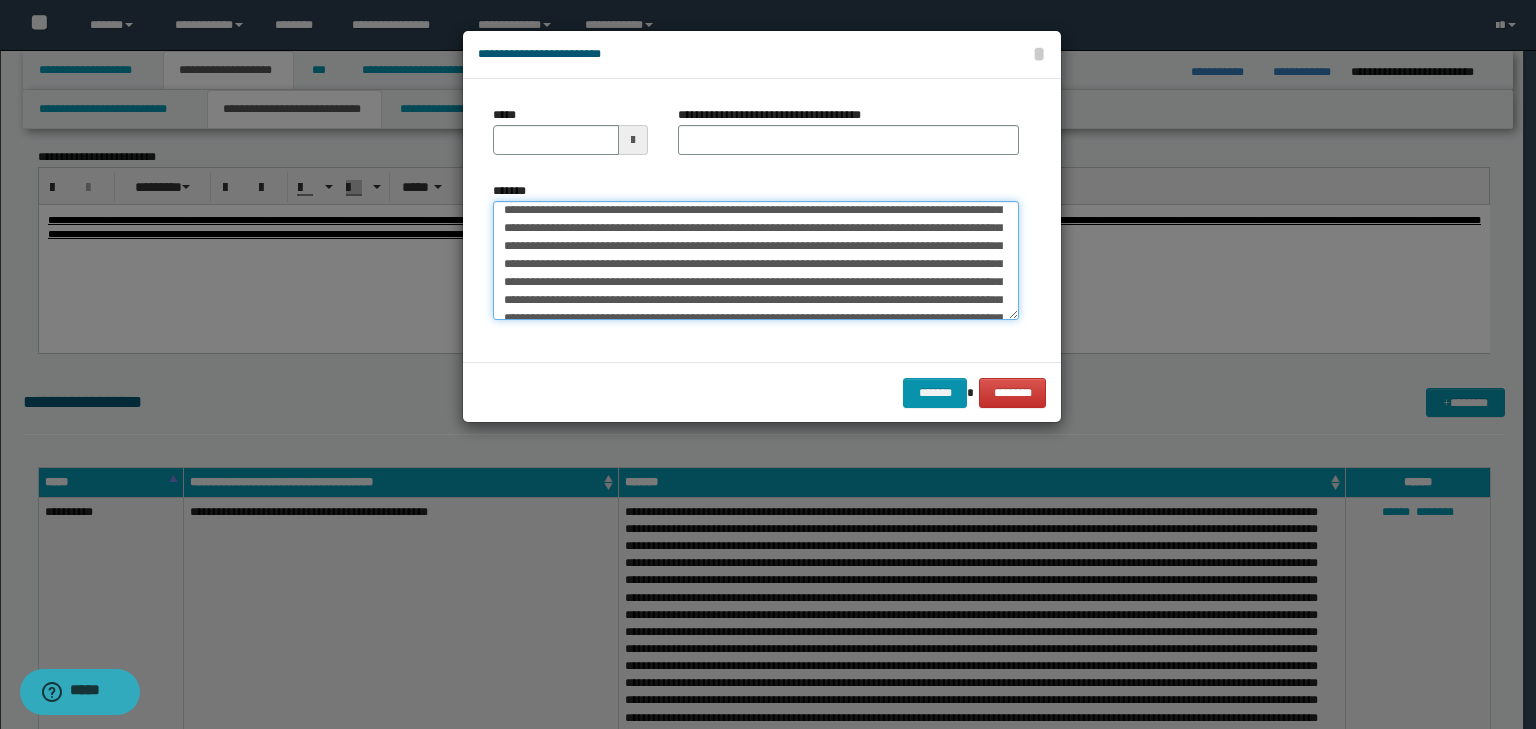 scroll, scrollTop: 0, scrollLeft: 0, axis: both 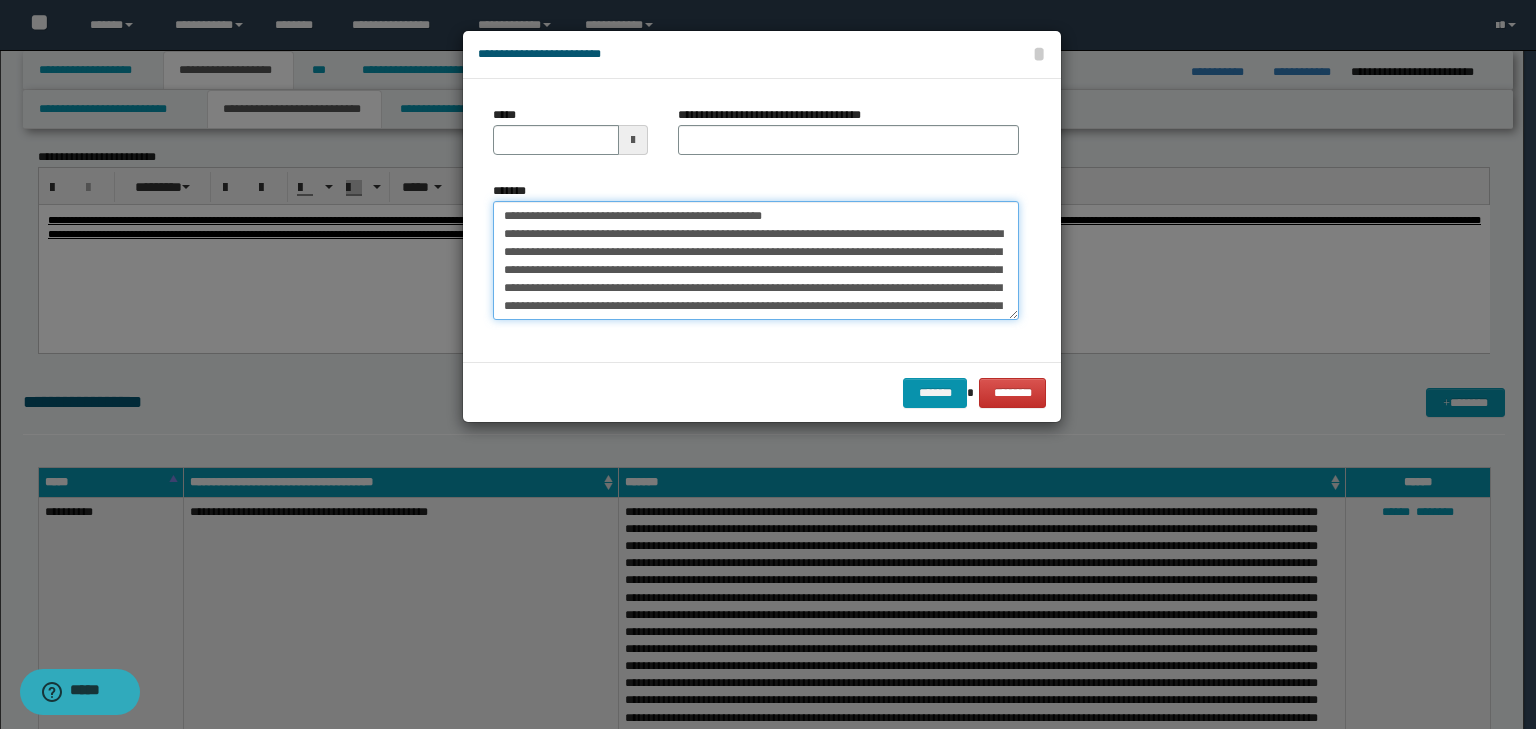 drag, startPoint x: 565, startPoint y: 216, endPoint x: 416, endPoint y: 192, distance: 150.9205 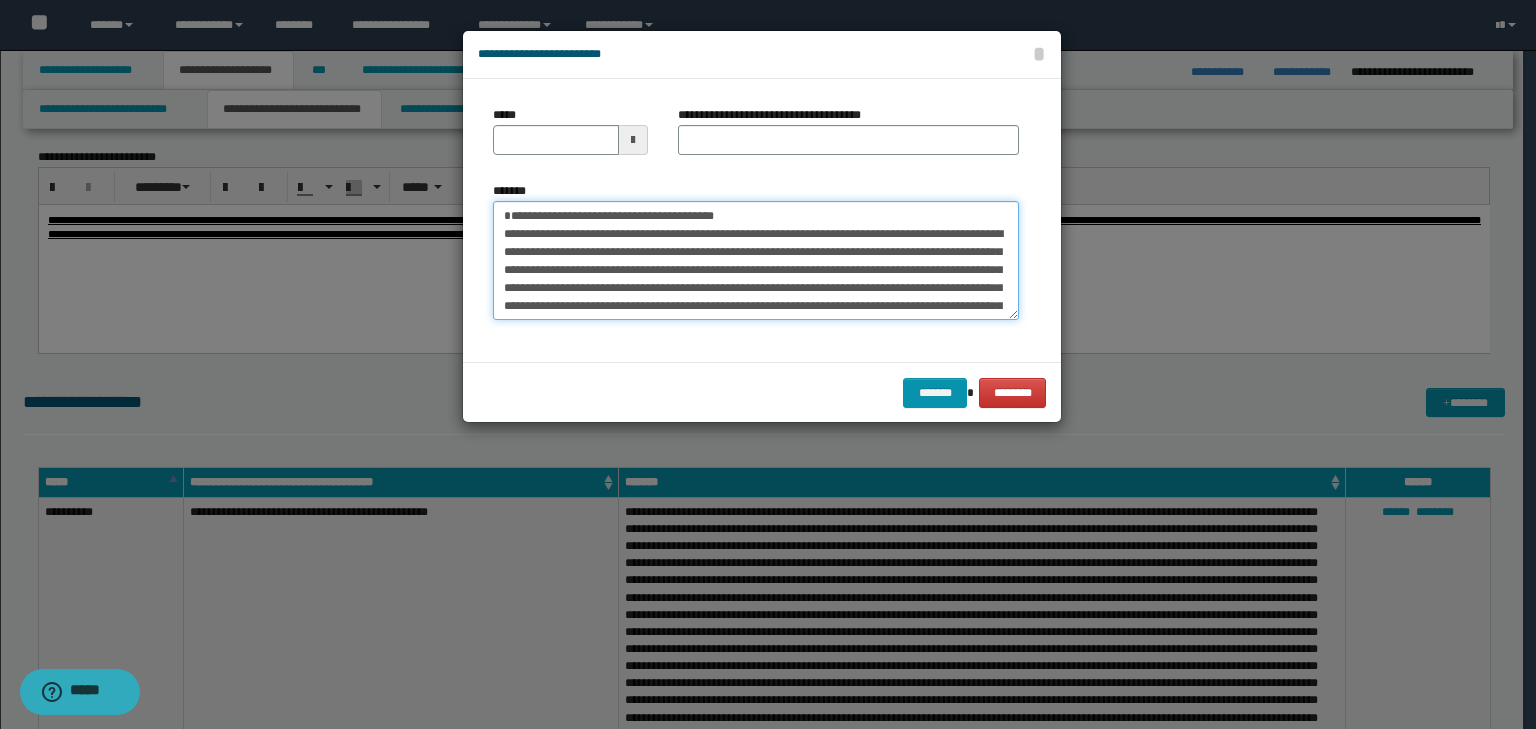 type on "**********" 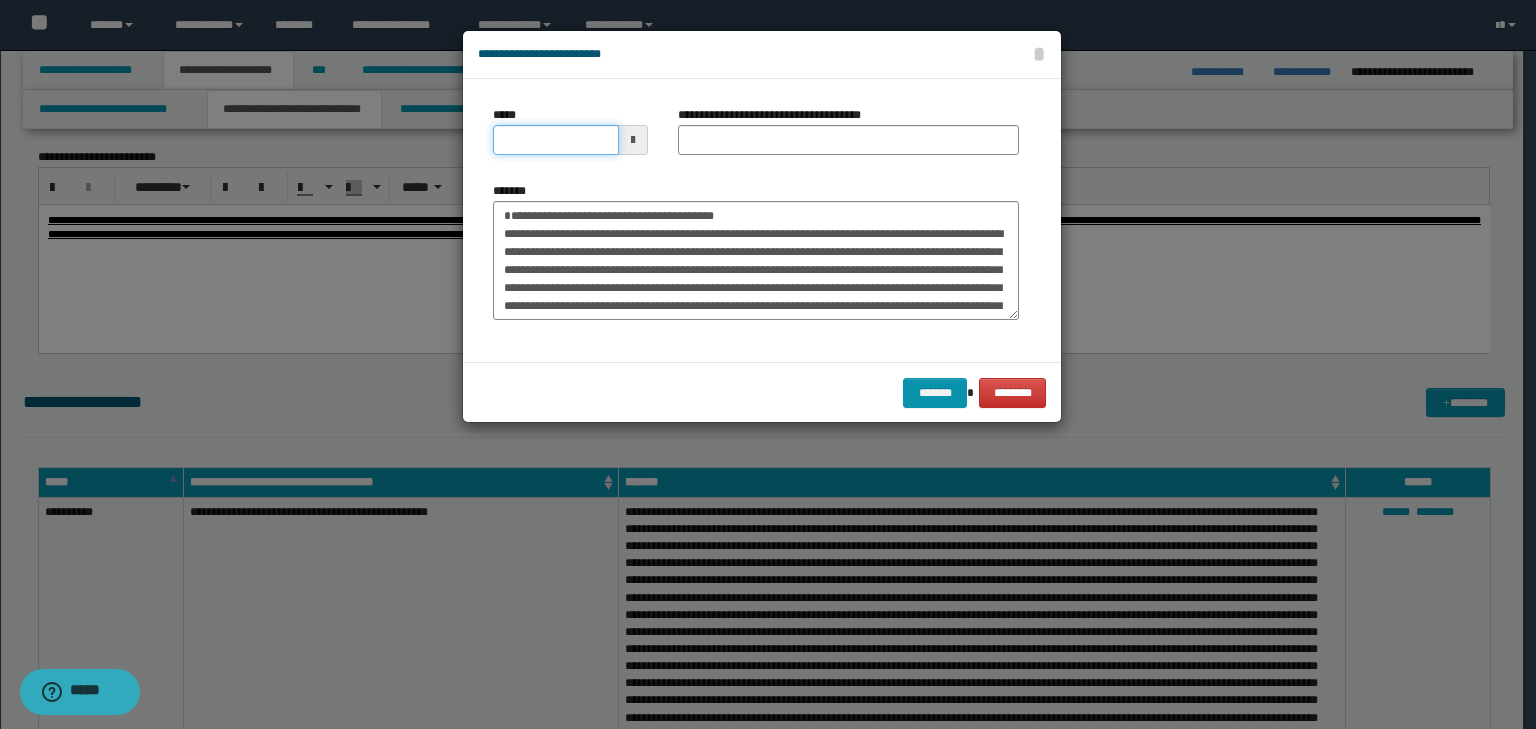 click on "*****" at bounding box center [556, 140] 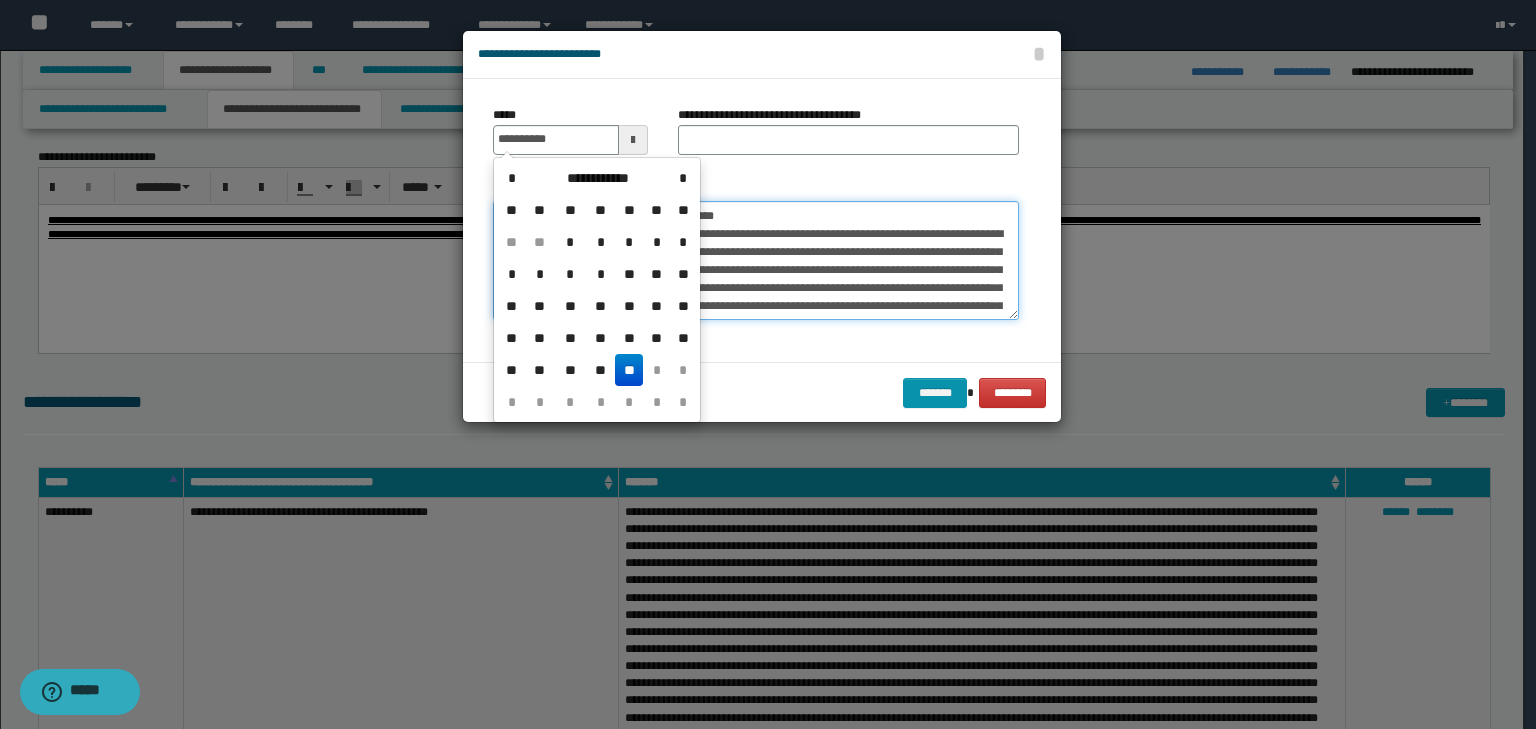 type on "**********" 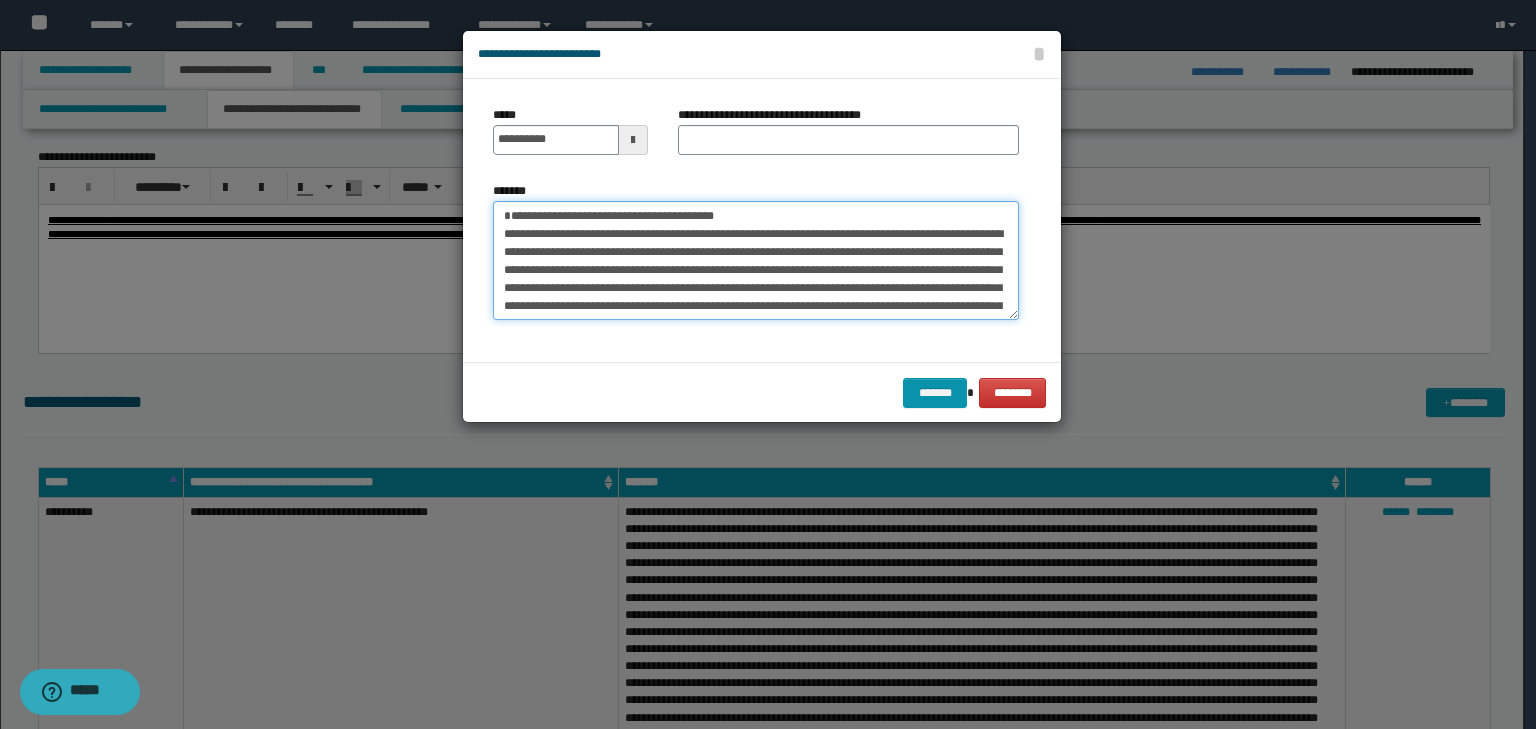 drag, startPoint x: 774, startPoint y: 204, endPoint x: 332, endPoint y: 164, distance: 443.80627 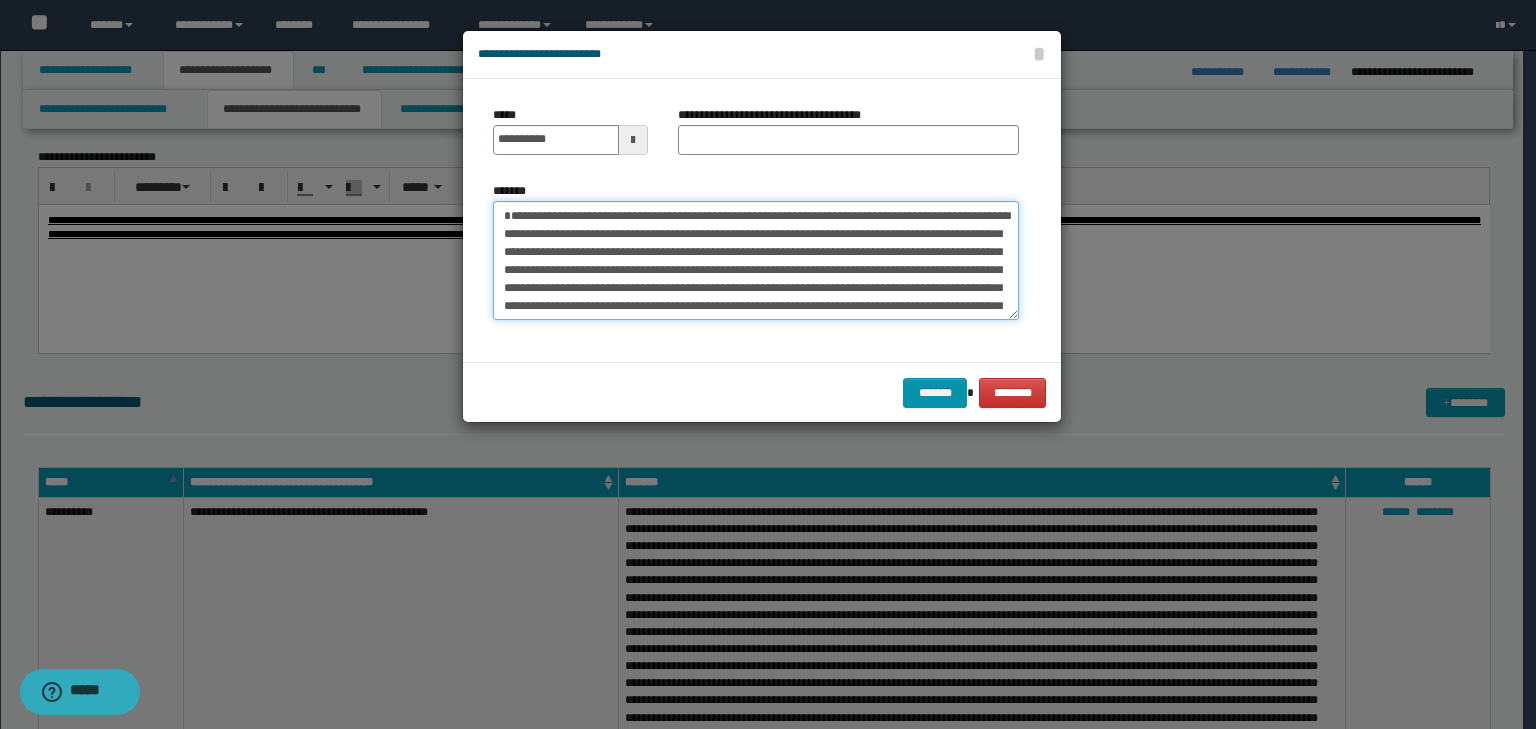 type on "**********" 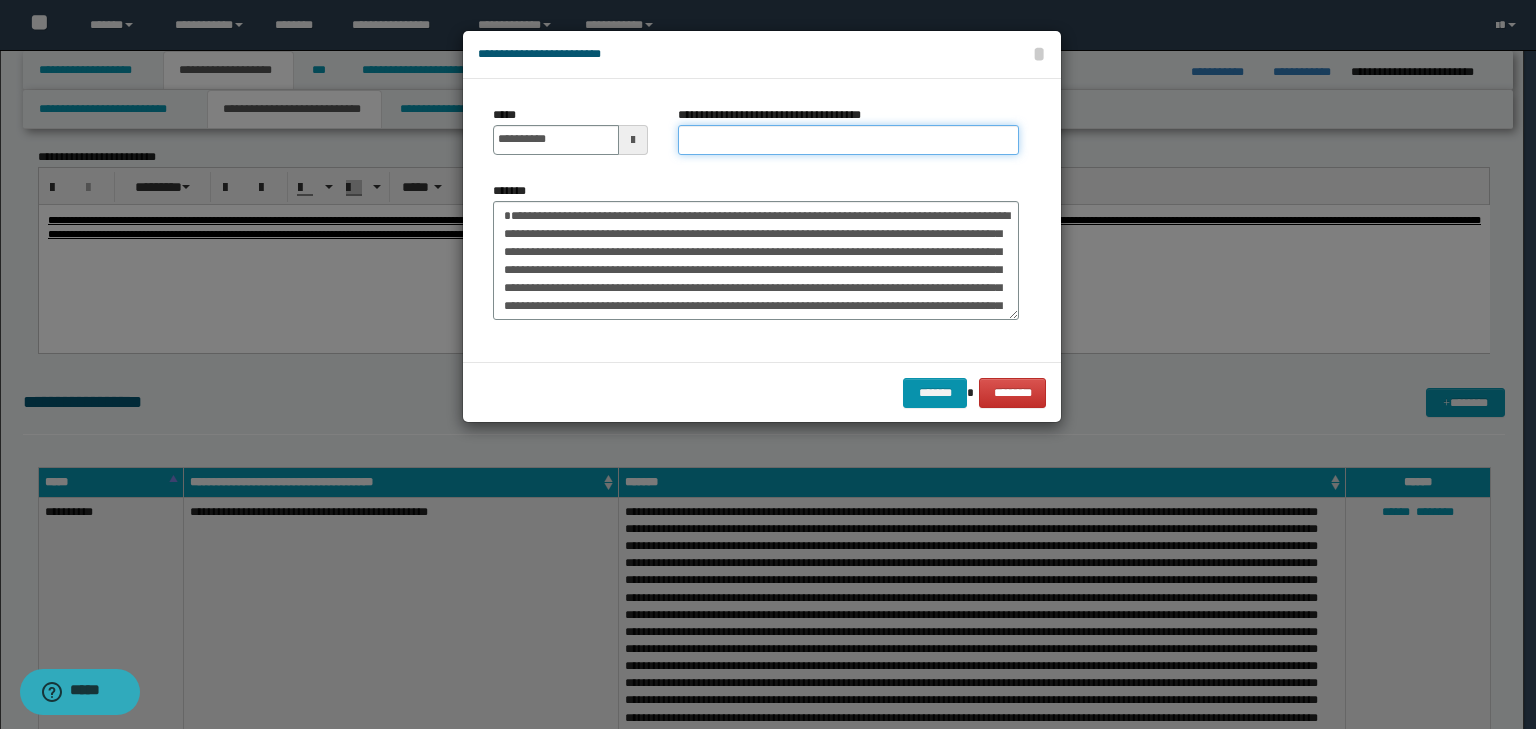 click on "**********" at bounding box center (848, 140) 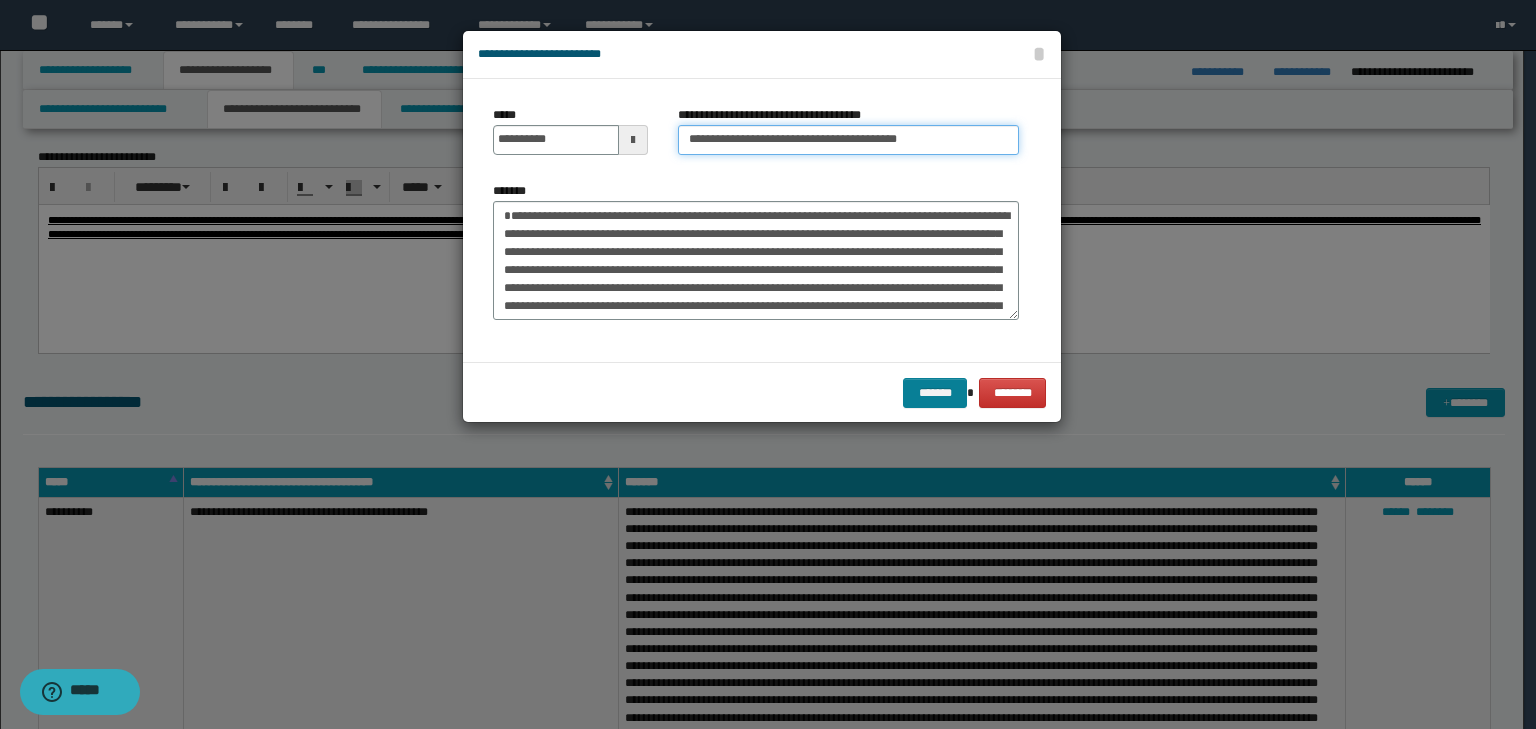 type on "**********" 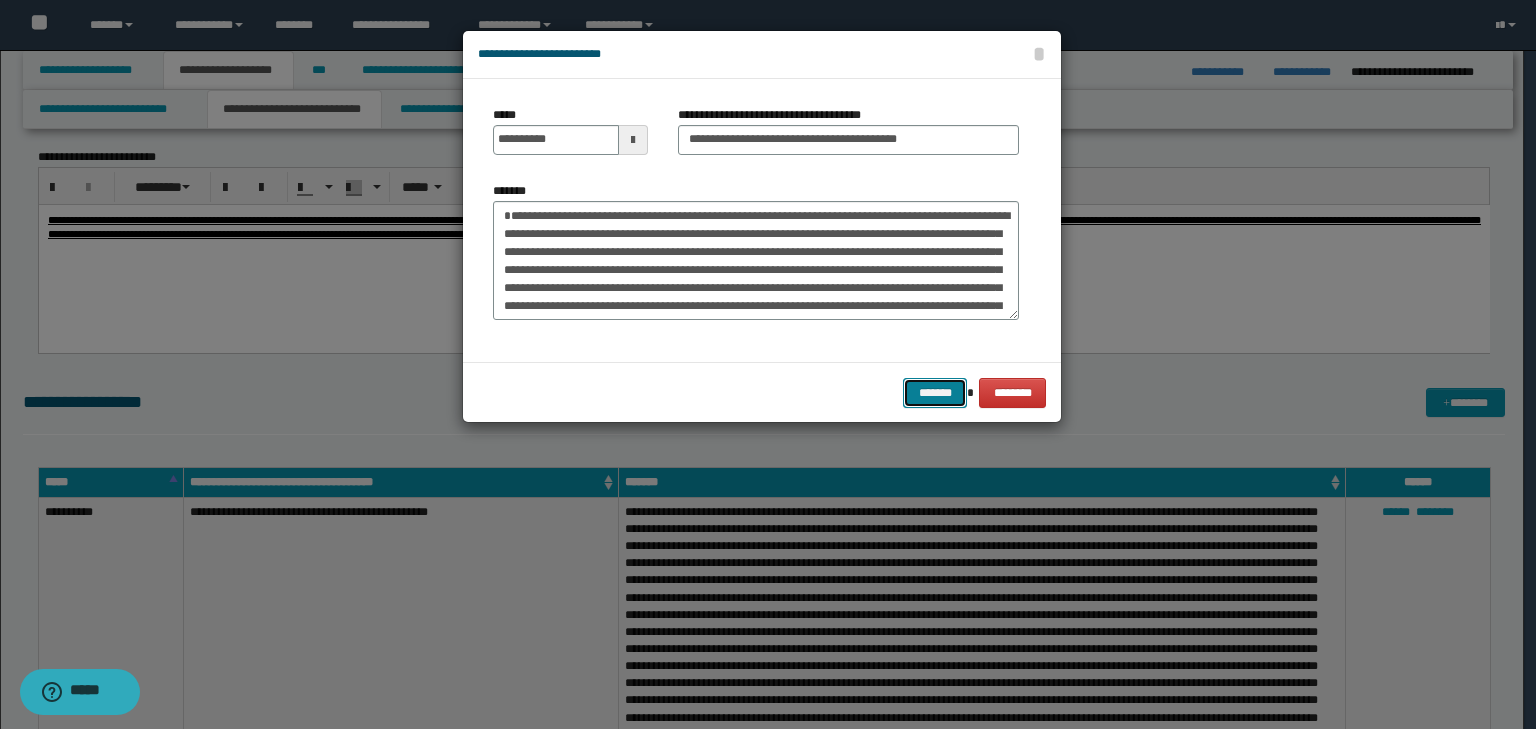 click on "*******" at bounding box center [935, 393] 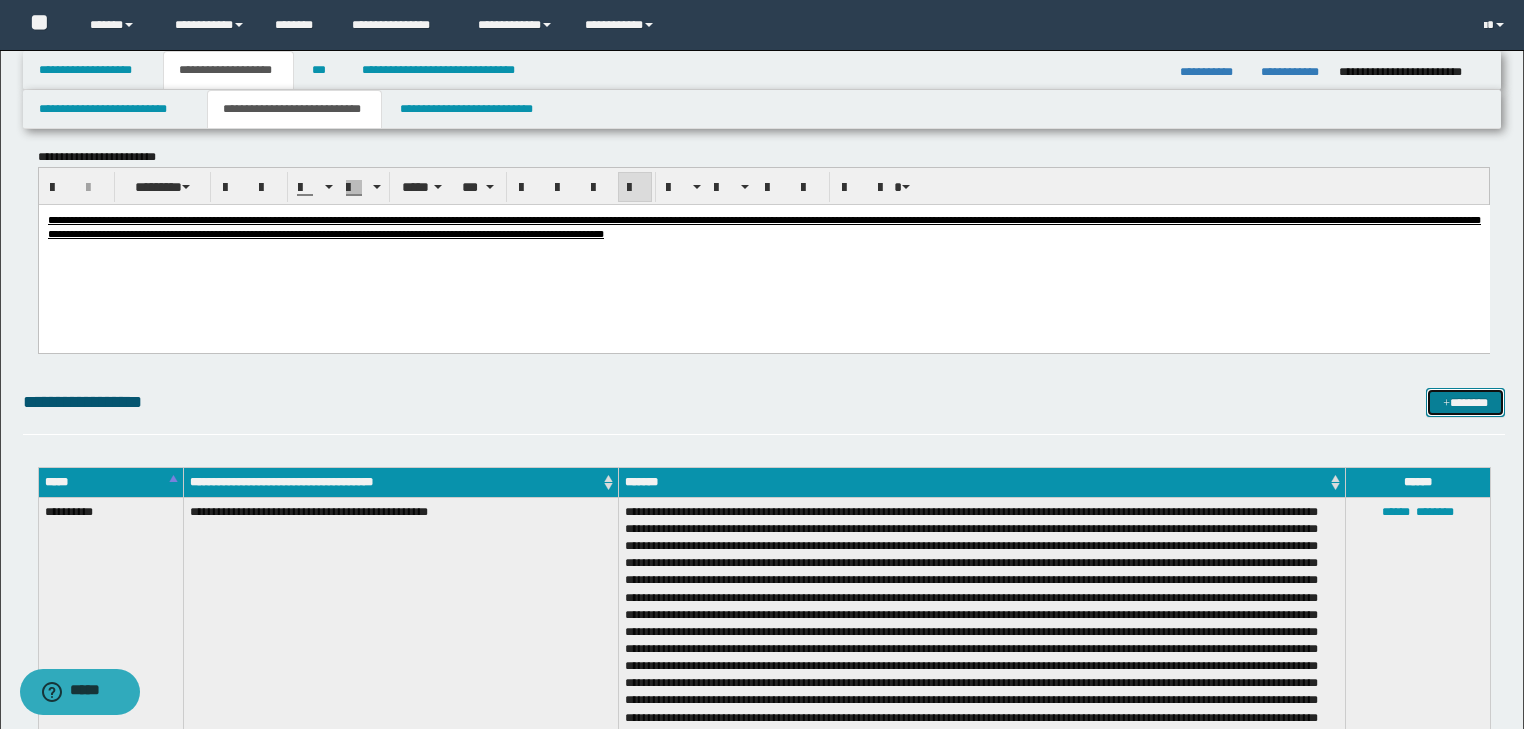 click on "*******" at bounding box center [1465, 403] 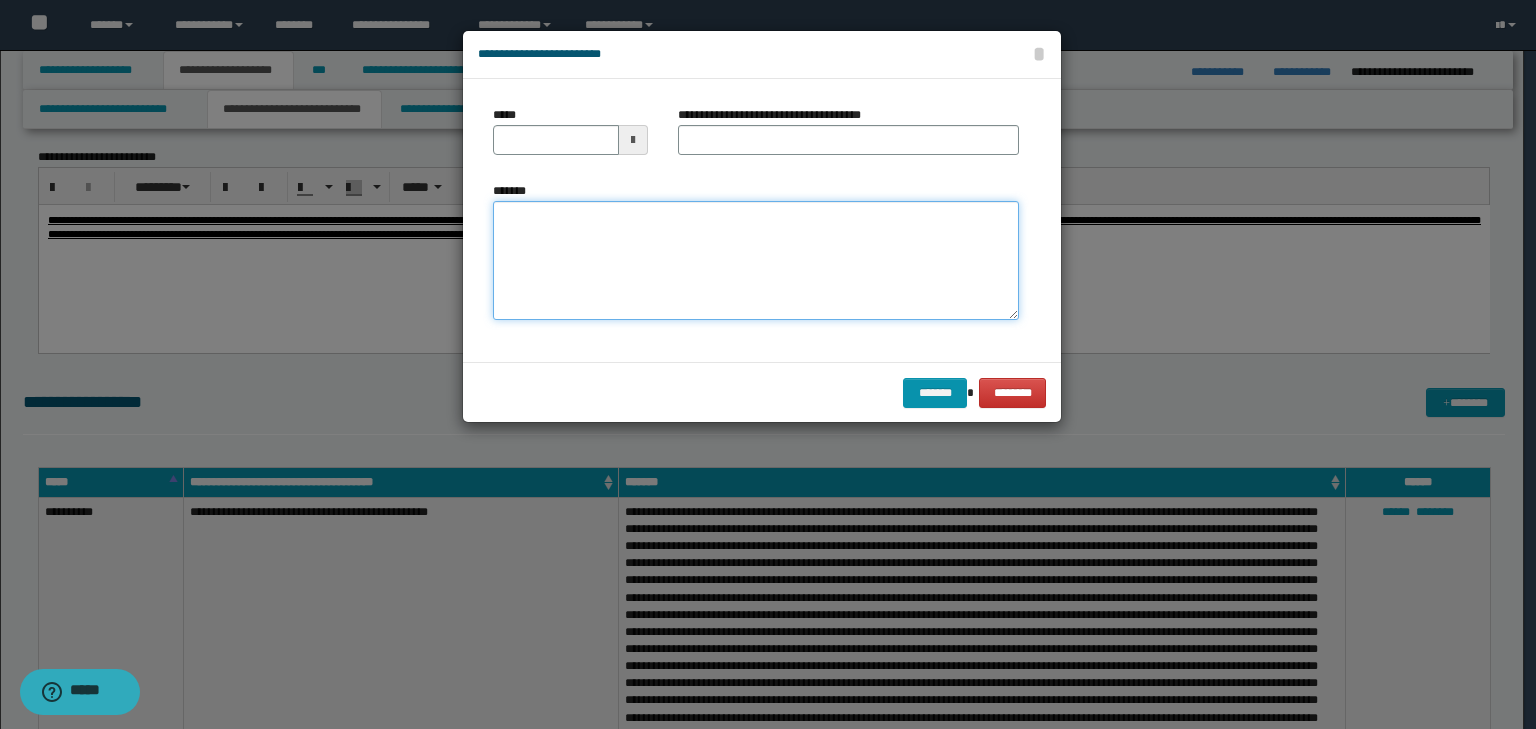 click on "*******" at bounding box center [756, 261] 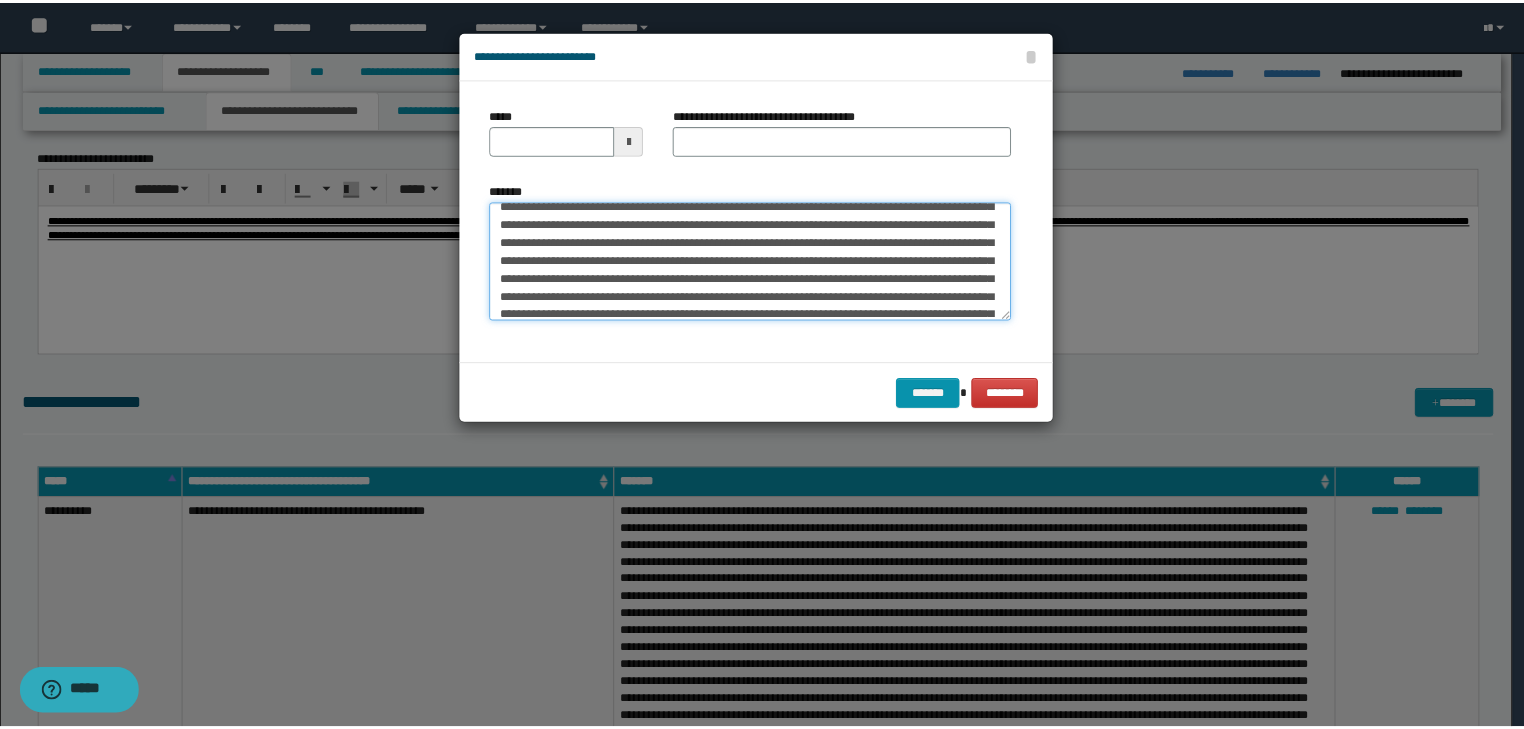 scroll, scrollTop: 0, scrollLeft: 0, axis: both 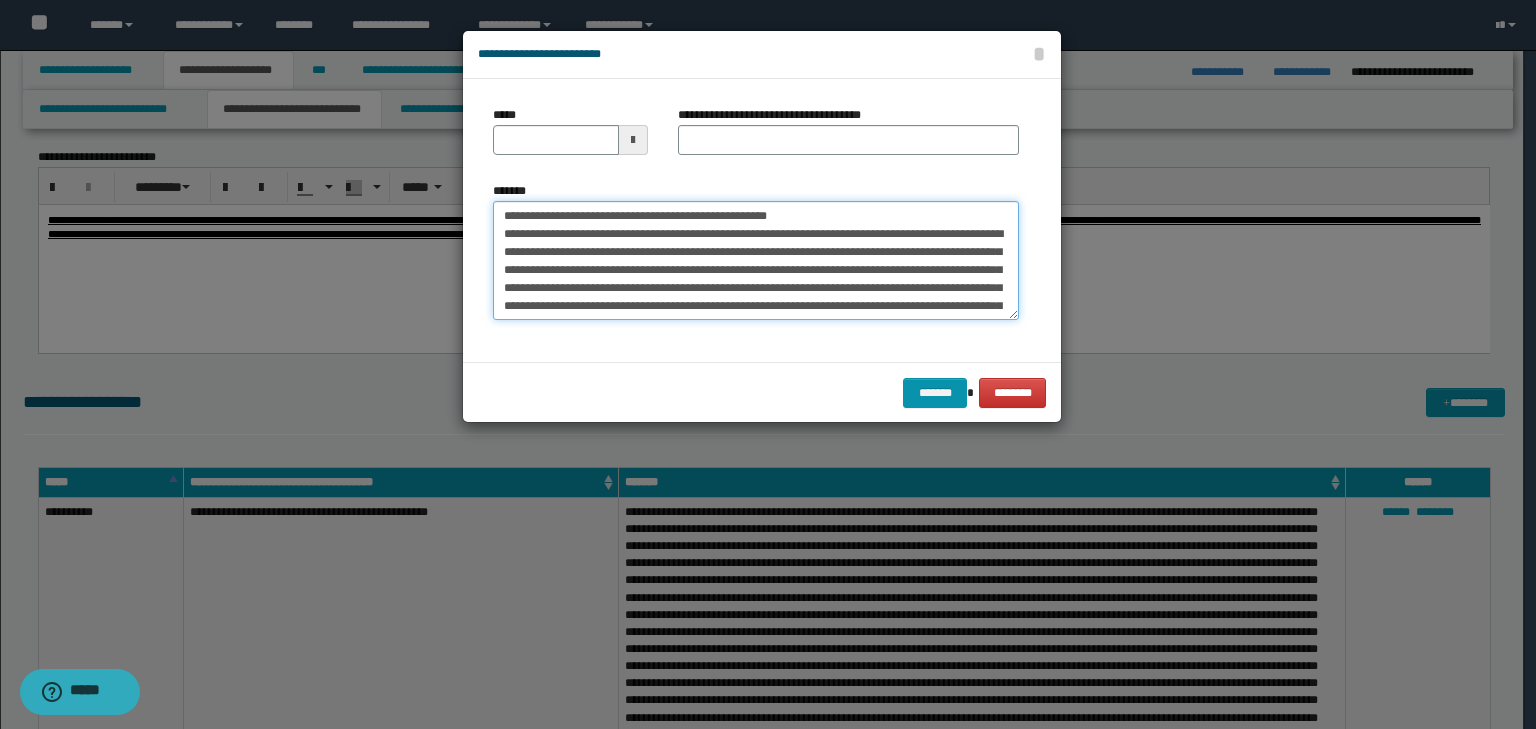 drag, startPoint x: 562, startPoint y: 215, endPoint x: 414, endPoint y: 215, distance: 148 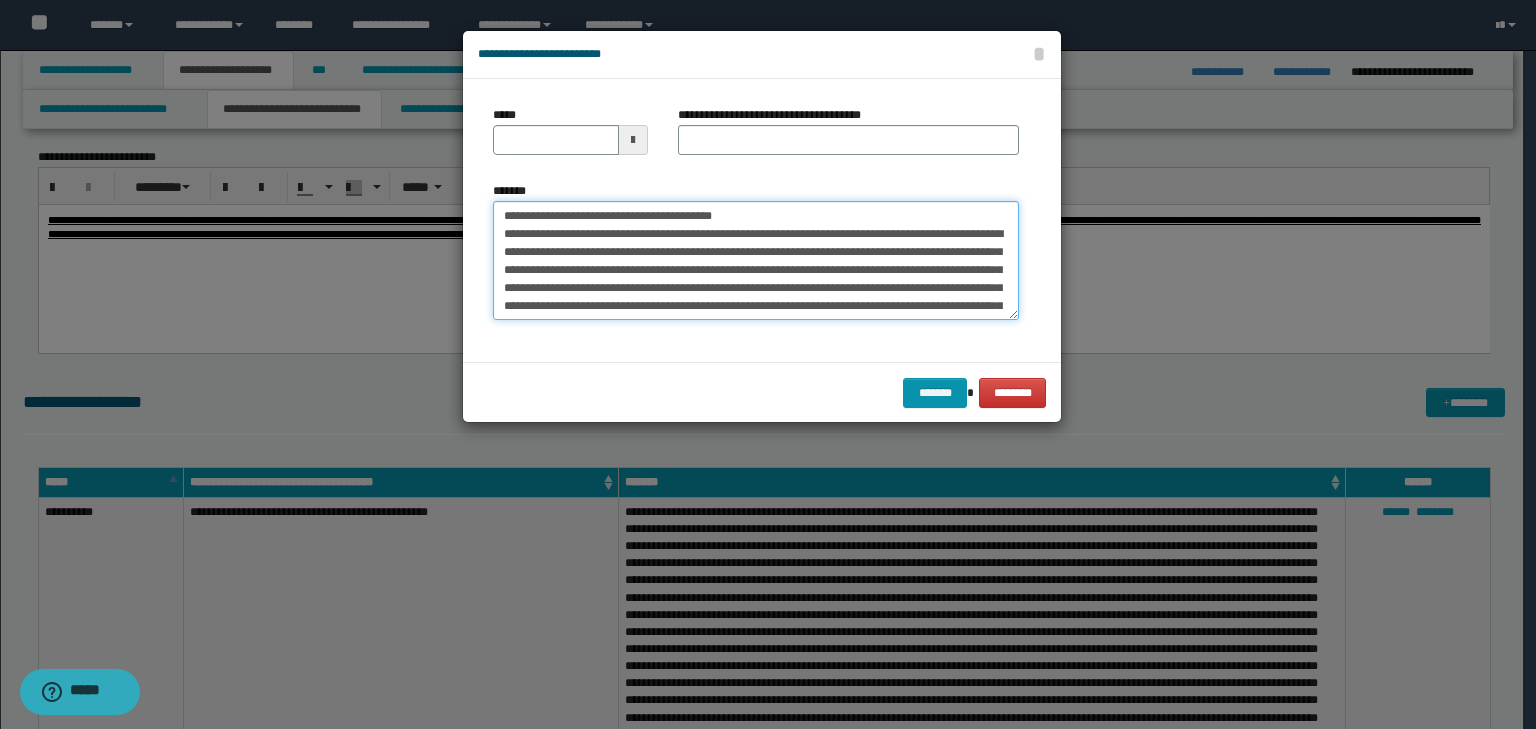 type 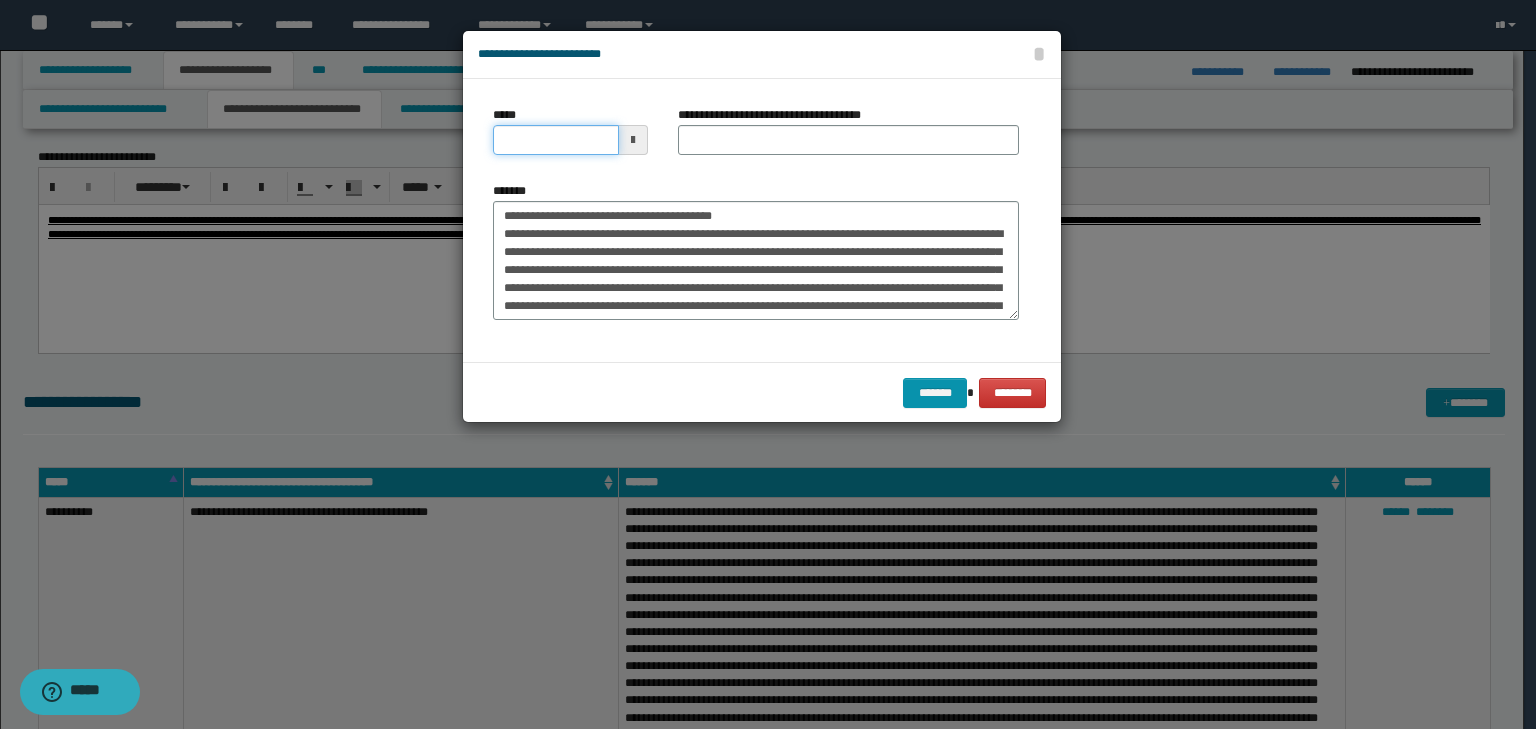 click on "*****" at bounding box center [556, 140] 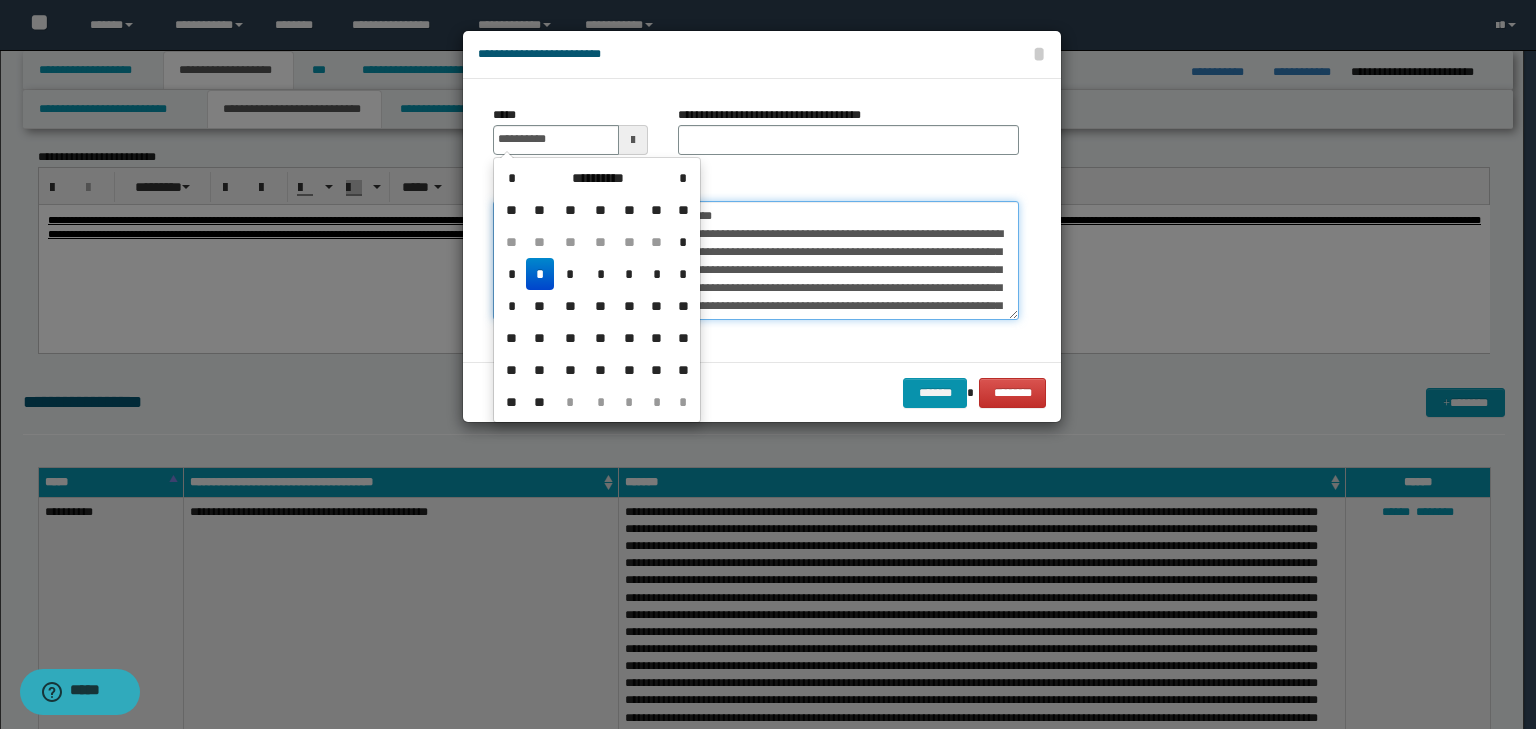 type on "**********" 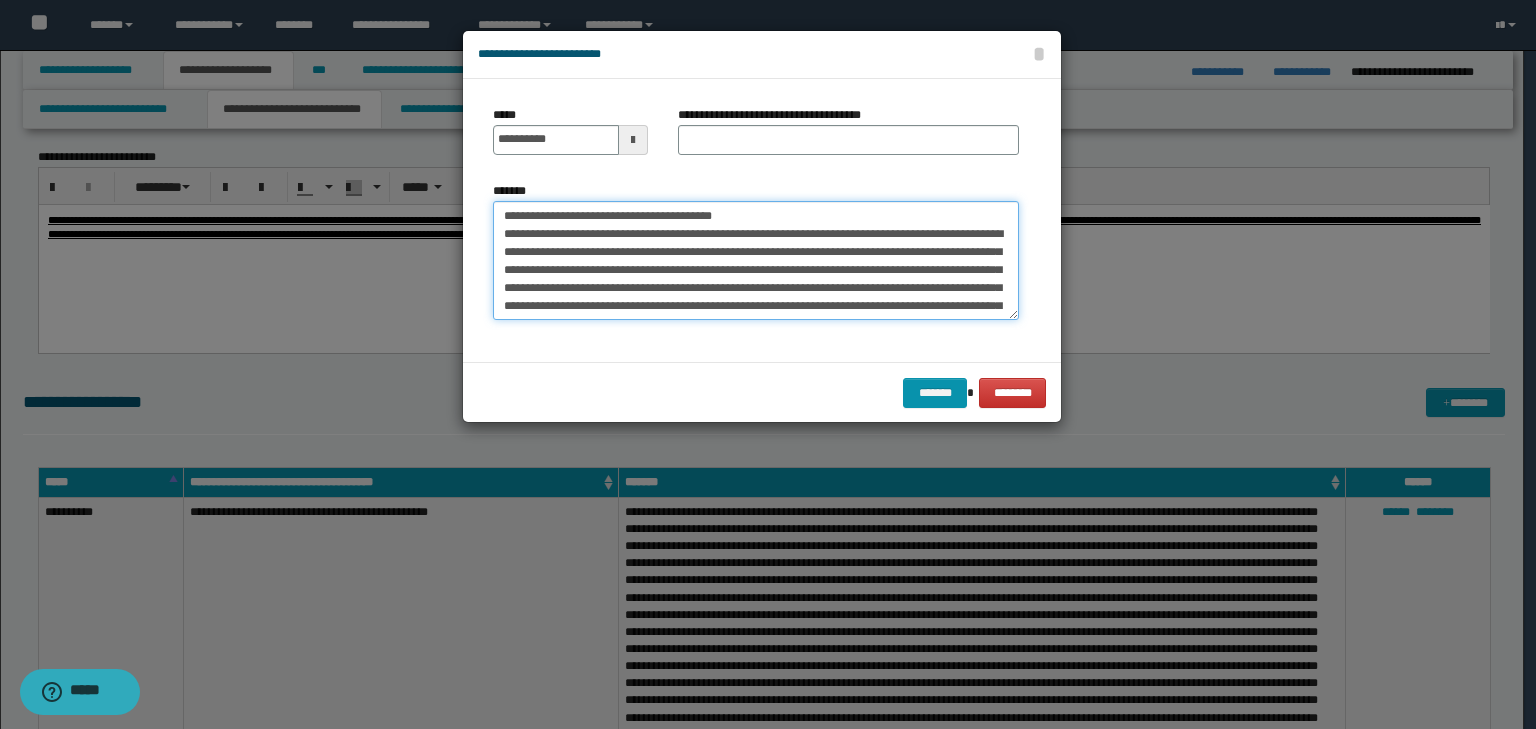 drag, startPoint x: 556, startPoint y: 182, endPoint x: 220, endPoint y: 149, distance: 337.61664 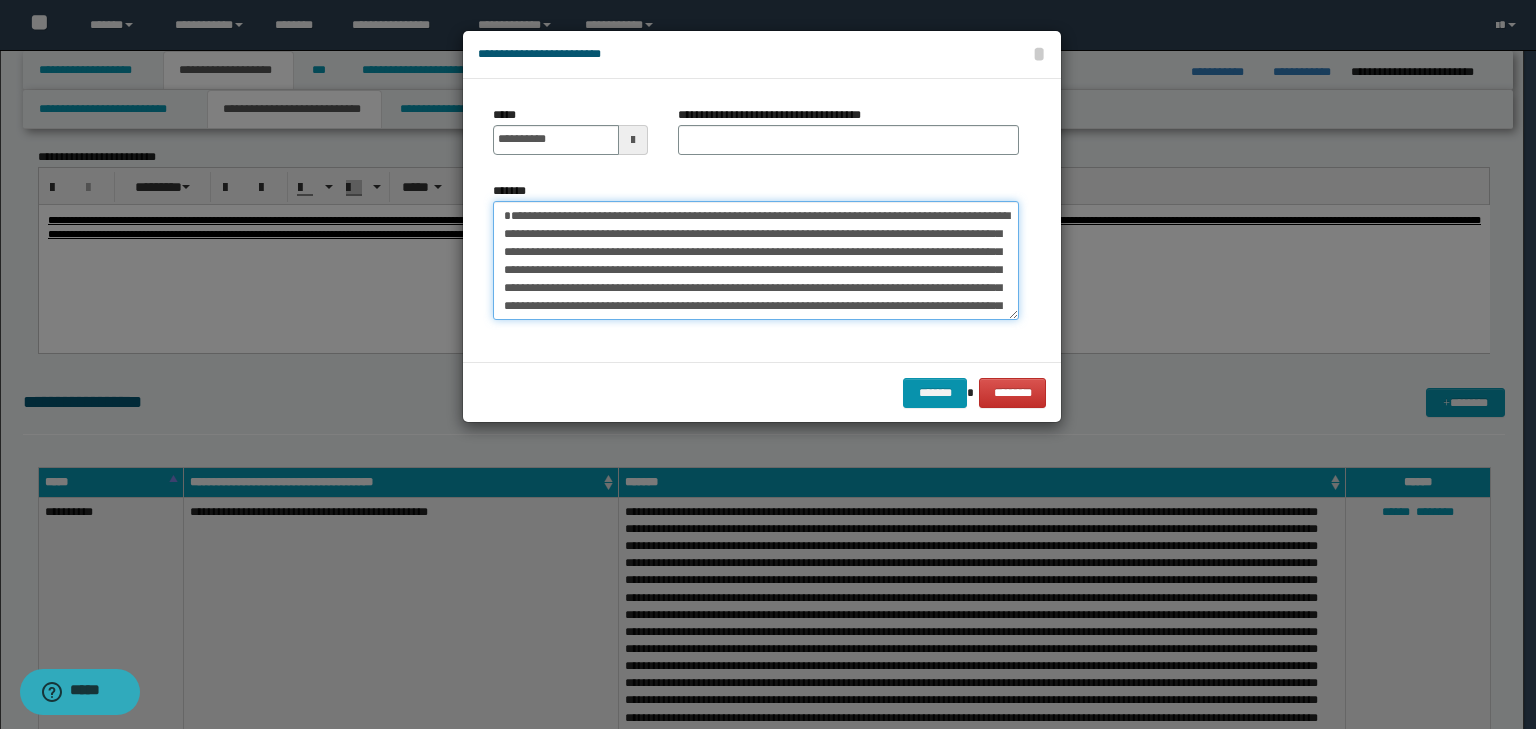 type on "**********" 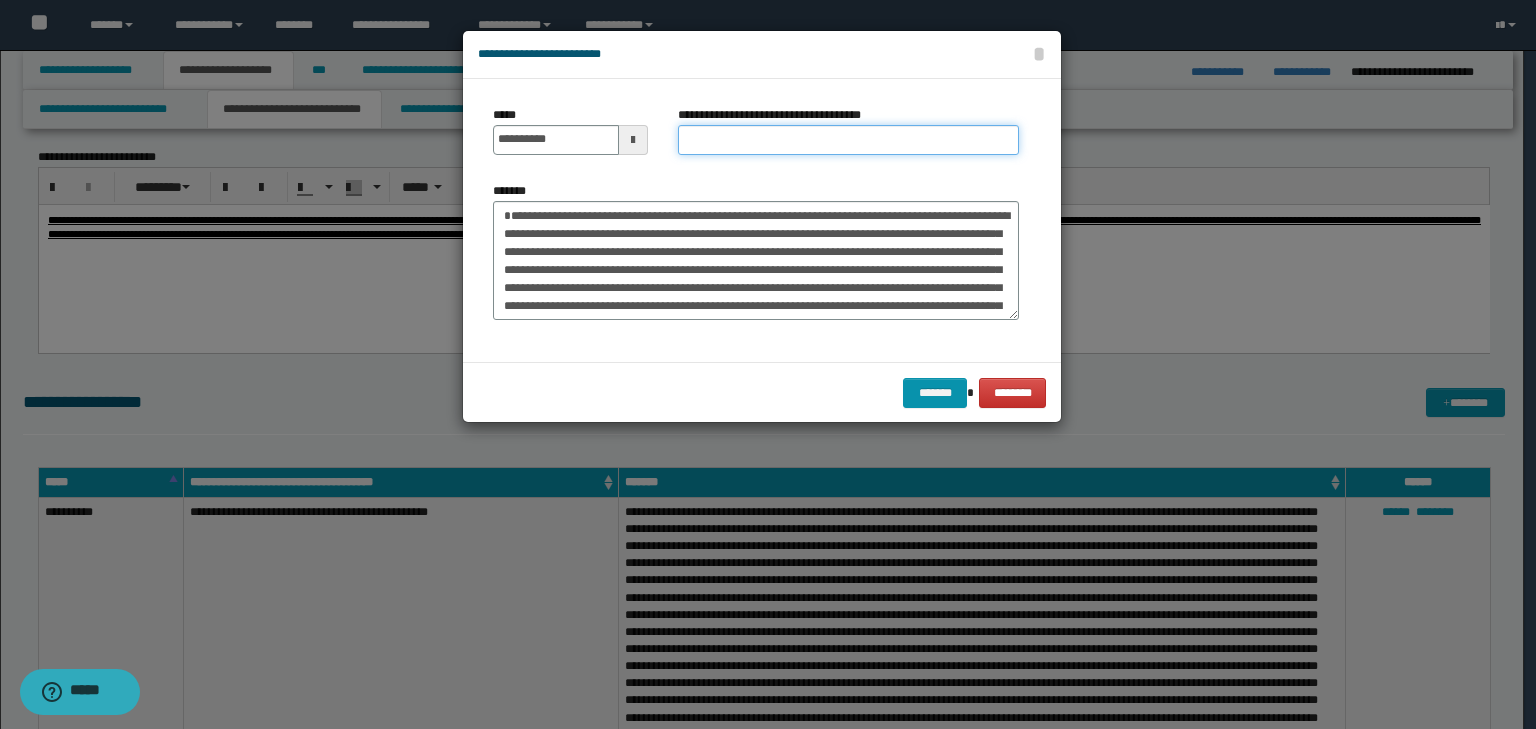 click on "**********" at bounding box center (848, 140) 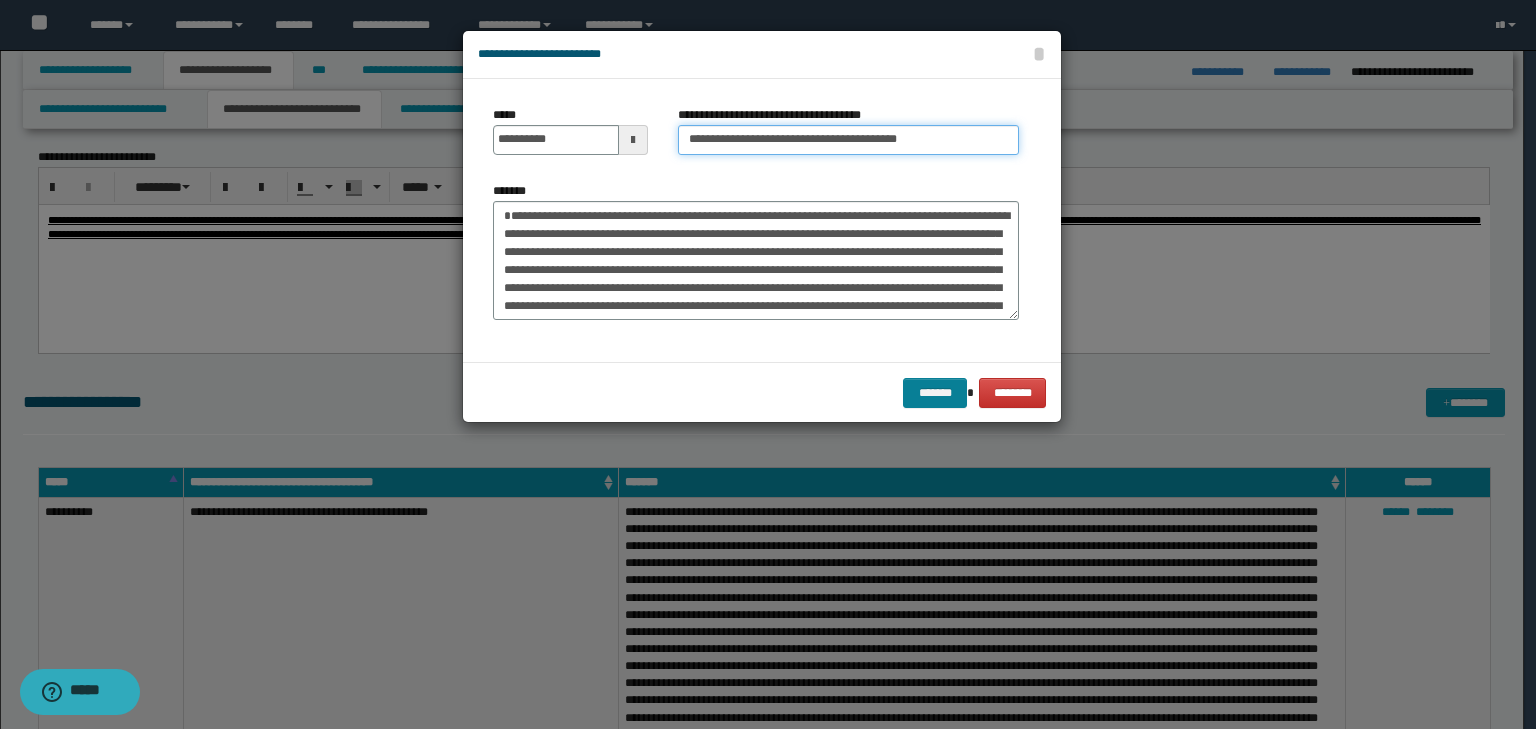 type on "**********" 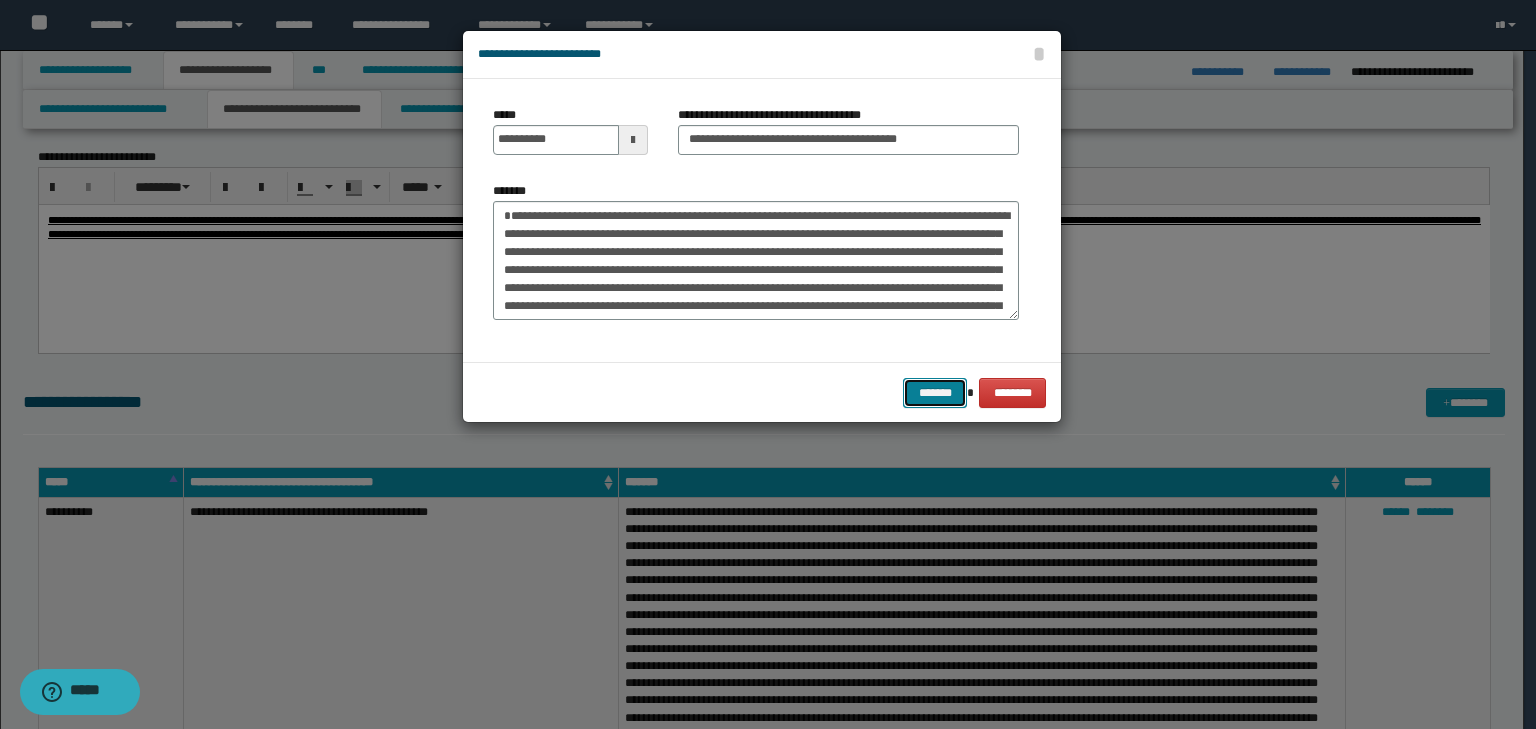 click on "*******" at bounding box center [935, 393] 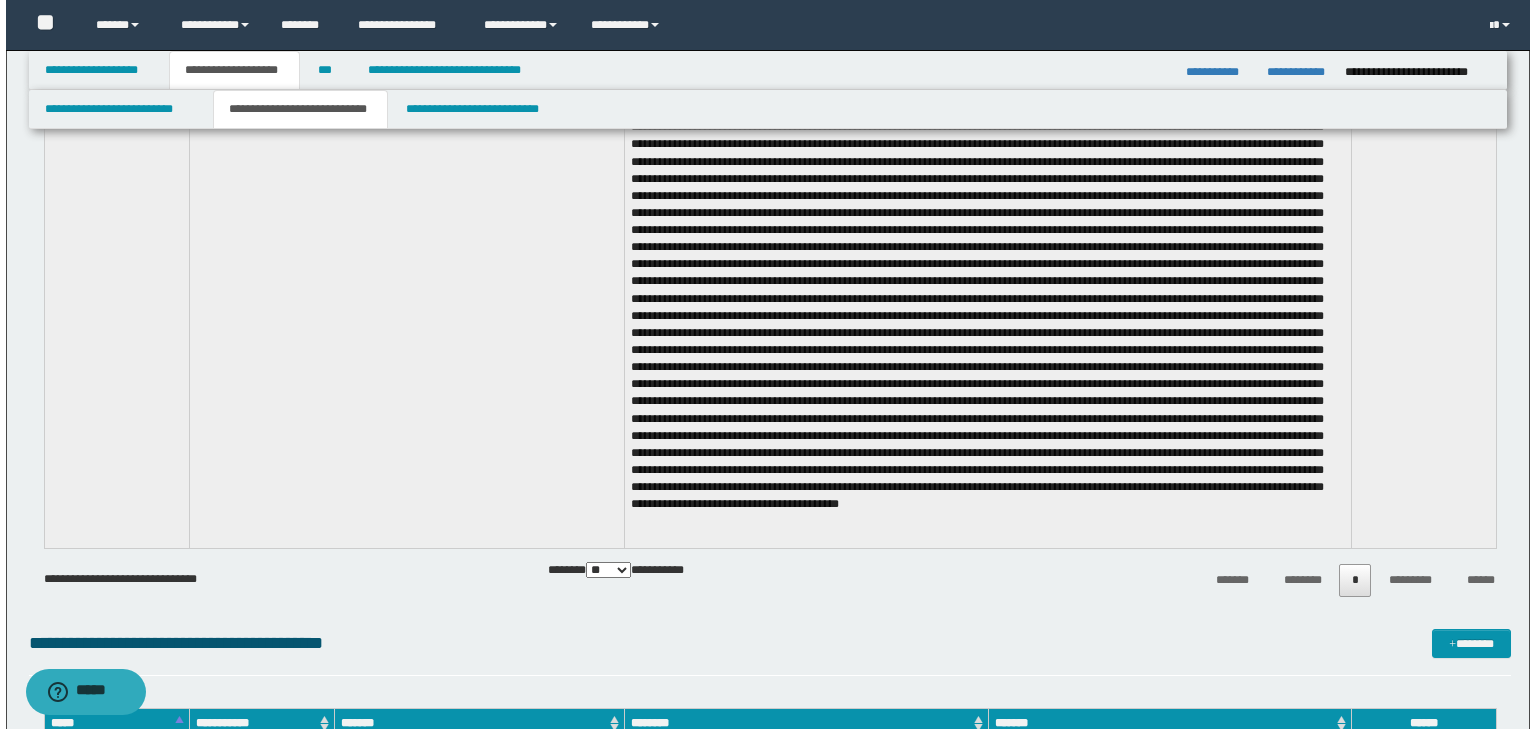 scroll, scrollTop: 4320, scrollLeft: 0, axis: vertical 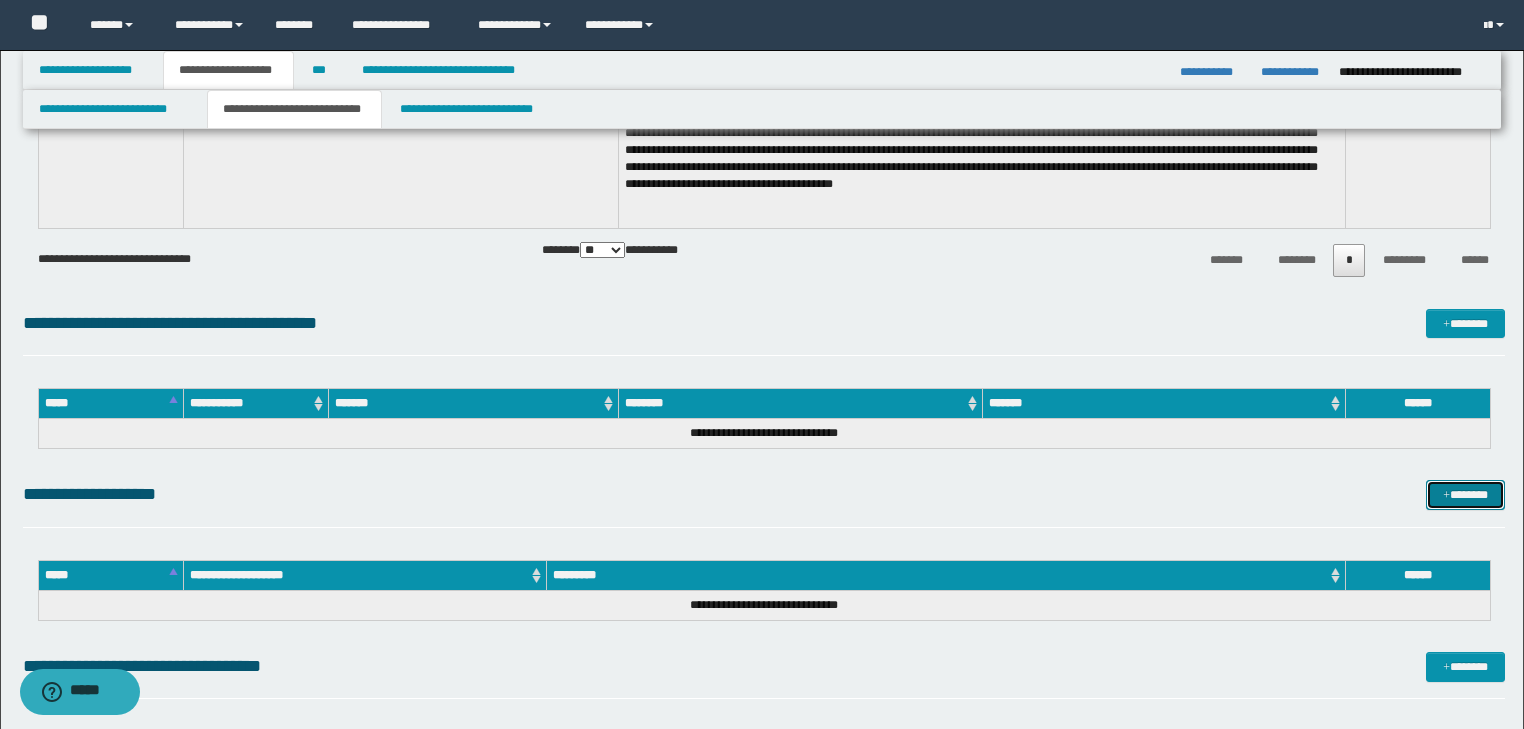 click on "*******" at bounding box center (1465, 495) 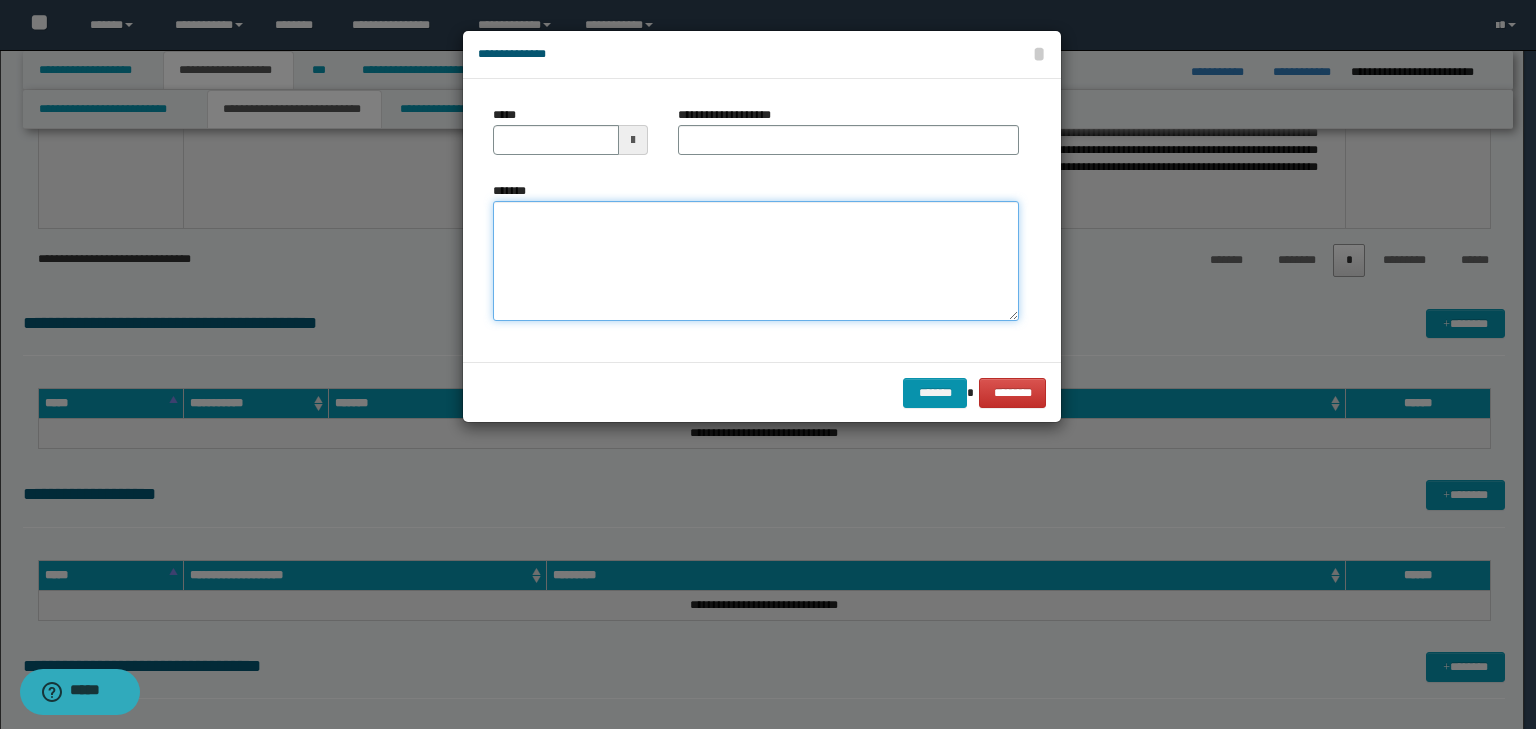 click on "*******" at bounding box center [756, 261] 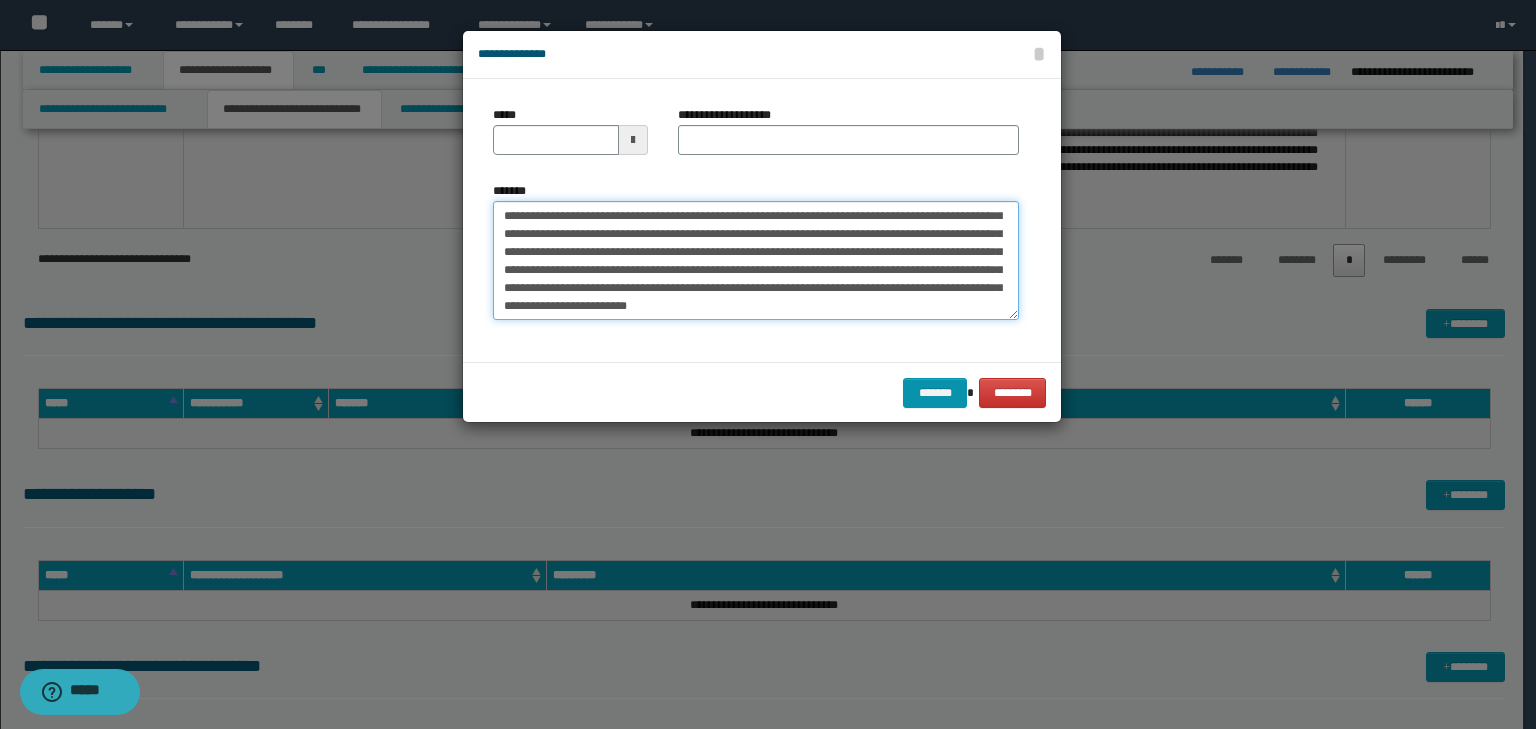 scroll, scrollTop: 0, scrollLeft: 0, axis: both 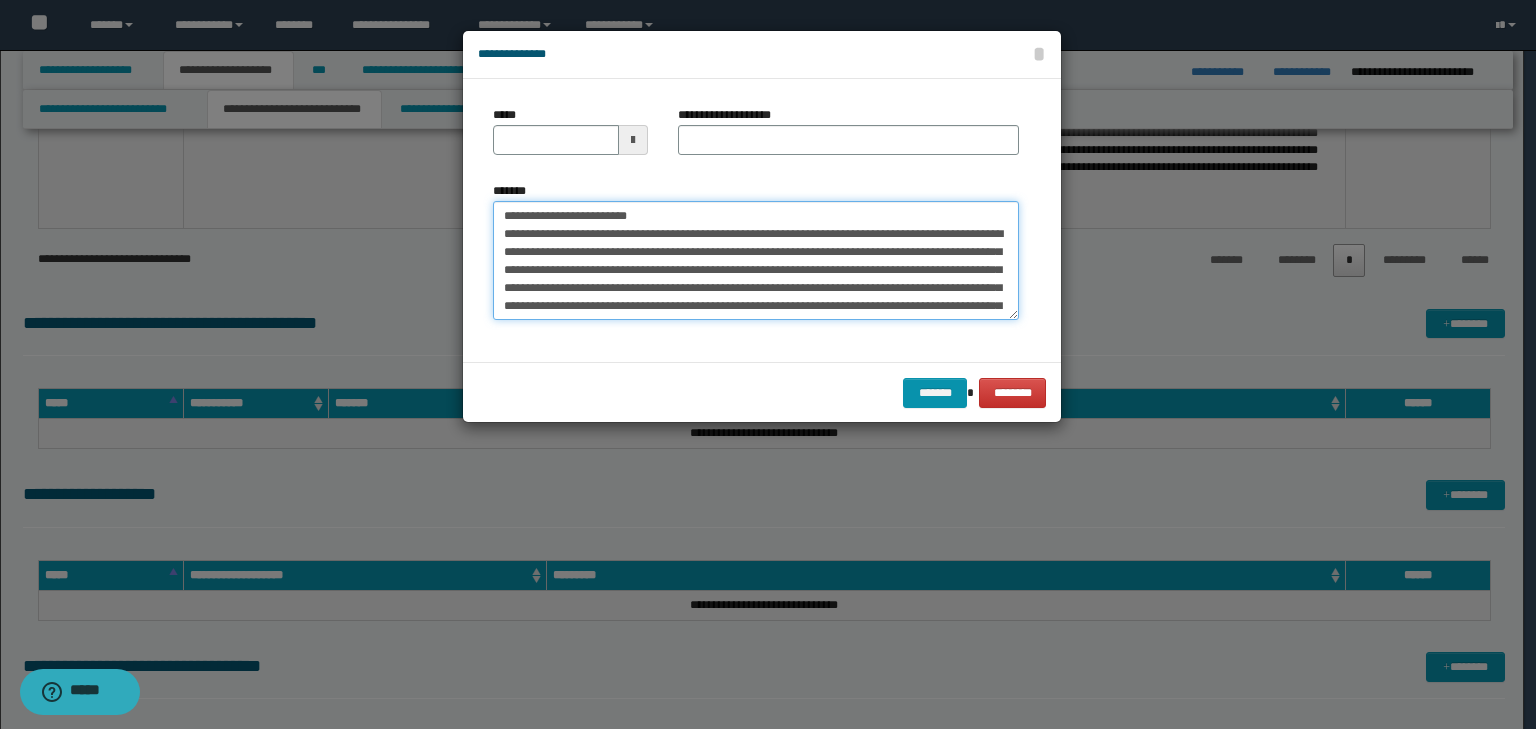 drag, startPoint x: 563, startPoint y: 208, endPoint x: 464, endPoint y: 192, distance: 100.28459 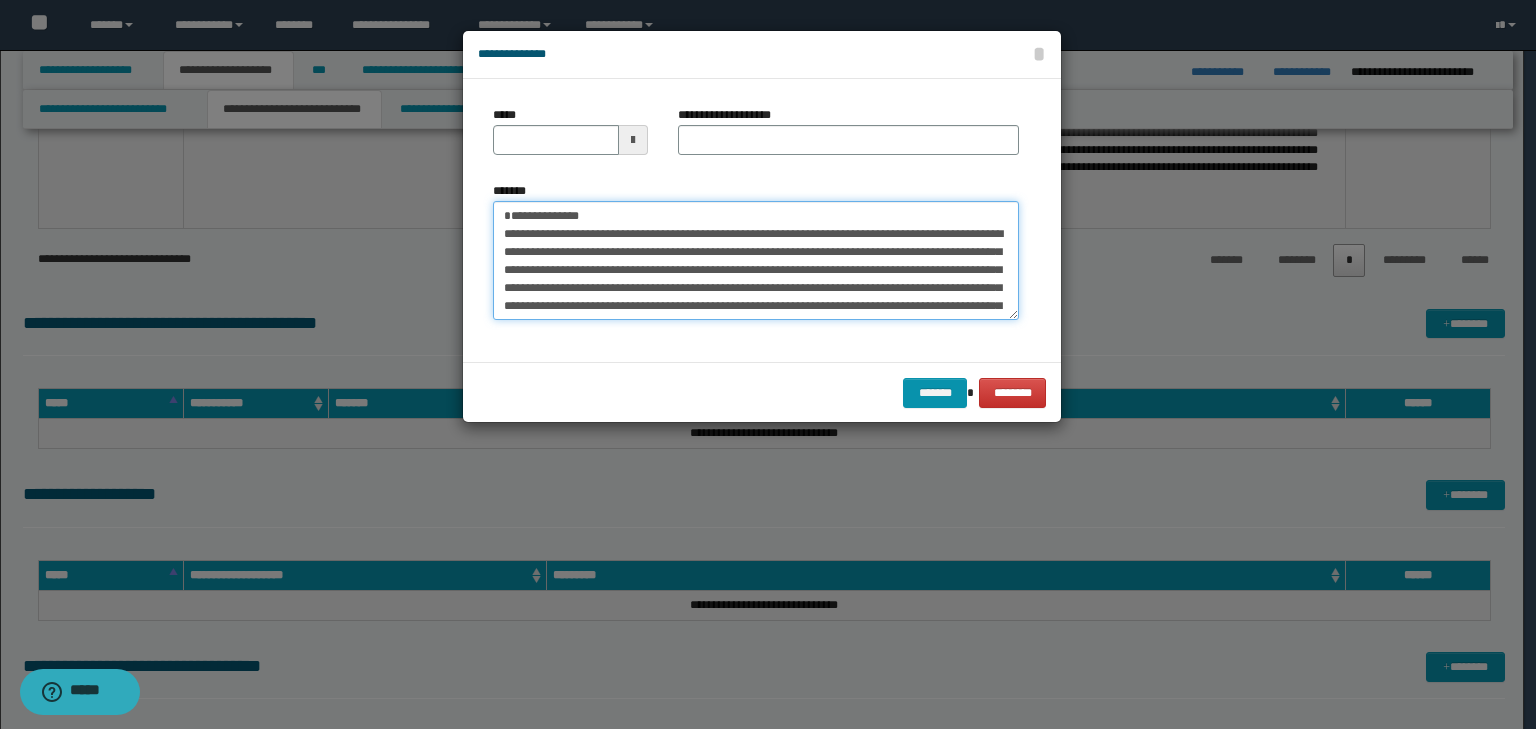 type on "**********" 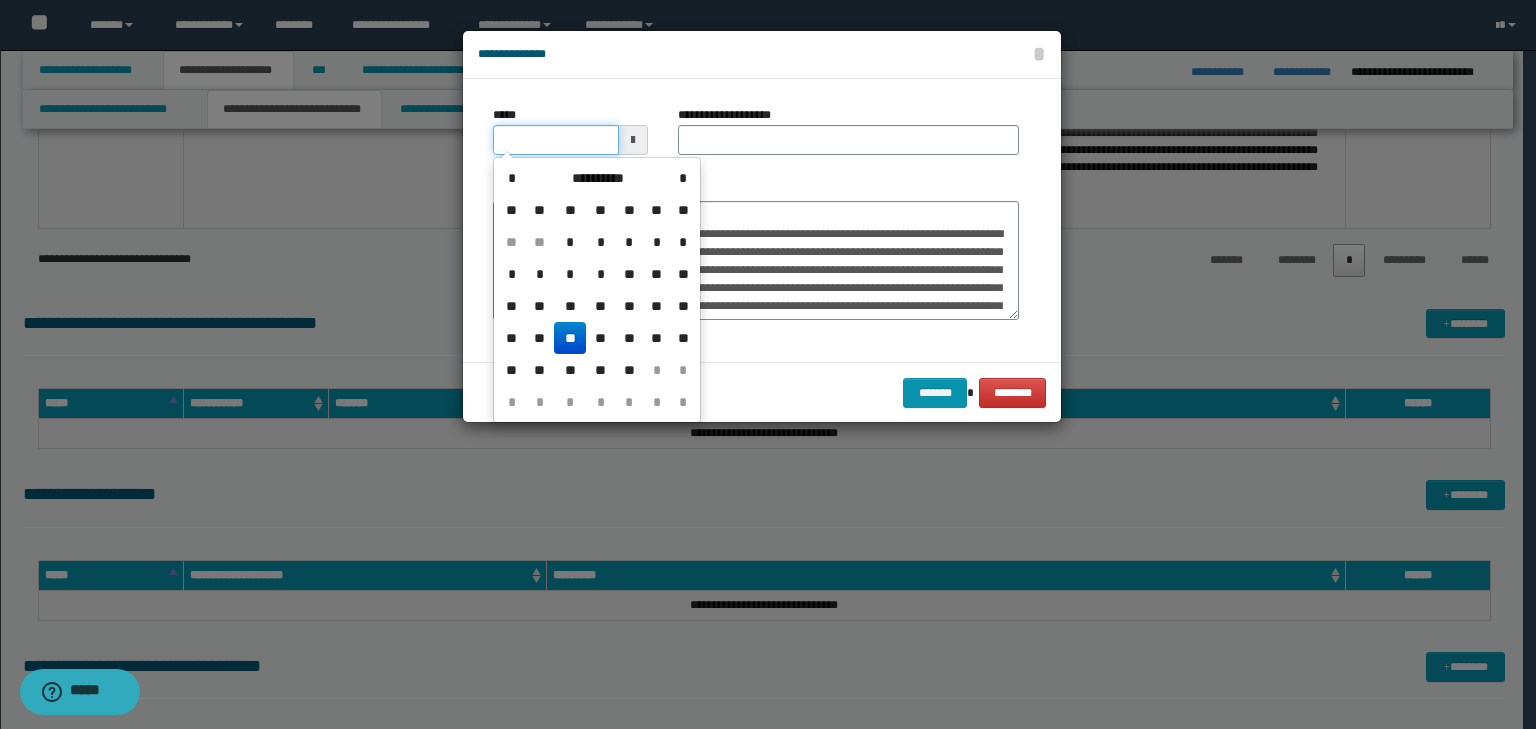 click on "*****" at bounding box center [556, 140] 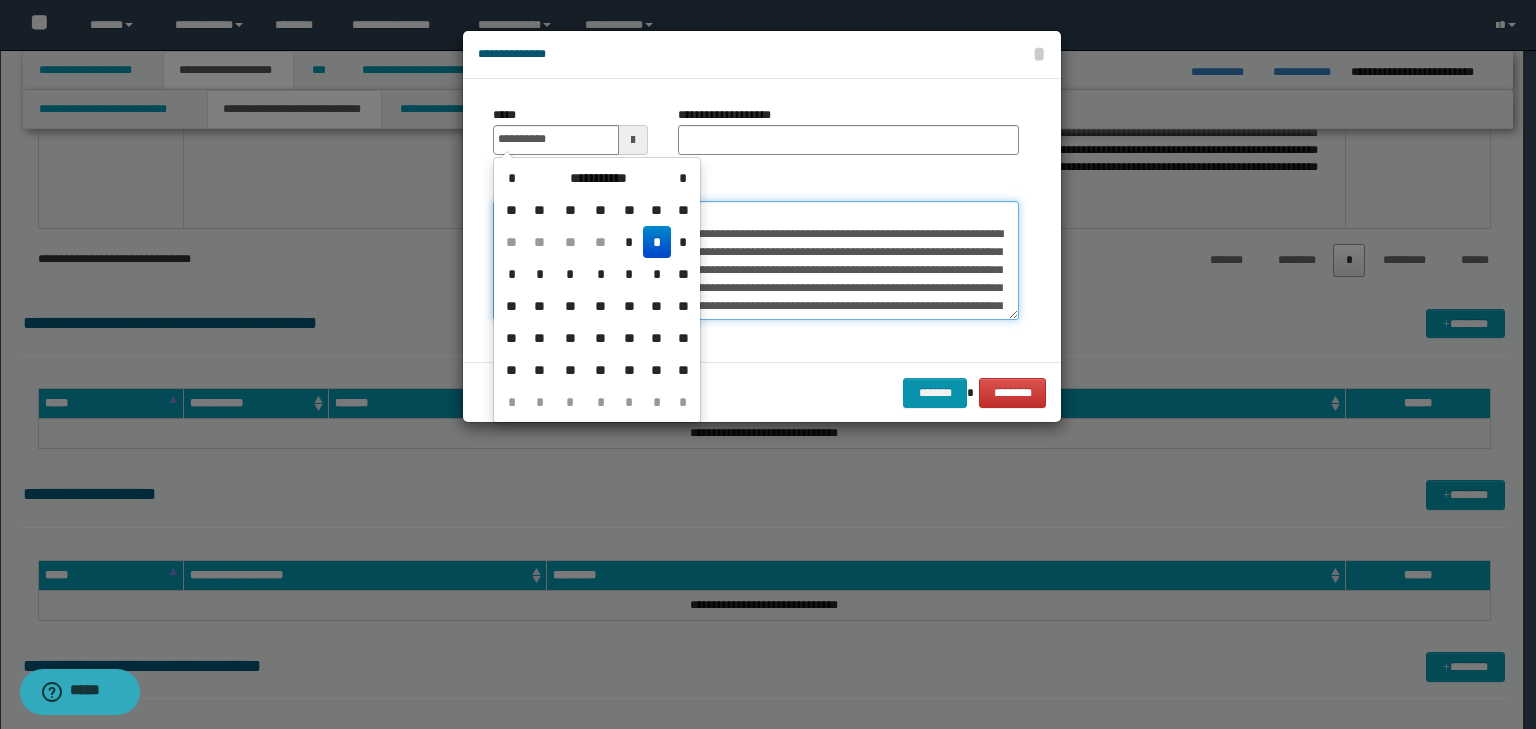 type on "**********" 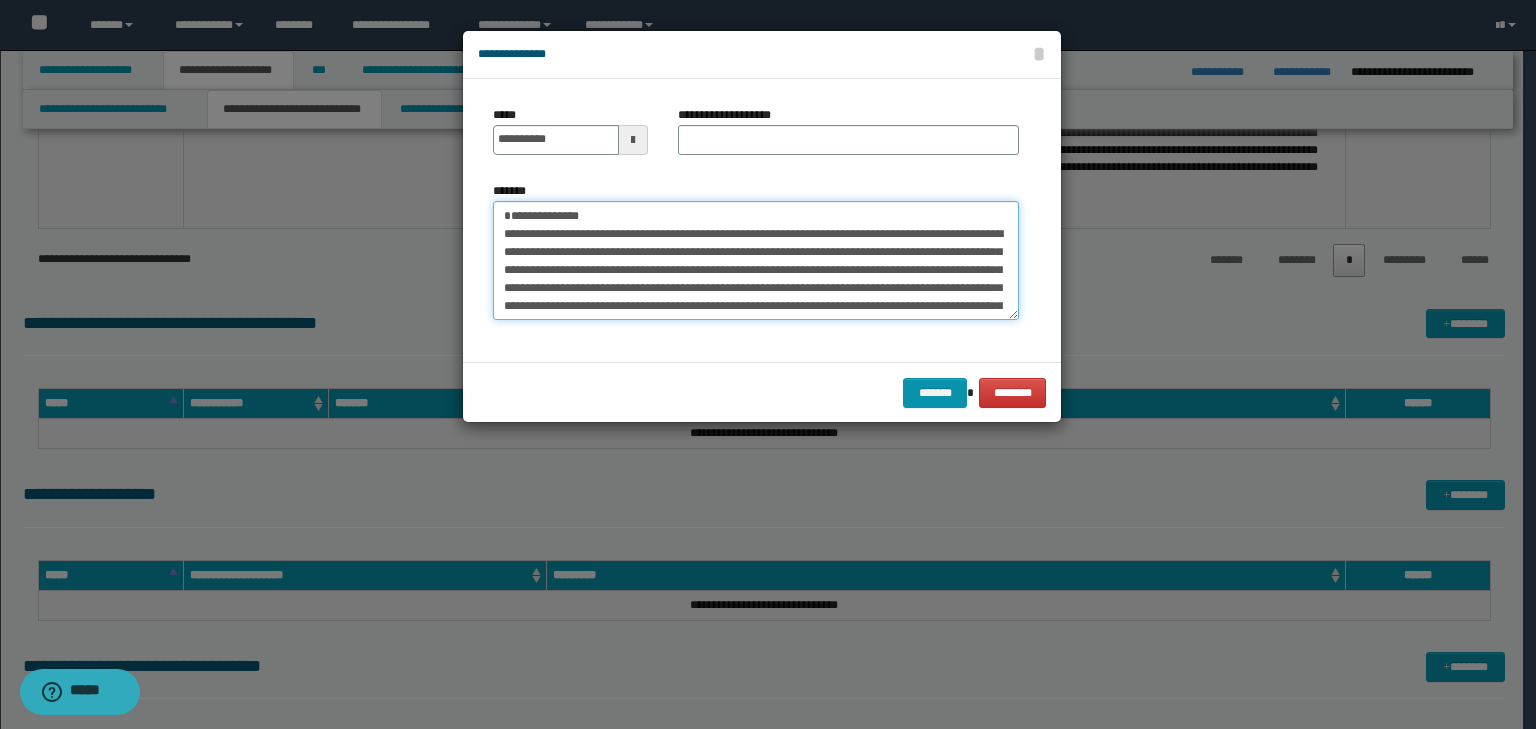 drag, startPoint x: 504, startPoint y: 200, endPoint x: 284, endPoint y: 170, distance: 222.03603 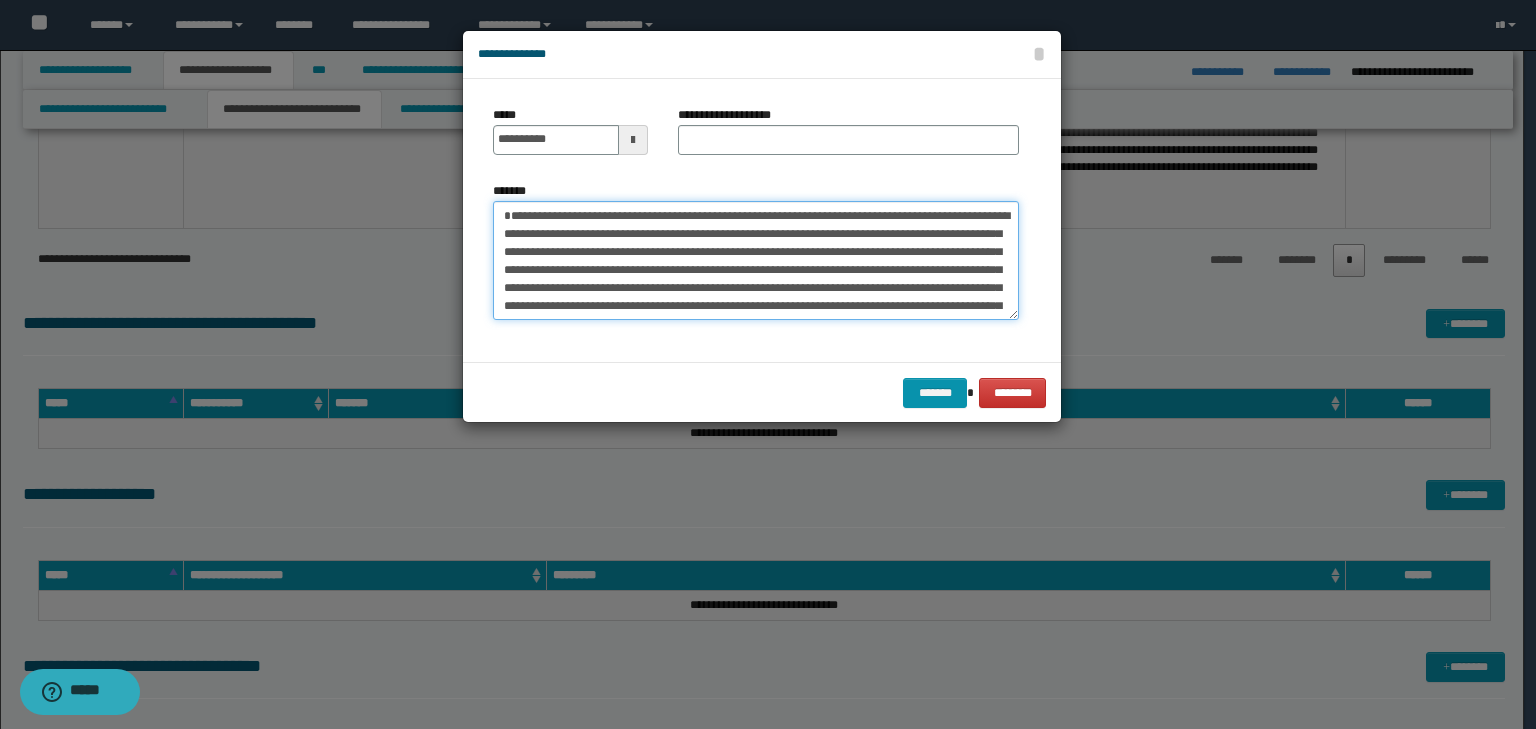 type on "**********" 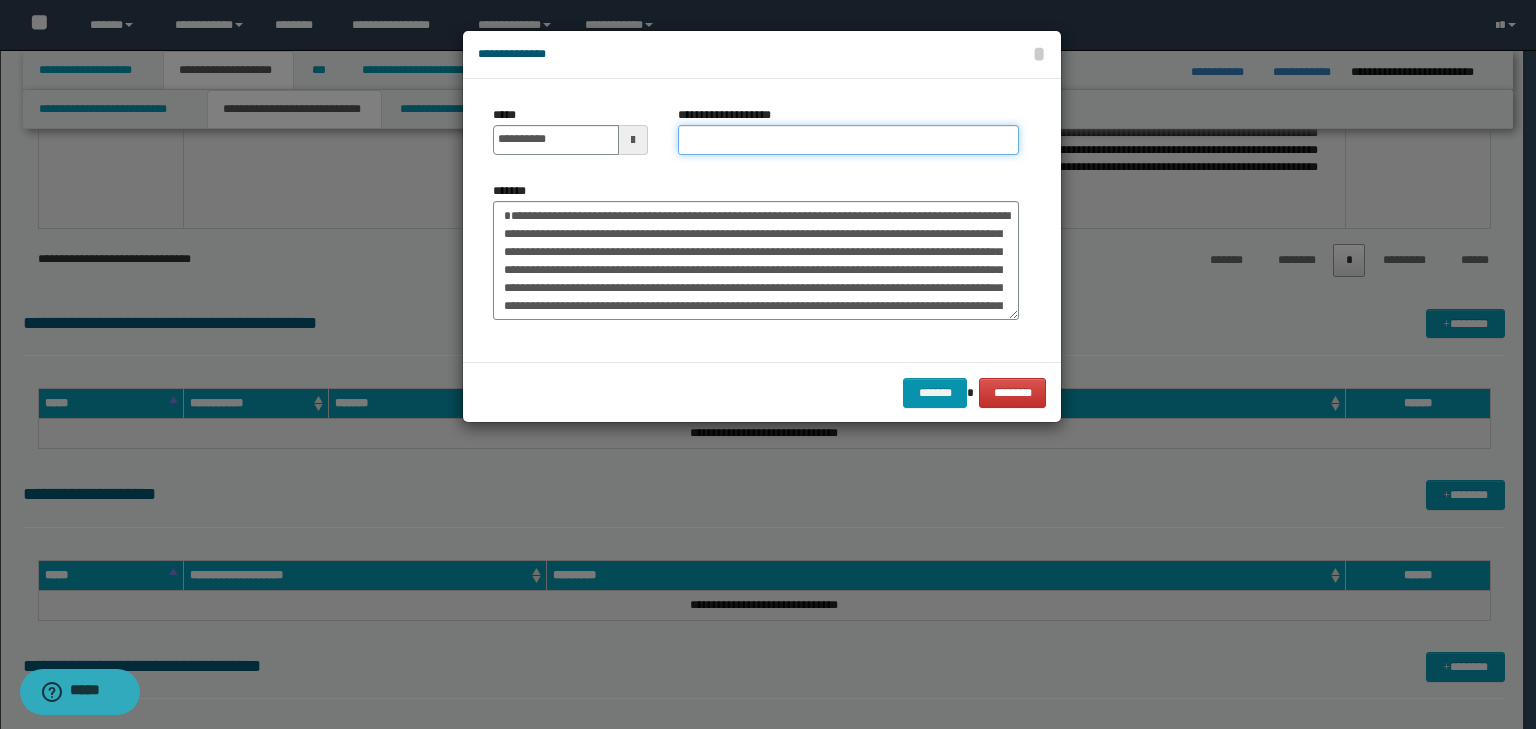 click on "**********" at bounding box center [848, 140] 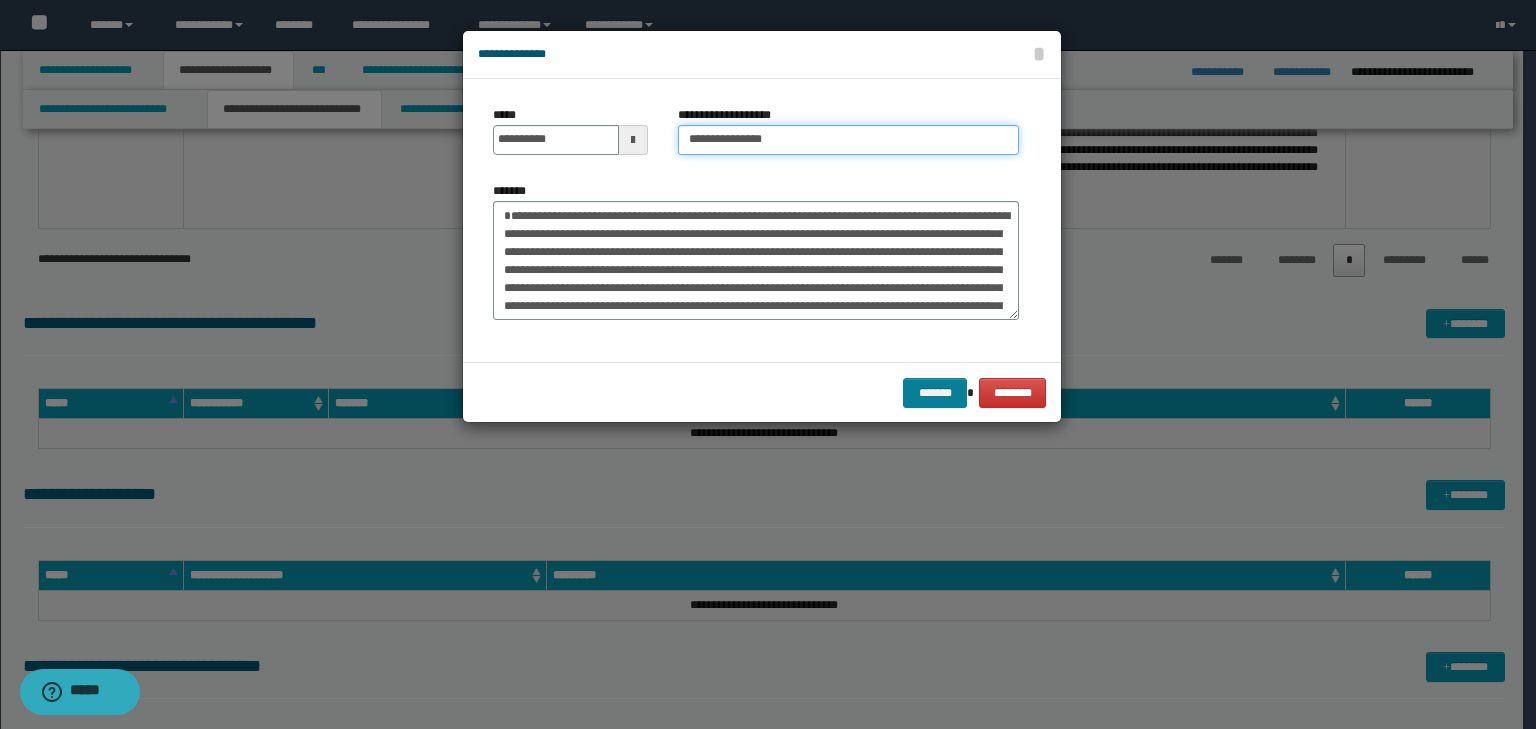 type on "**********" 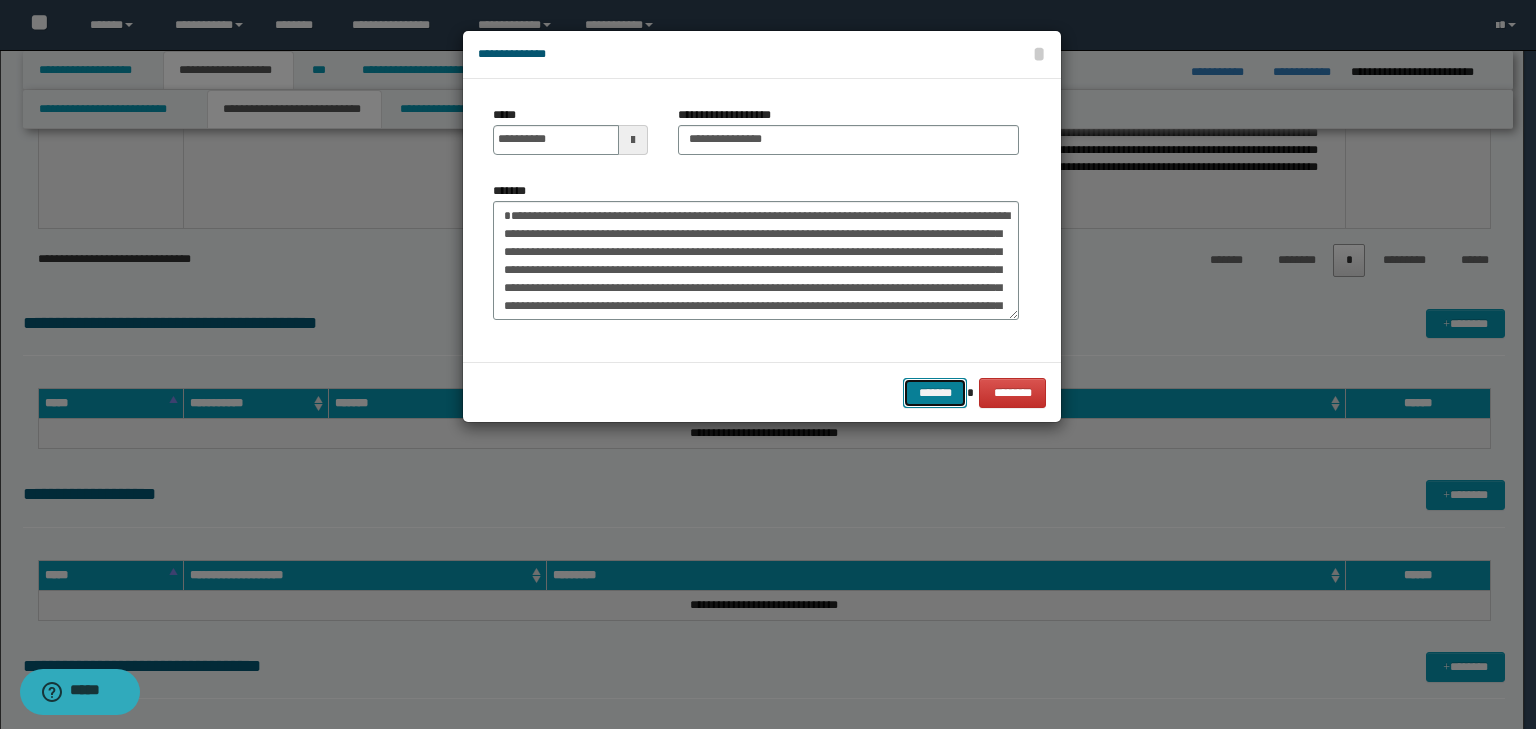 drag, startPoint x: 965, startPoint y: 399, endPoint x: 954, endPoint y: 399, distance: 11 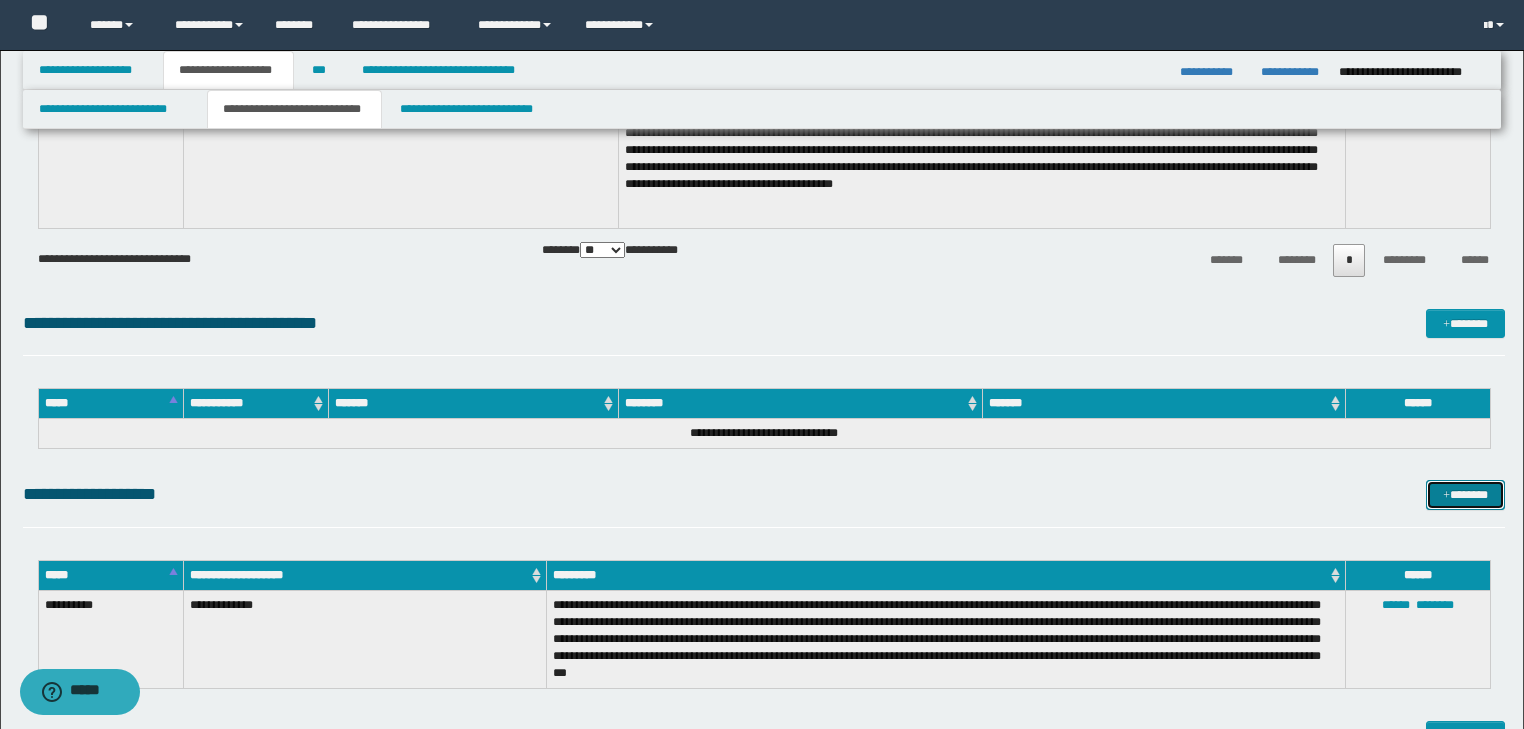 click on "*******" at bounding box center (1465, 495) 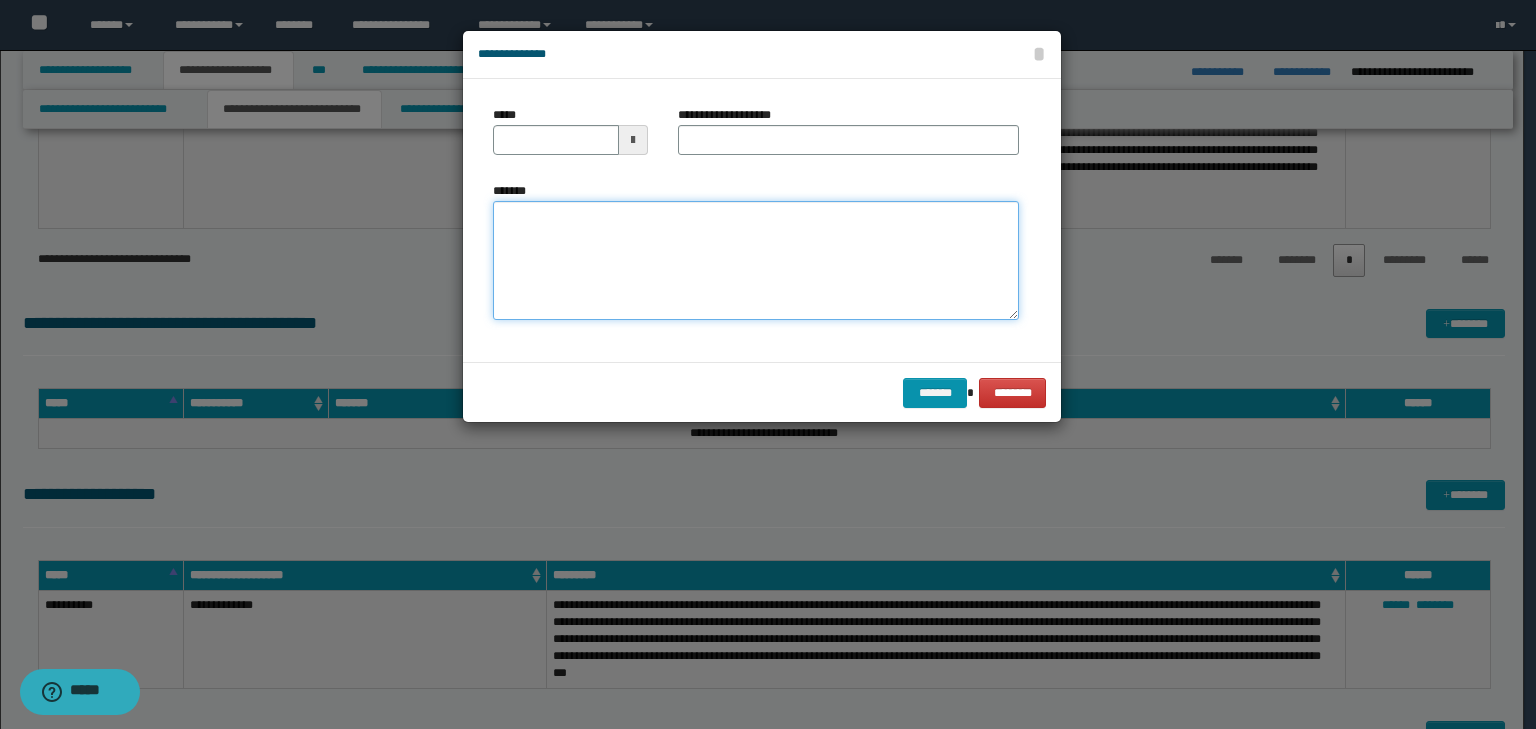click on "*******" at bounding box center [756, 261] 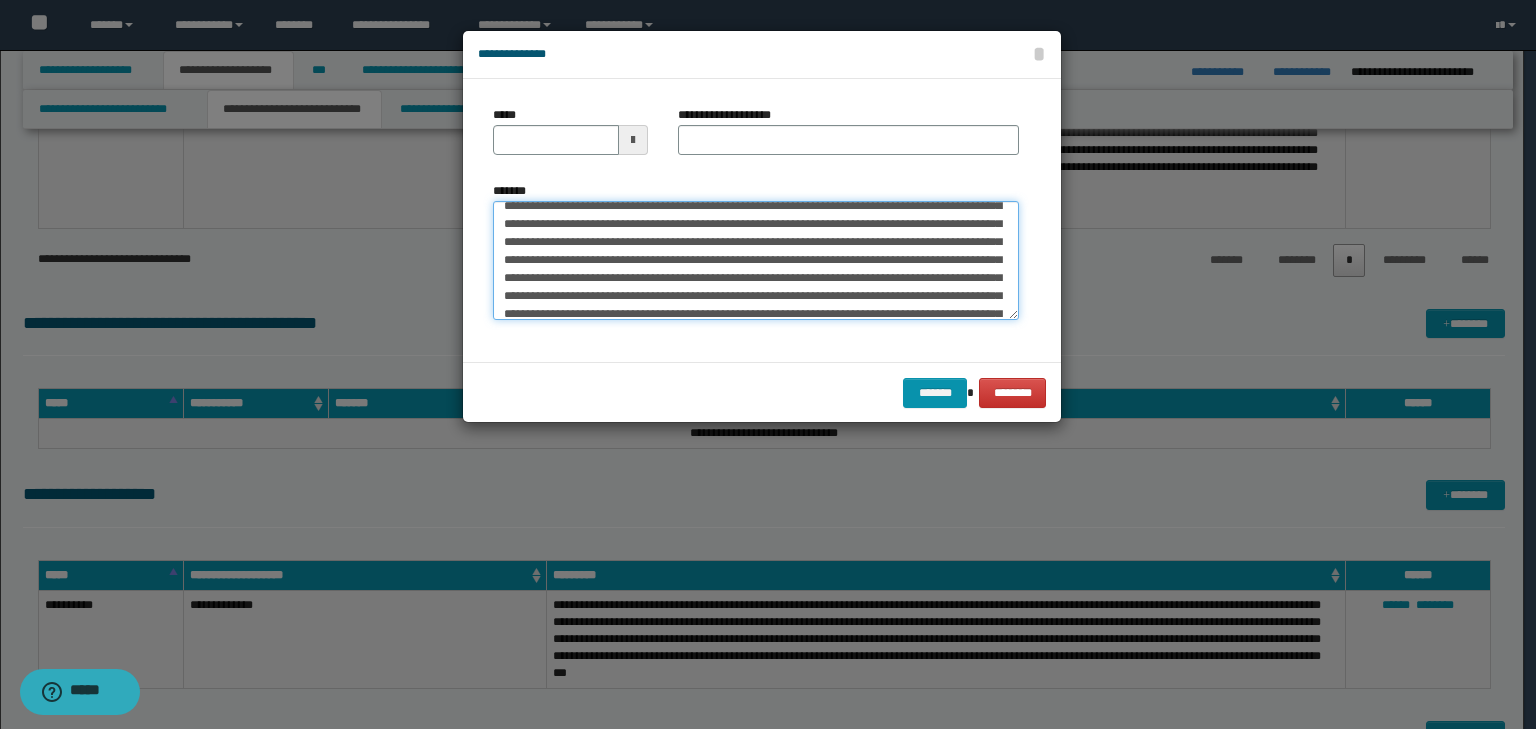scroll, scrollTop: 0, scrollLeft: 0, axis: both 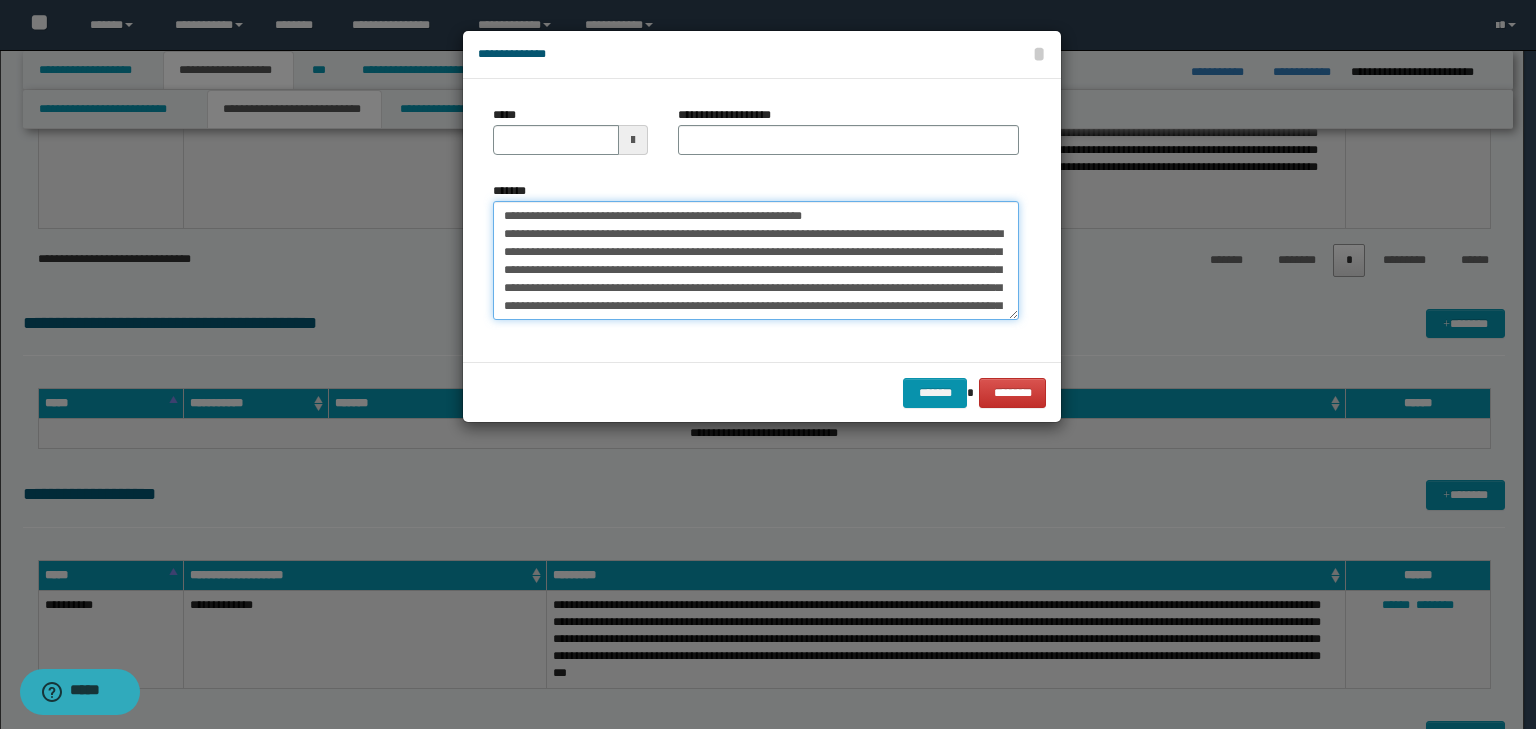 drag, startPoint x: 566, startPoint y: 209, endPoint x: 429, endPoint y: 200, distance: 137.2953 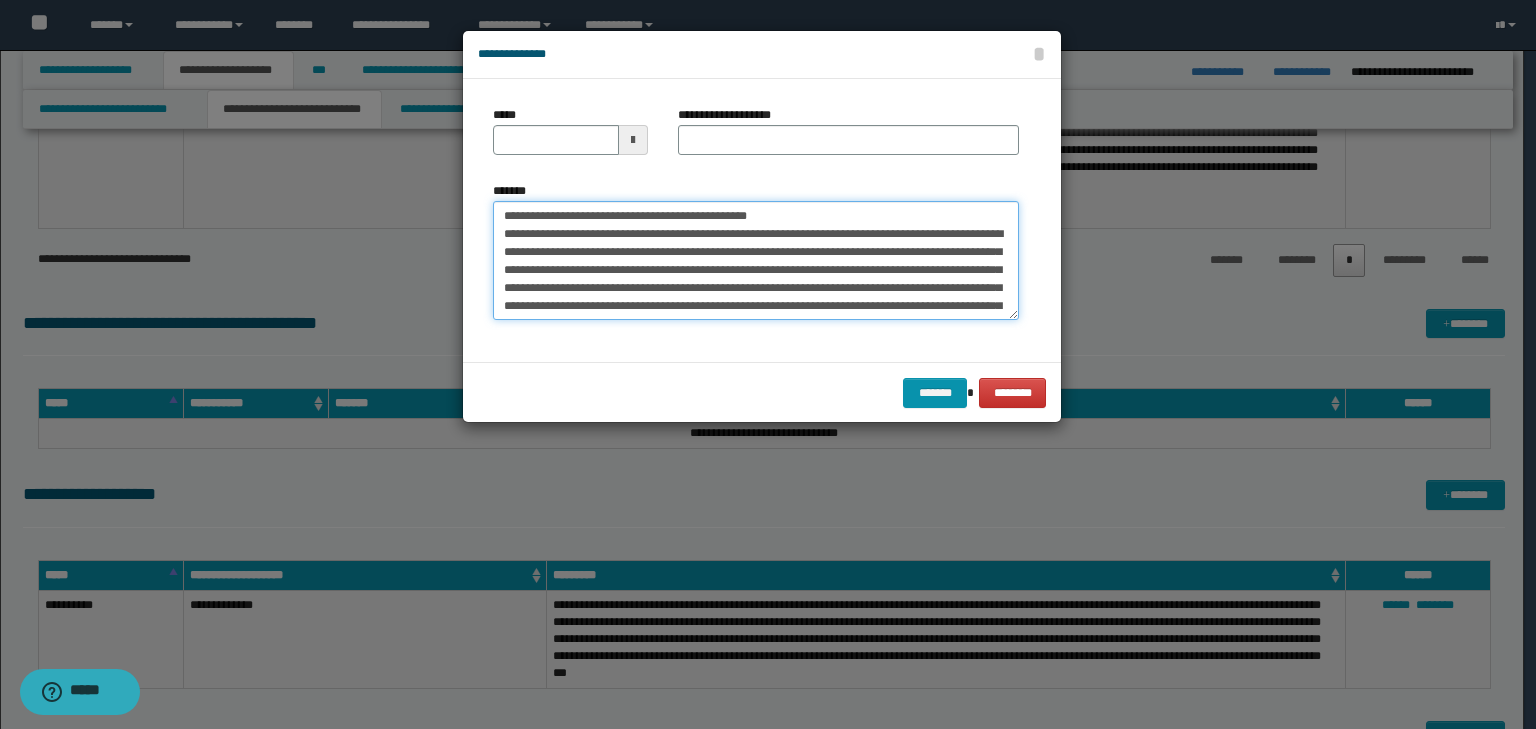 type 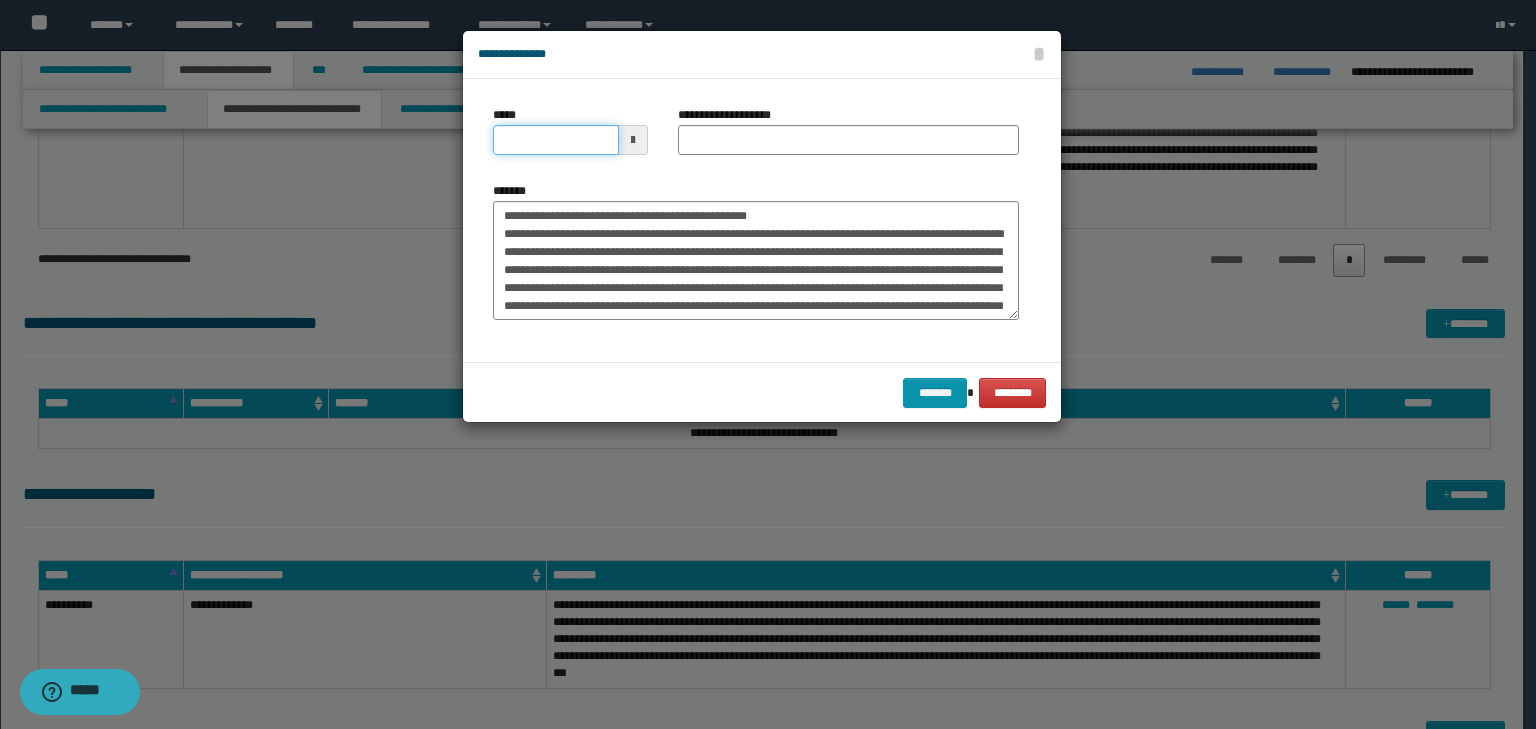 click on "*****" at bounding box center [556, 140] 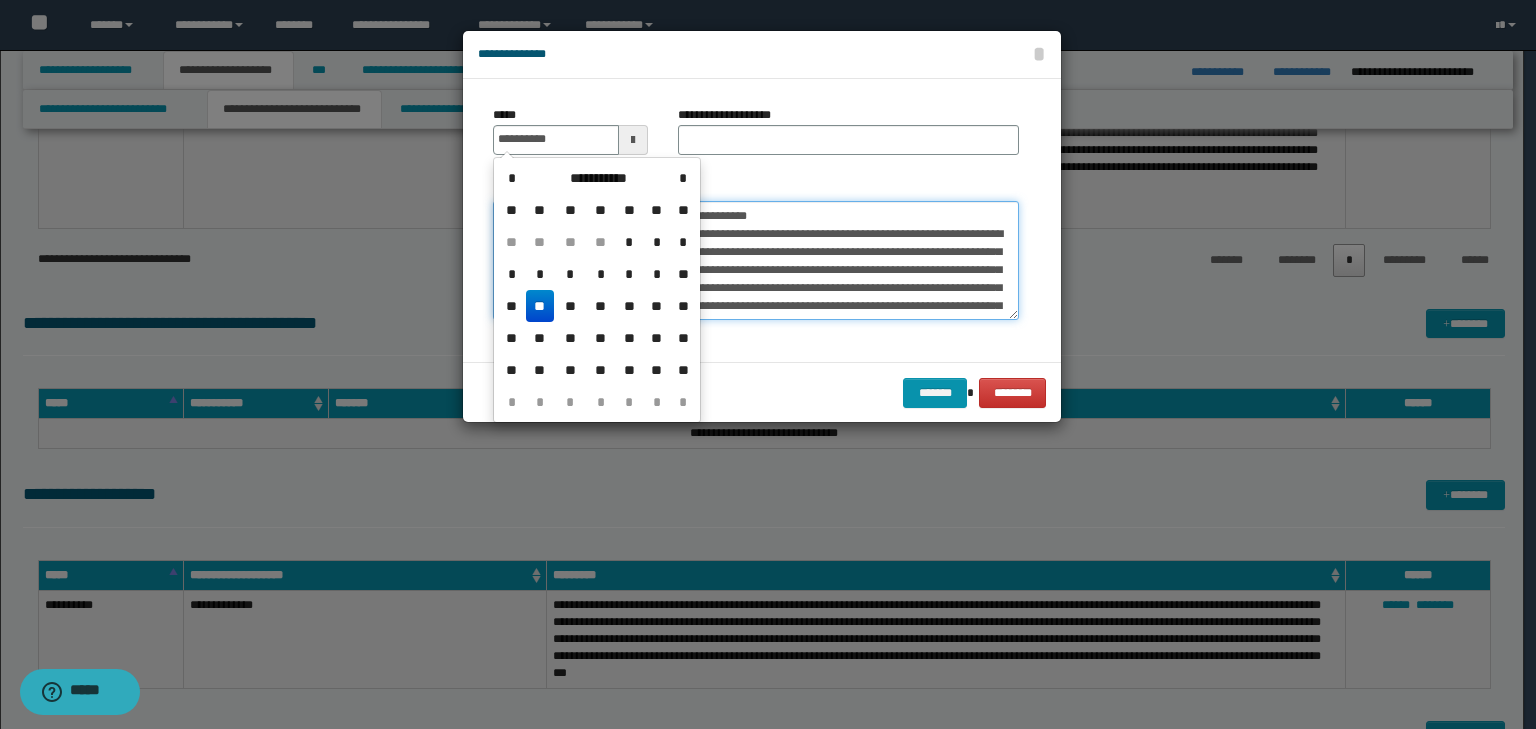 type on "**********" 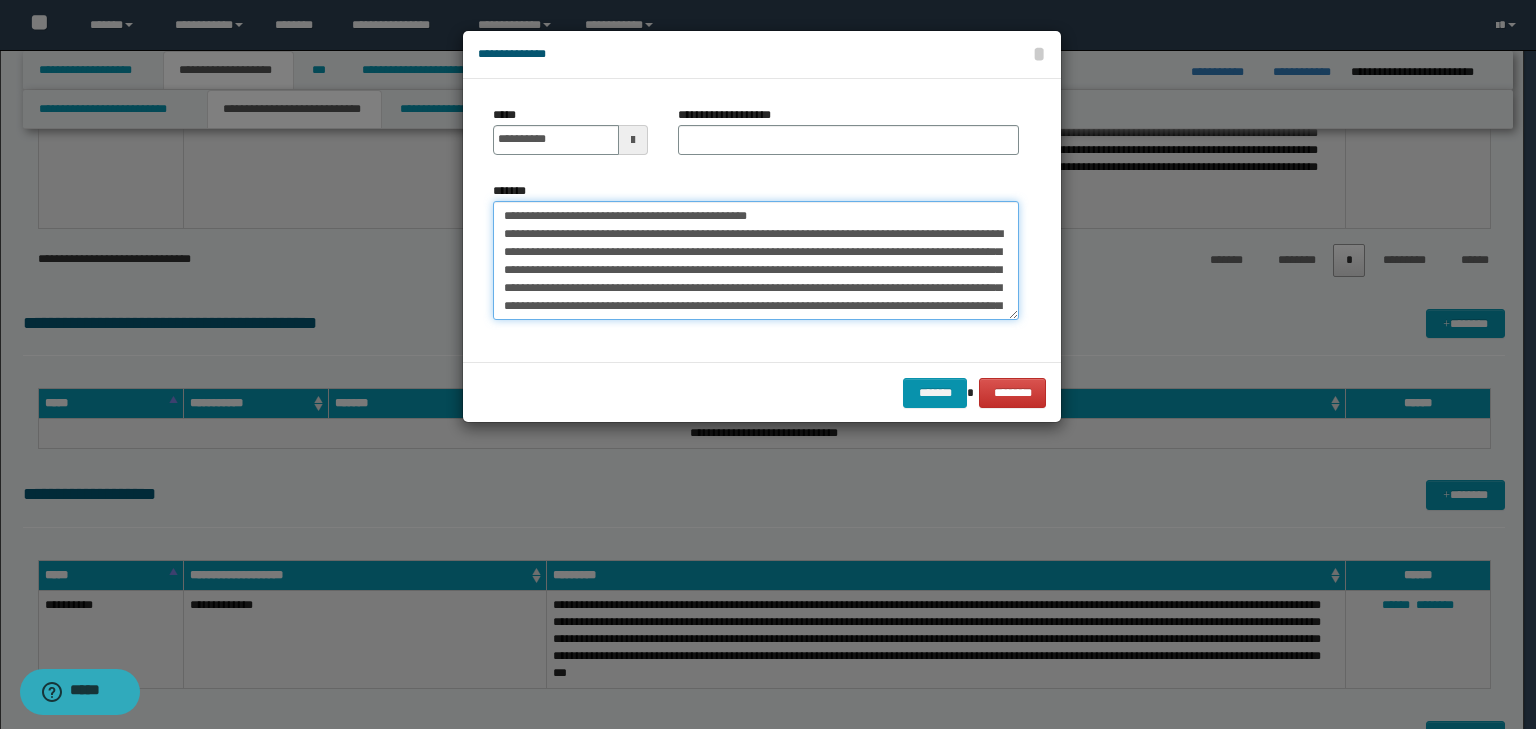 drag, startPoint x: 836, startPoint y: 212, endPoint x: 261, endPoint y: 185, distance: 575.63354 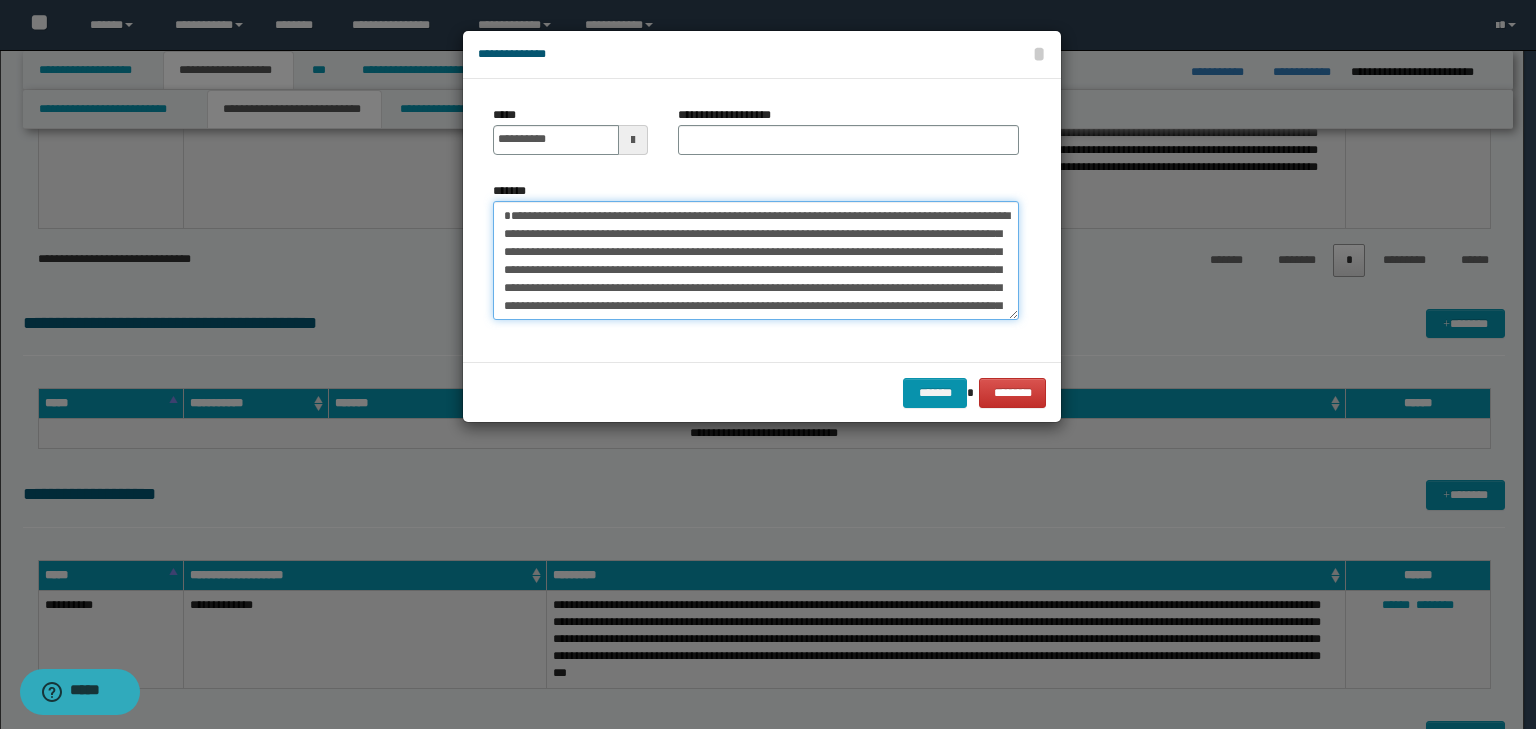 type on "**********" 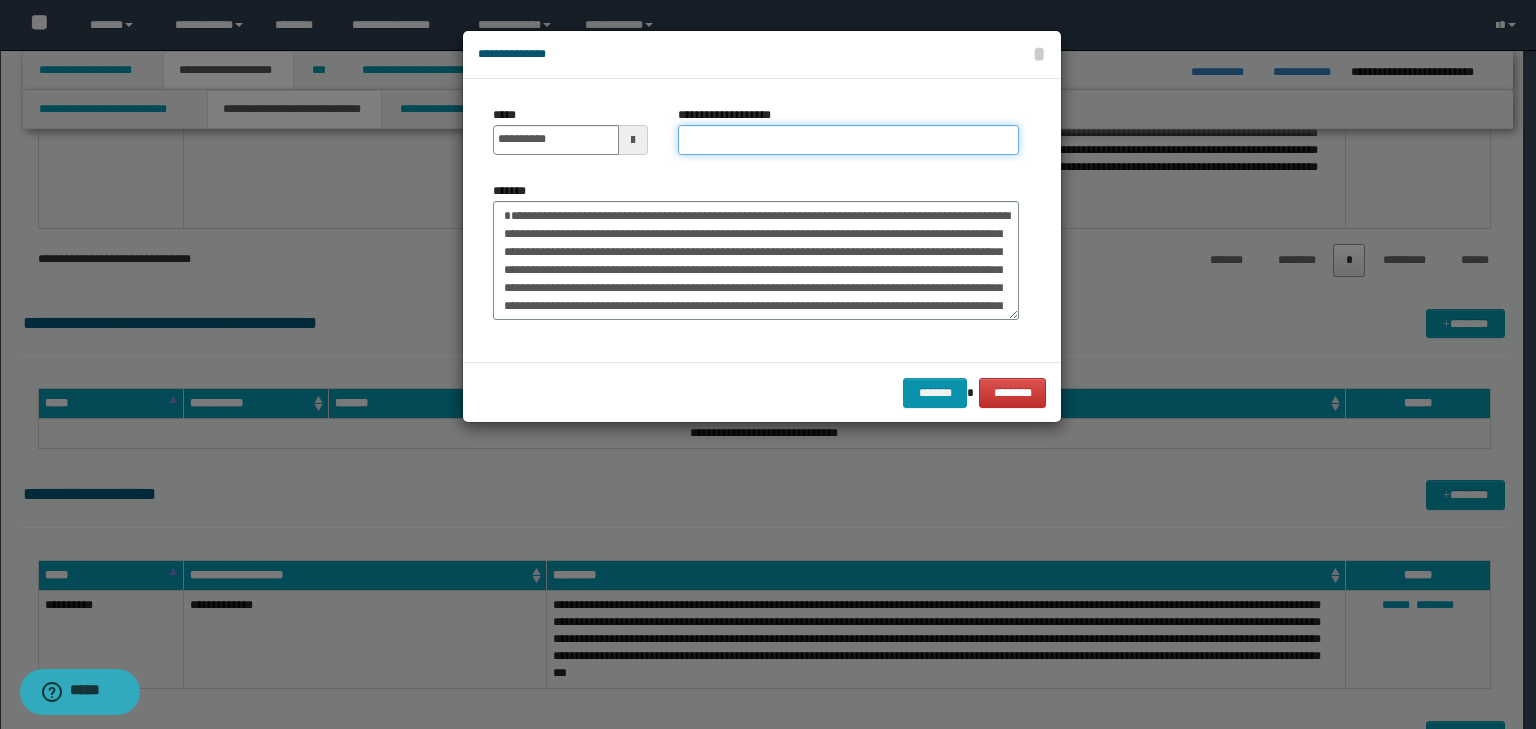 click on "**********" at bounding box center (848, 140) 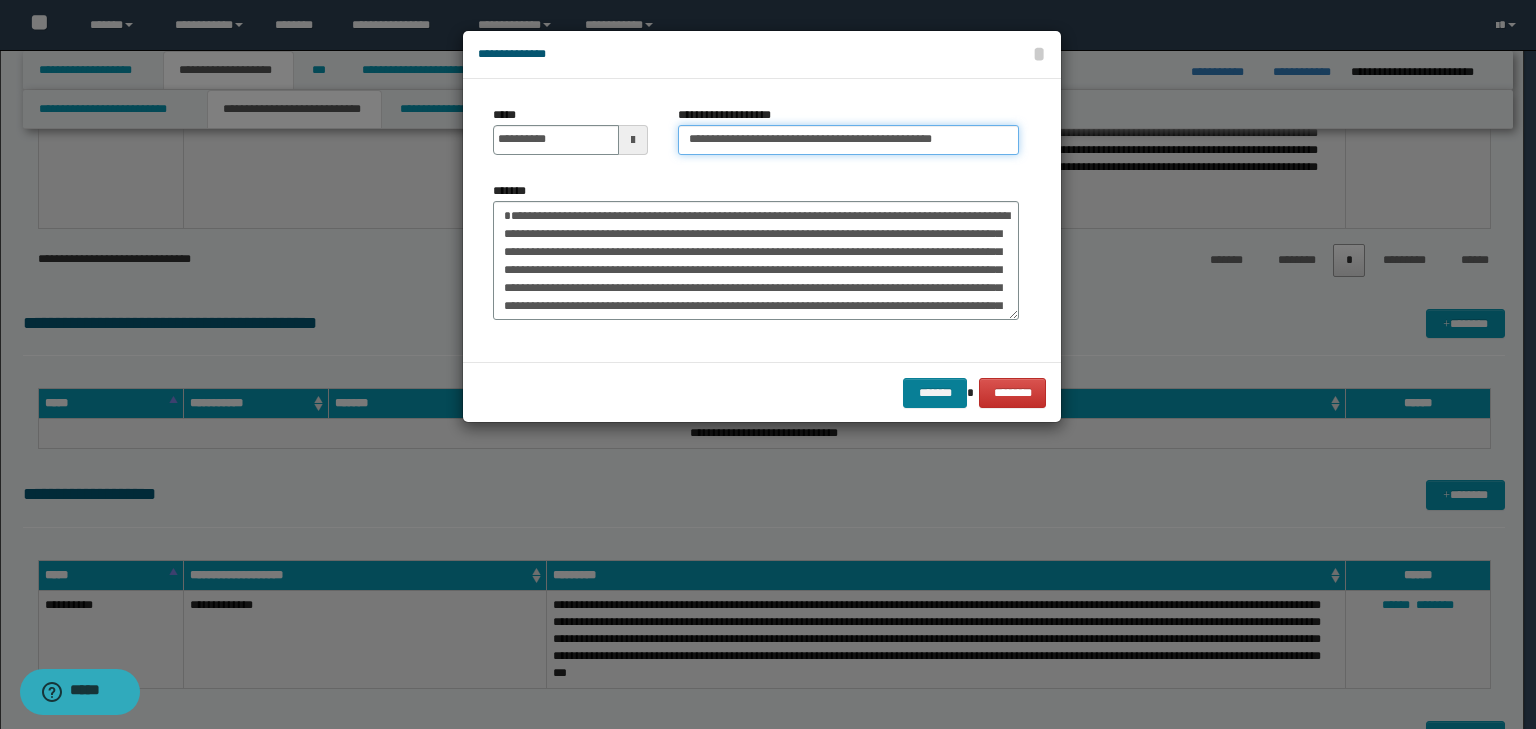type on "**********" 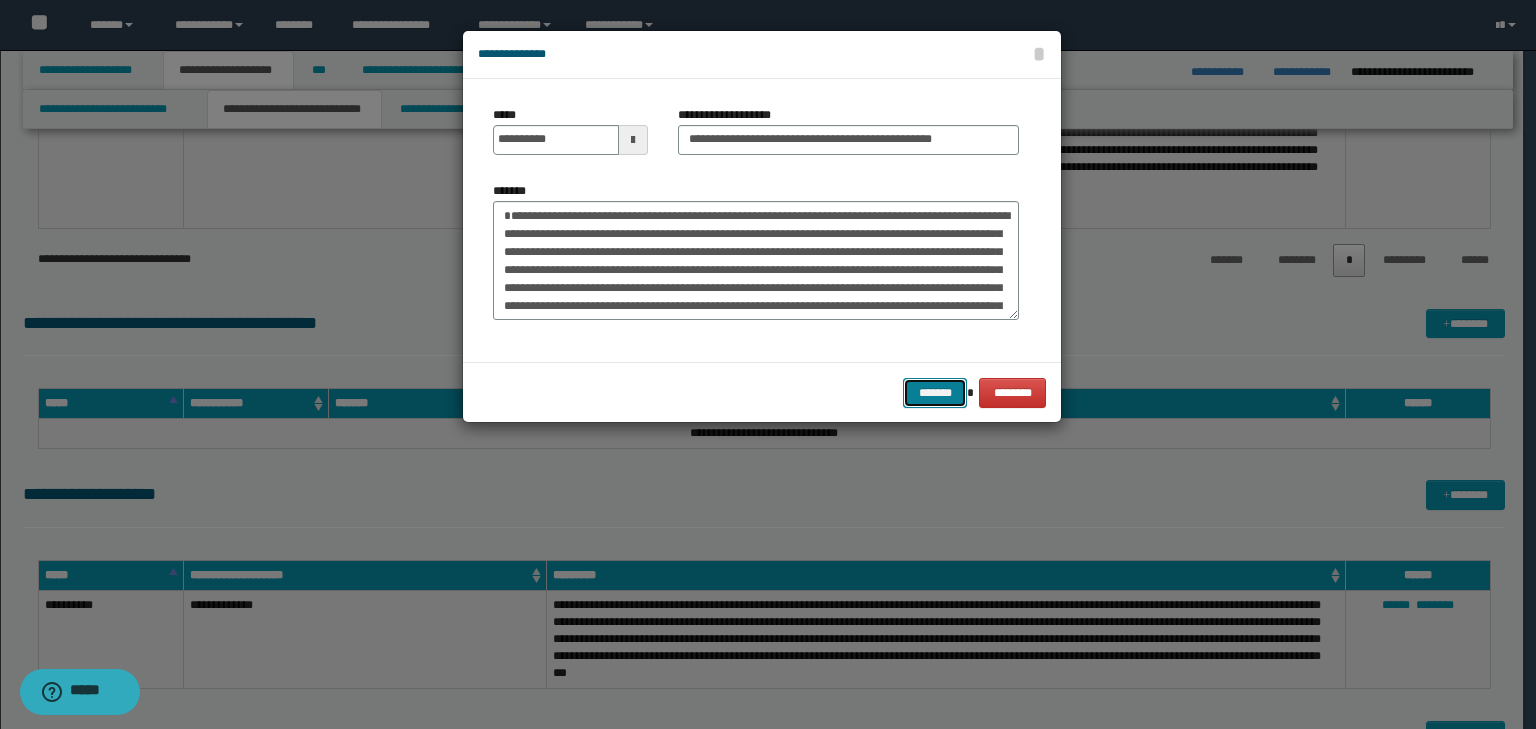 click on "*******" at bounding box center (935, 393) 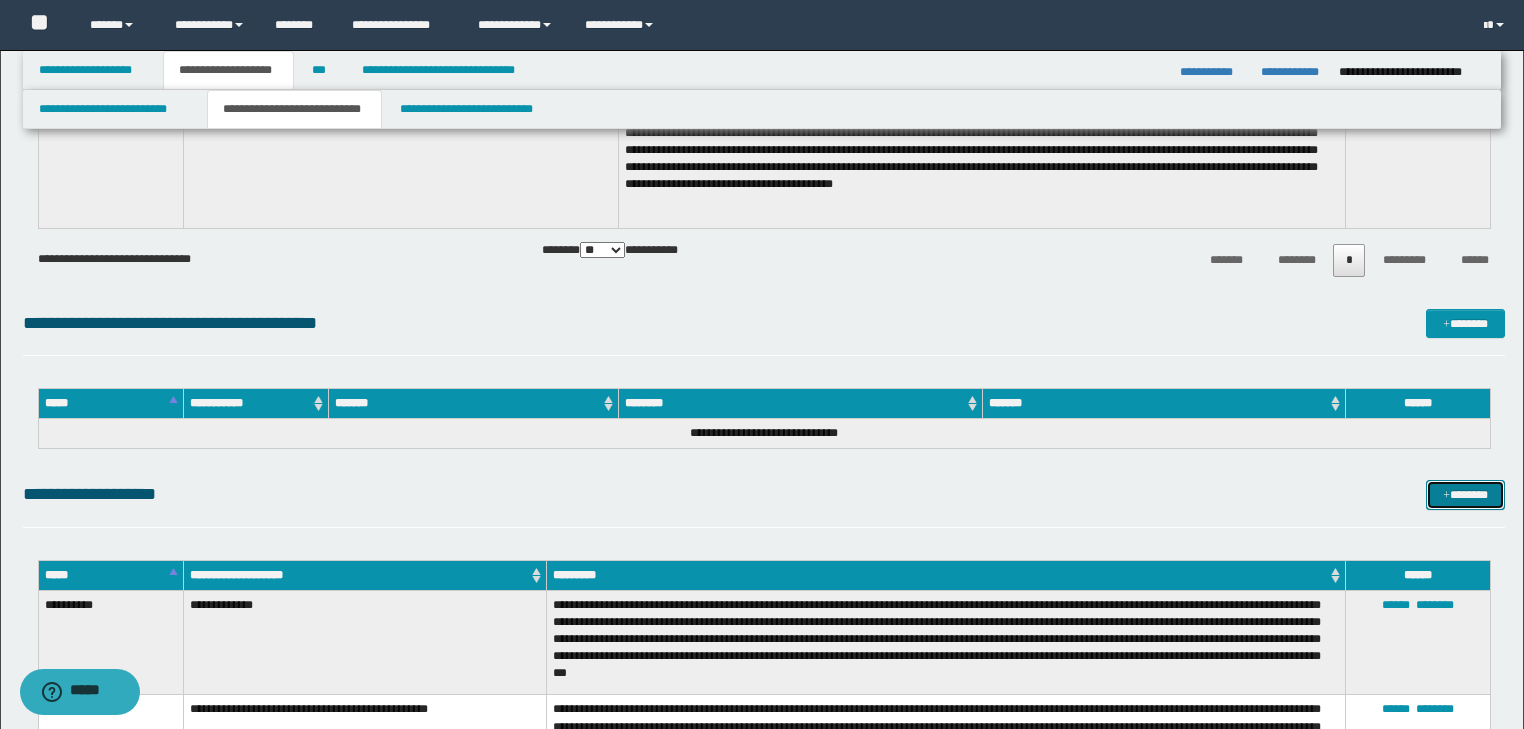 click on "*******" at bounding box center [1465, 495] 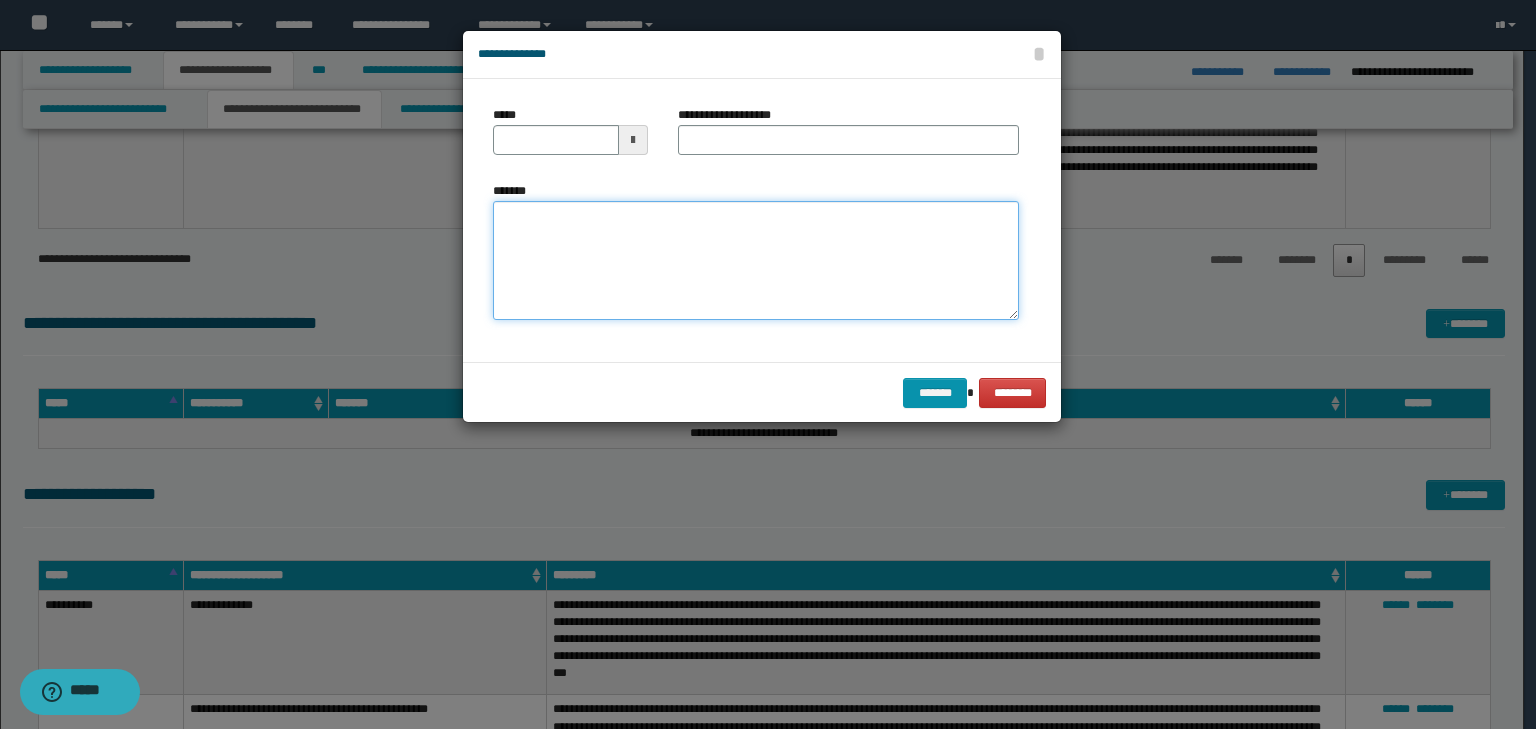 click on "*******" at bounding box center (756, 261) 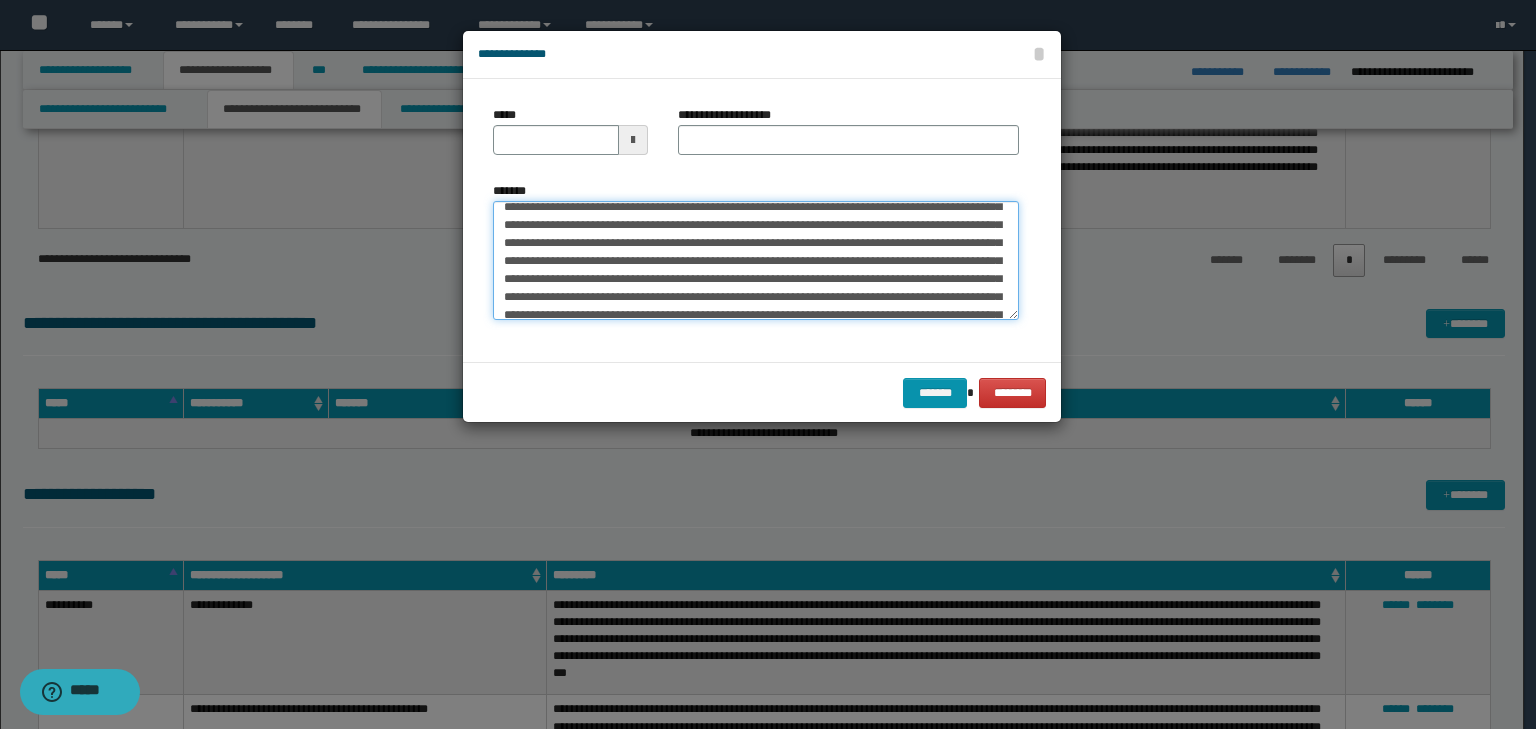 scroll, scrollTop: 0, scrollLeft: 0, axis: both 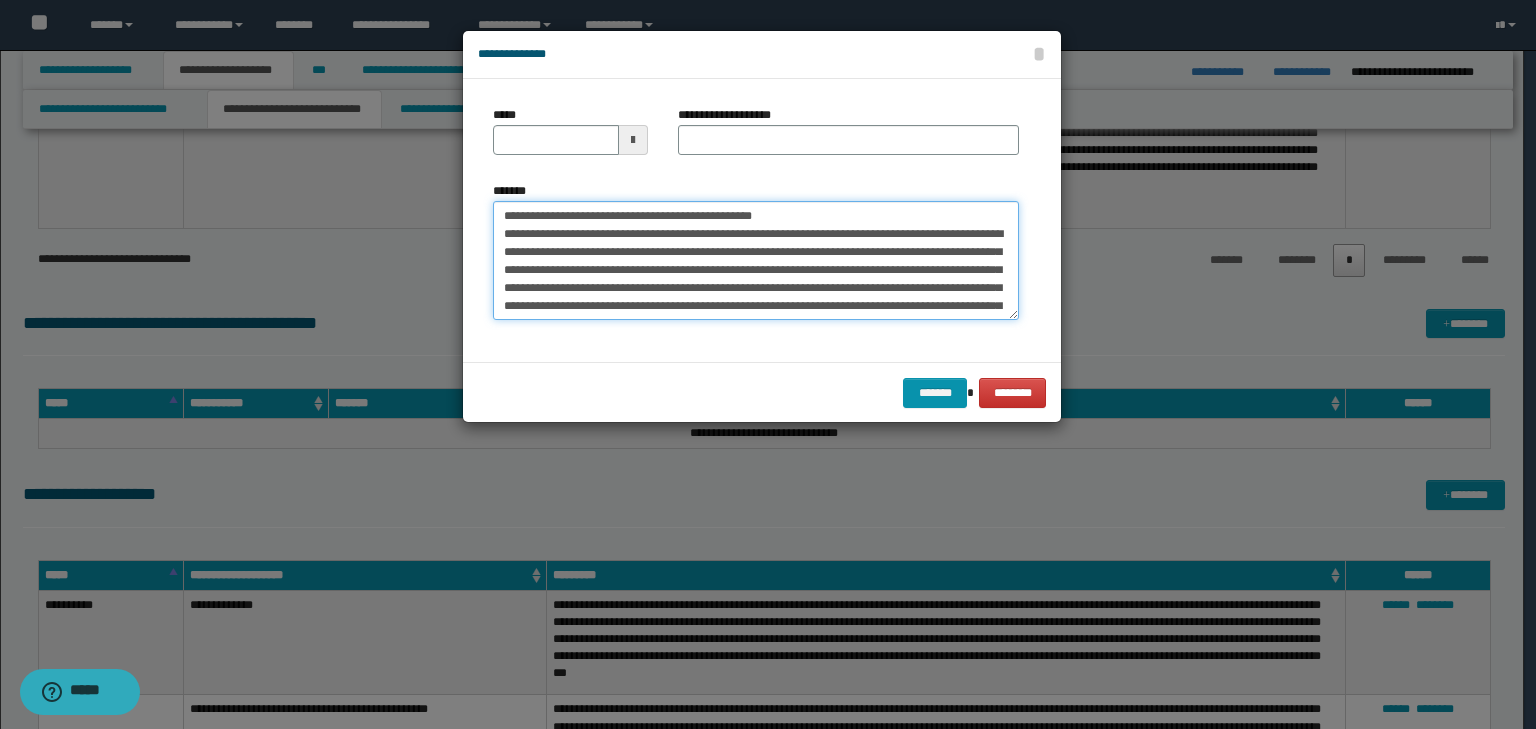 drag, startPoint x: 568, startPoint y: 210, endPoint x: 435, endPoint y: 203, distance: 133.18408 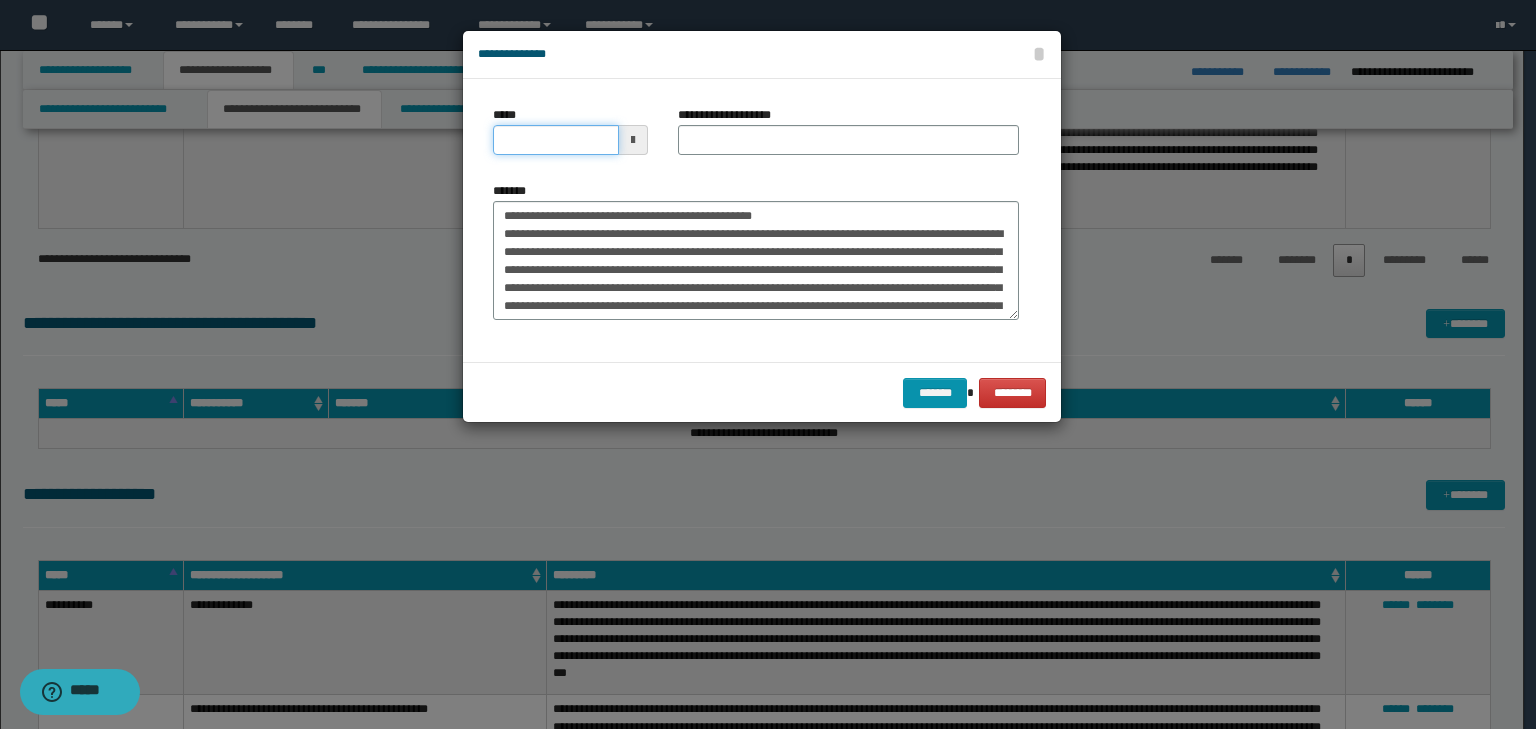 click on "*****" at bounding box center (556, 140) 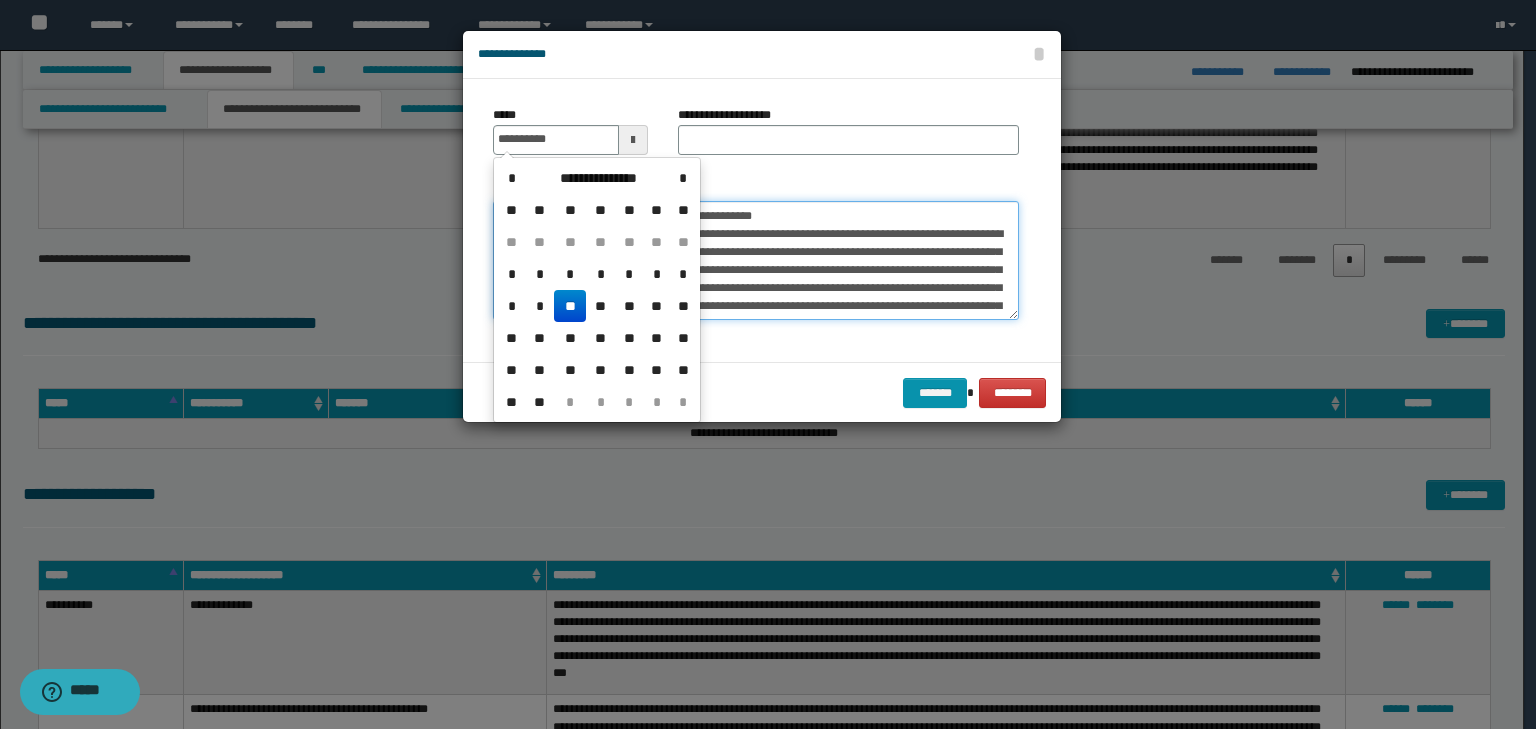 type on "**********" 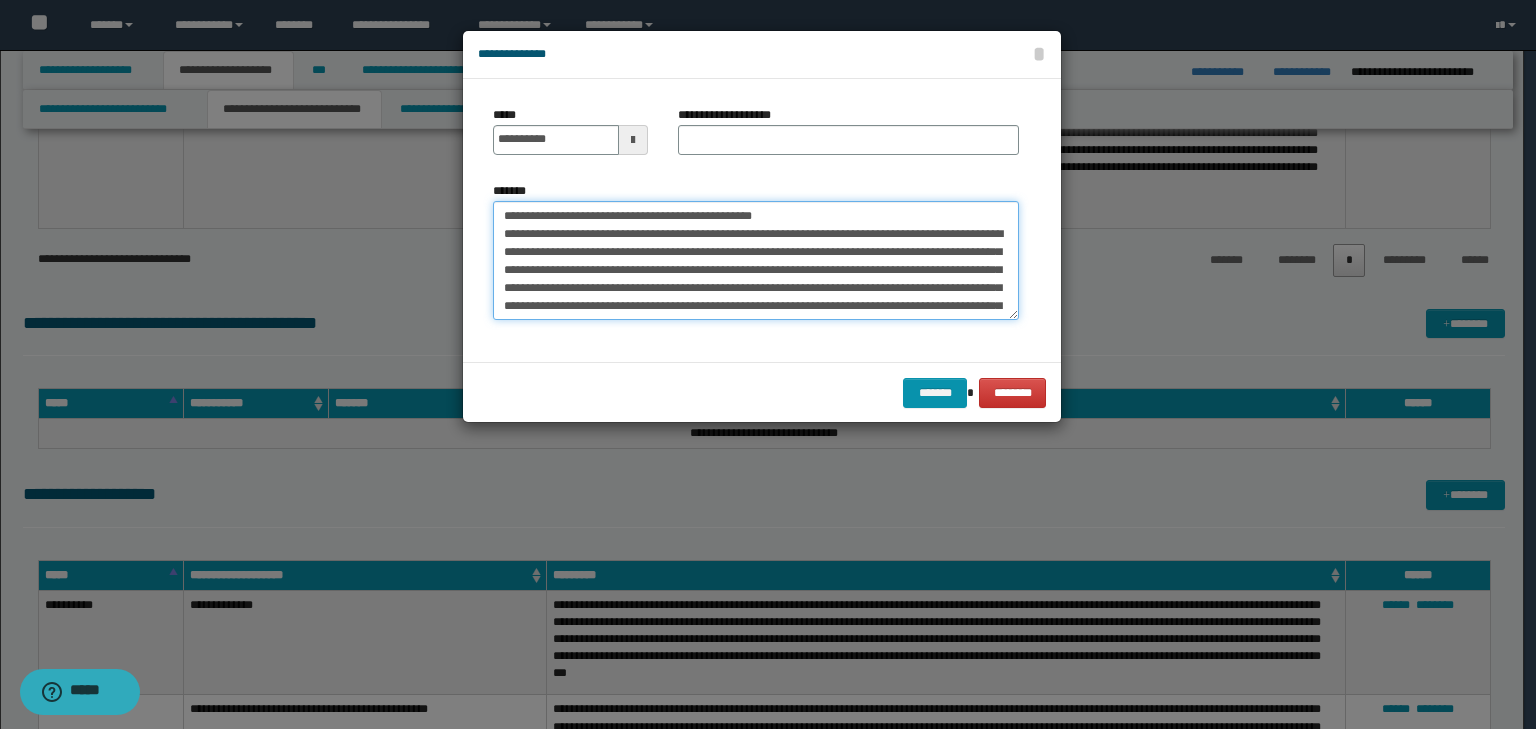 drag, startPoint x: 844, startPoint y: 212, endPoint x: 387, endPoint y: 186, distance: 457.739 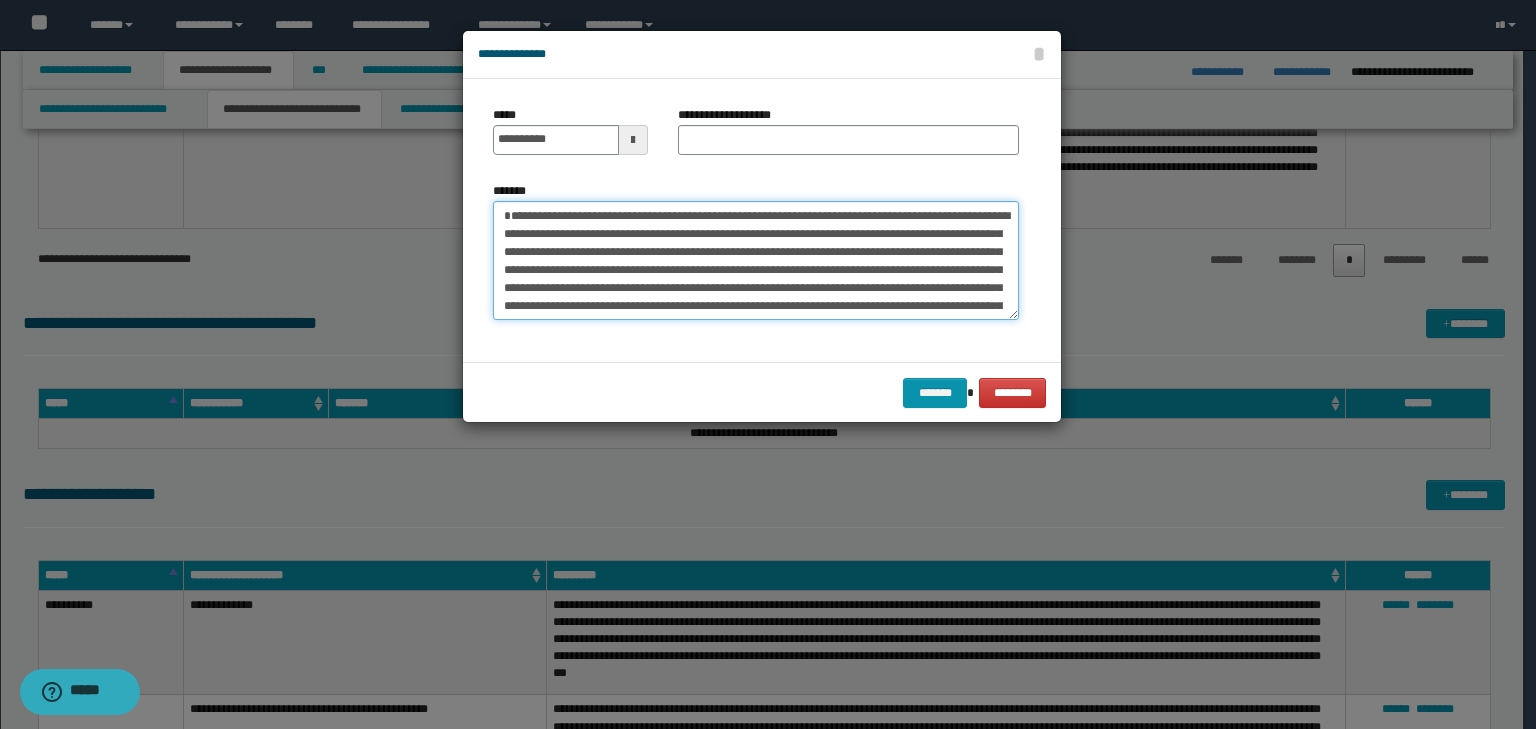 type on "**********" 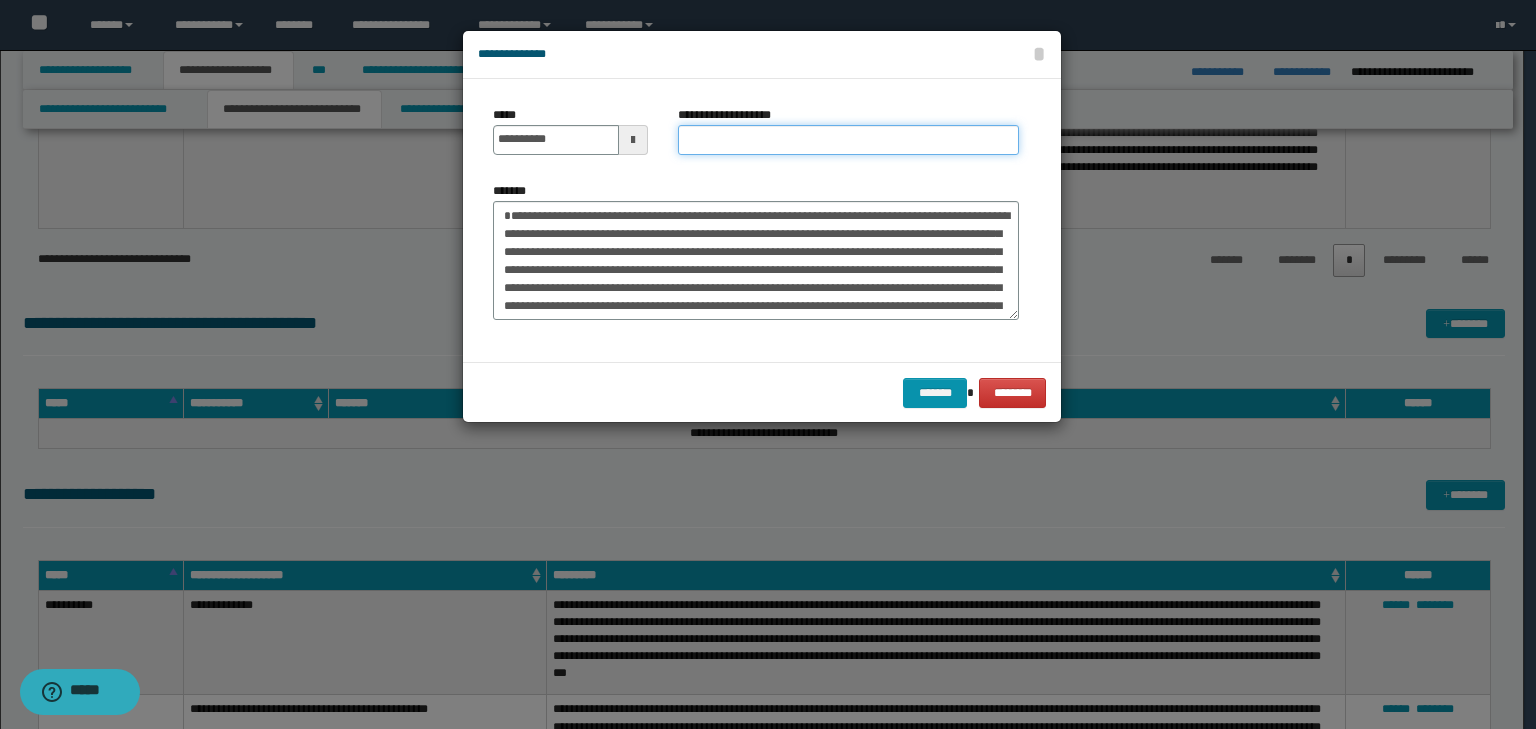 click on "**********" at bounding box center (848, 140) 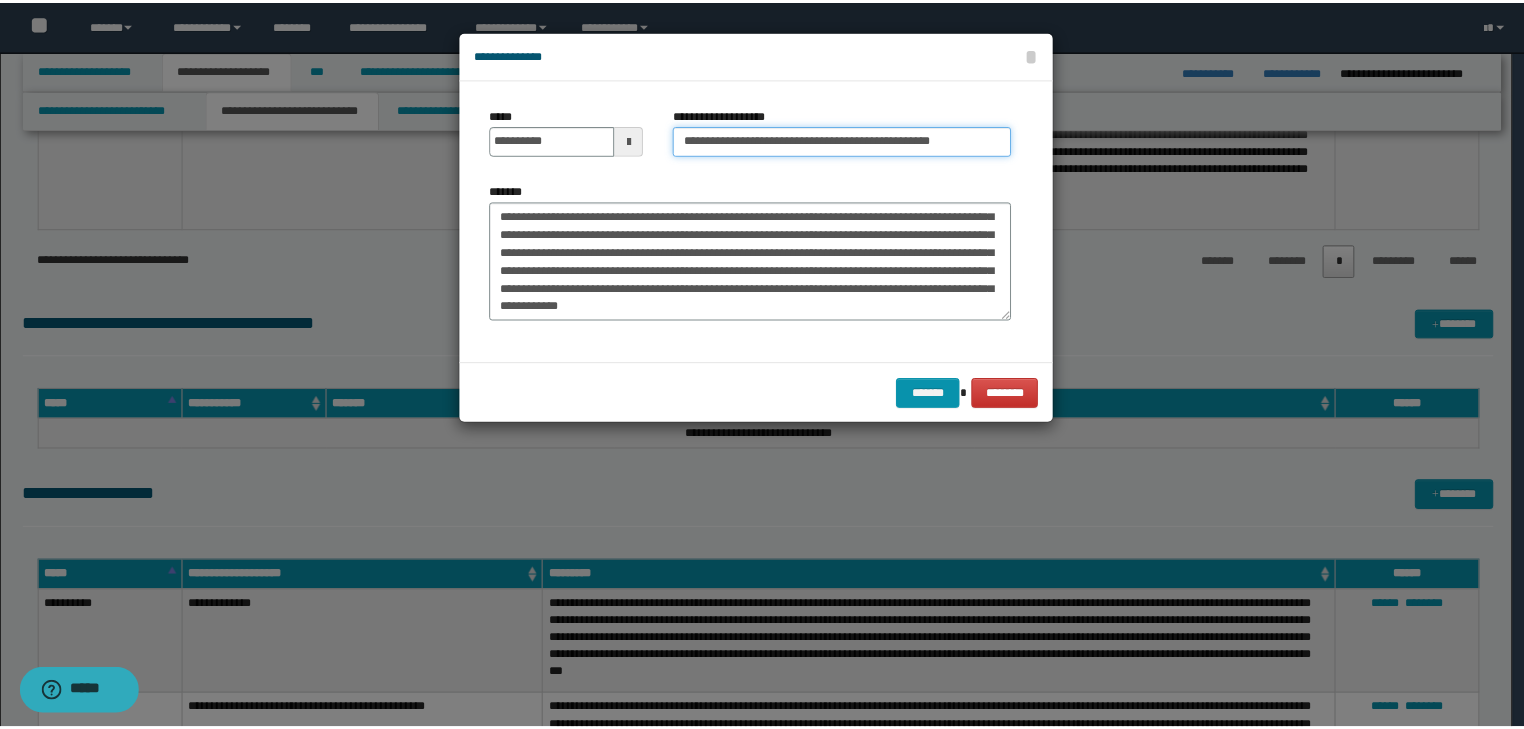 scroll, scrollTop: 144, scrollLeft: 0, axis: vertical 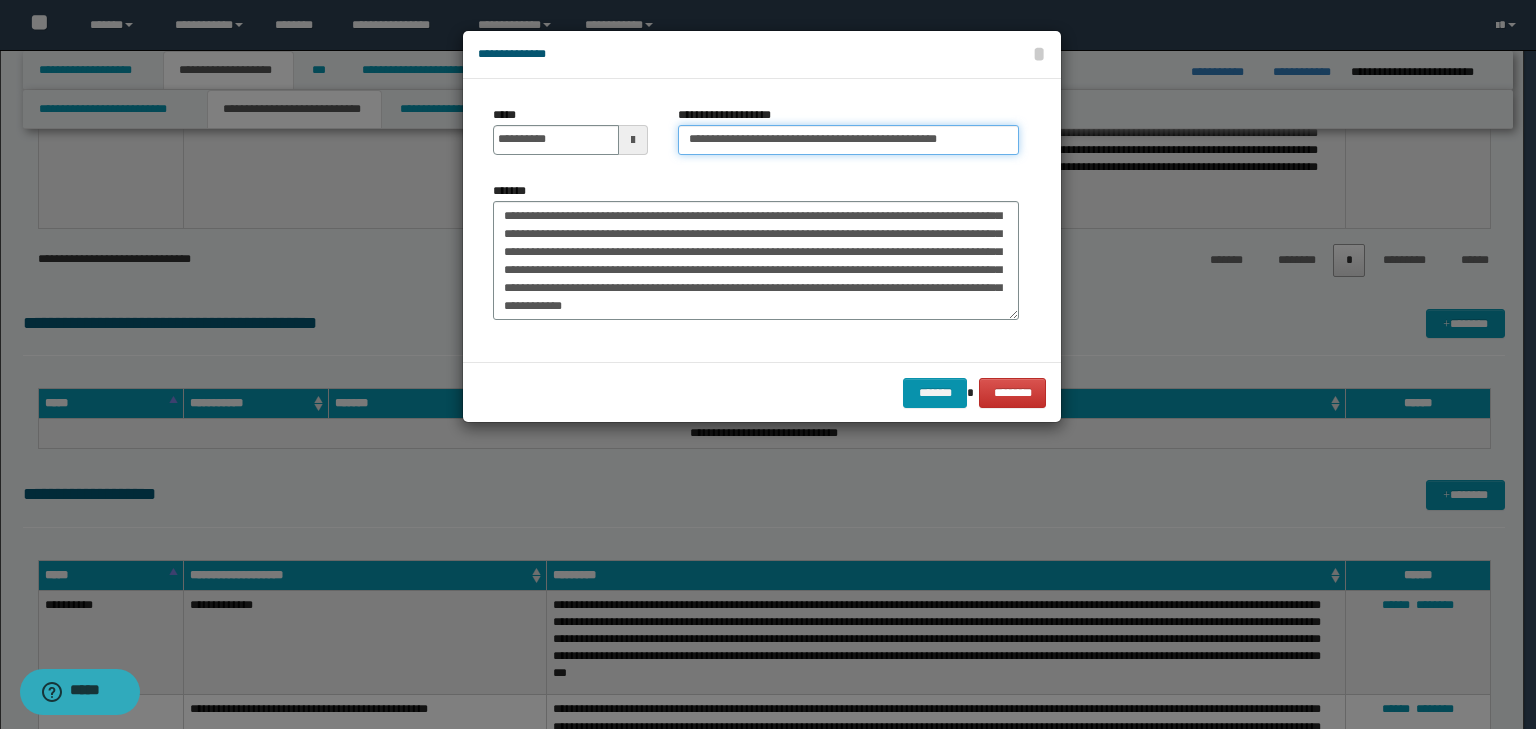type on "**********" 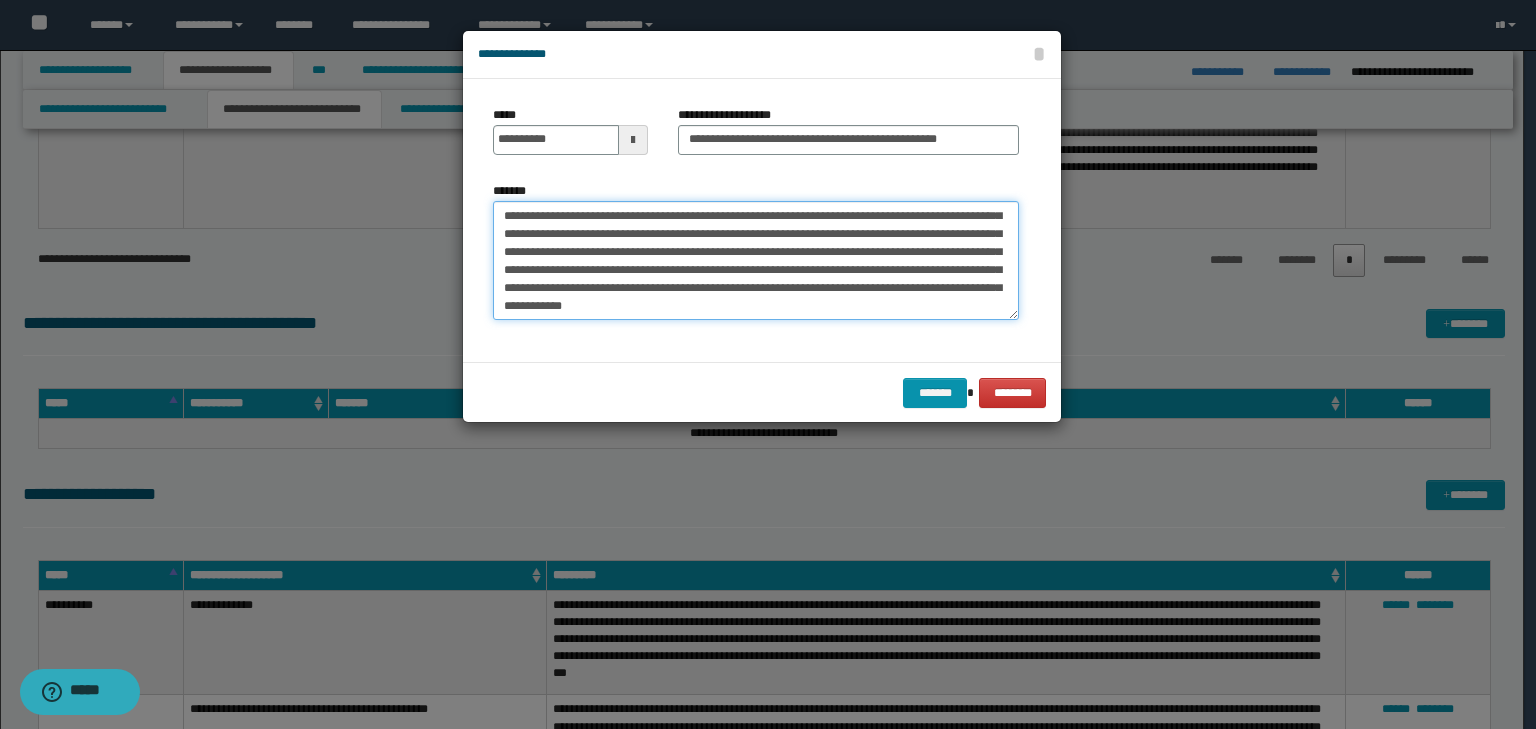 click on "**********" at bounding box center (756, 261) 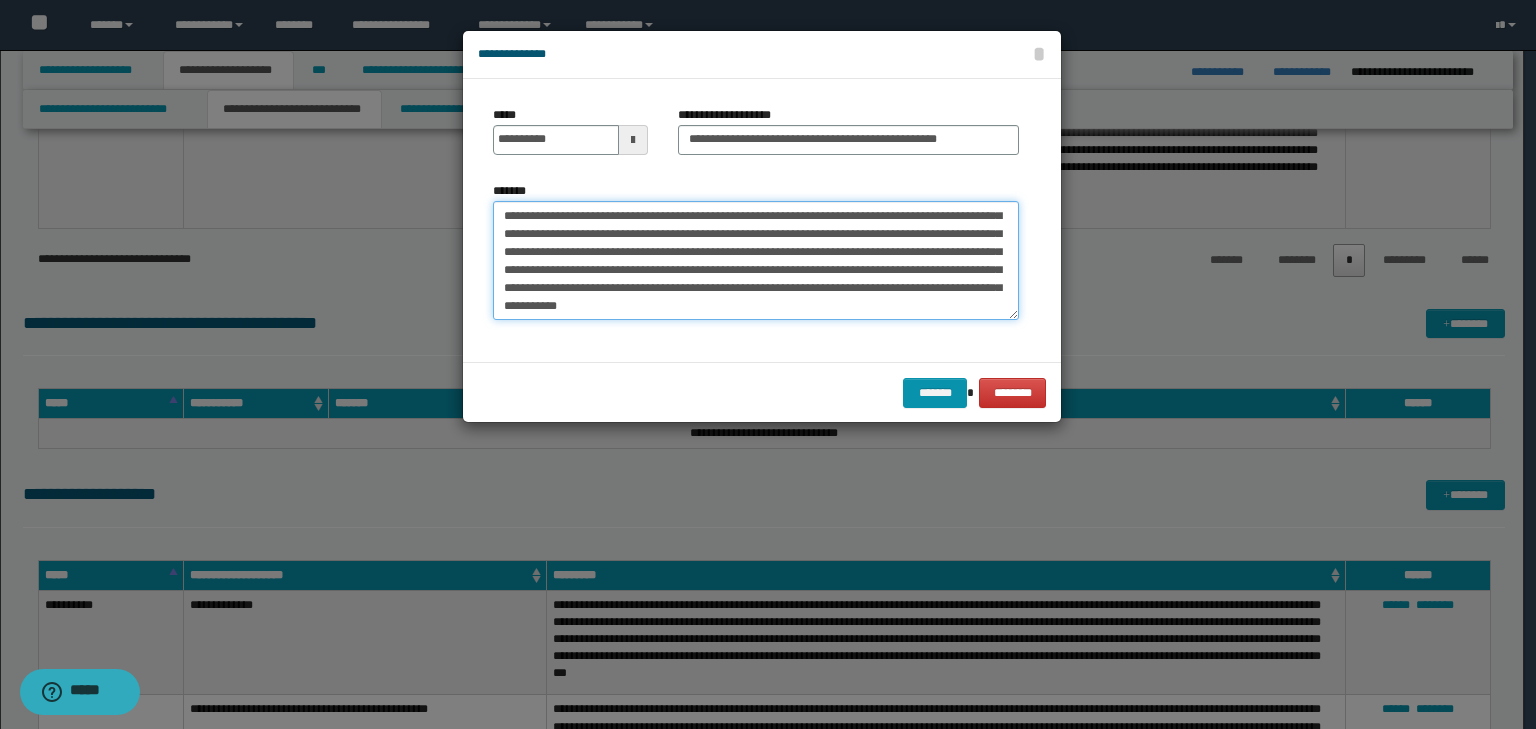 type on "**********" 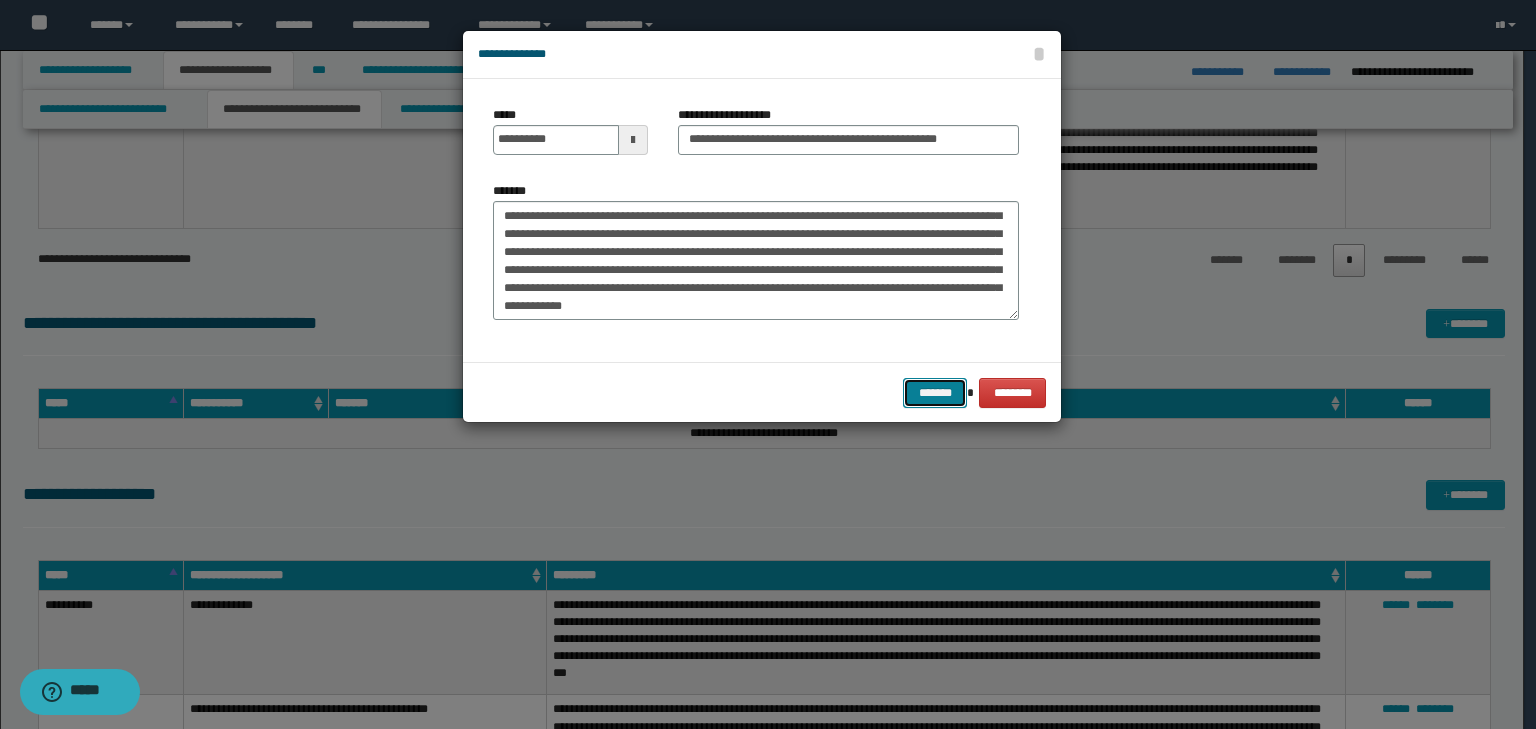 click on "*******" at bounding box center [935, 393] 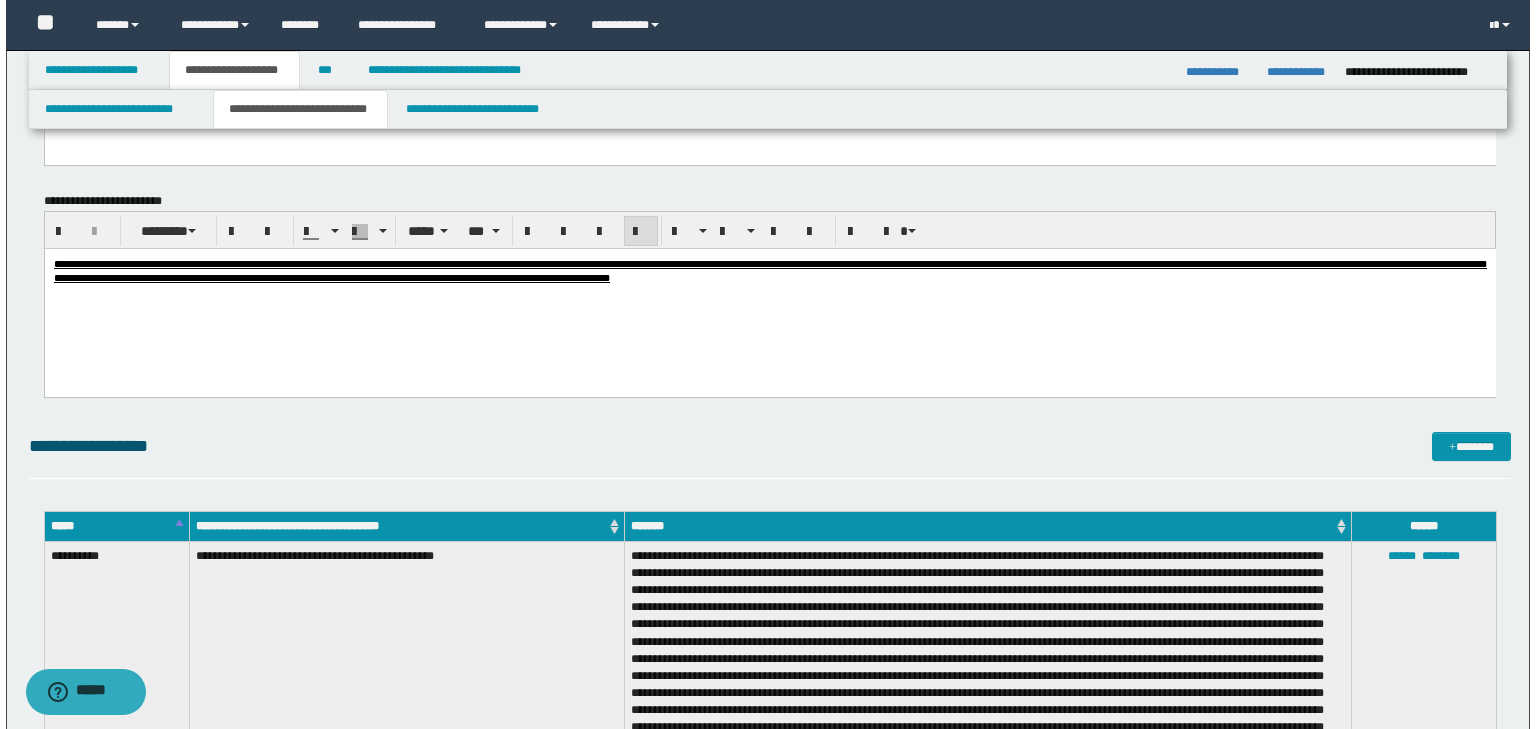 scroll, scrollTop: 1440, scrollLeft: 0, axis: vertical 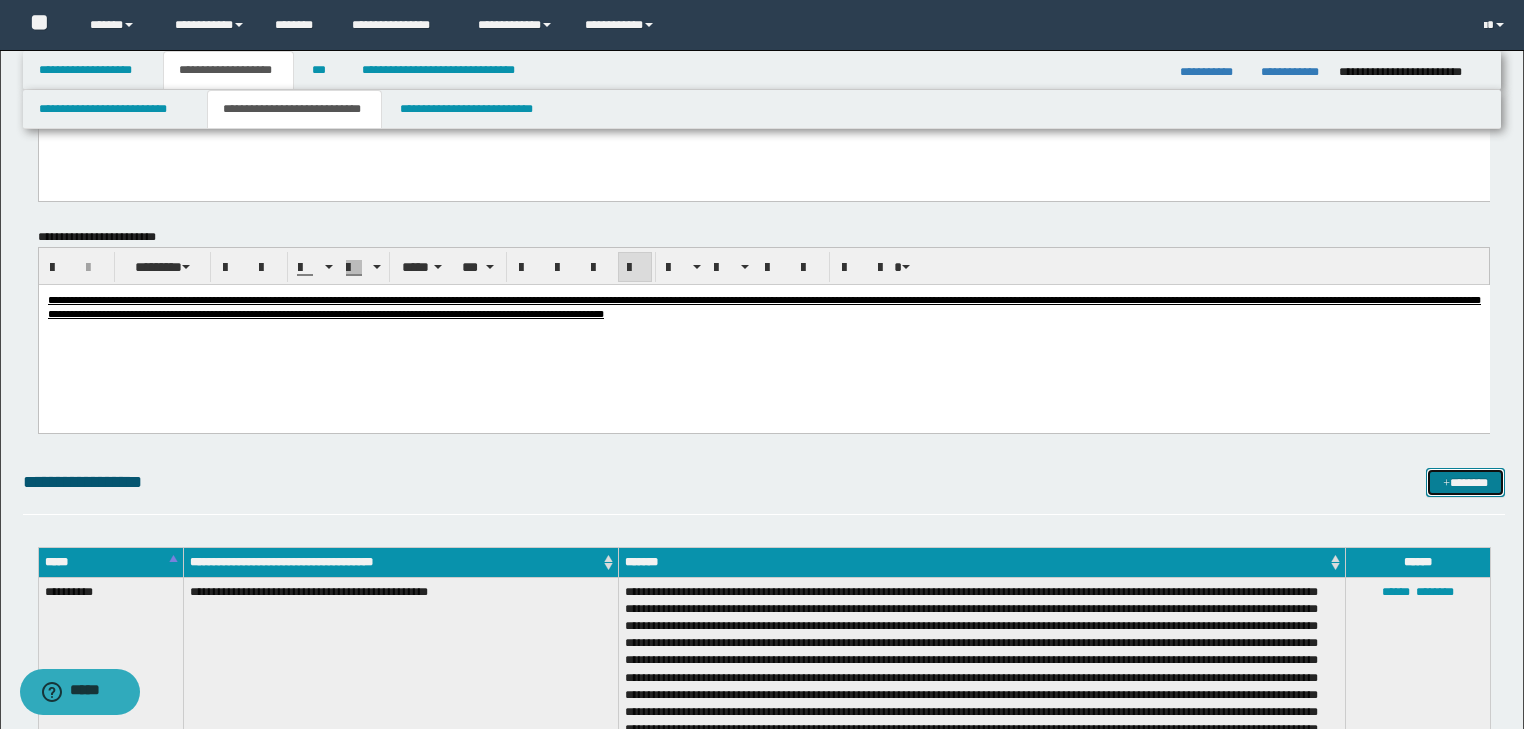 click on "*******" at bounding box center [1465, 483] 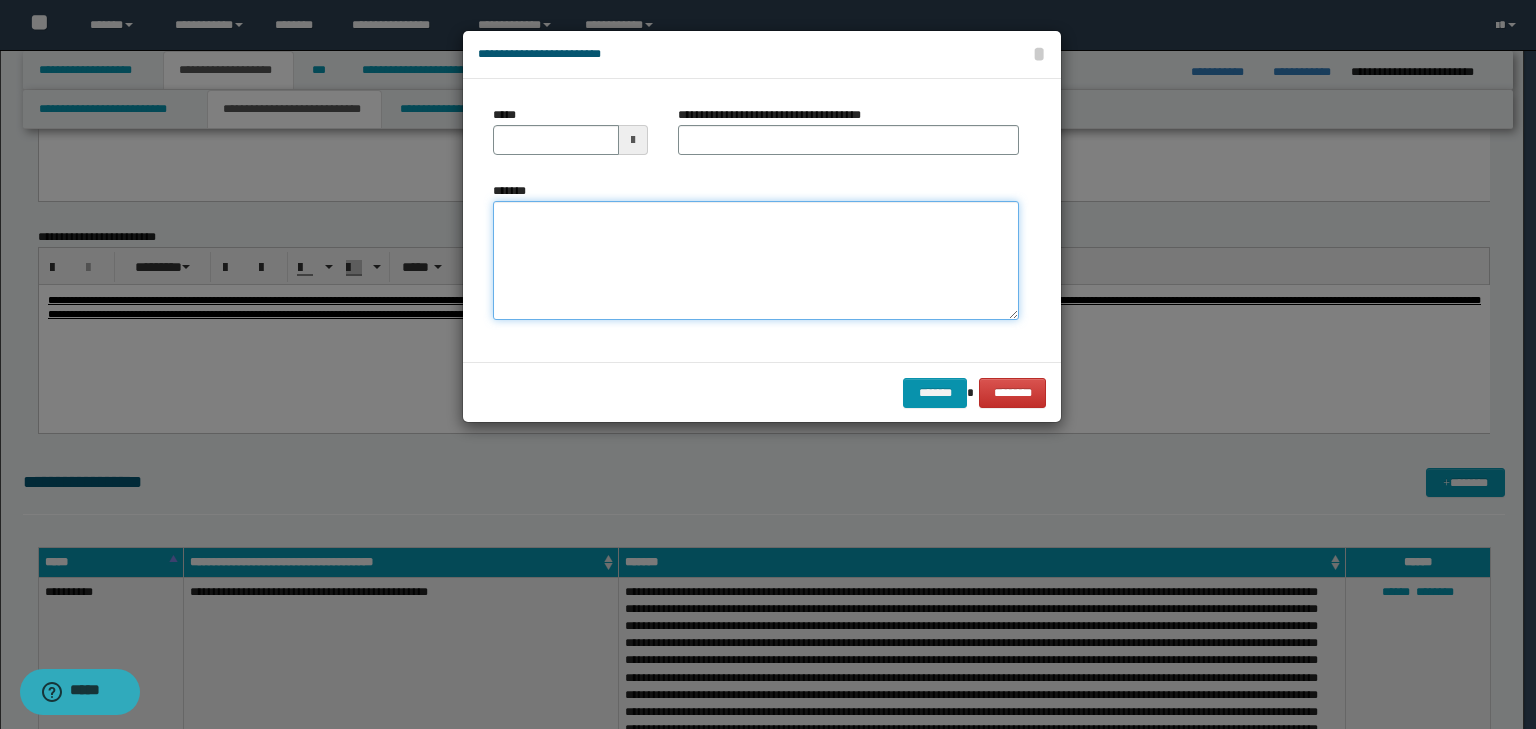 click on "*******" at bounding box center [756, 261] 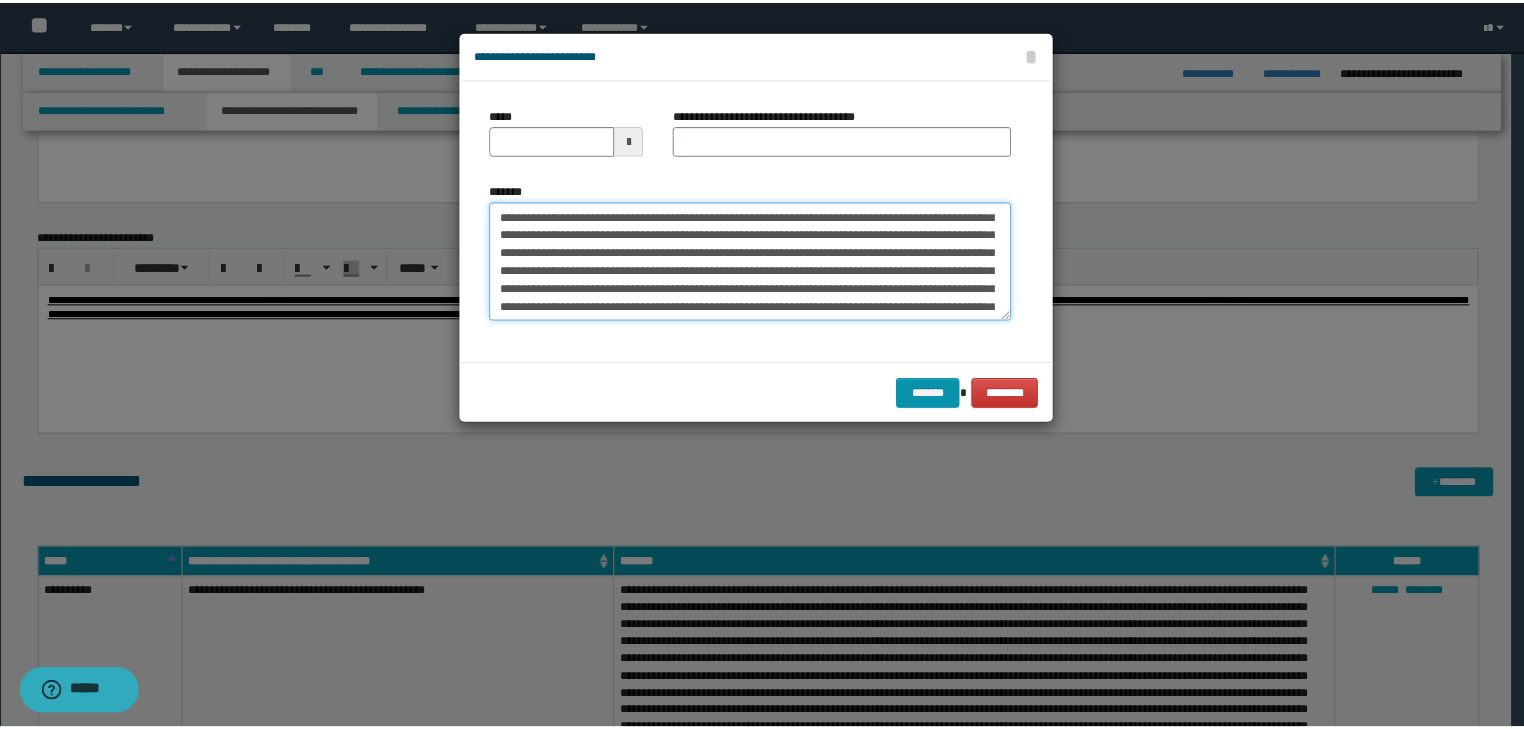 scroll, scrollTop: 0, scrollLeft: 0, axis: both 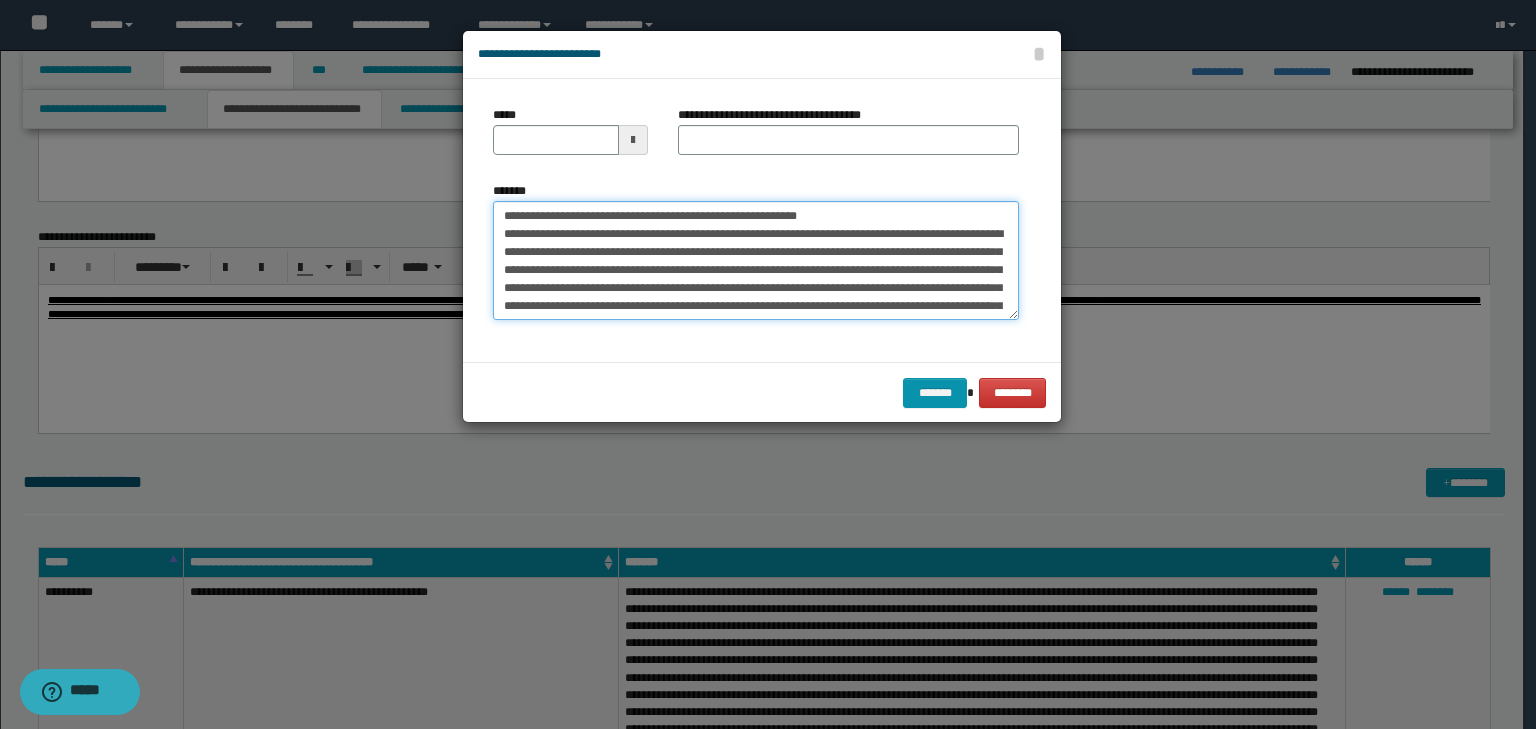 drag, startPoint x: 568, startPoint y: 214, endPoint x: 480, endPoint y: 204, distance: 88.56636 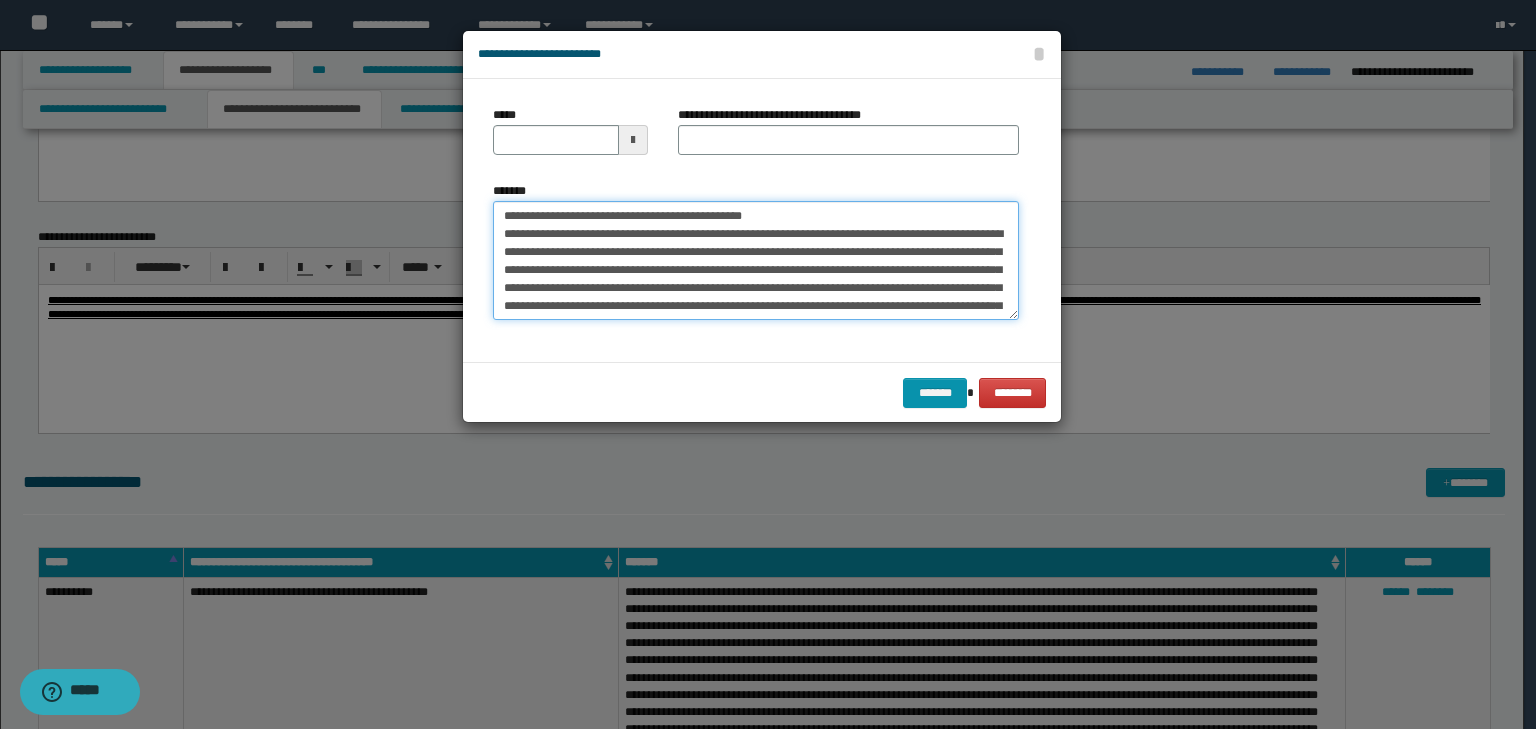 type 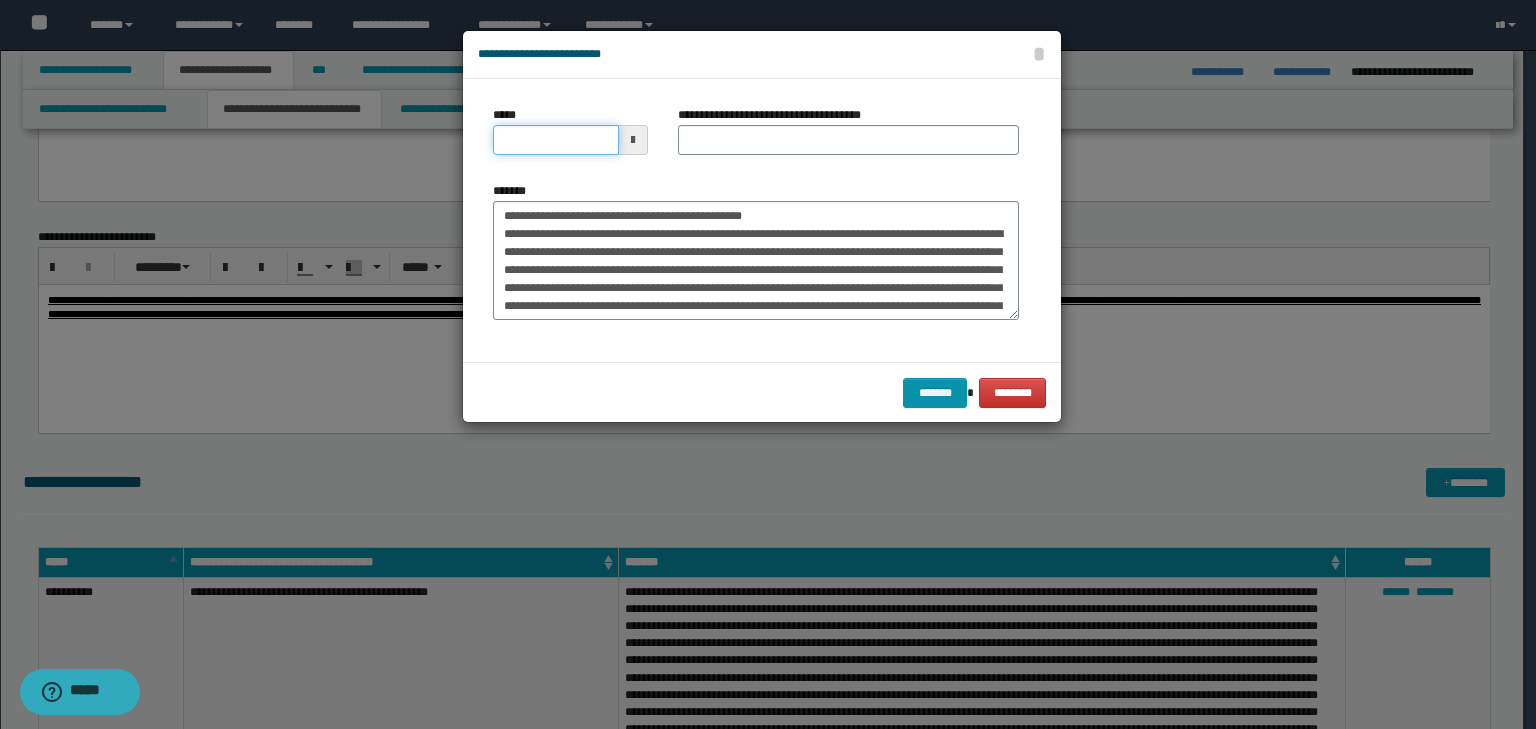 click on "*****" at bounding box center (556, 140) 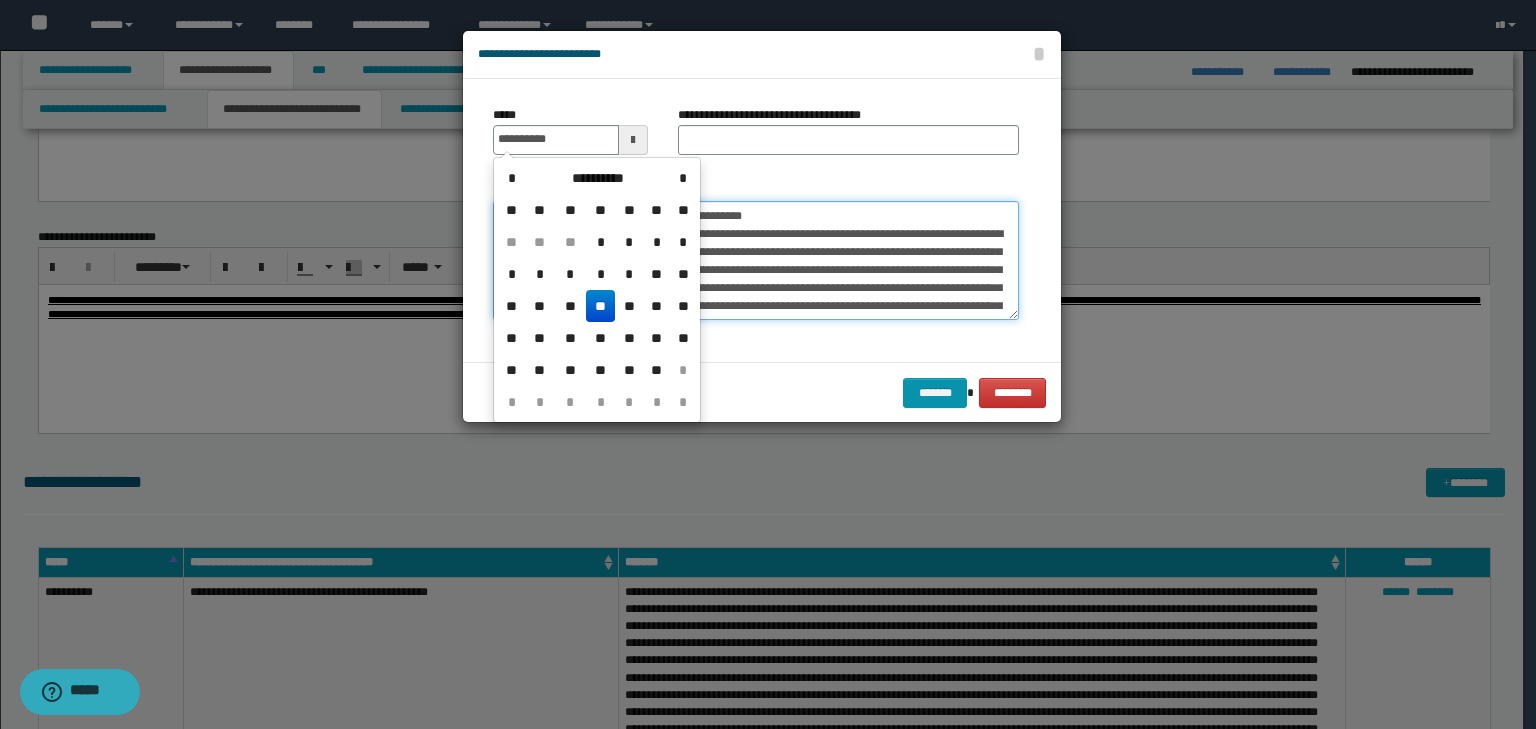 type on "**********" 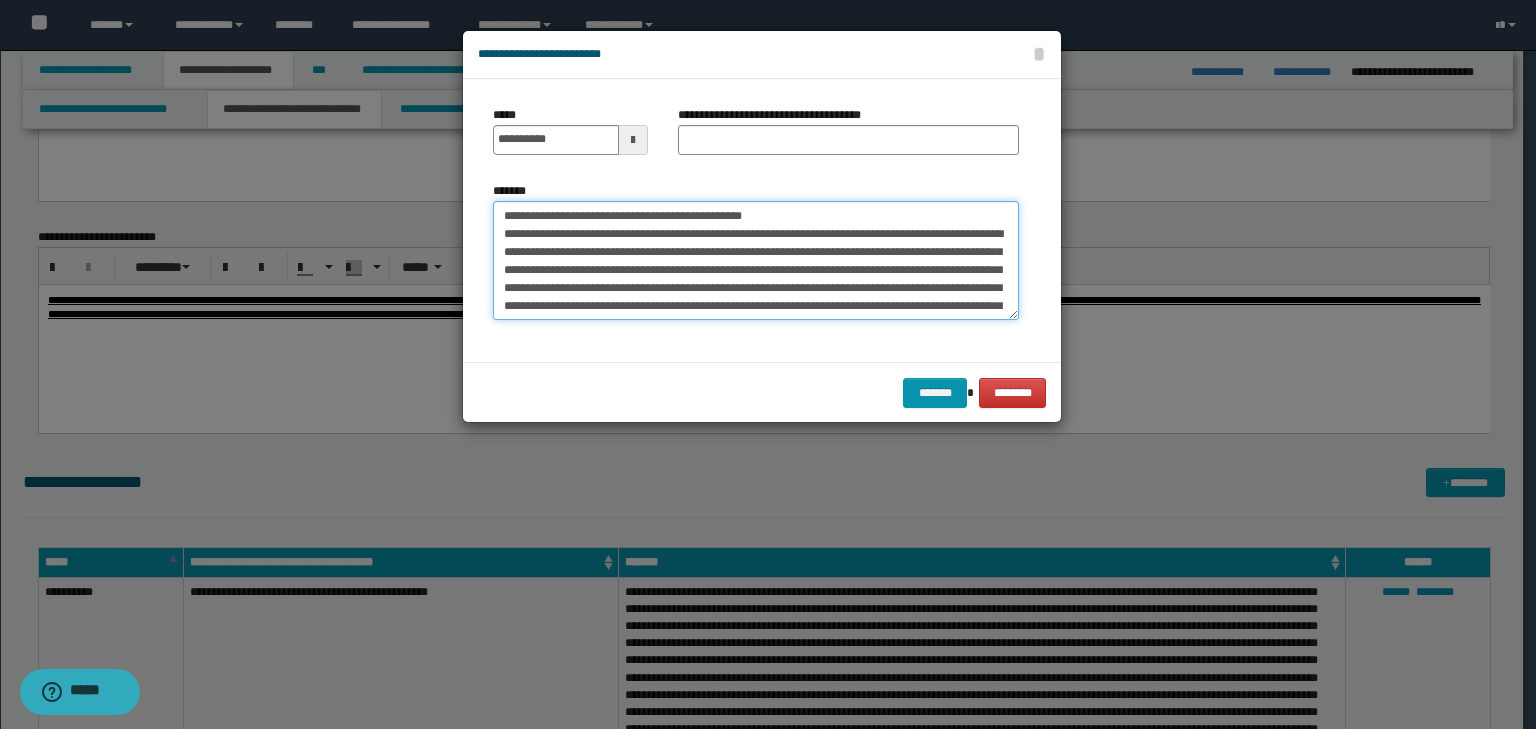 drag, startPoint x: 818, startPoint y: 217, endPoint x: 319, endPoint y: 188, distance: 499.84198 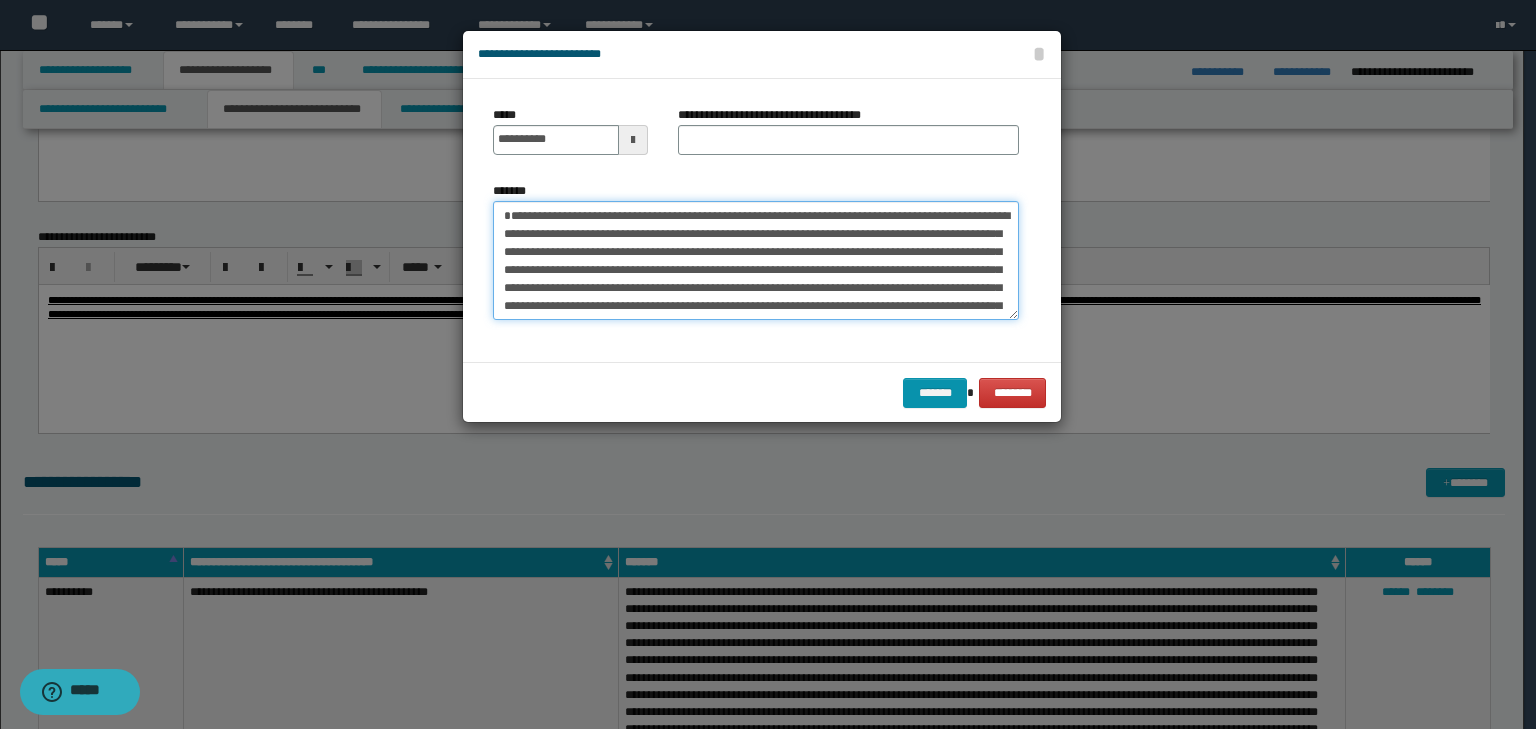 type on "**********" 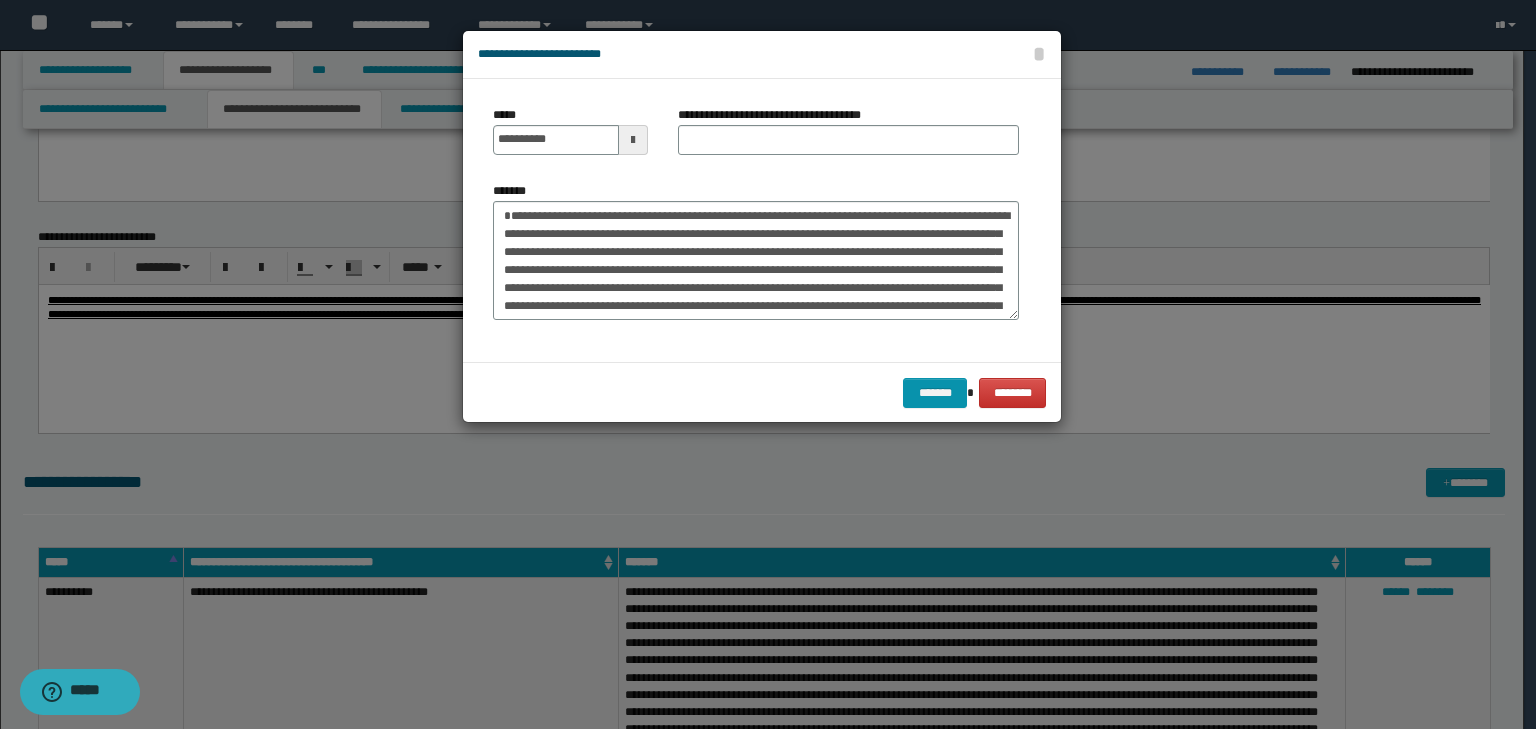 click on "**********" at bounding box center (848, 138) 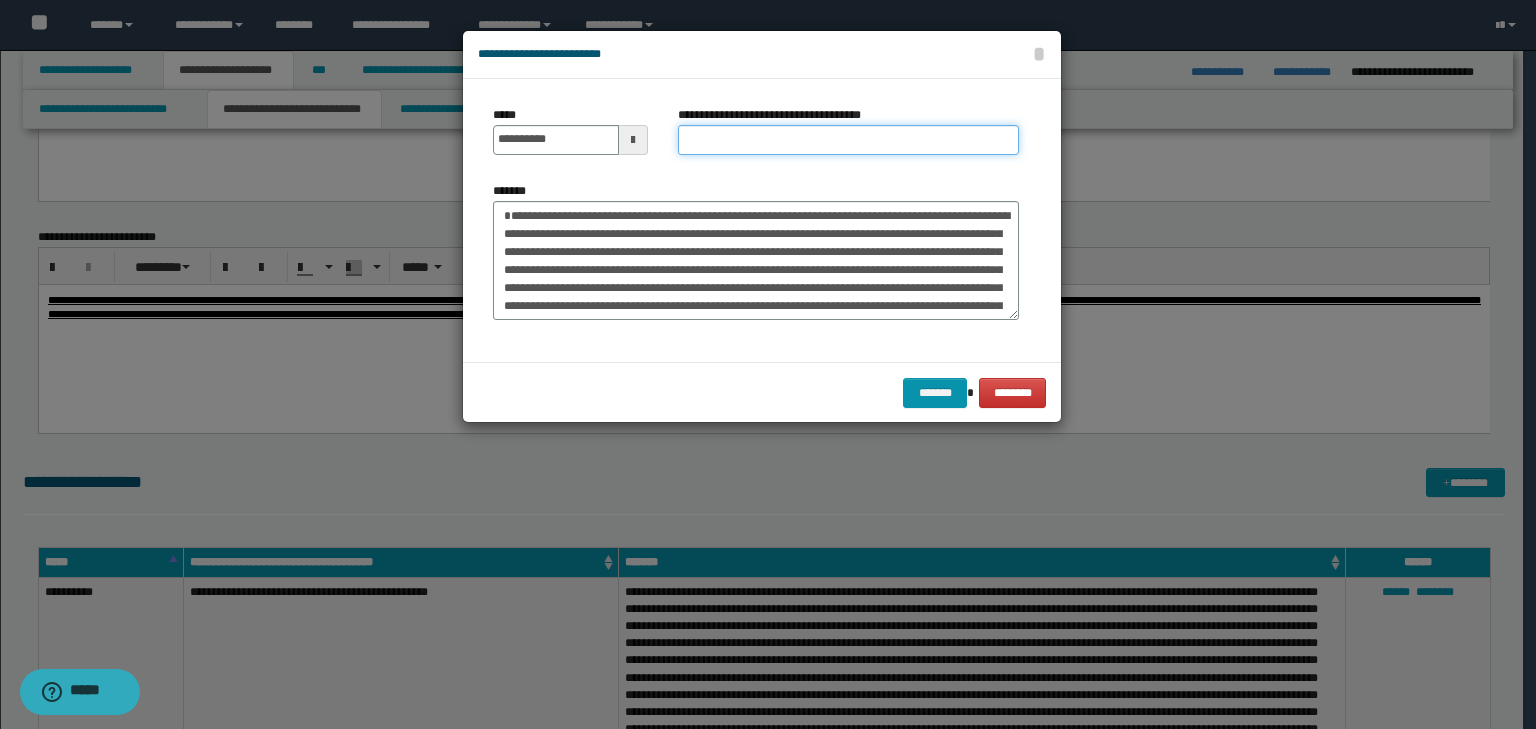 click on "**********" at bounding box center [848, 140] 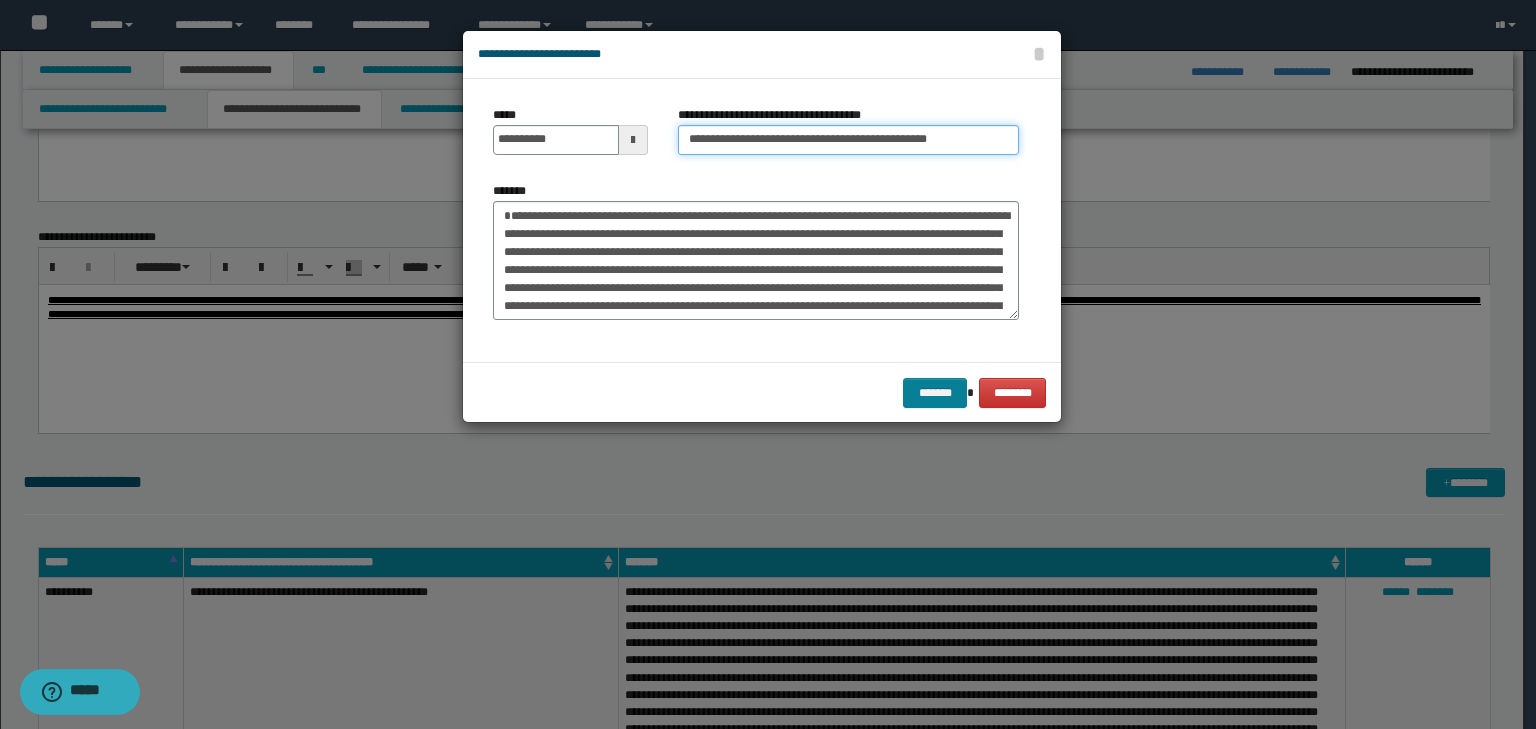 type on "**********" 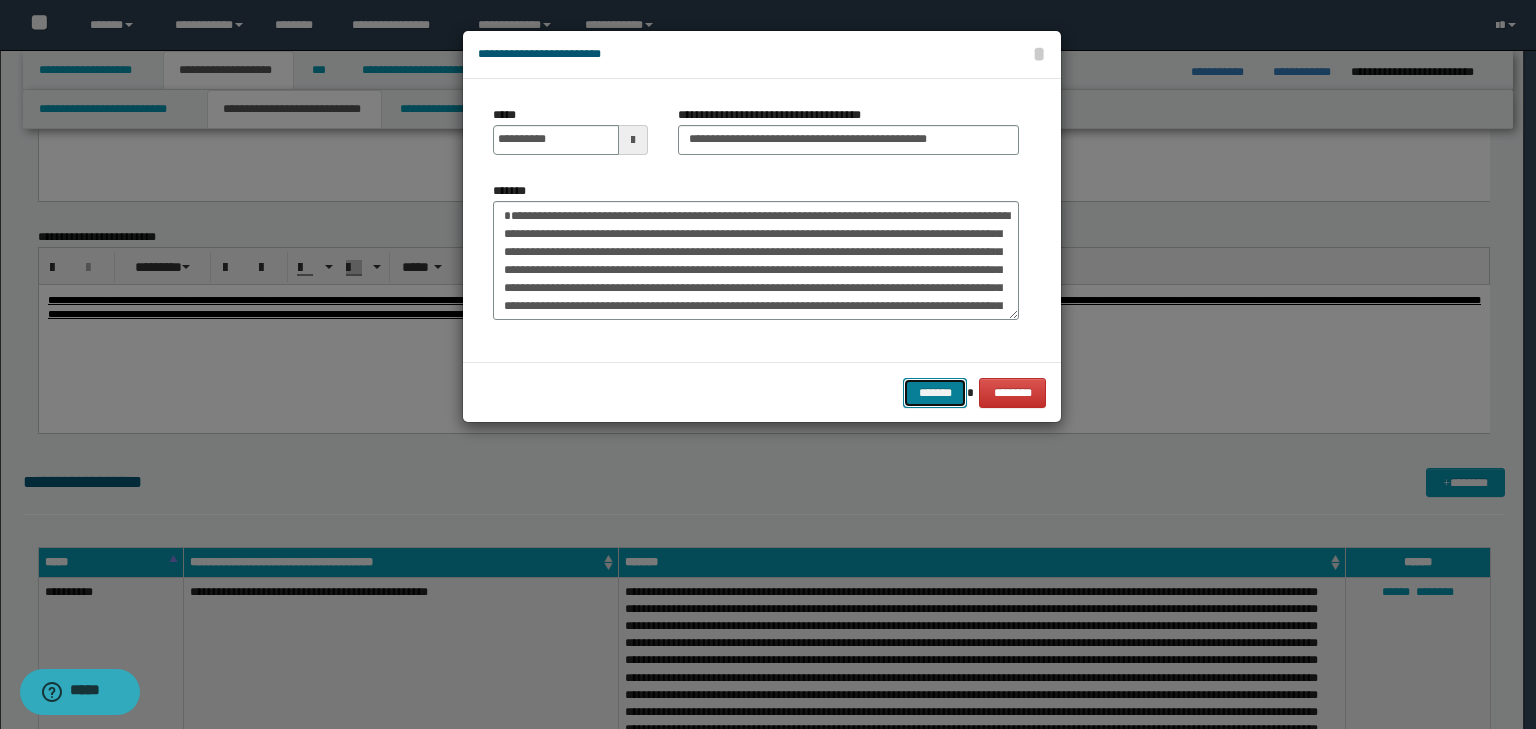 click on "*******" at bounding box center (935, 393) 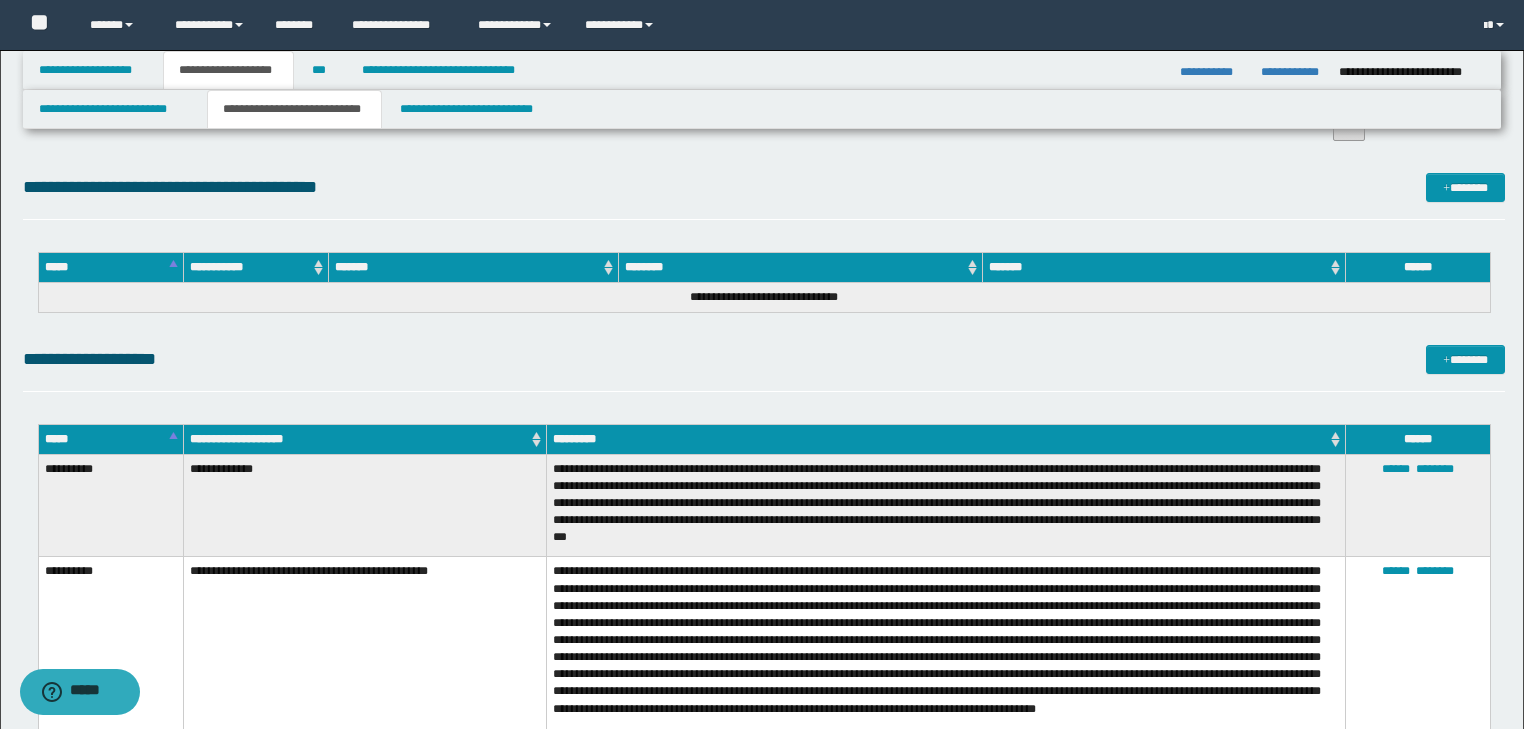 scroll, scrollTop: 5200, scrollLeft: 0, axis: vertical 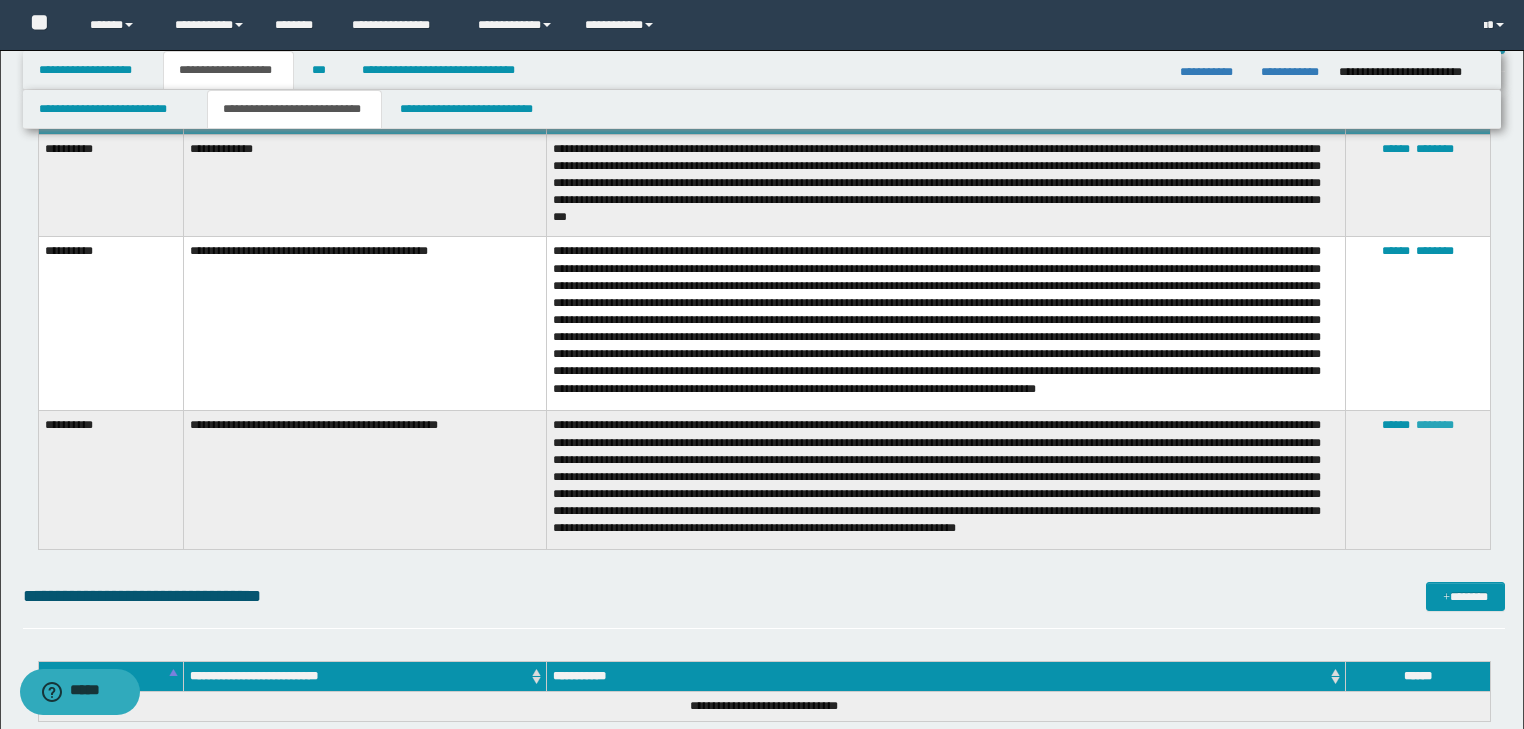 click on "********" at bounding box center (1435, 425) 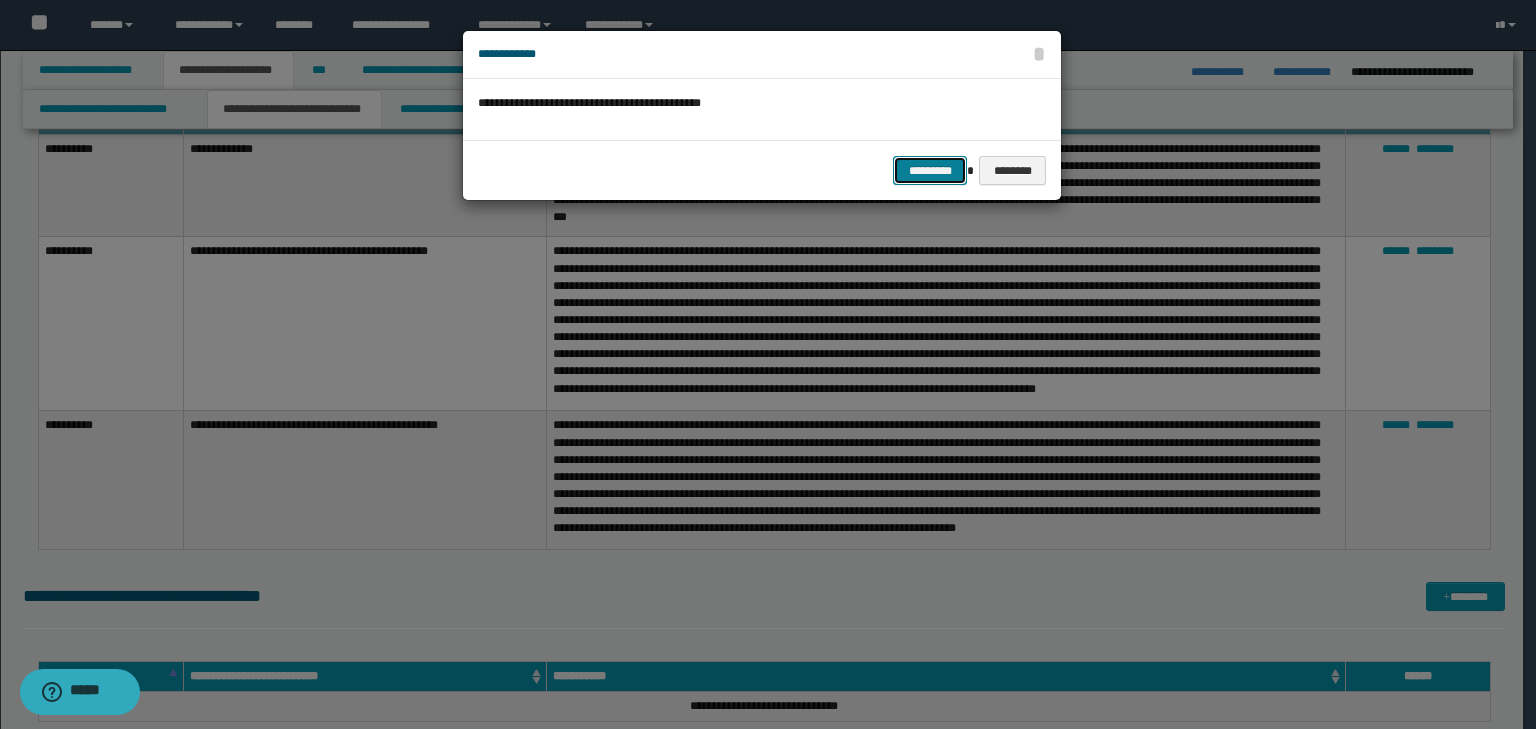 click on "*********" at bounding box center [930, 171] 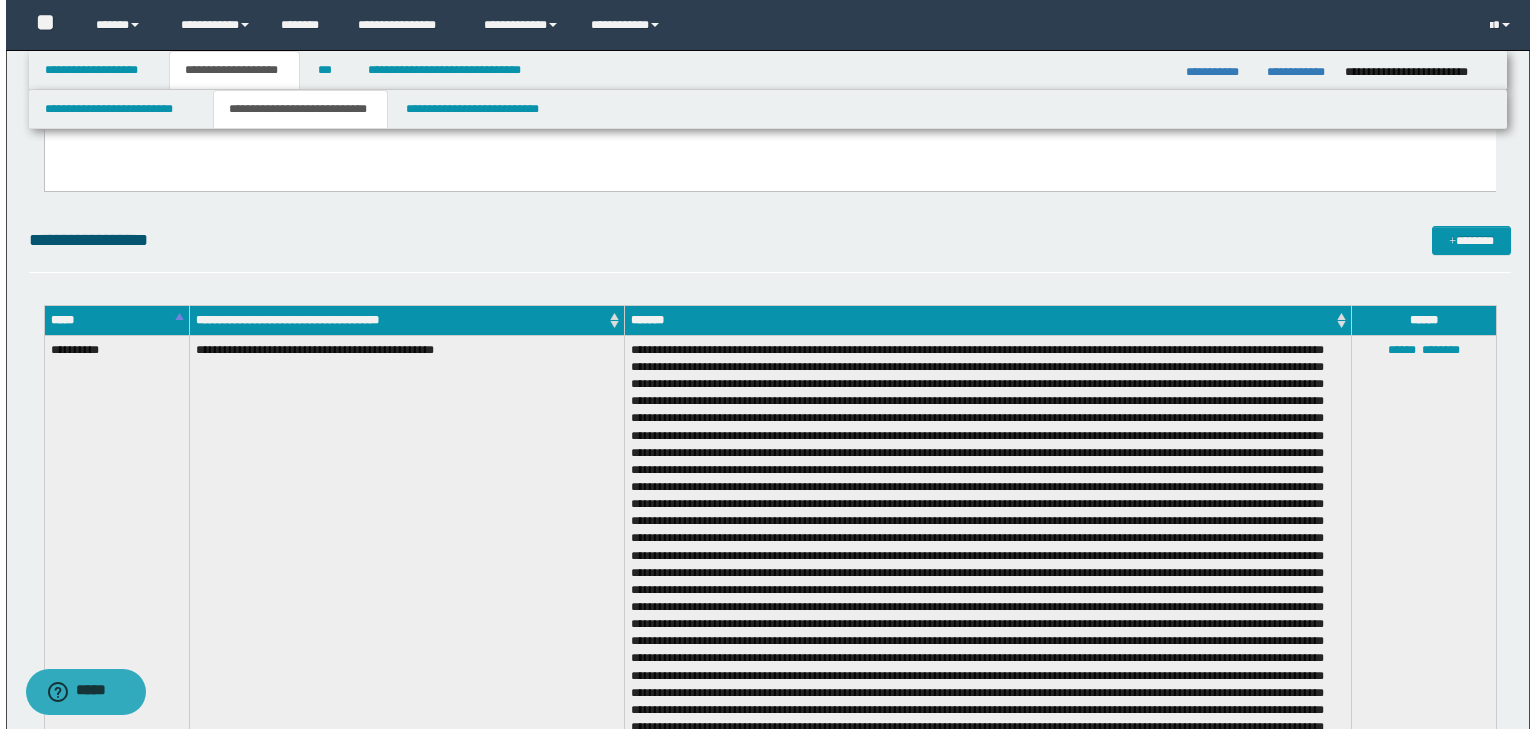 scroll, scrollTop: 1440, scrollLeft: 0, axis: vertical 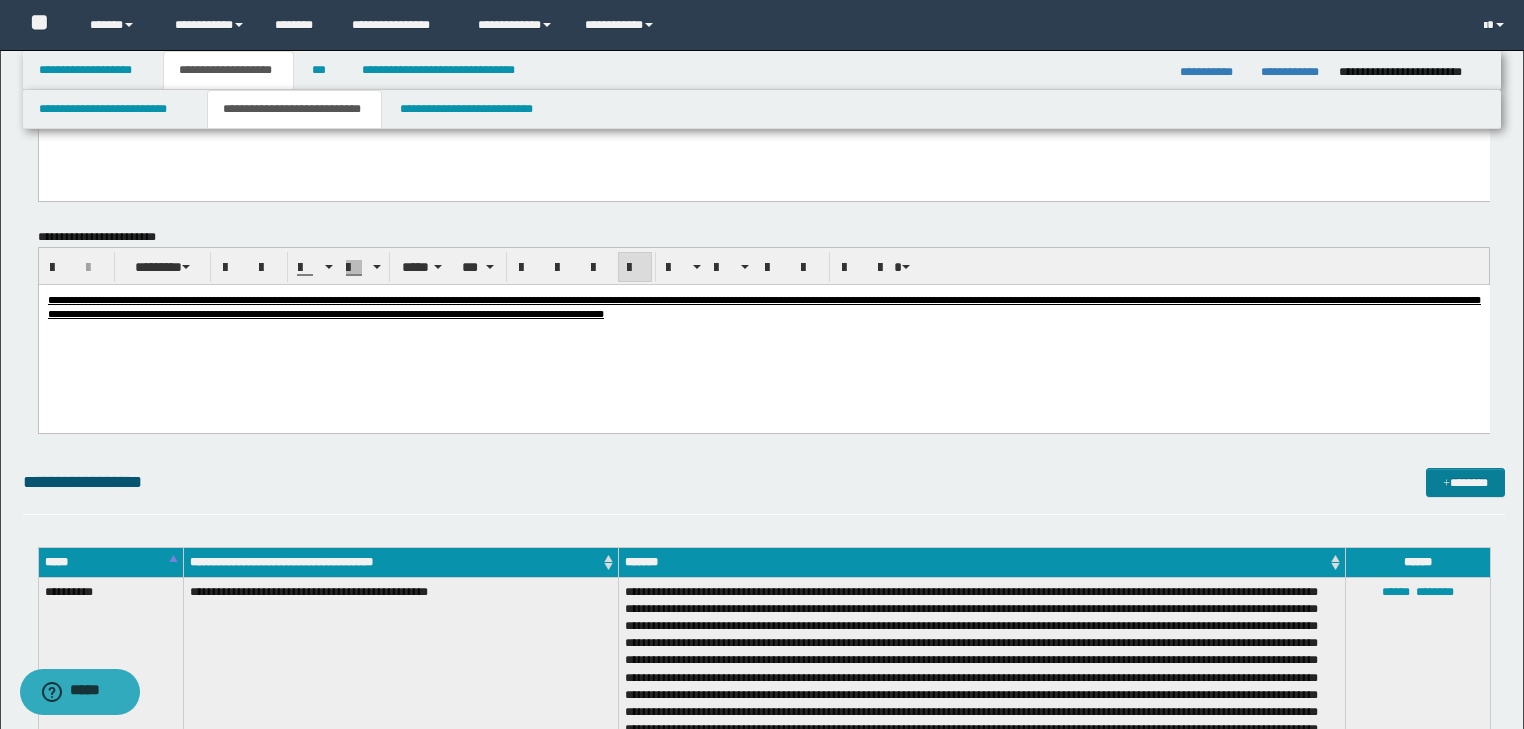 click on "**********" at bounding box center (764, 1665) 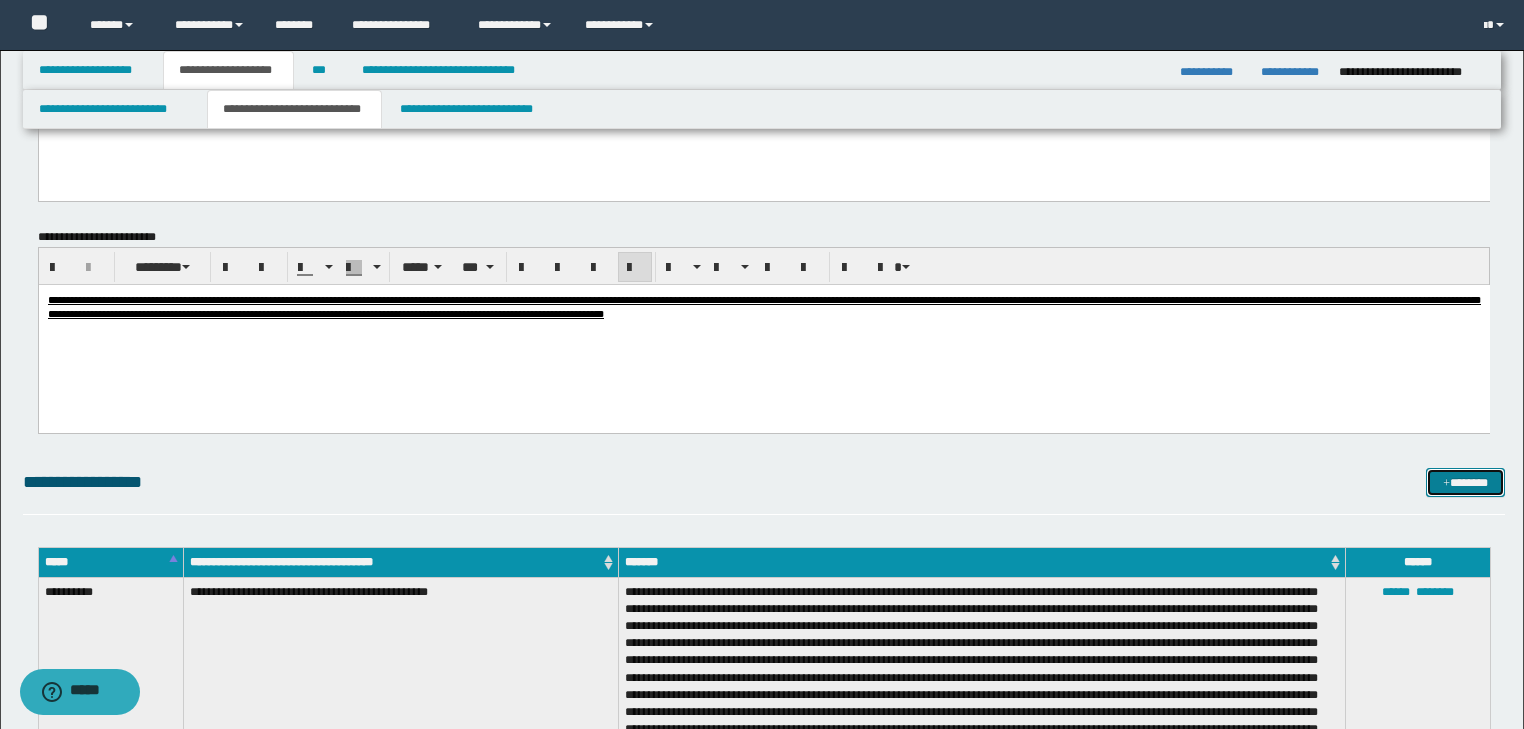 click on "*******" at bounding box center (1465, 483) 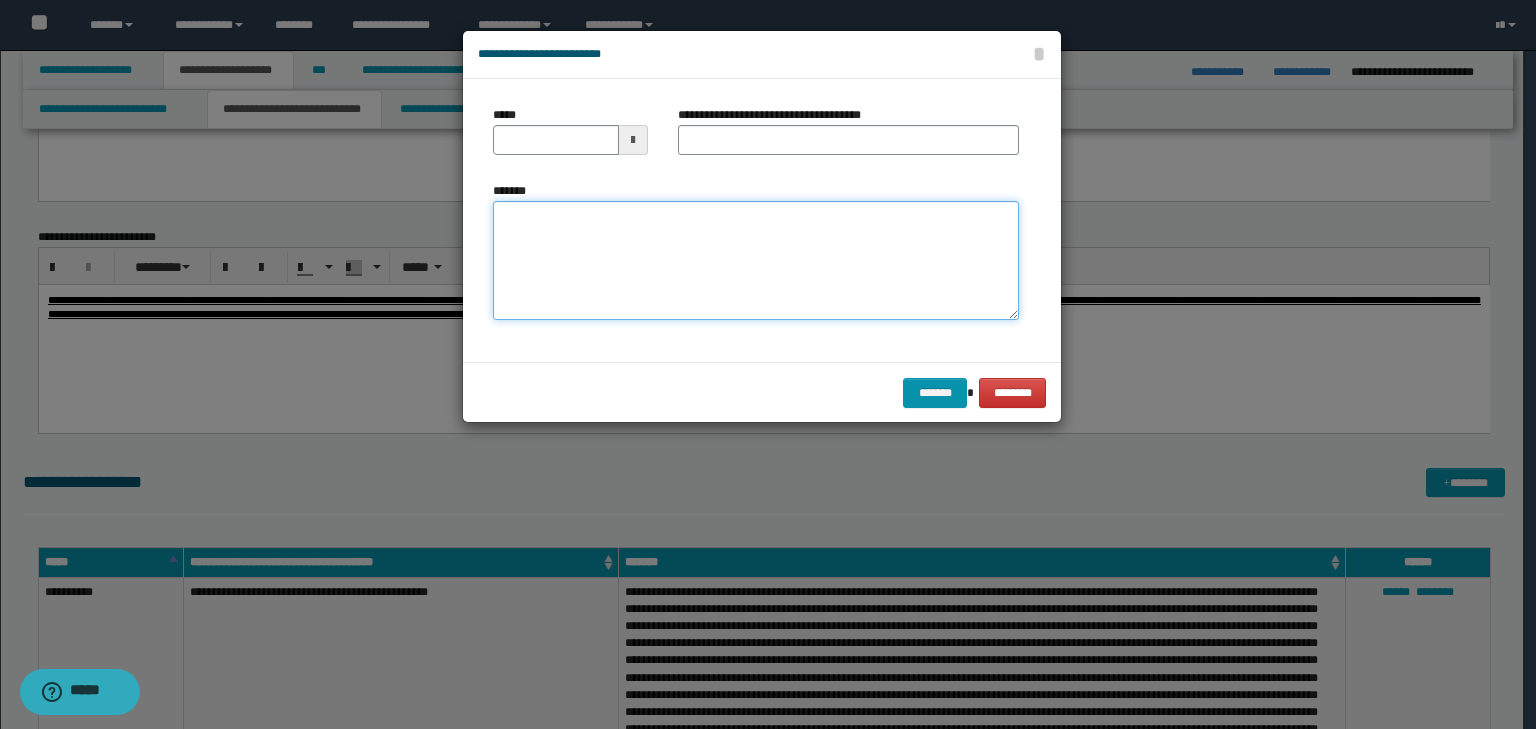 click on "*******" at bounding box center [756, 261] 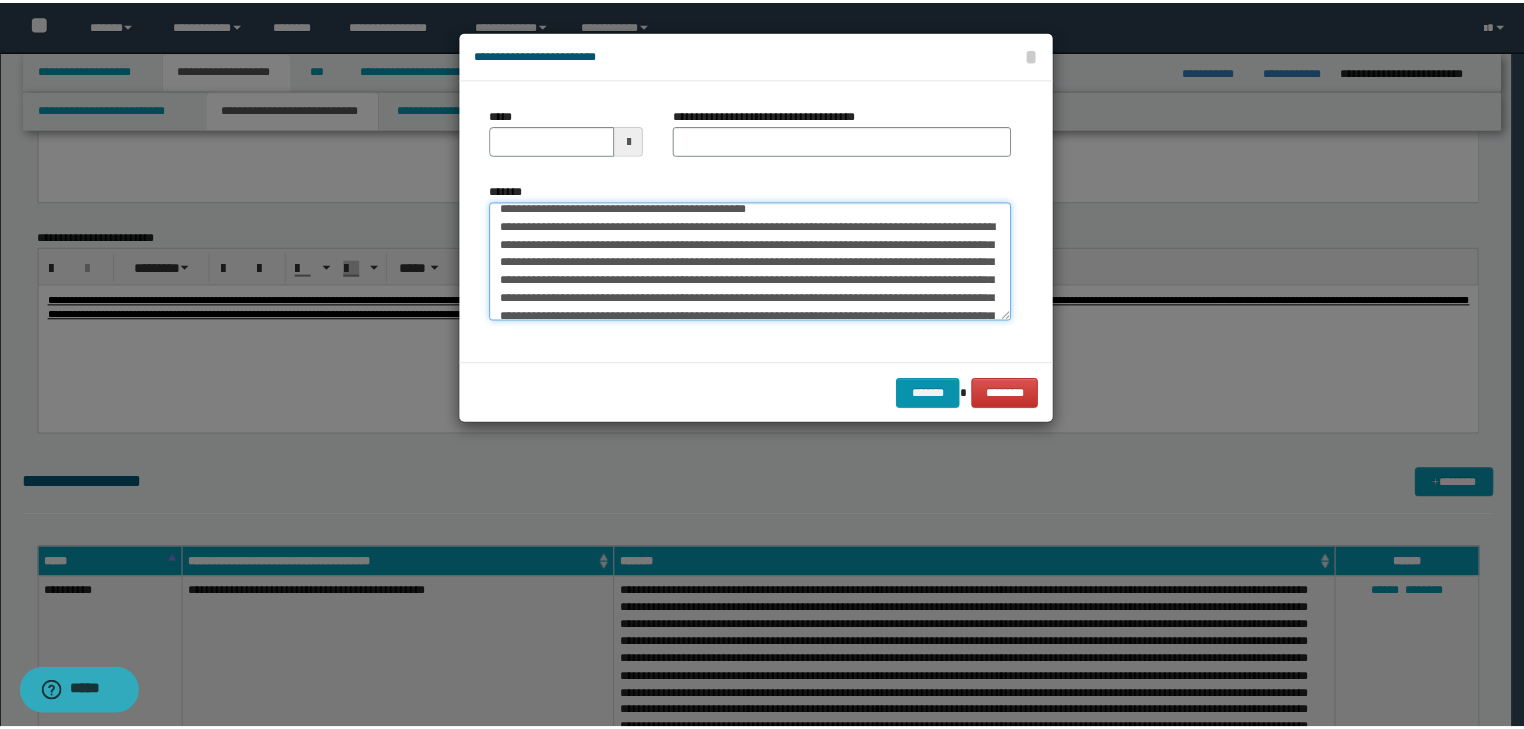 scroll, scrollTop: 0, scrollLeft: 0, axis: both 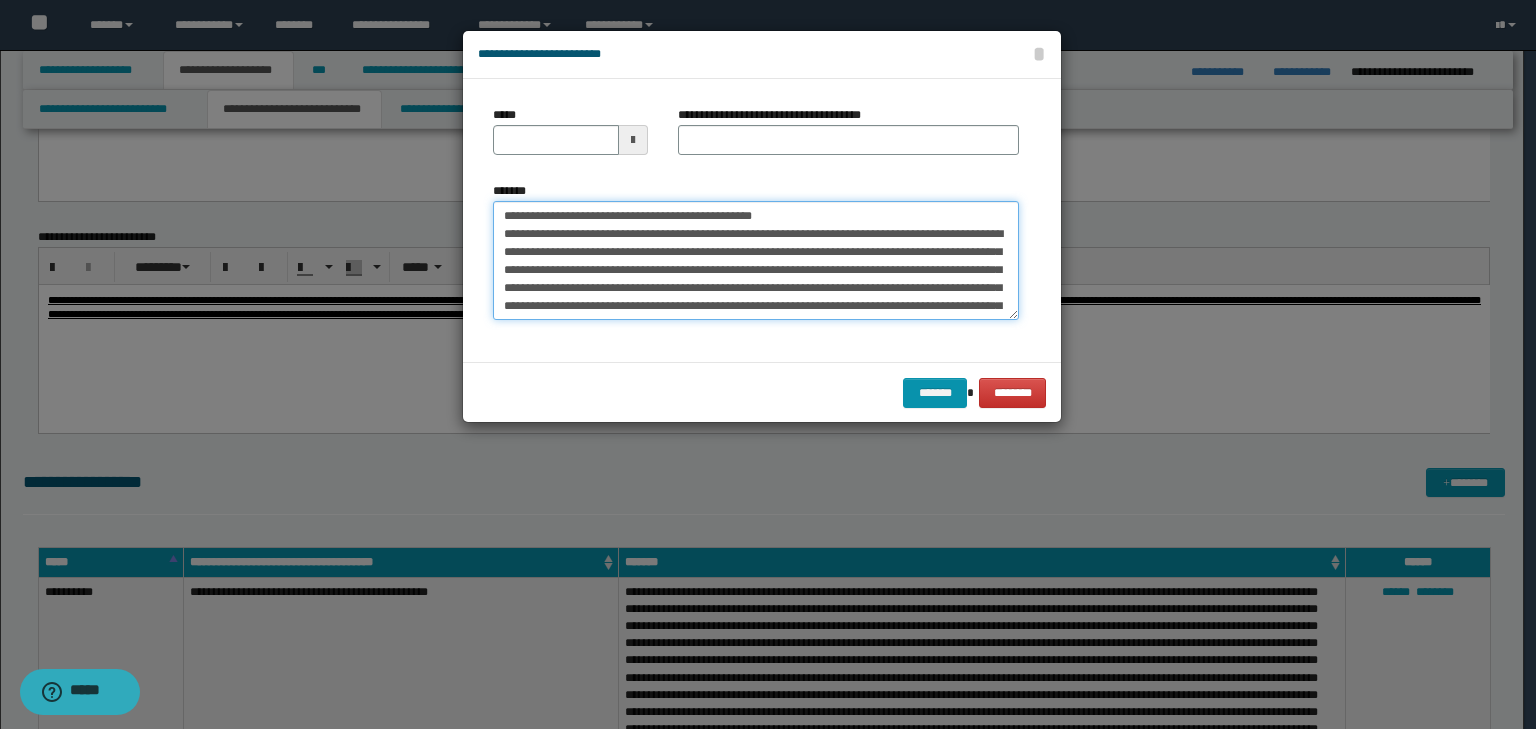 drag, startPoint x: 563, startPoint y: 212, endPoint x: 421, endPoint y: 194, distance: 143.13629 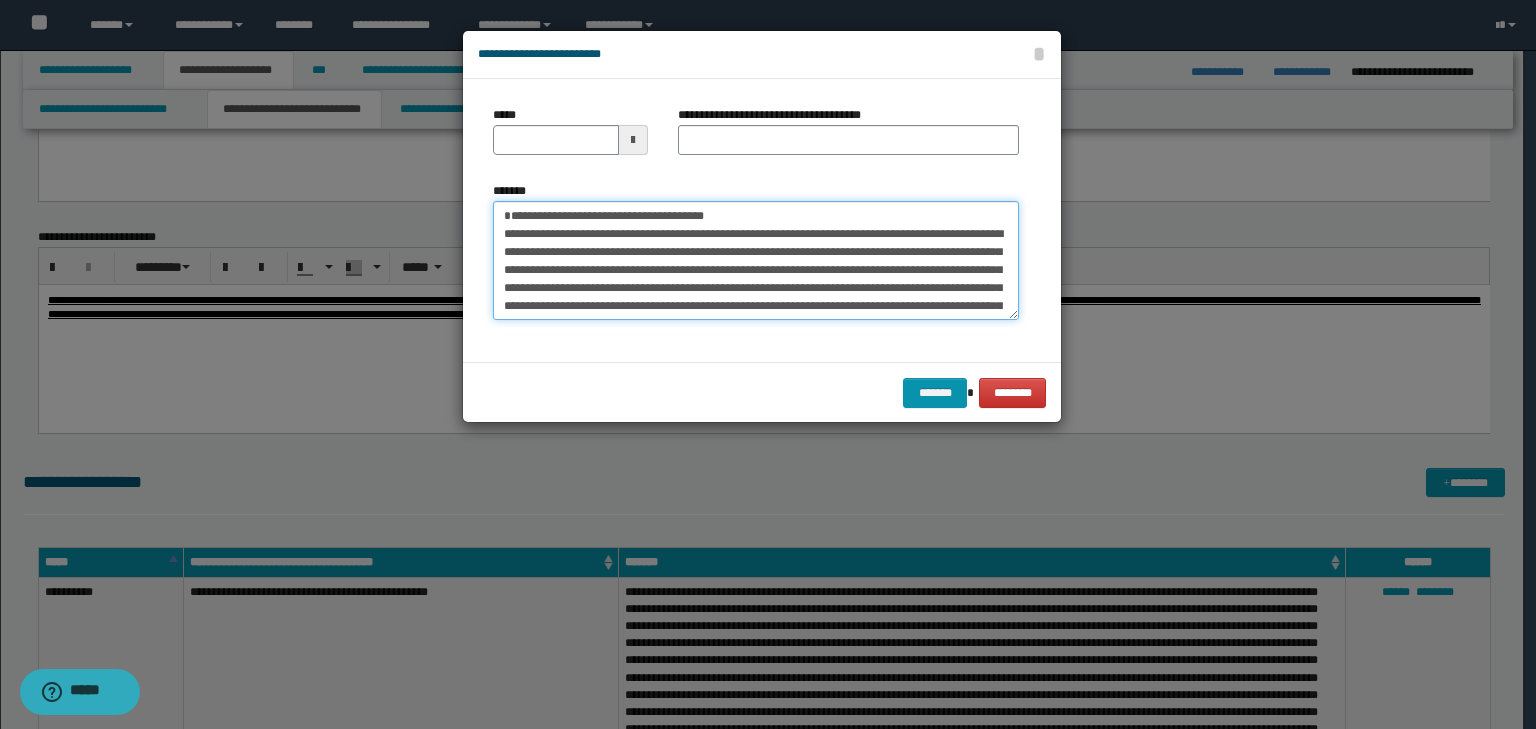 type 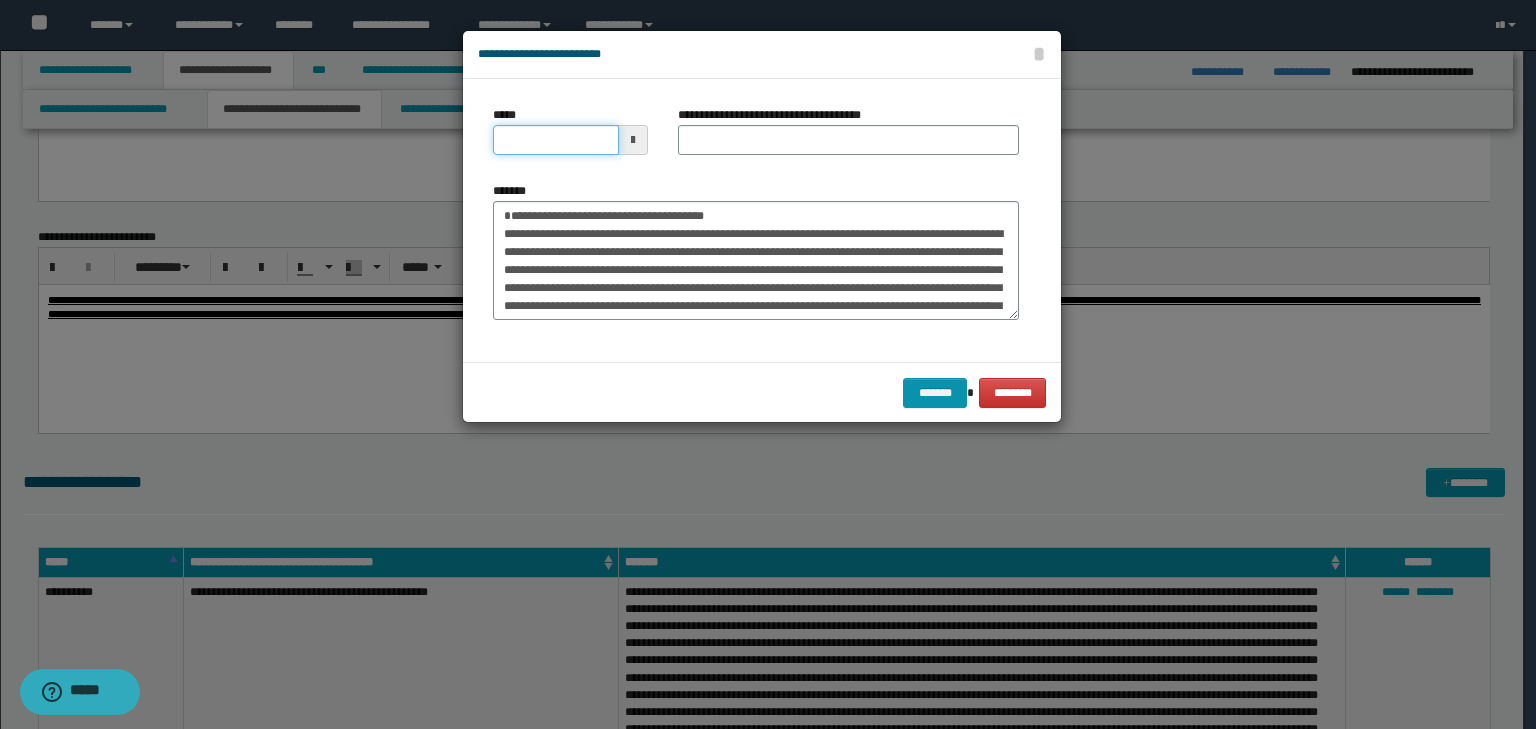 click on "*****" at bounding box center [556, 140] 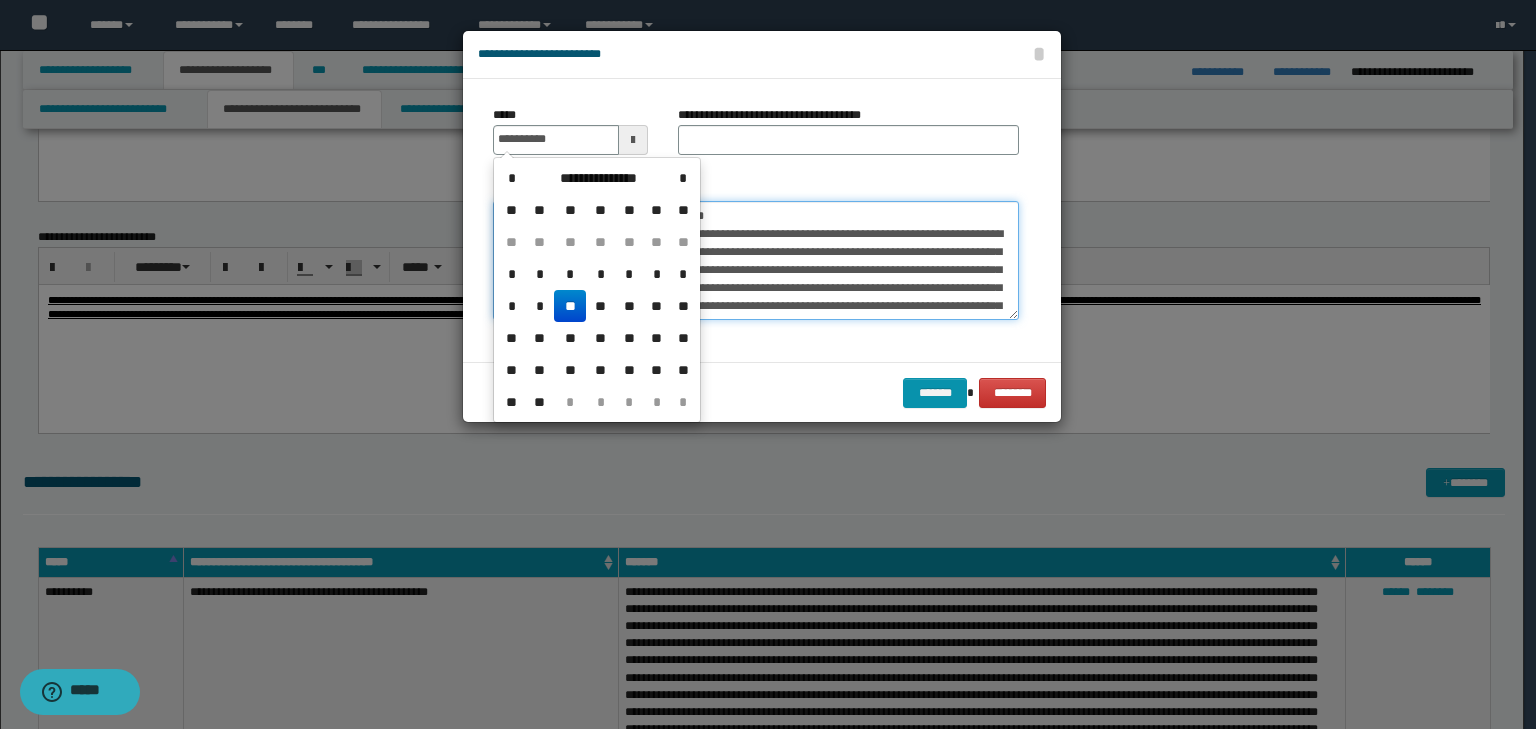 type on "**********" 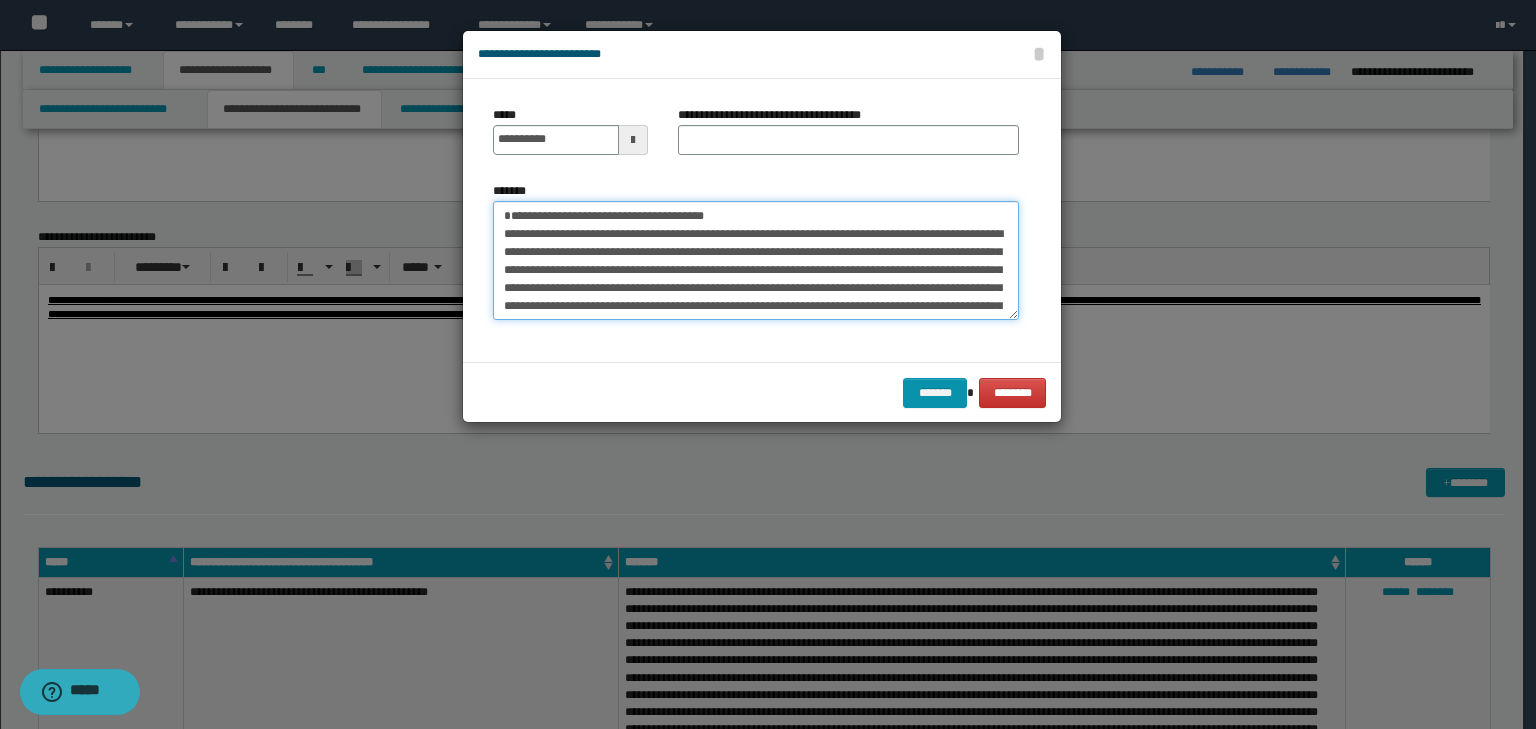 drag, startPoint x: 780, startPoint y: 214, endPoint x: 255, endPoint y: 207, distance: 525.0467 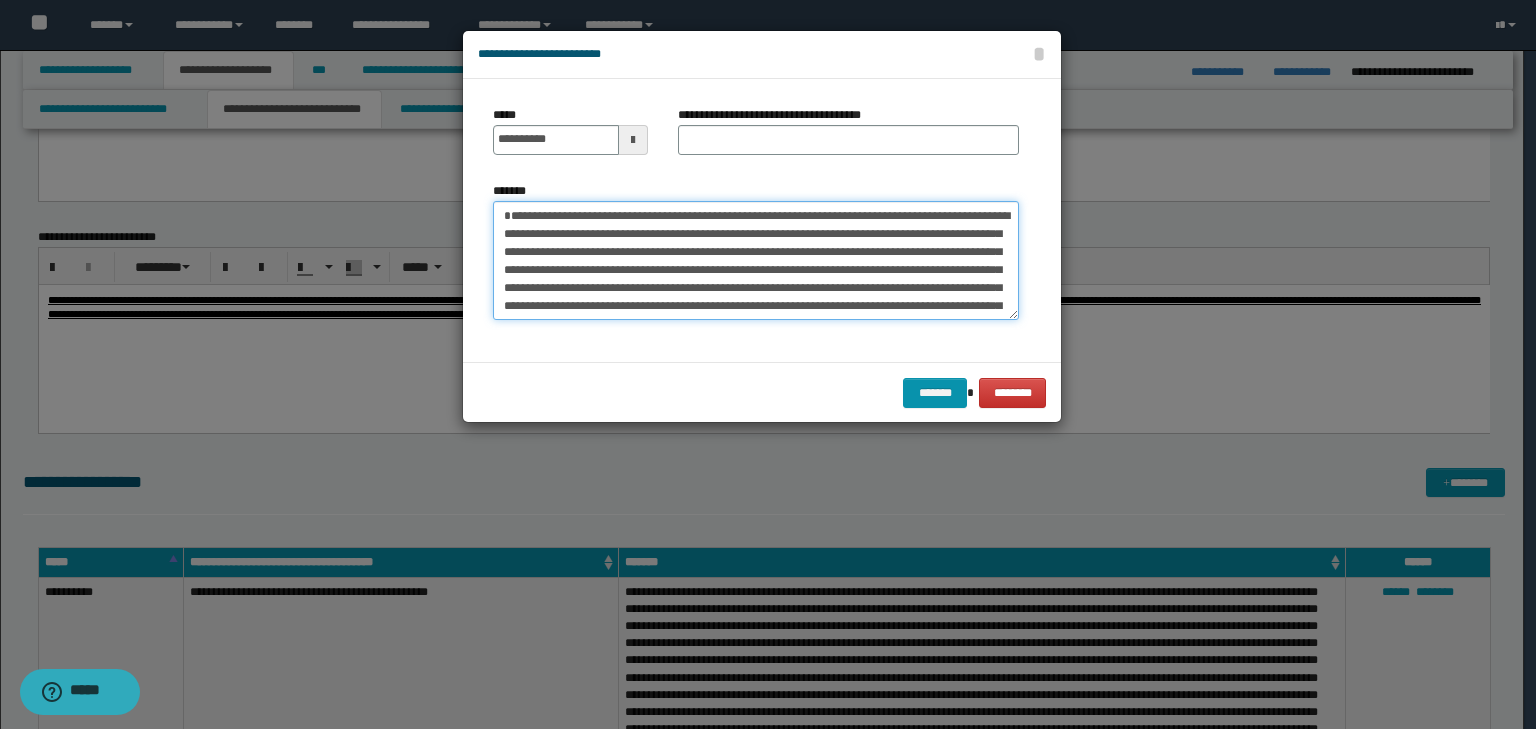 type on "**********" 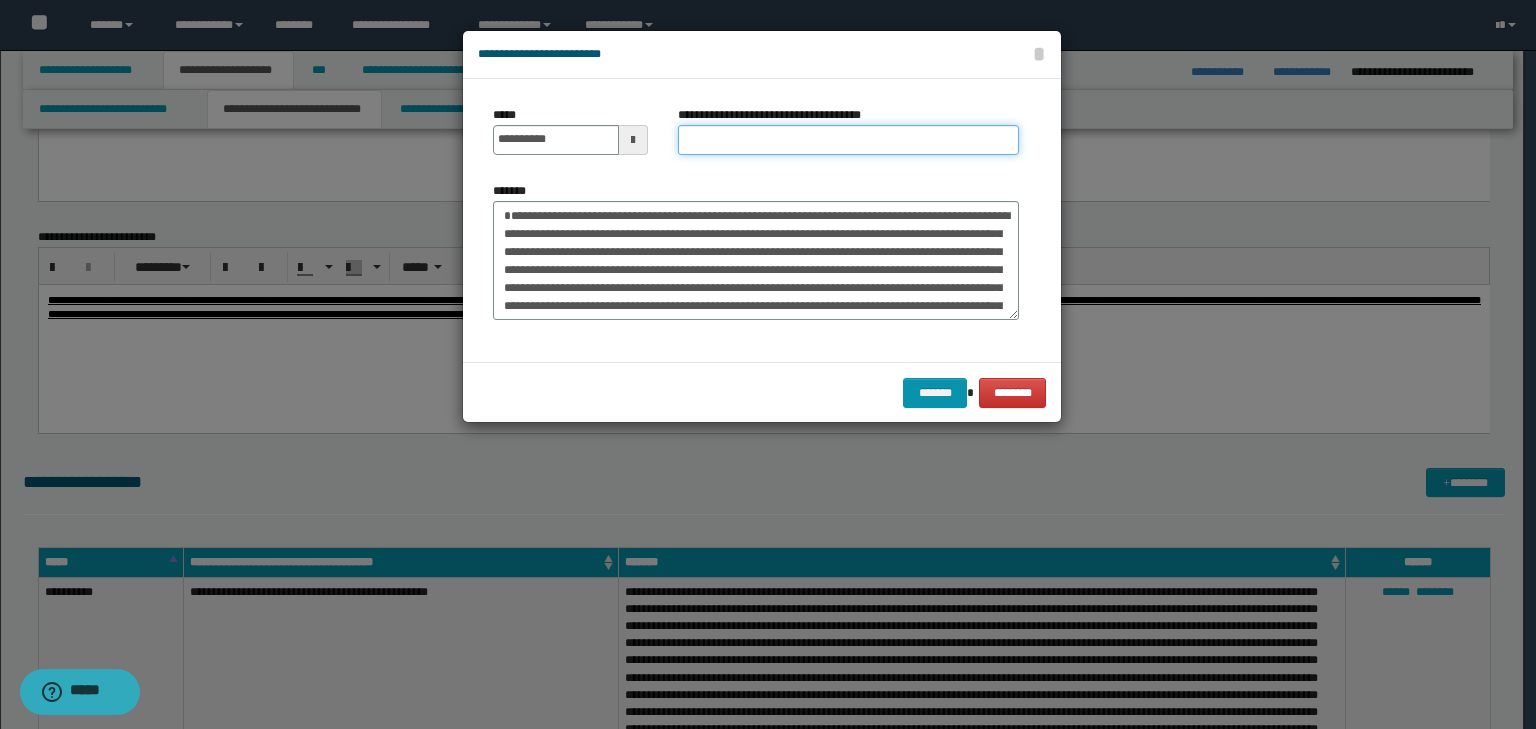 click on "**********" at bounding box center (848, 140) 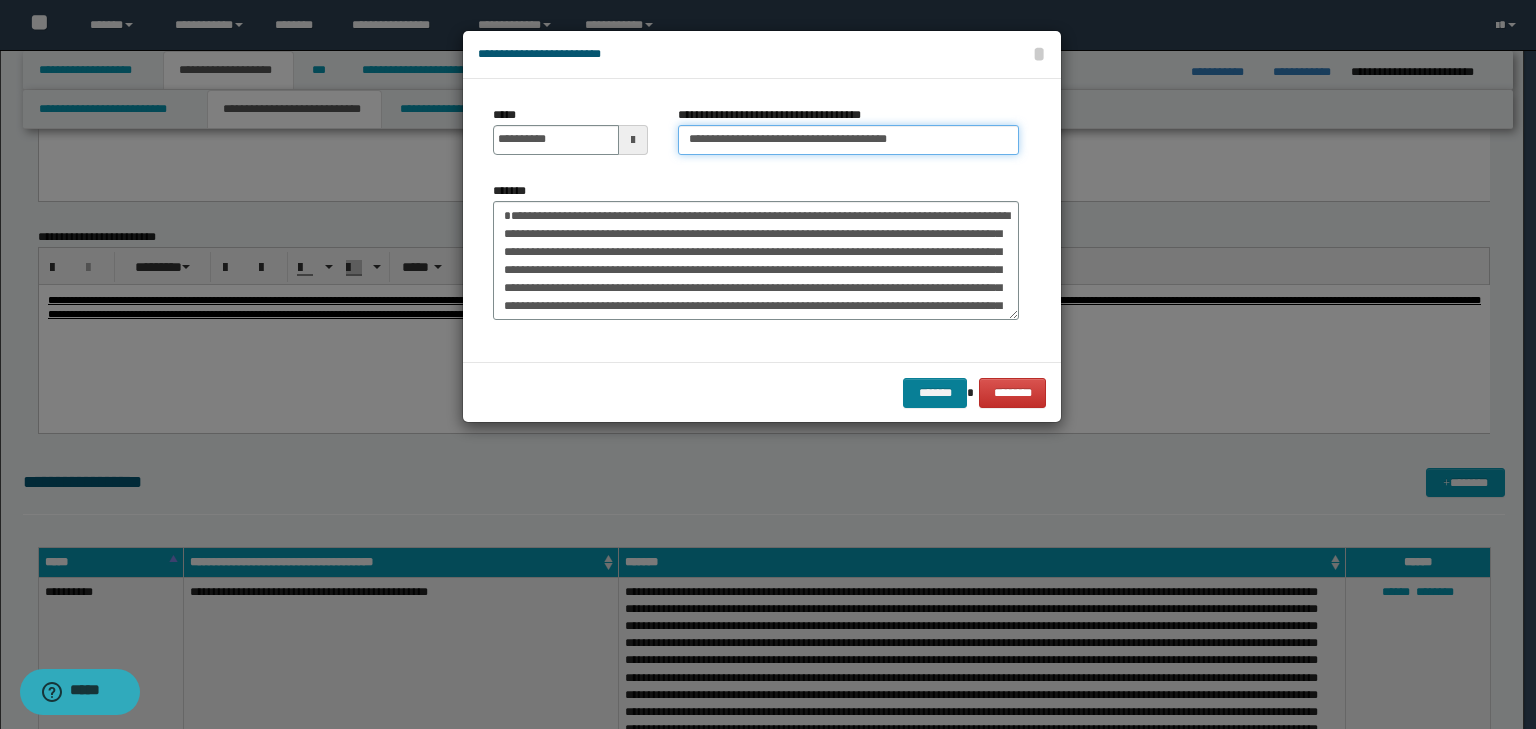 type on "**********" 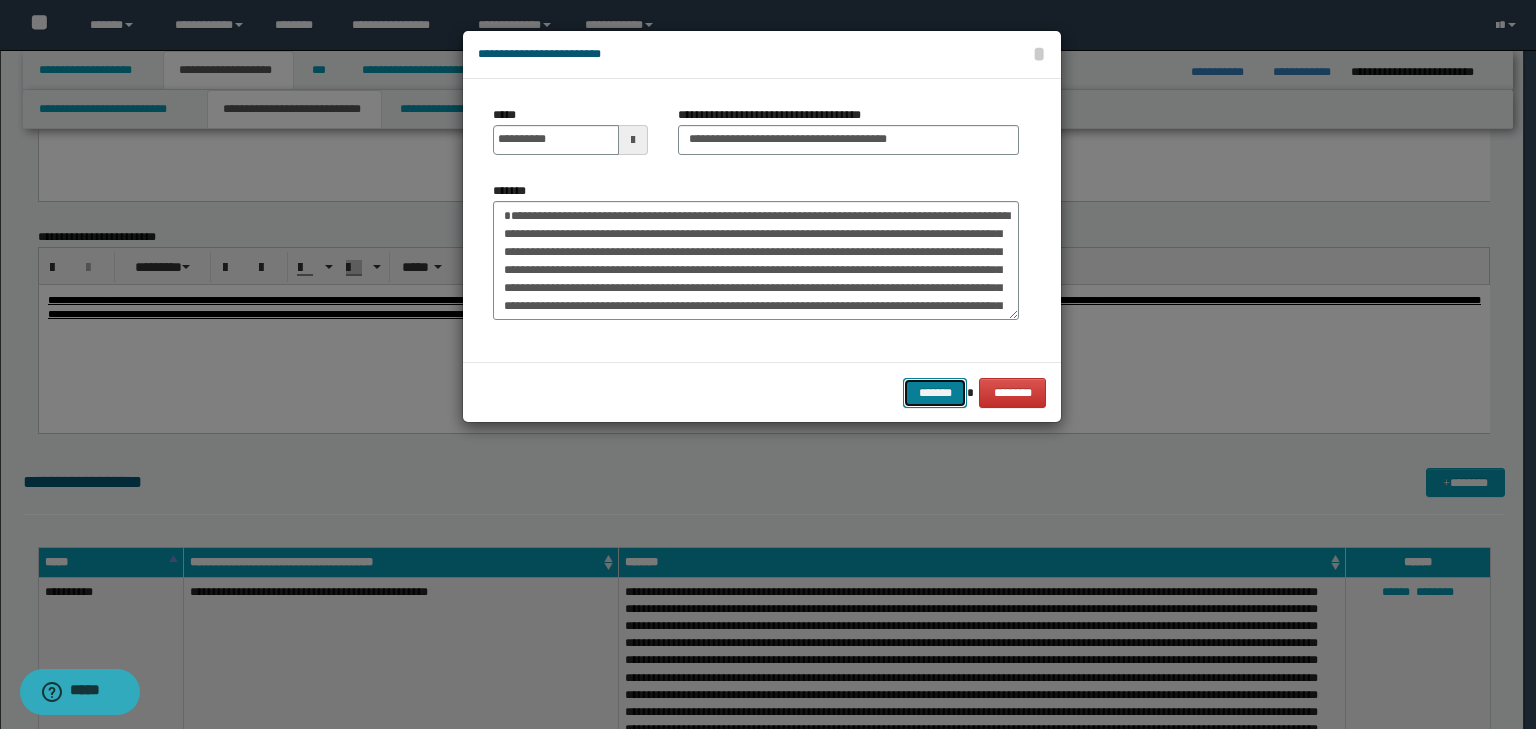 click on "*******" at bounding box center [935, 393] 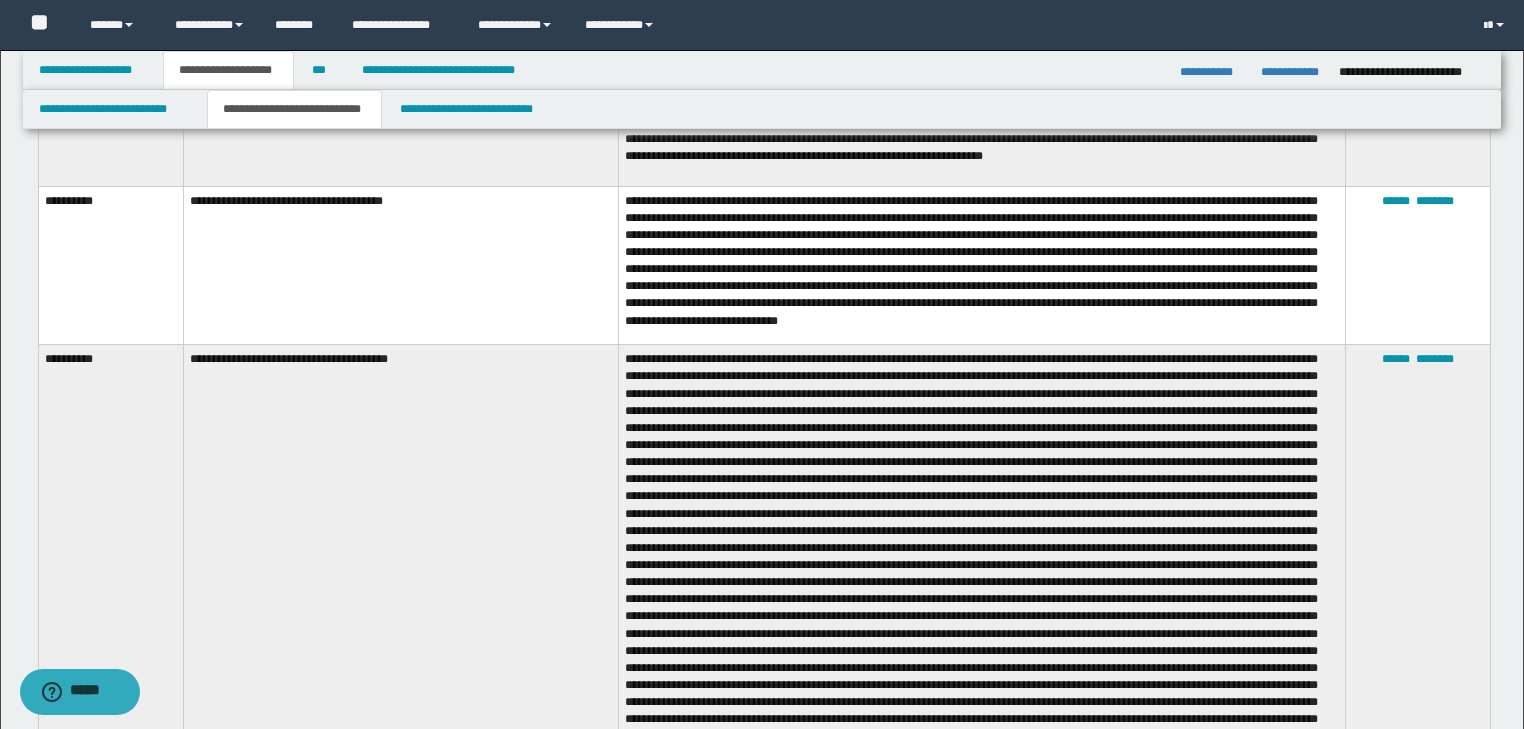 scroll, scrollTop: 2960, scrollLeft: 0, axis: vertical 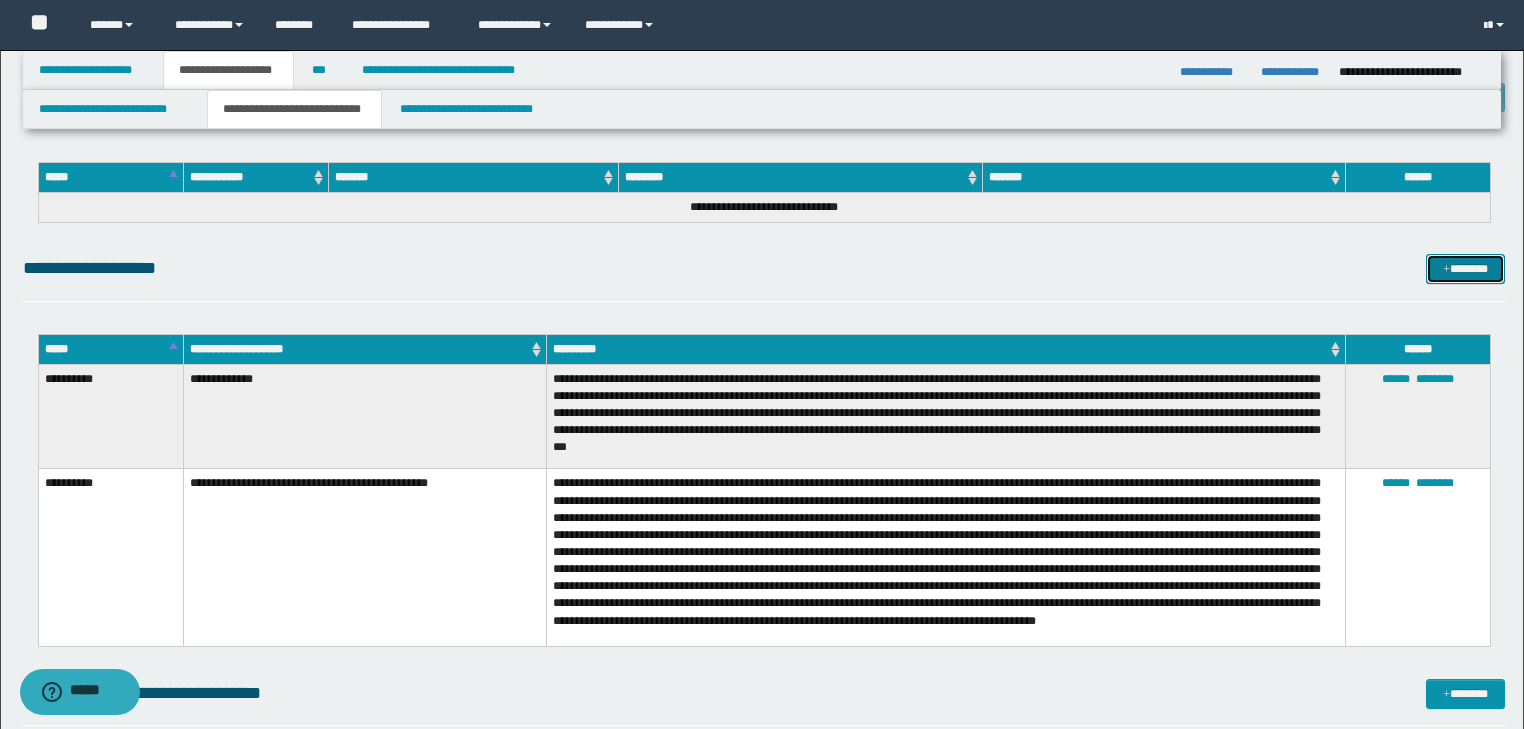 click on "*******" at bounding box center [1465, 269] 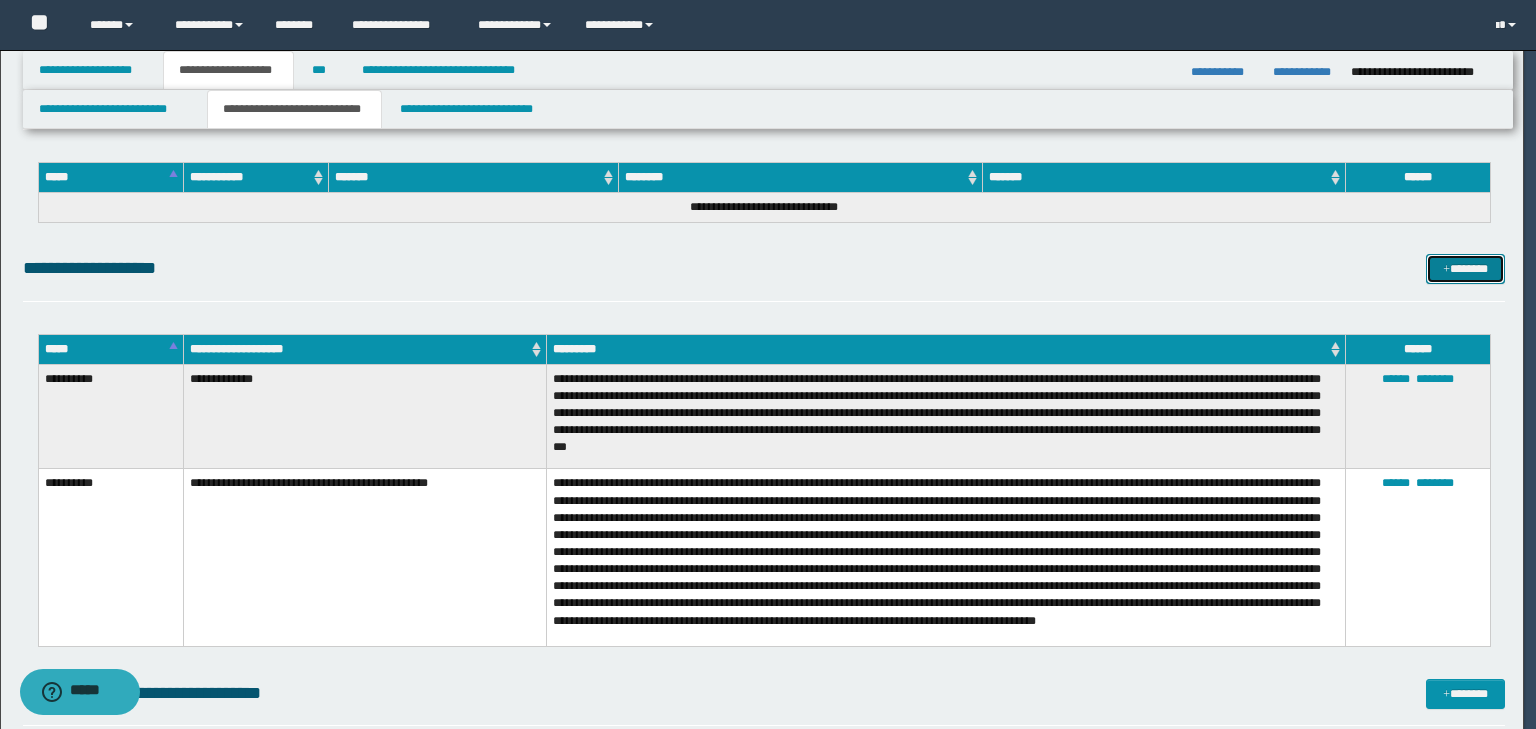scroll, scrollTop: 0, scrollLeft: 0, axis: both 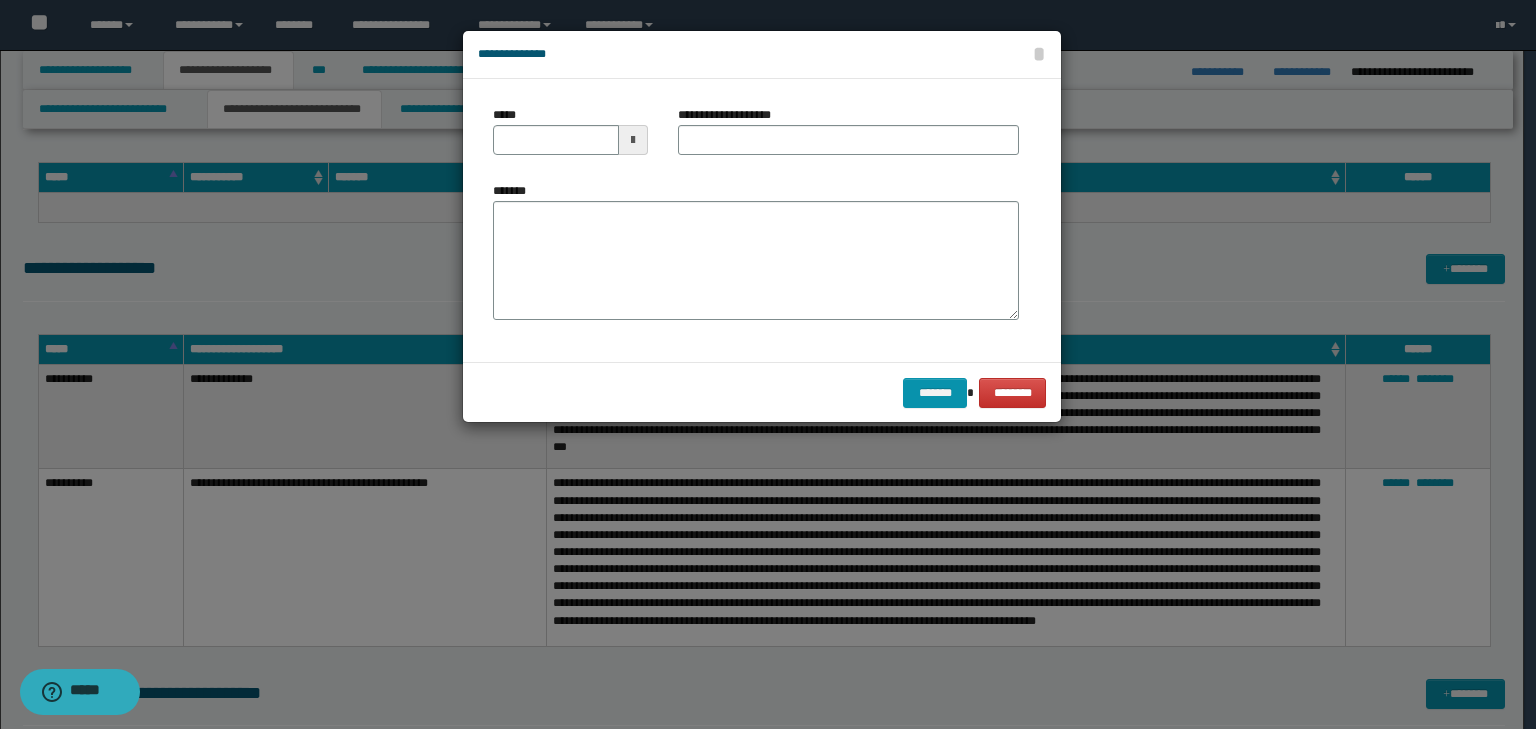 drag, startPoint x: 687, startPoint y: 195, endPoint x: 678, endPoint y: 206, distance: 14.21267 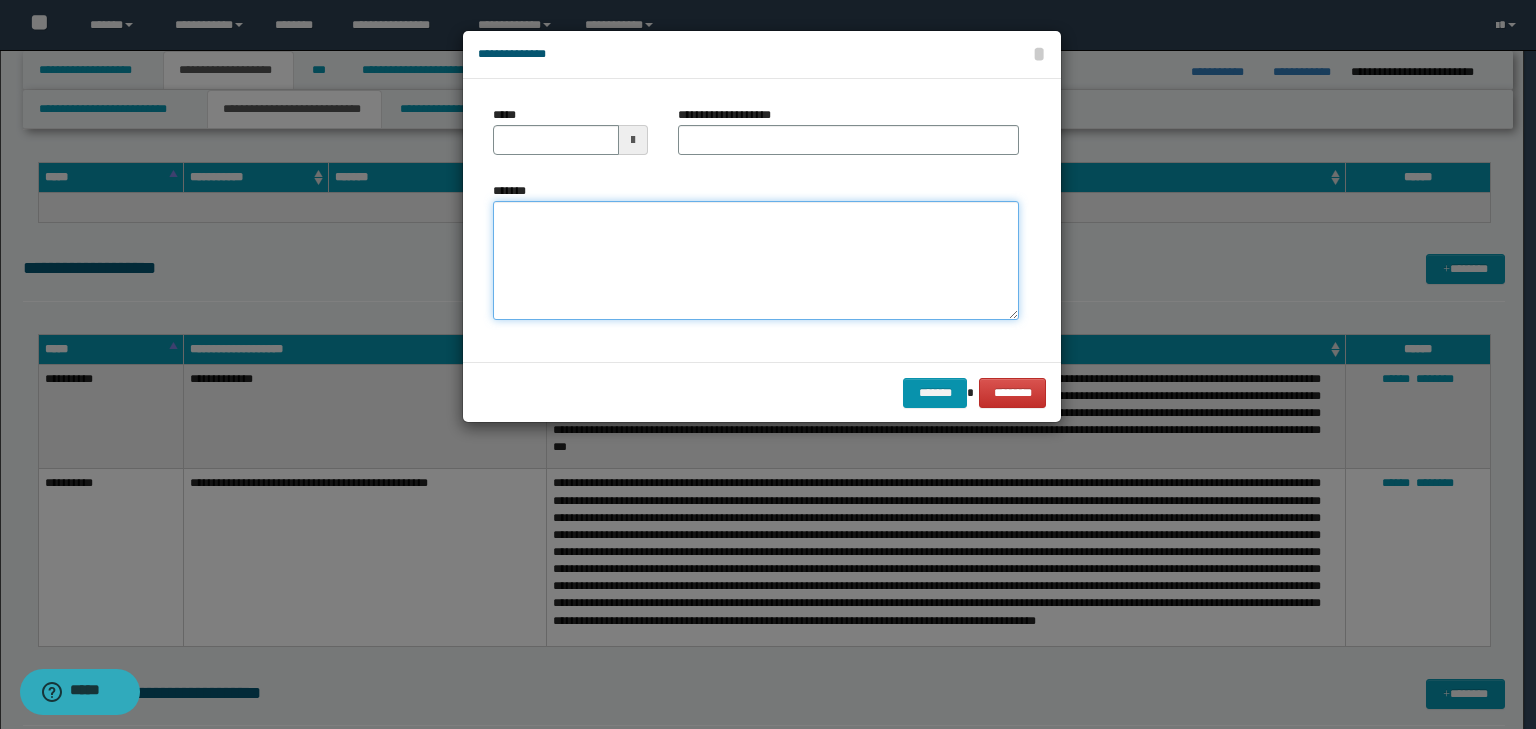 click on "*******" at bounding box center [756, 261] 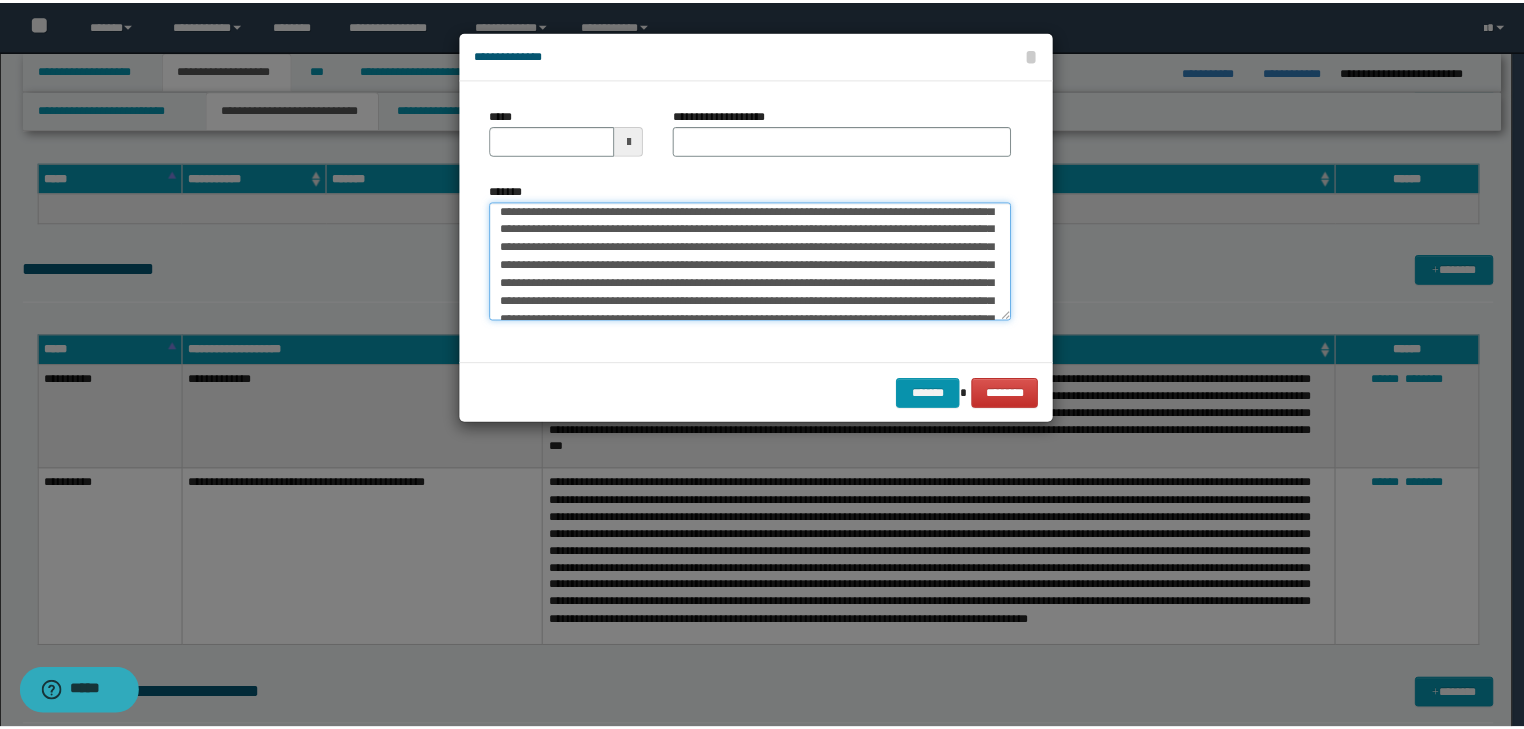 scroll, scrollTop: 0, scrollLeft: 0, axis: both 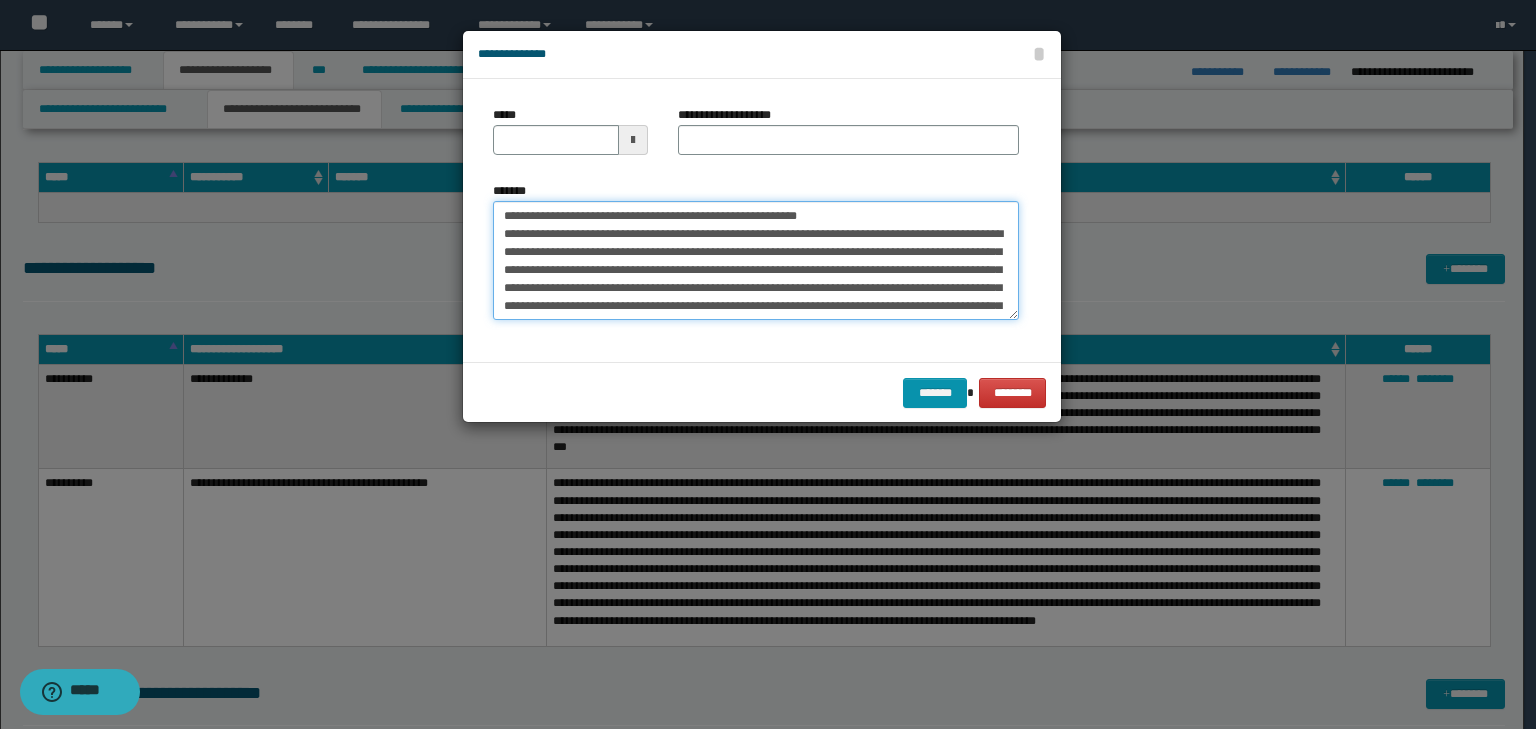 drag, startPoint x: 564, startPoint y: 218, endPoint x: 459, endPoint y: 214, distance: 105.076164 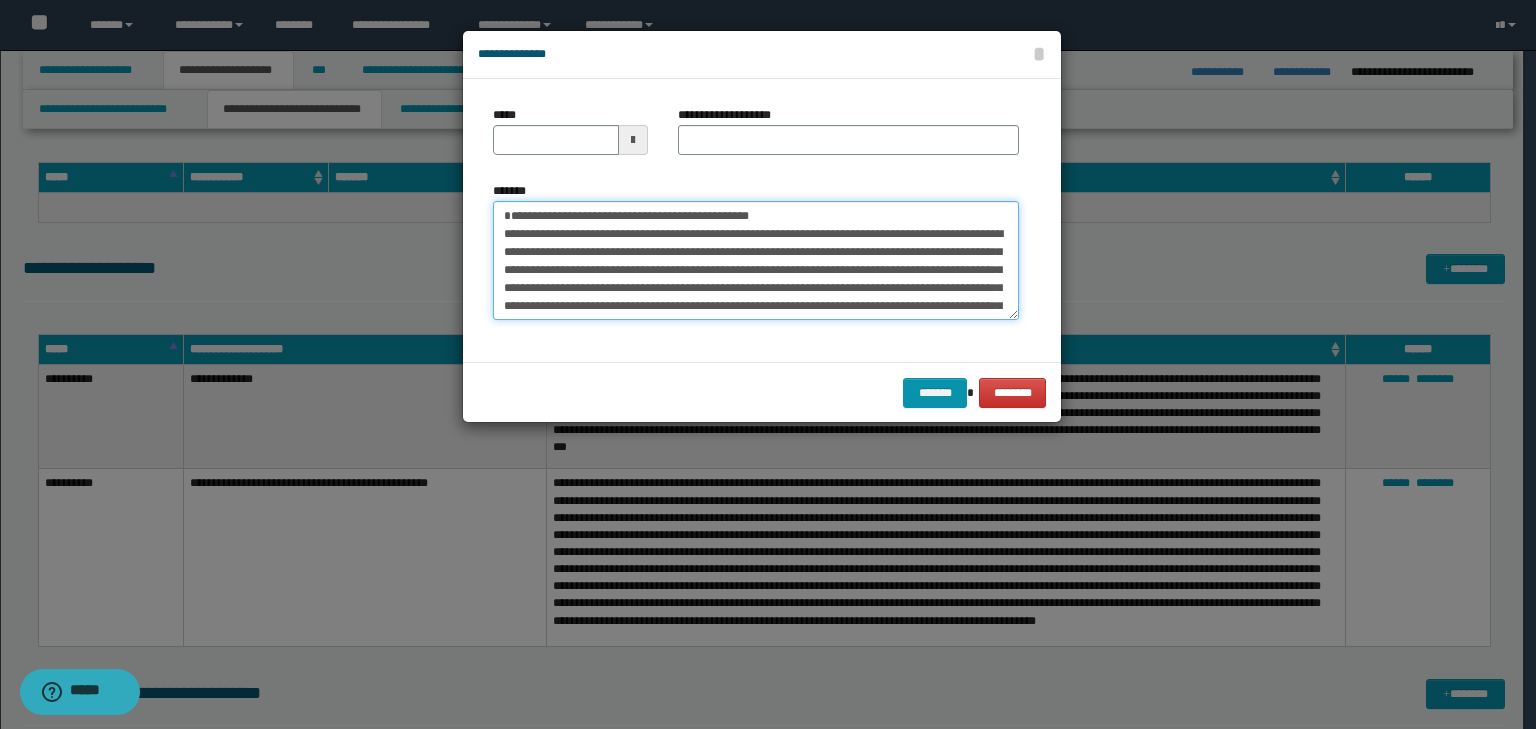 type 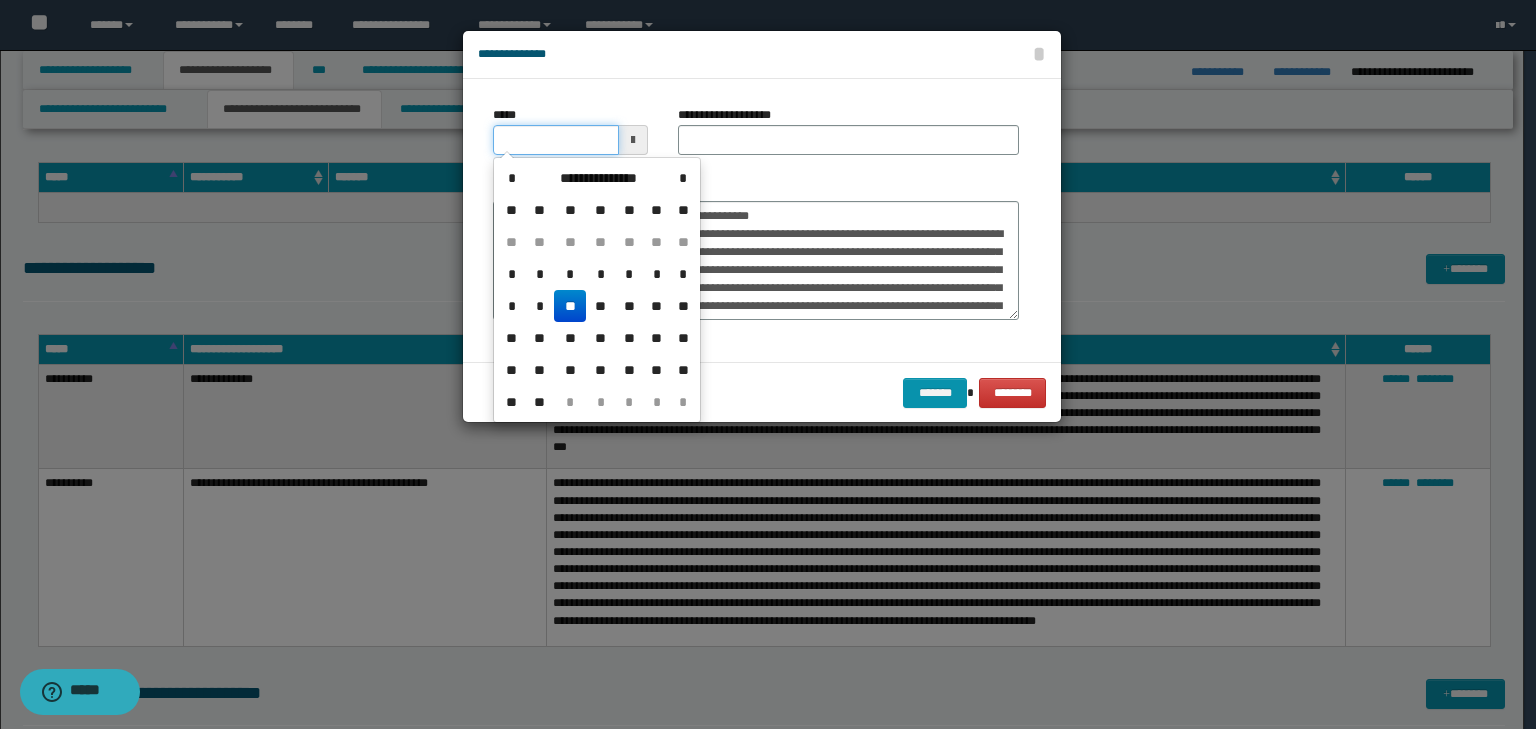 click on "*****" at bounding box center (556, 140) 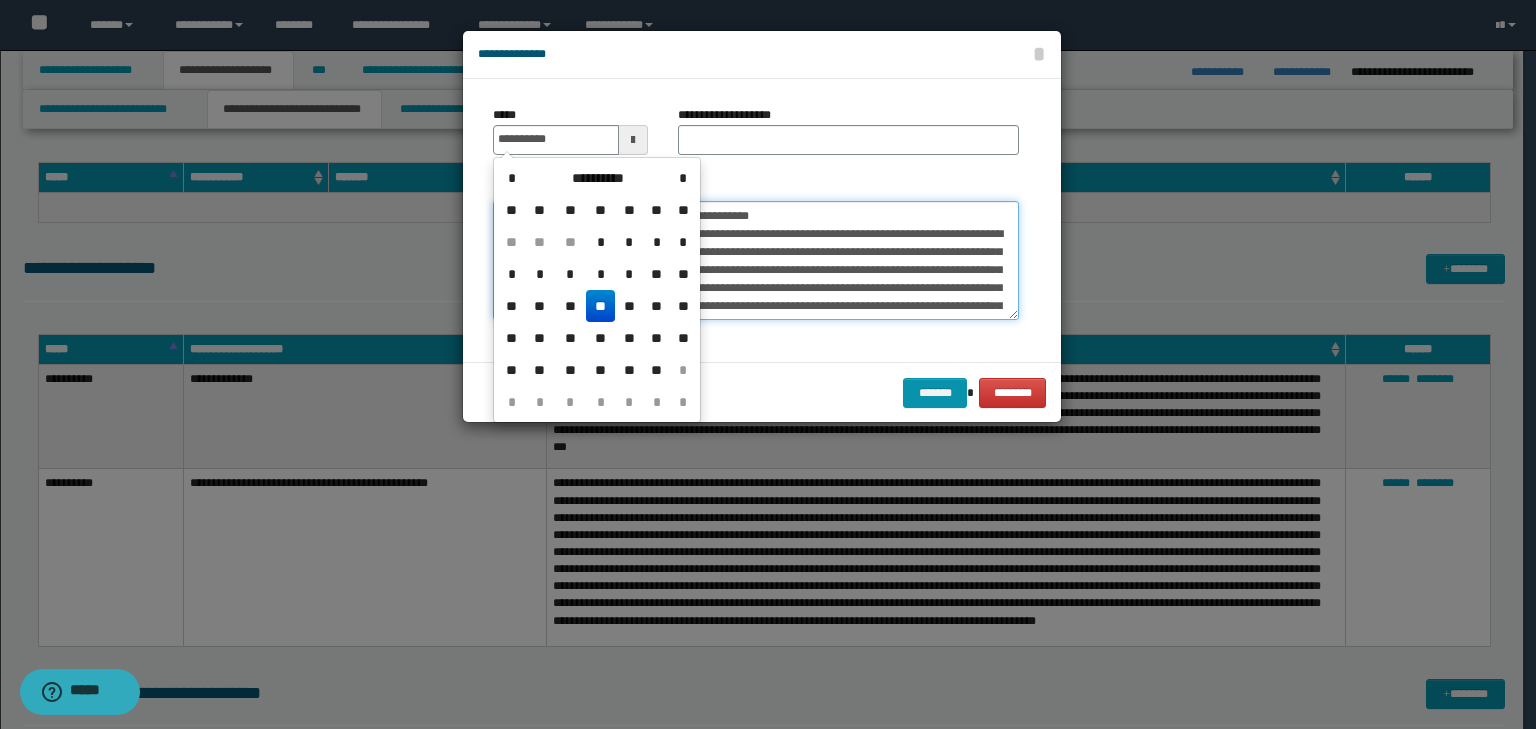 type on "**********" 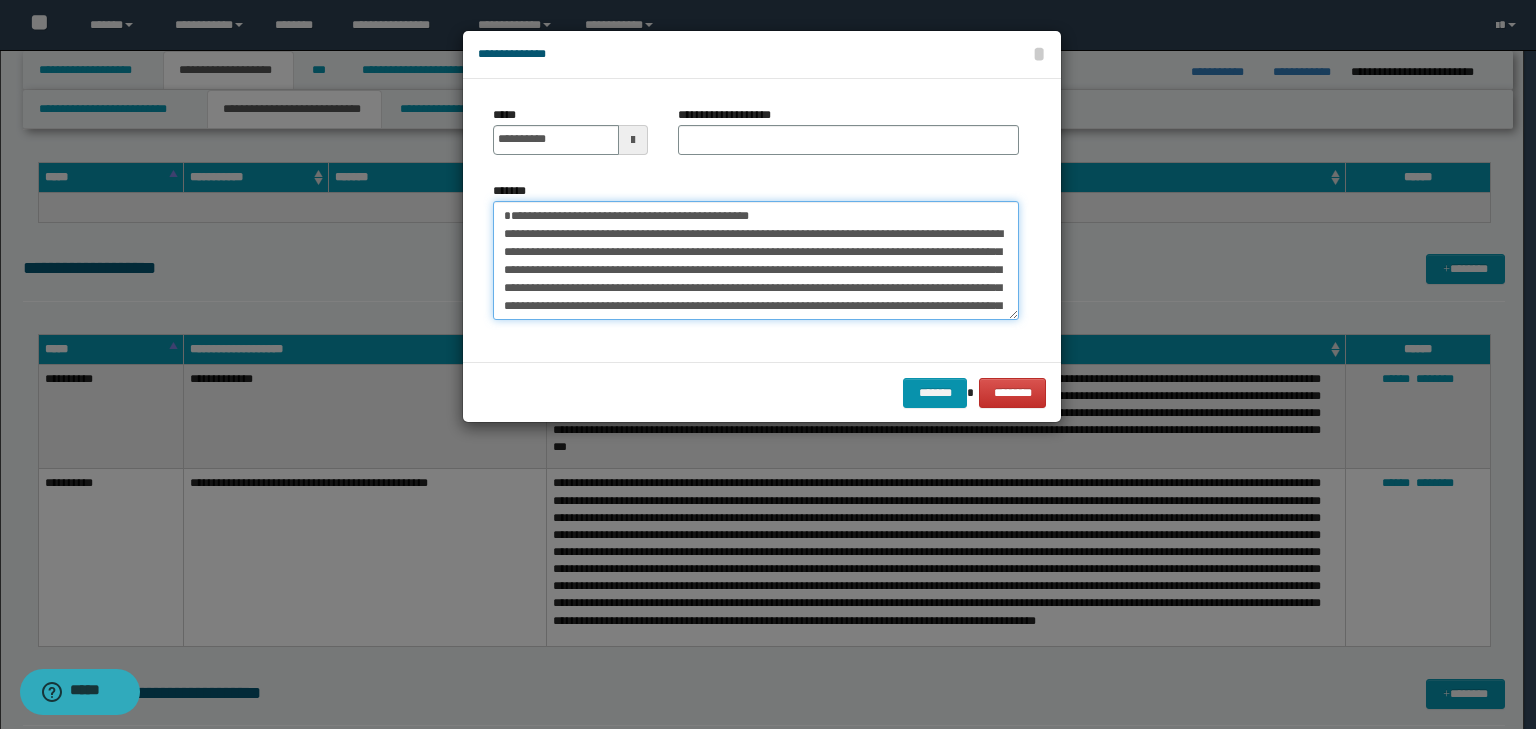 drag, startPoint x: 832, startPoint y: 210, endPoint x: 299, endPoint y: 208, distance: 533.0037 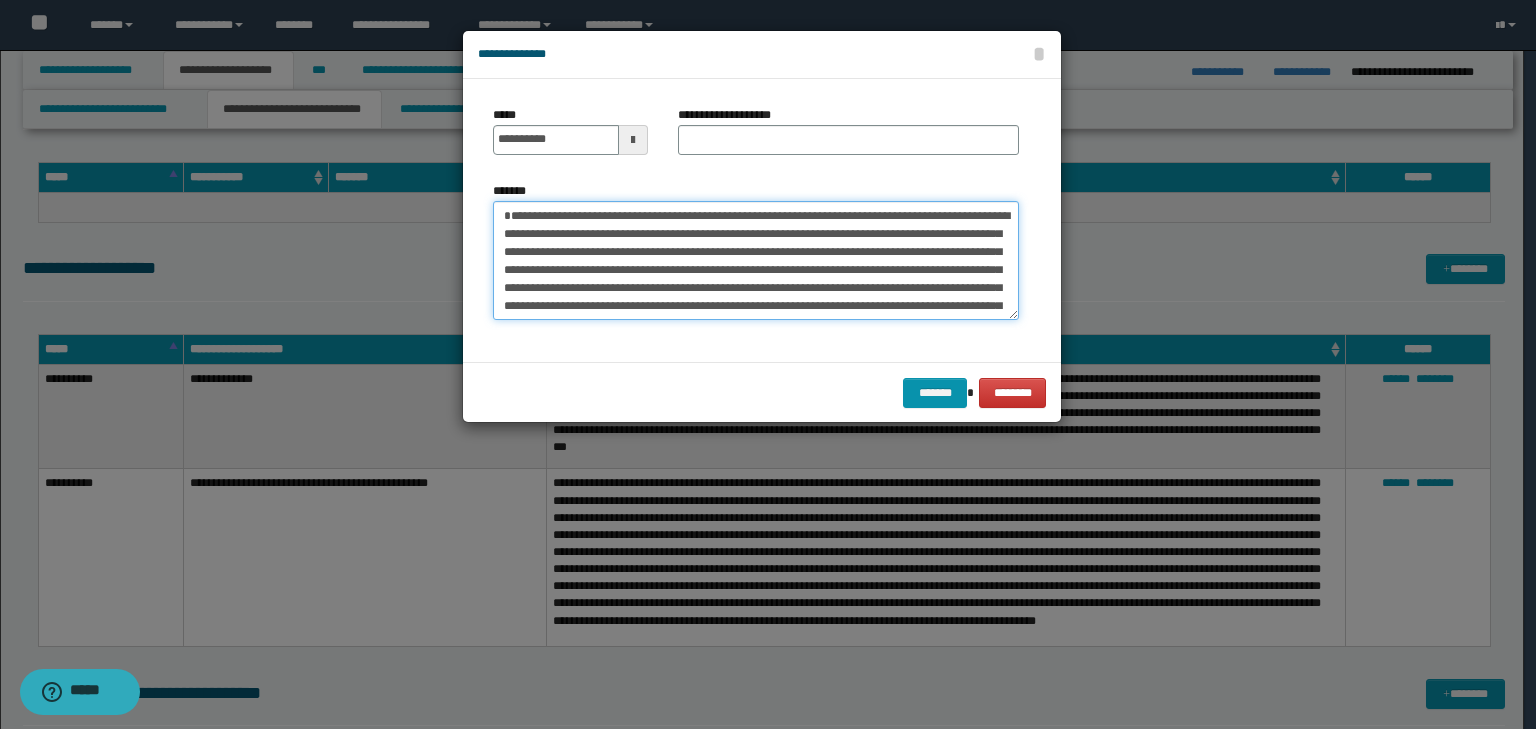 type on "**********" 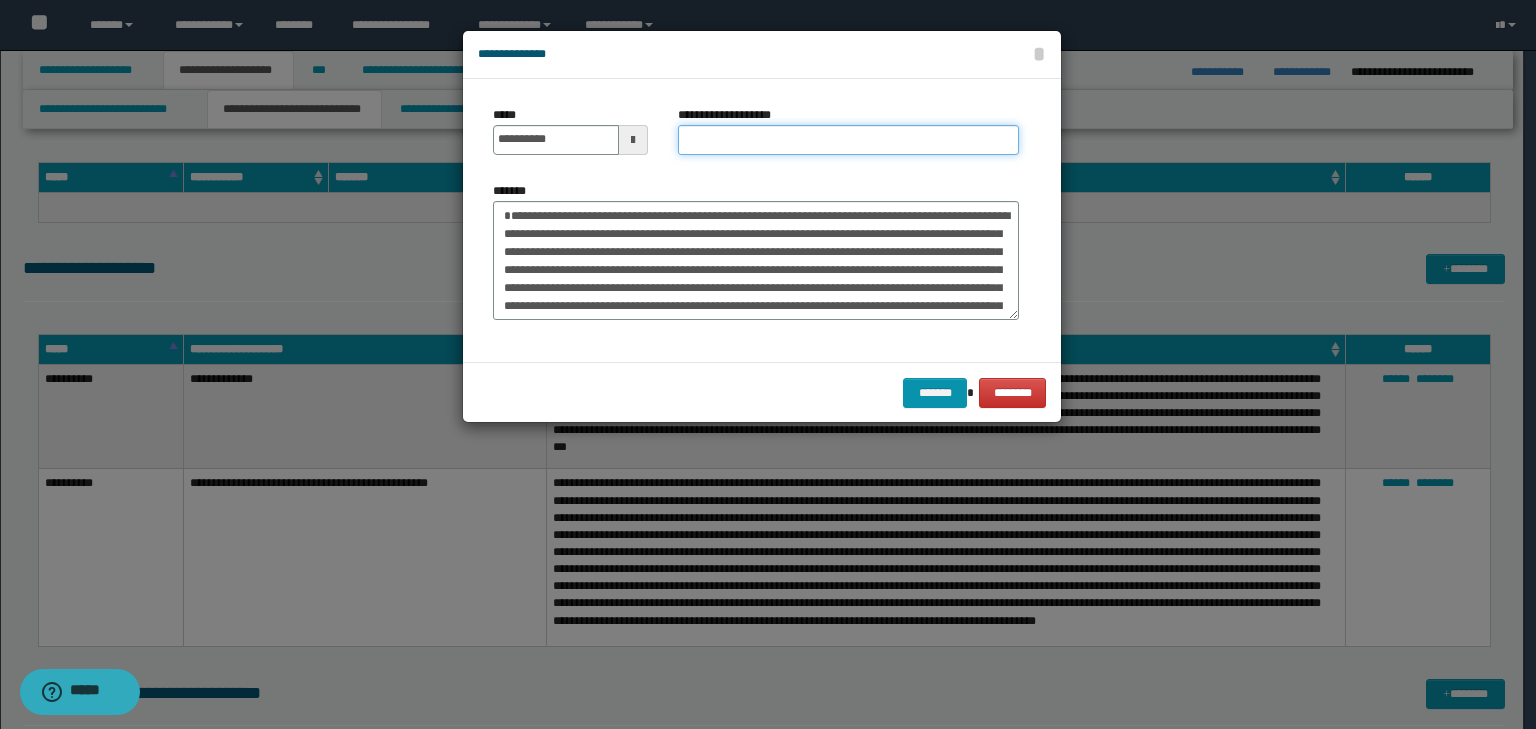 click on "**********" at bounding box center (848, 140) 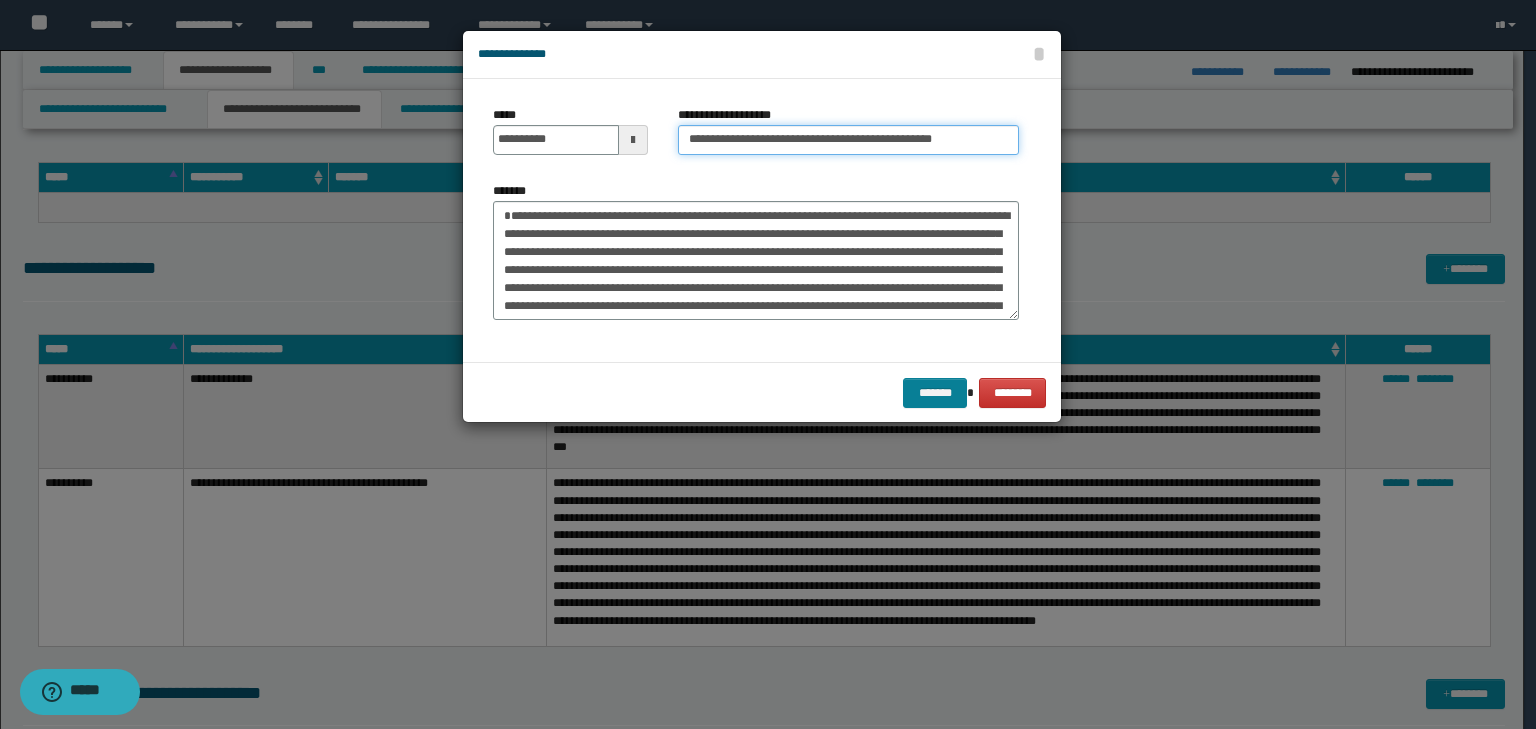 type on "**********" 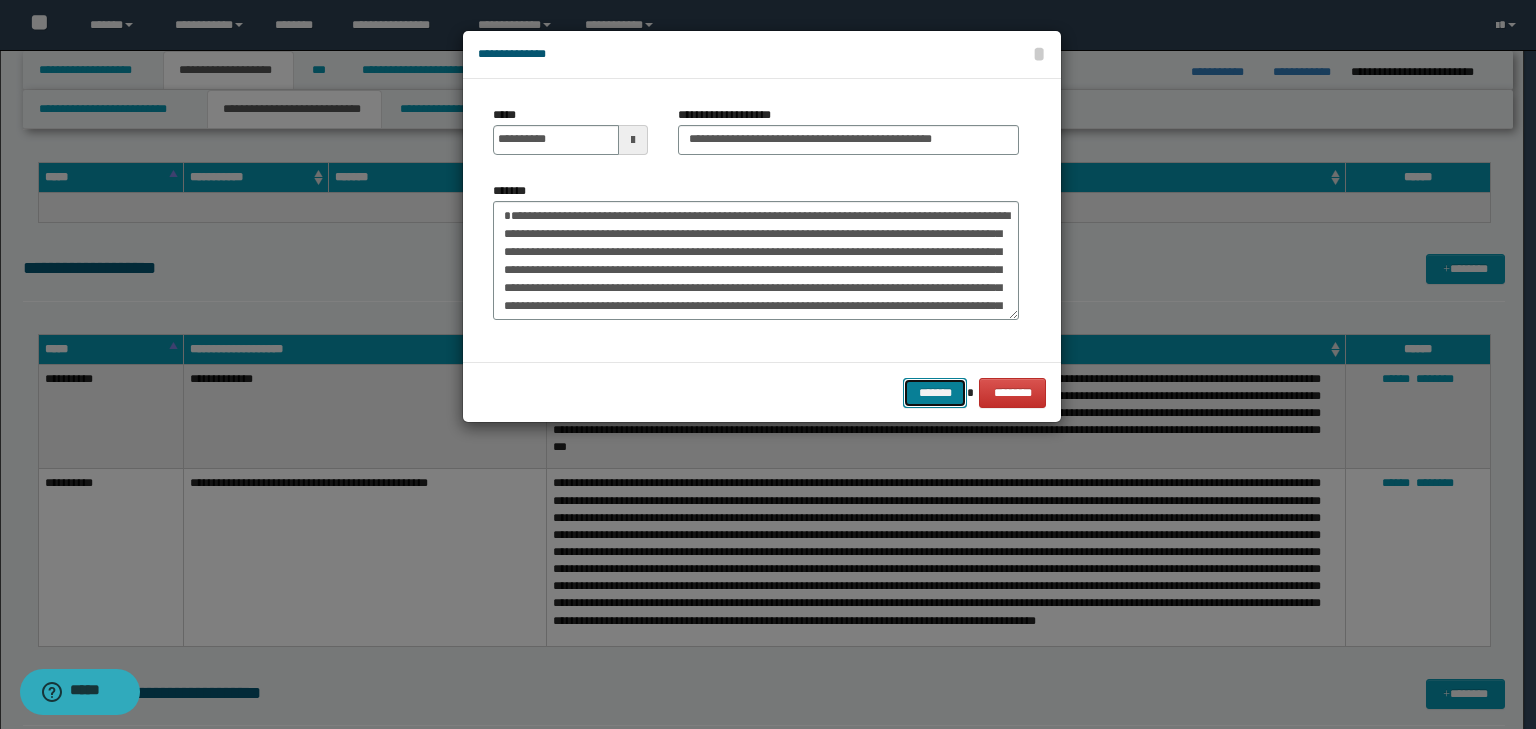 click on "*******" at bounding box center [935, 393] 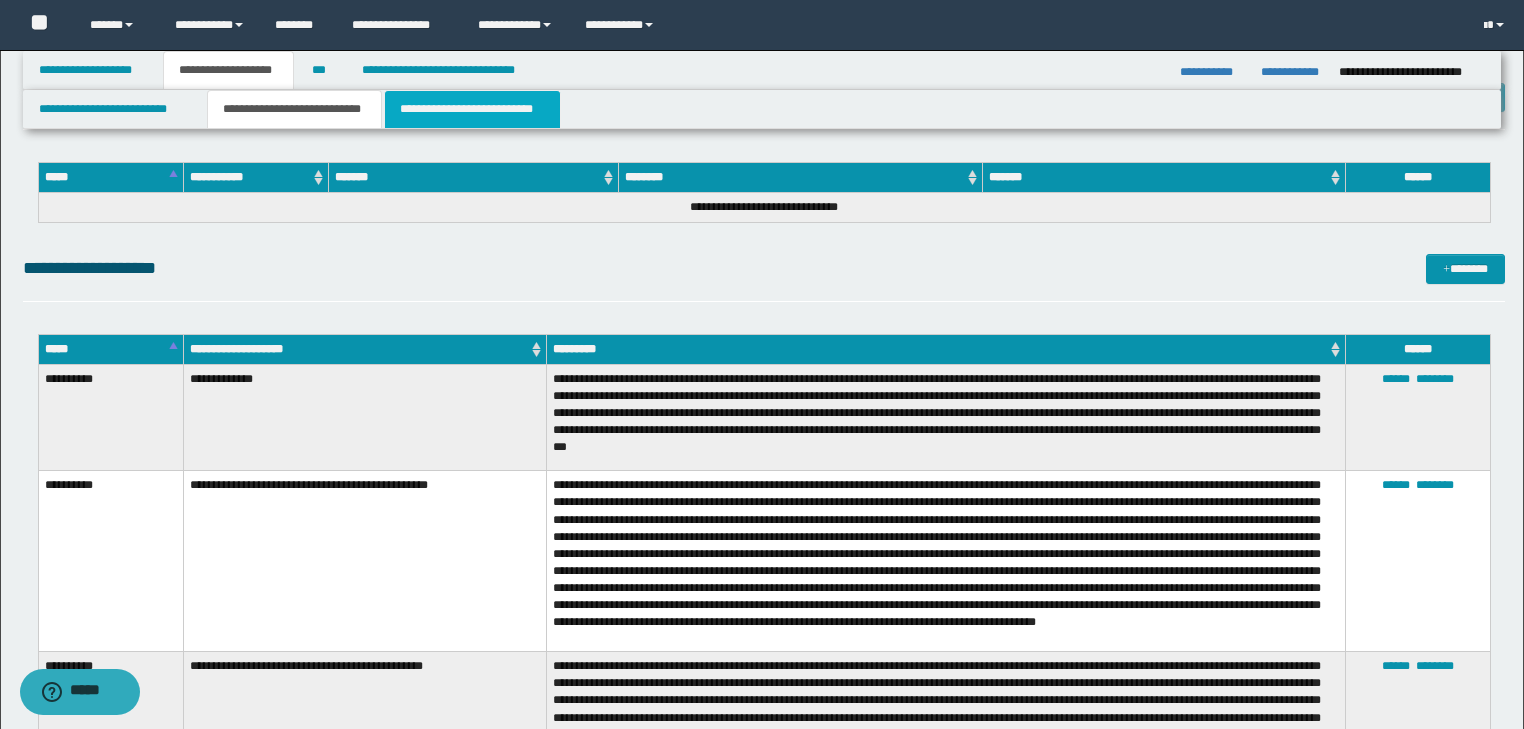 click on "**********" at bounding box center [472, 109] 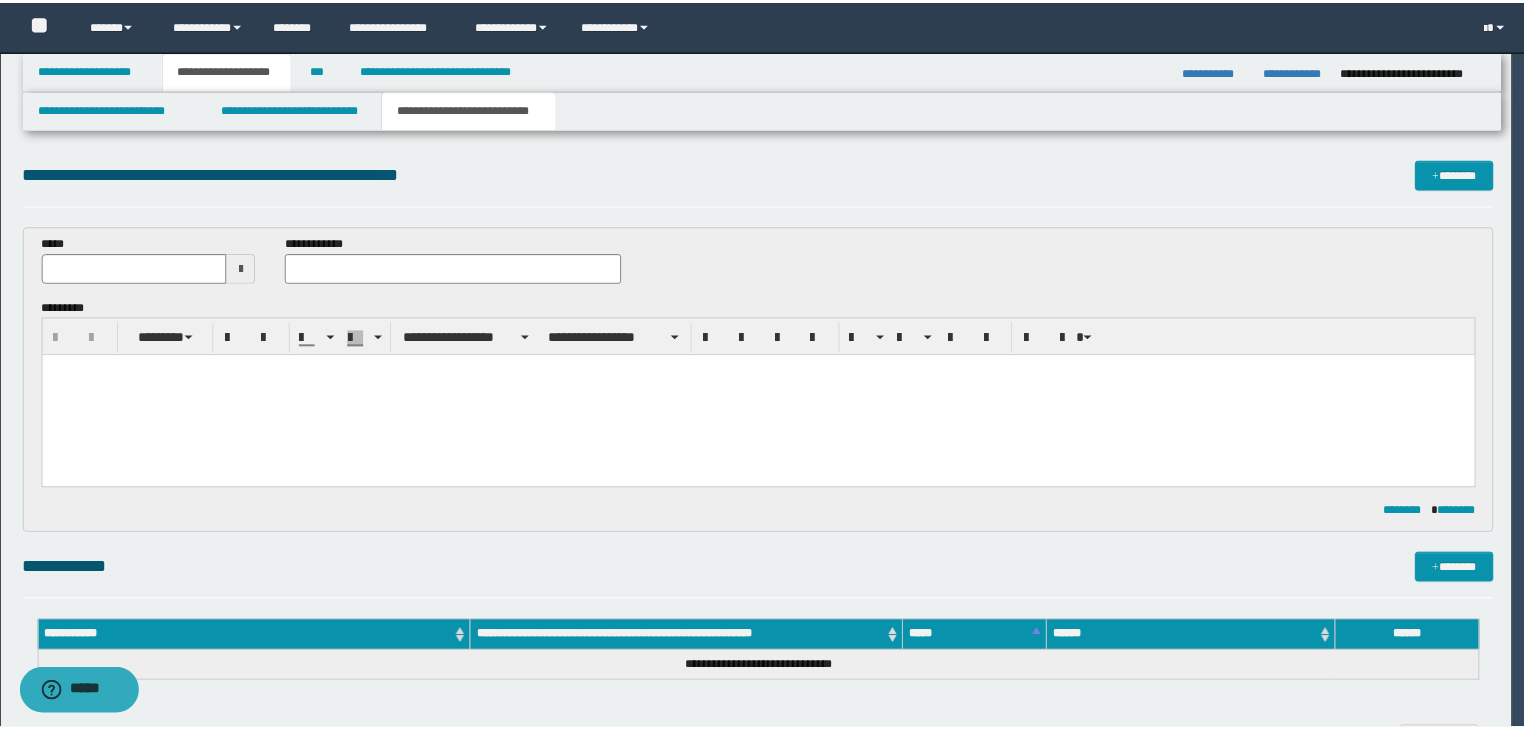 scroll, scrollTop: 0, scrollLeft: 0, axis: both 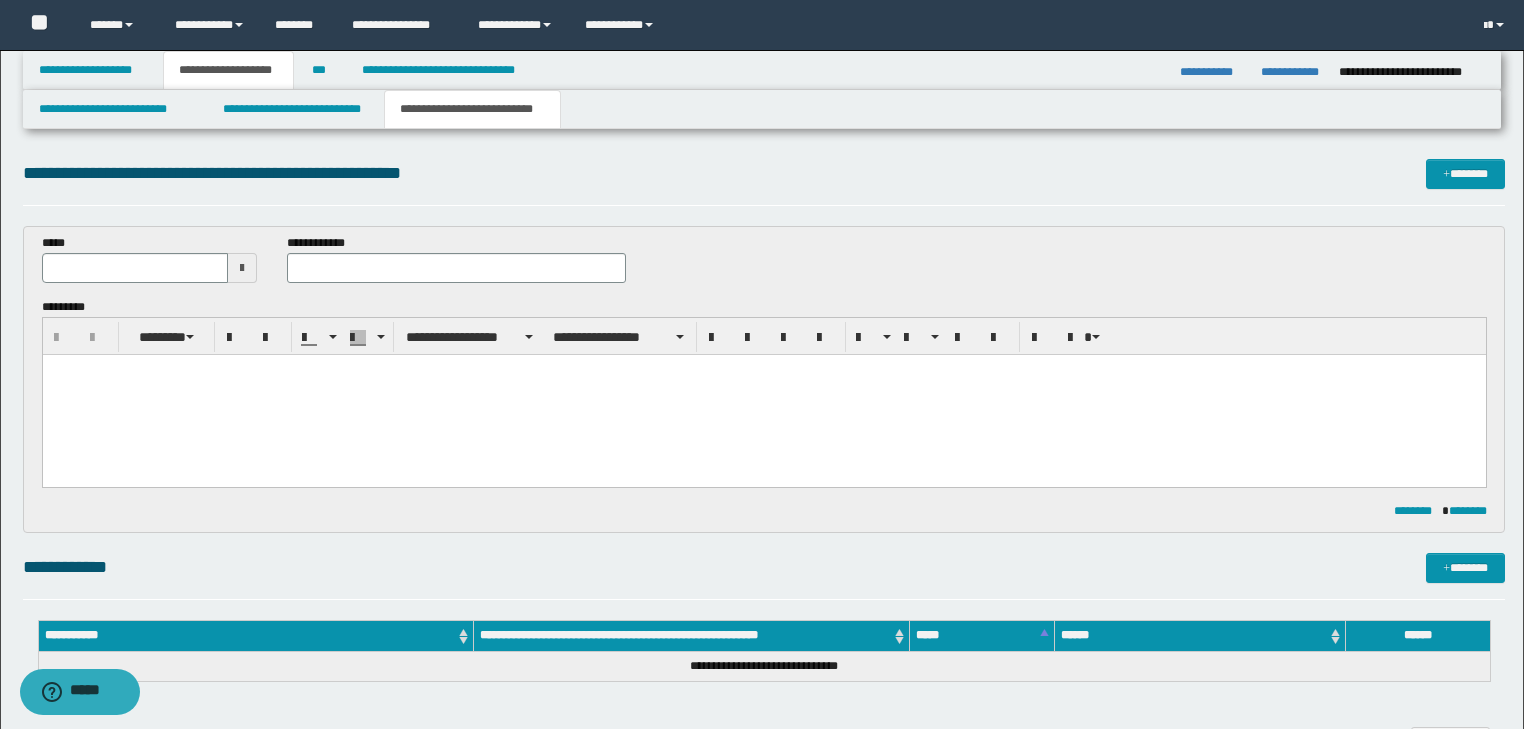 click at bounding box center (763, 369) 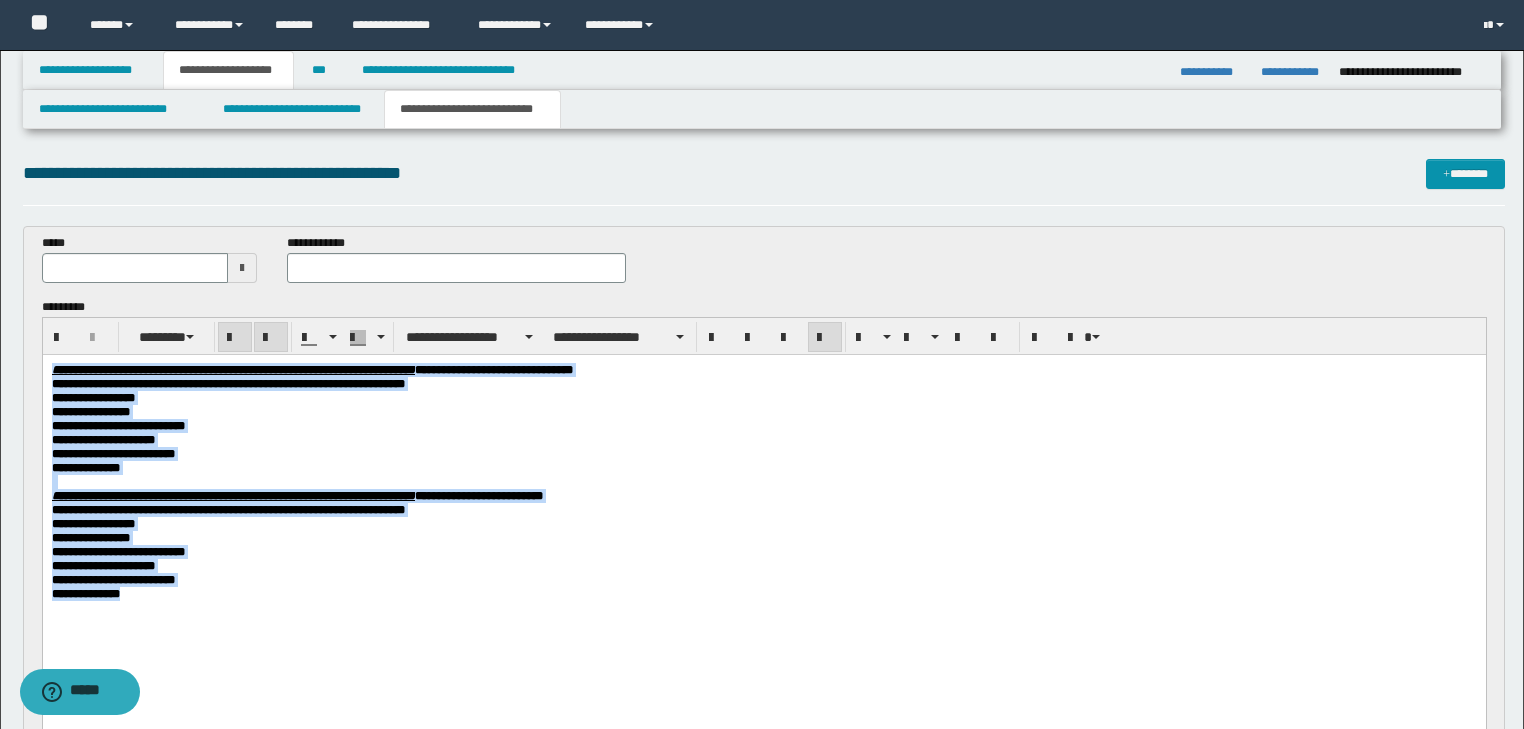 drag, startPoint x: 50, startPoint y: 372, endPoint x: 324, endPoint y: 511, distance: 307.24094 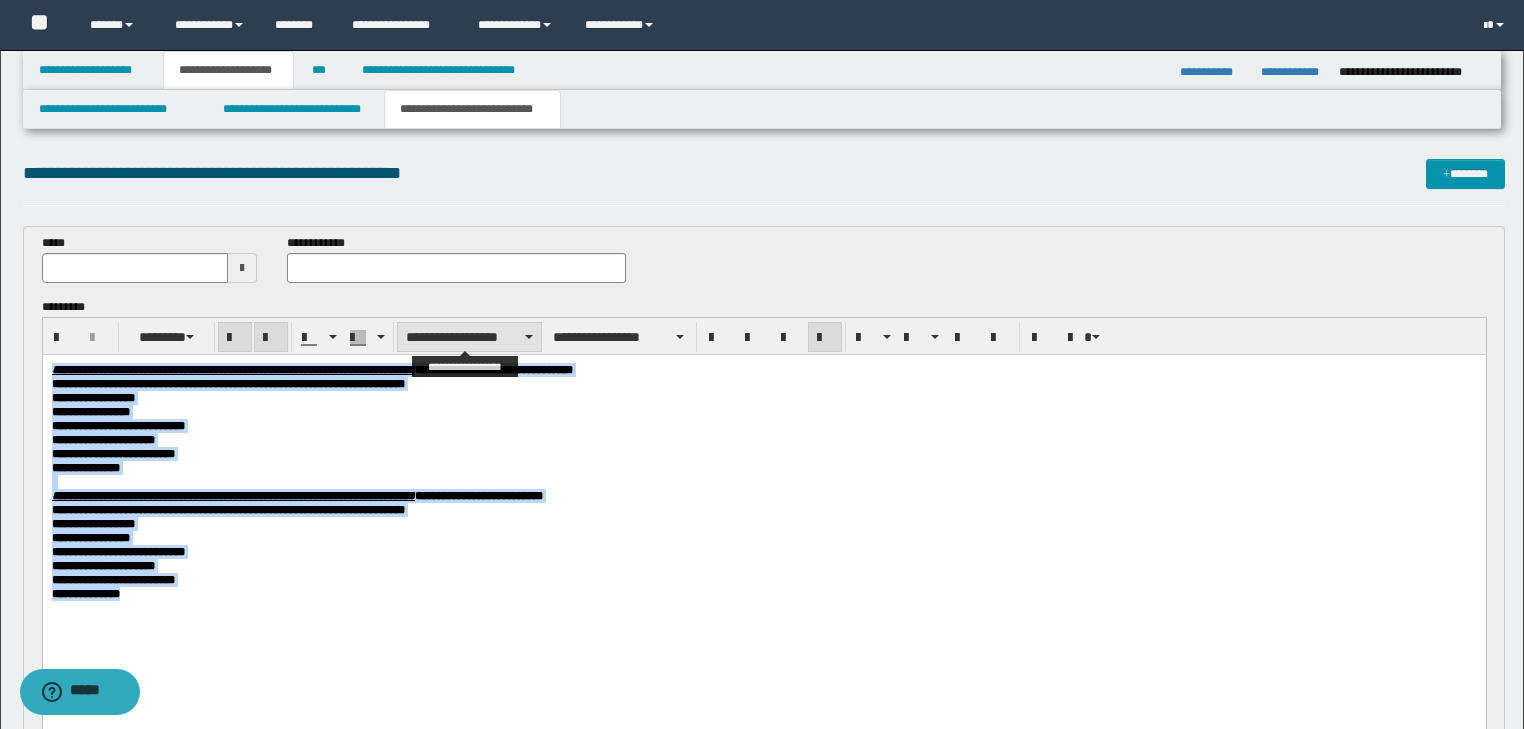 click on "**********" at bounding box center (469, 337) 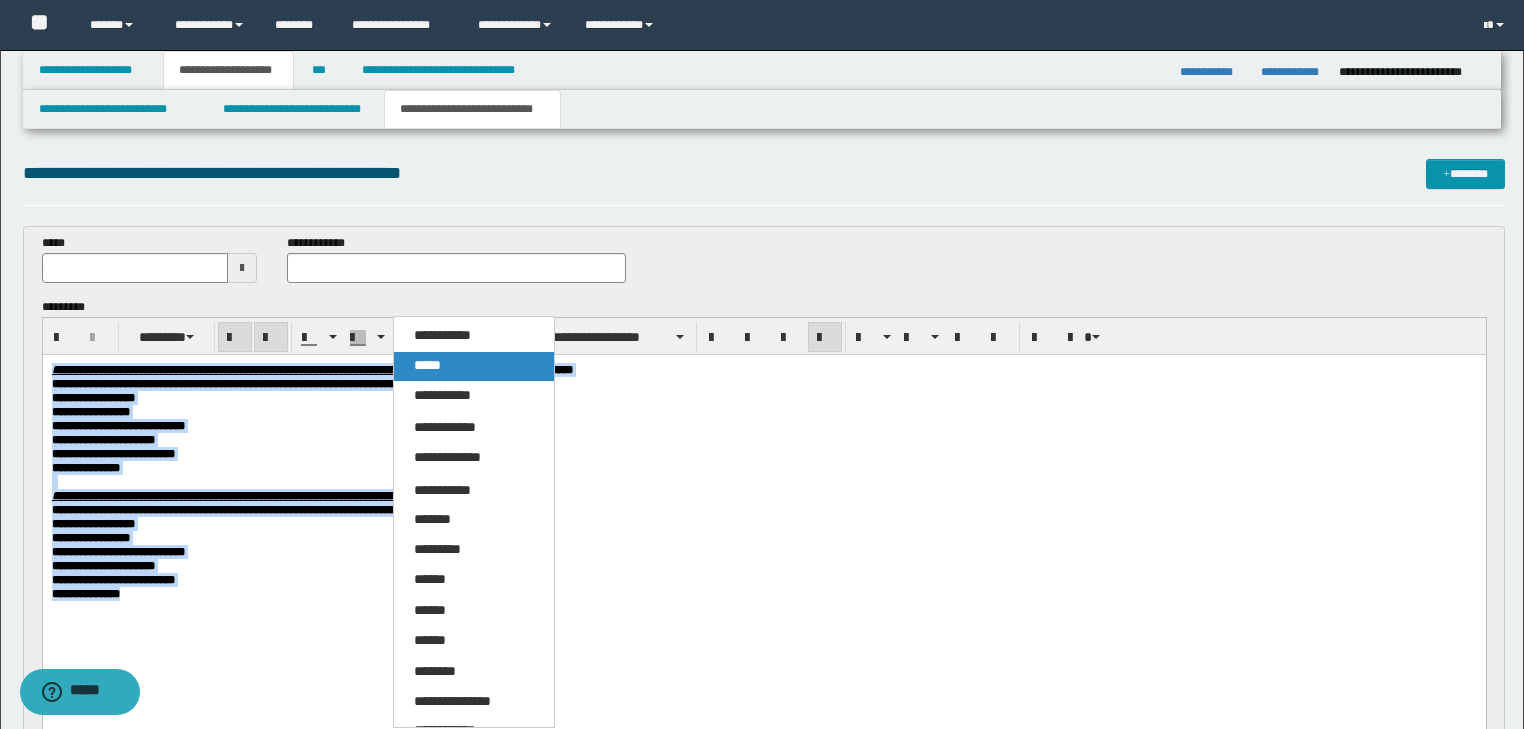 drag, startPoint x: 432, startPoint y: 372, endPoint x: 404, endPoint y: 10, distance: 363.08127 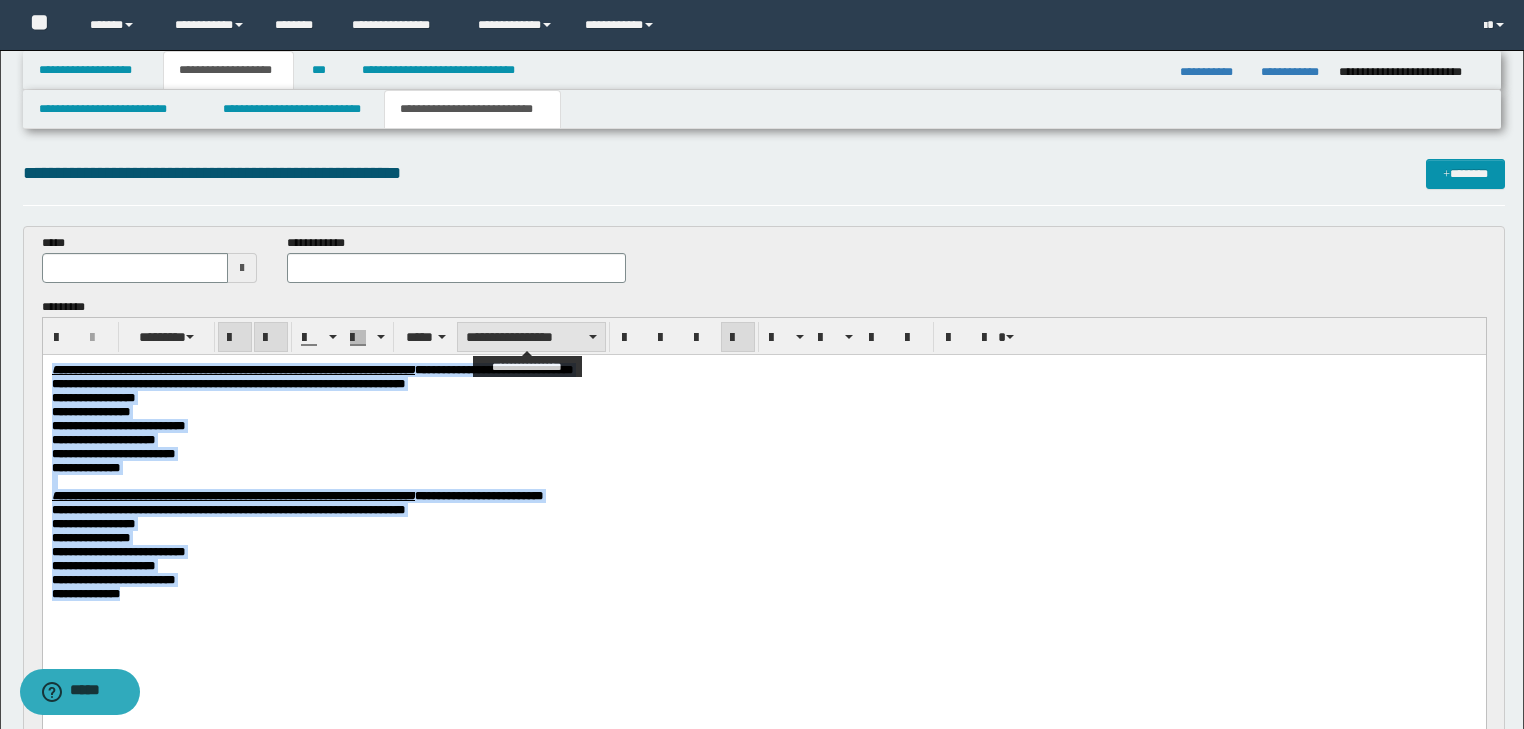 click on "**********" at bounding box center (531, 337) 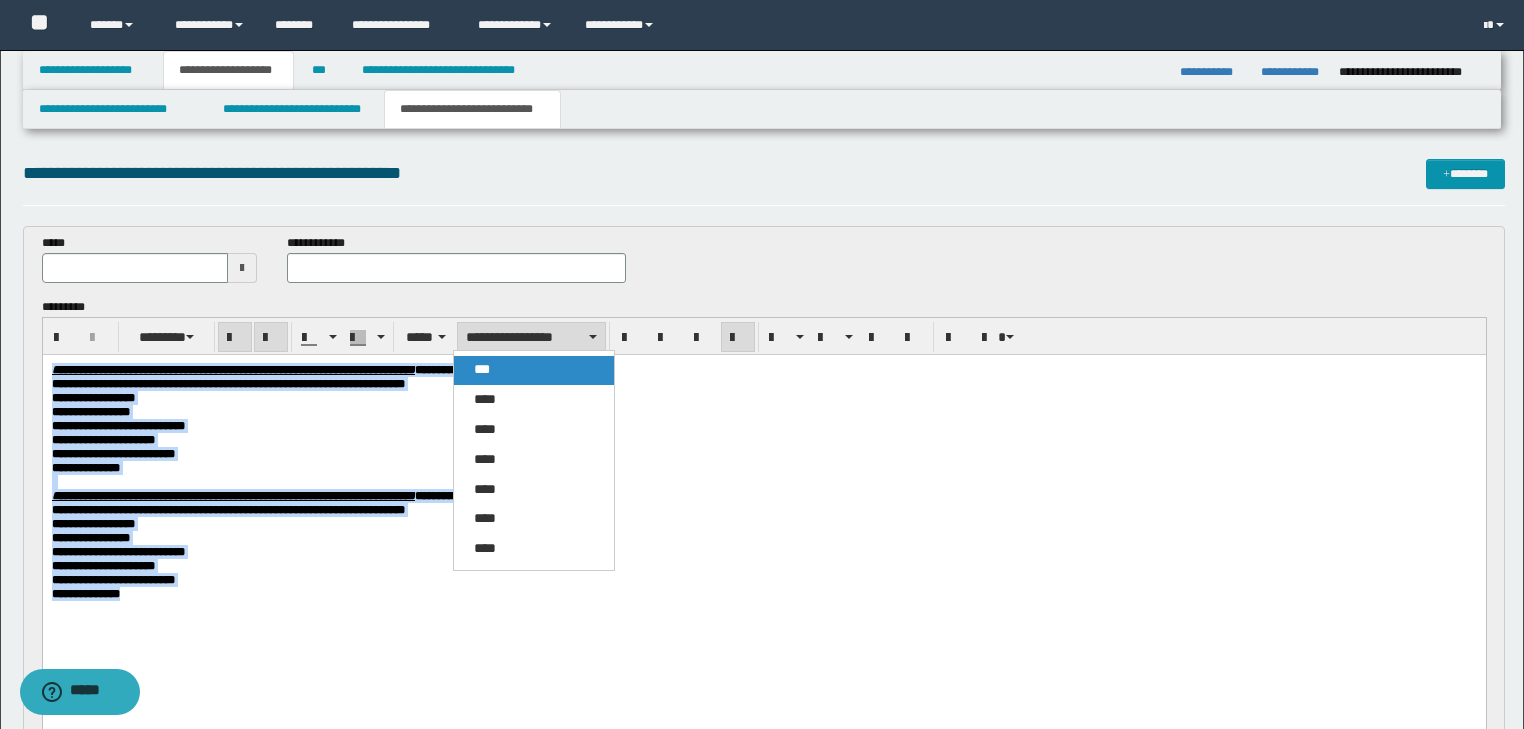 click on "***" at bounding box center (534, 370) 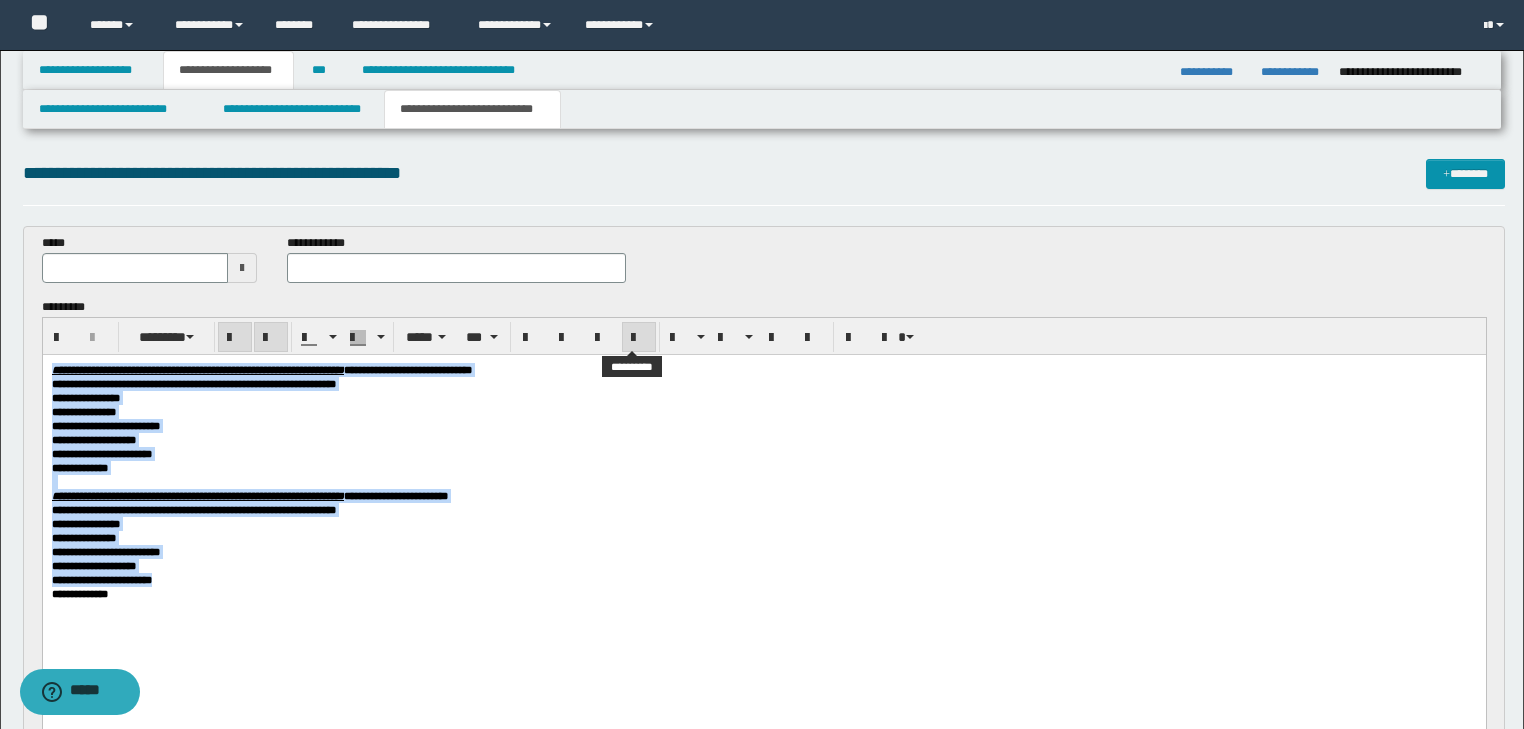 click at bounding box center (639, 338) 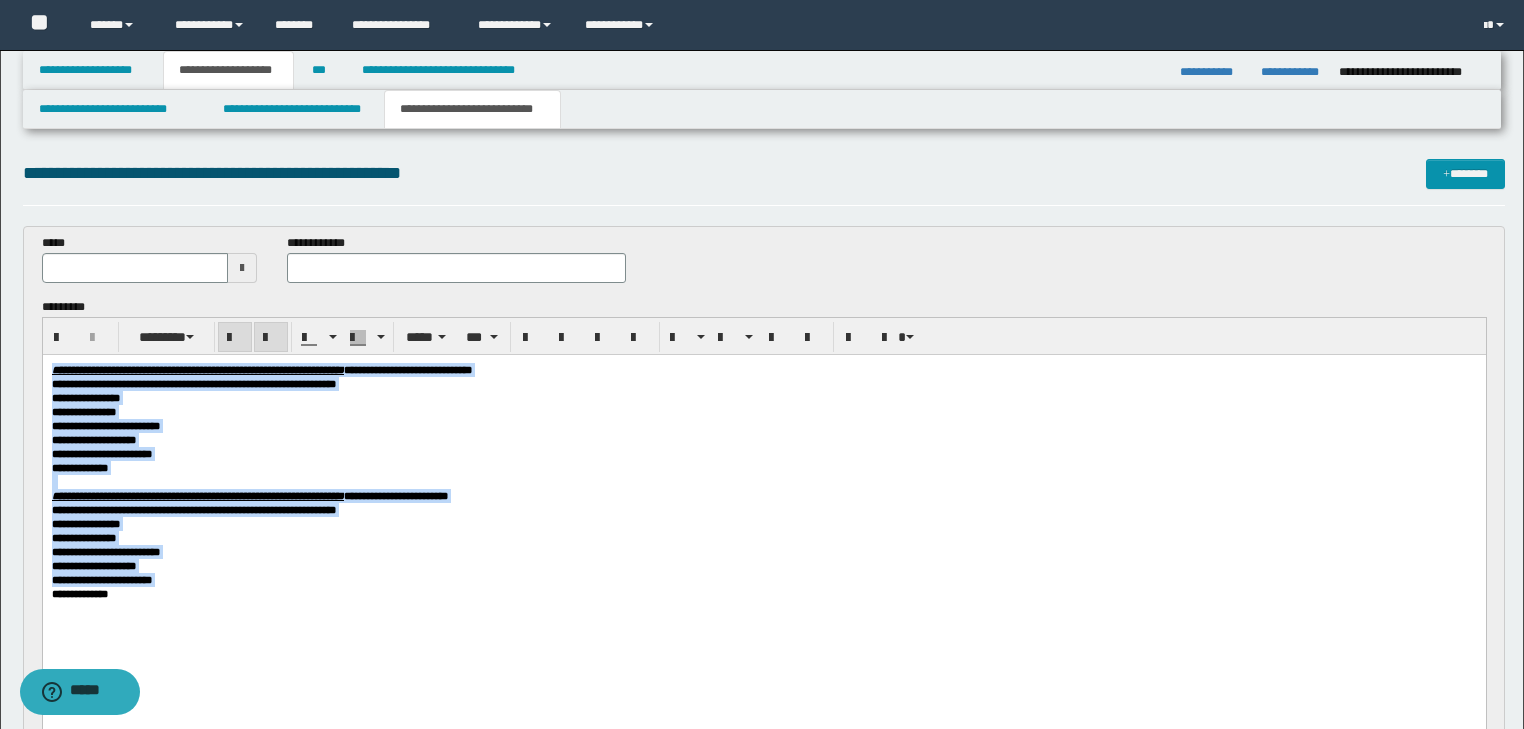 click on "**********" at bounding box center (763, 439) 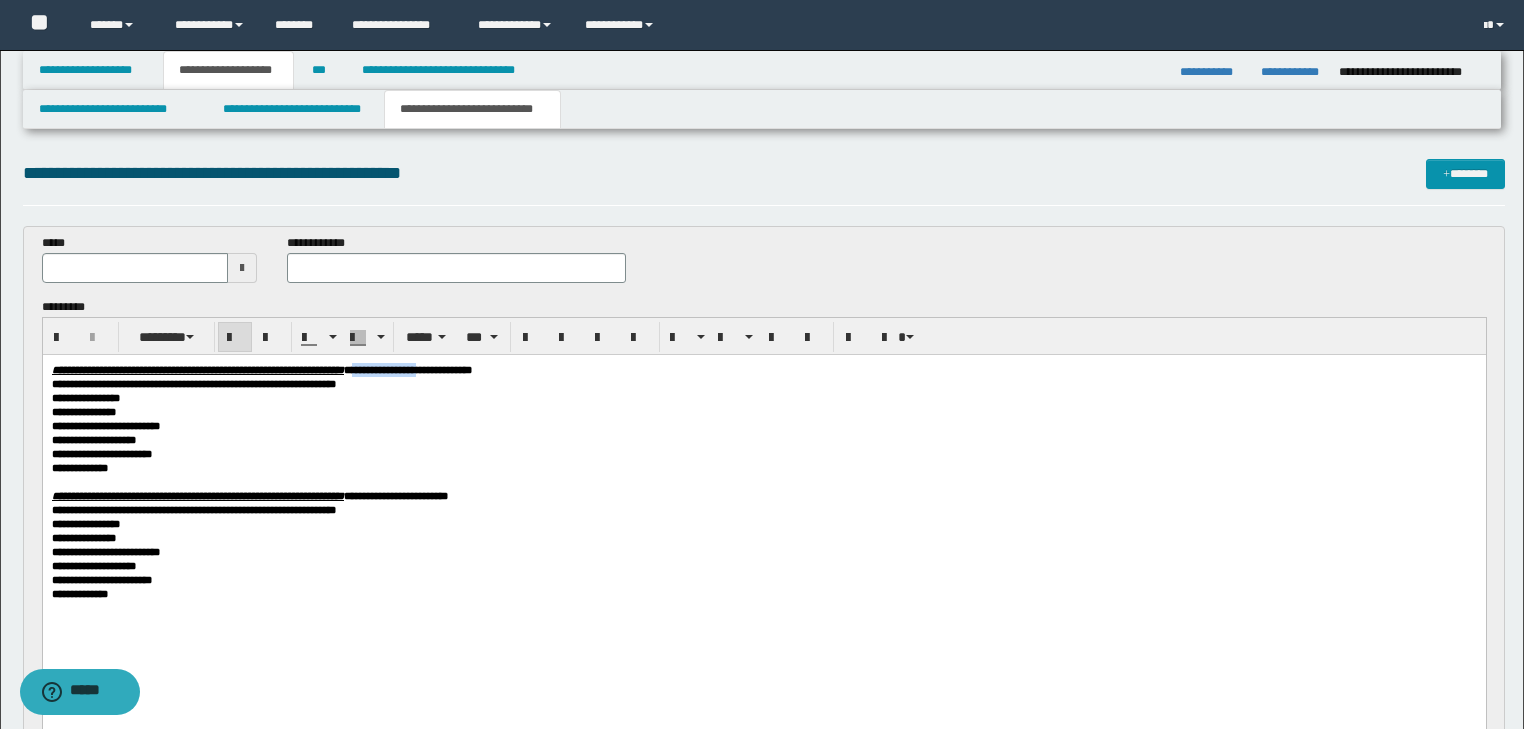 drag, startPoint x: 510, startPoint y: 367, endPoint x: 598, endPoint y: 361, distance: 88.20431 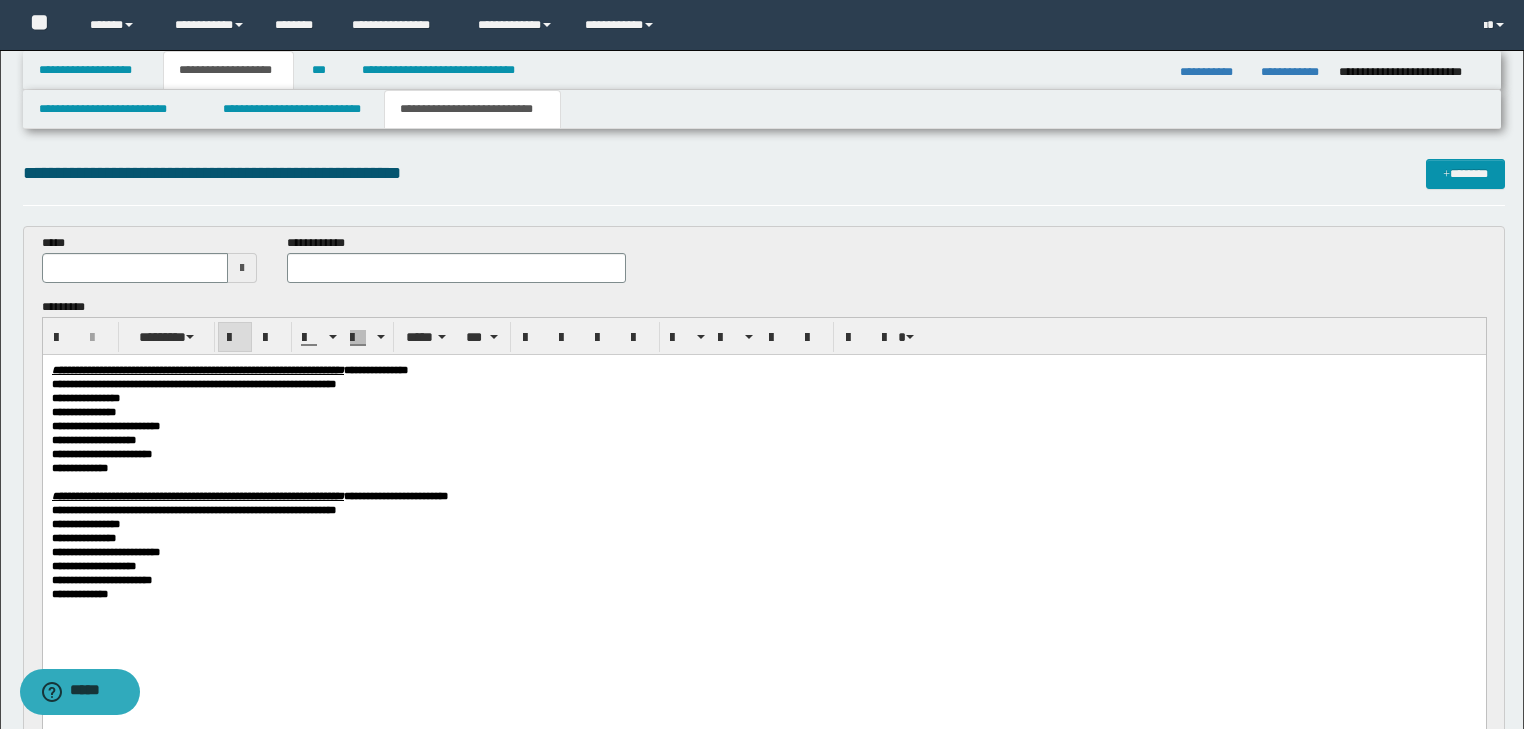 click at bounding box center [456, 268] 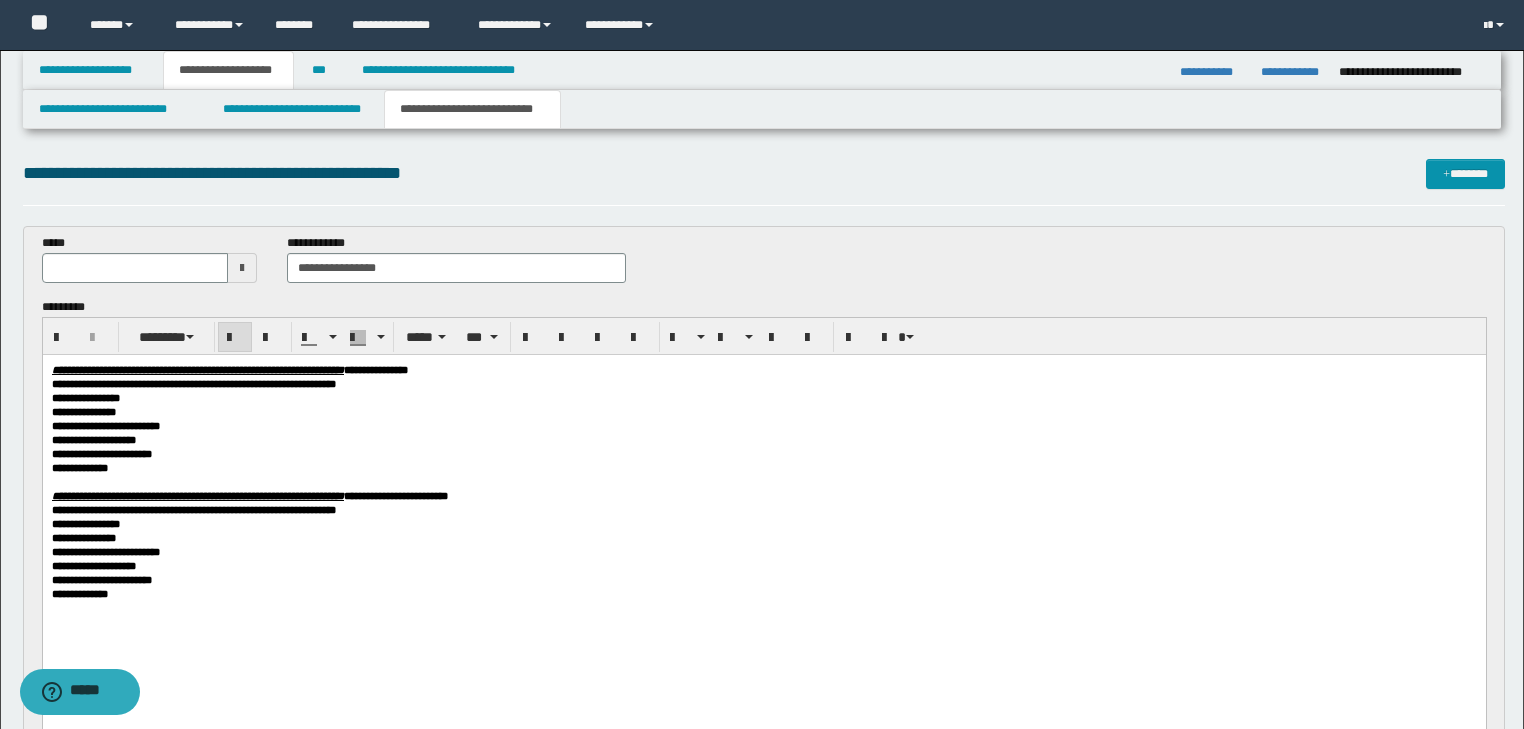 type on "**********" 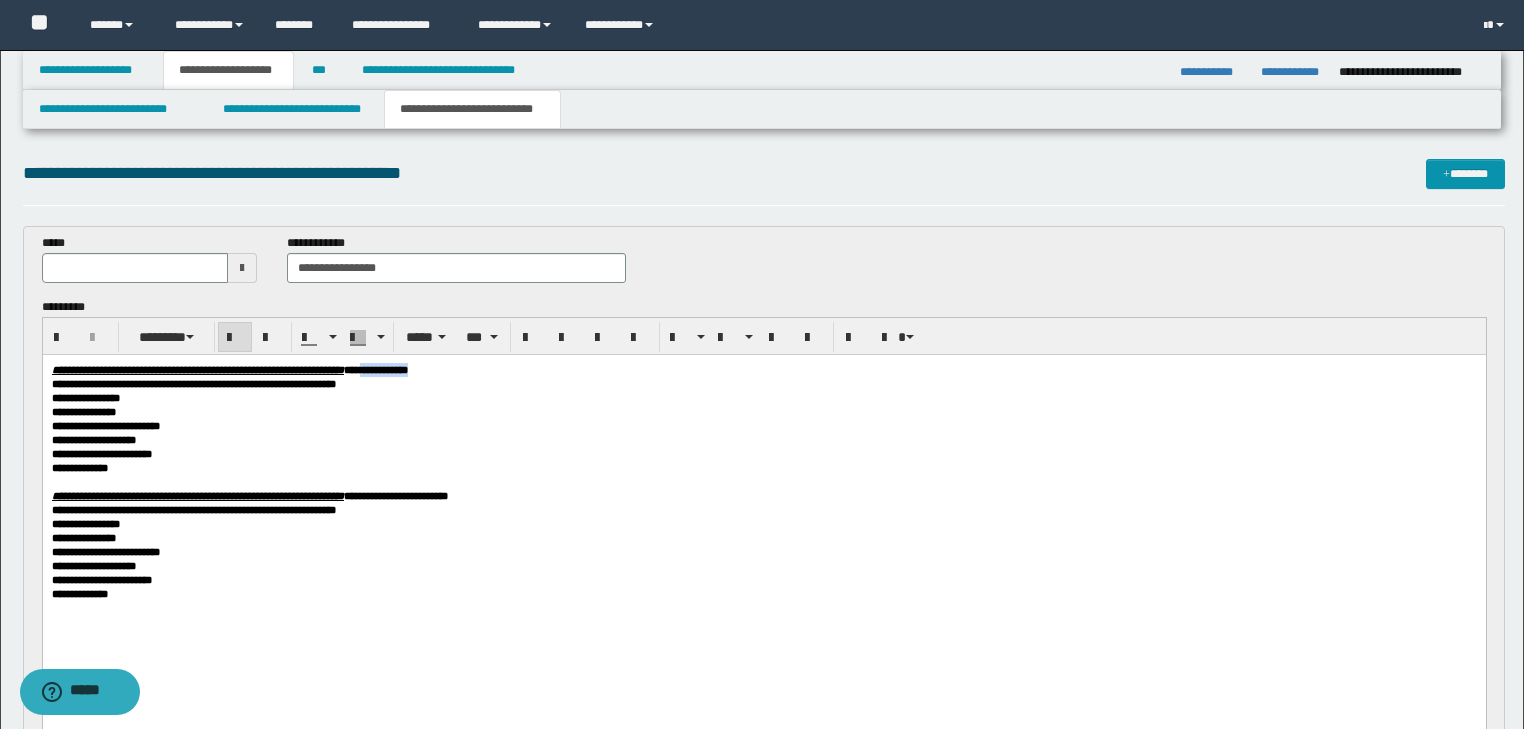 drag, startPoint x: 515, startPoint y: 366, endPoint x: 595, endPoint y: 361, distance: 80.1561 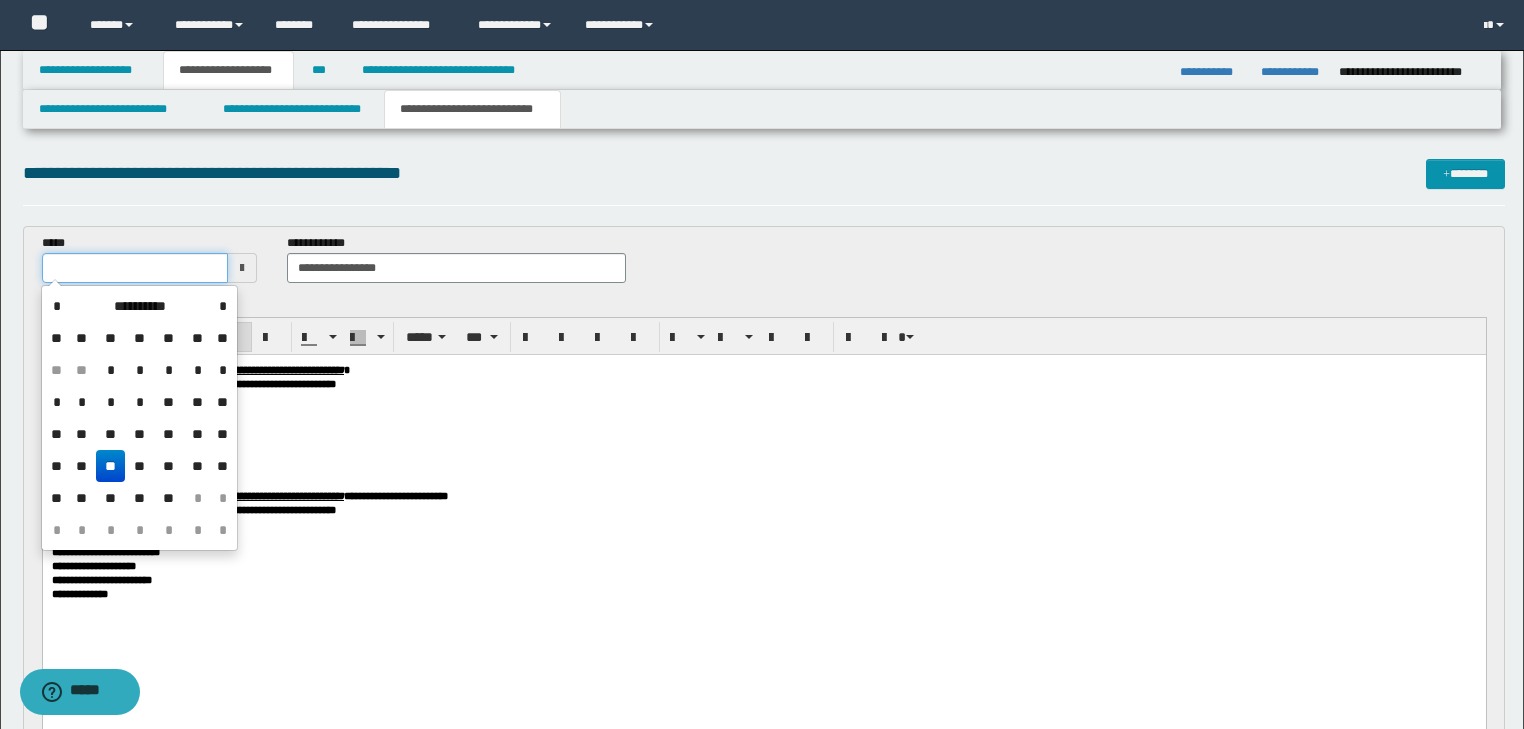 click at bounding box center [135, 268] 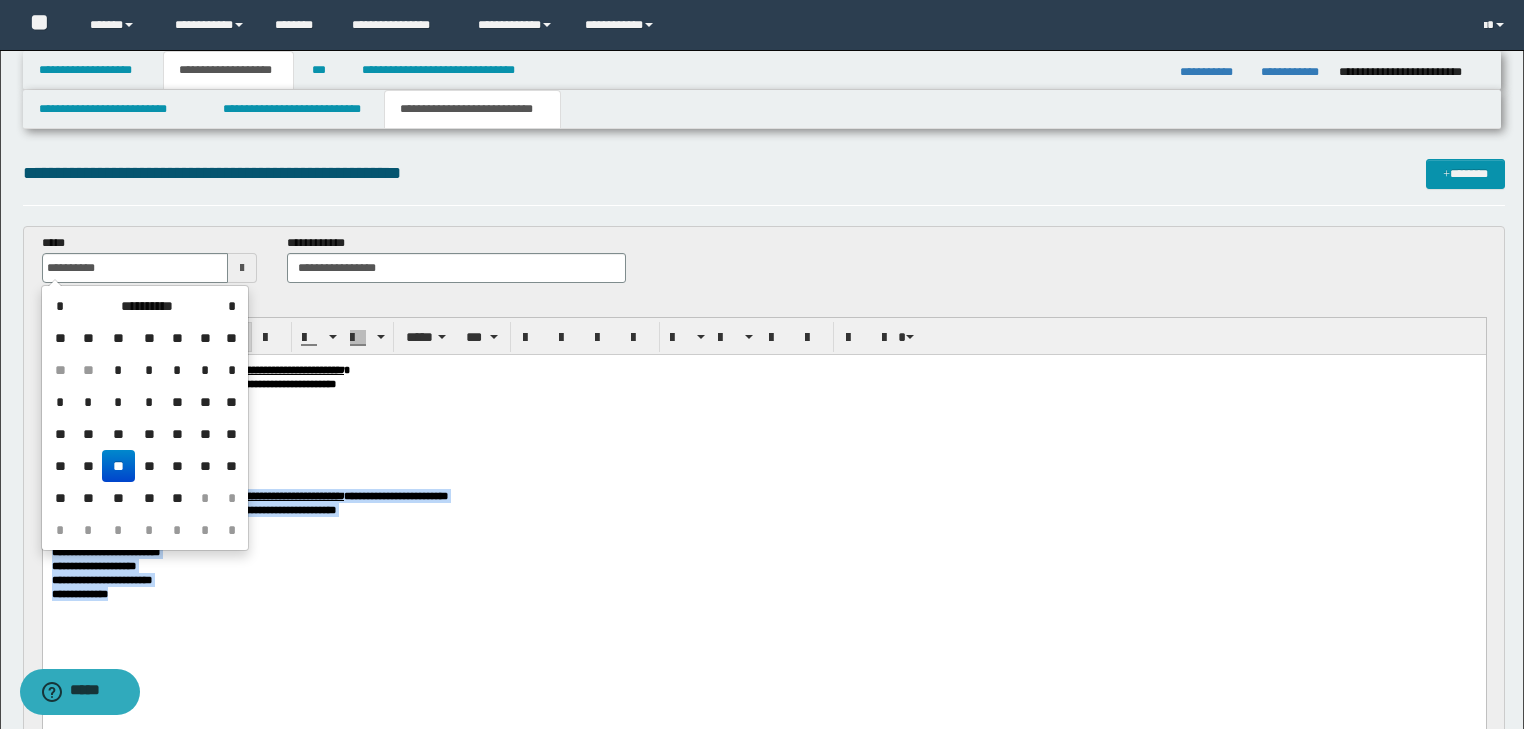 drag, startPoint x: 436, startPoint y: 485, endPoint x: 464, endPoint y: 680, distance: 197 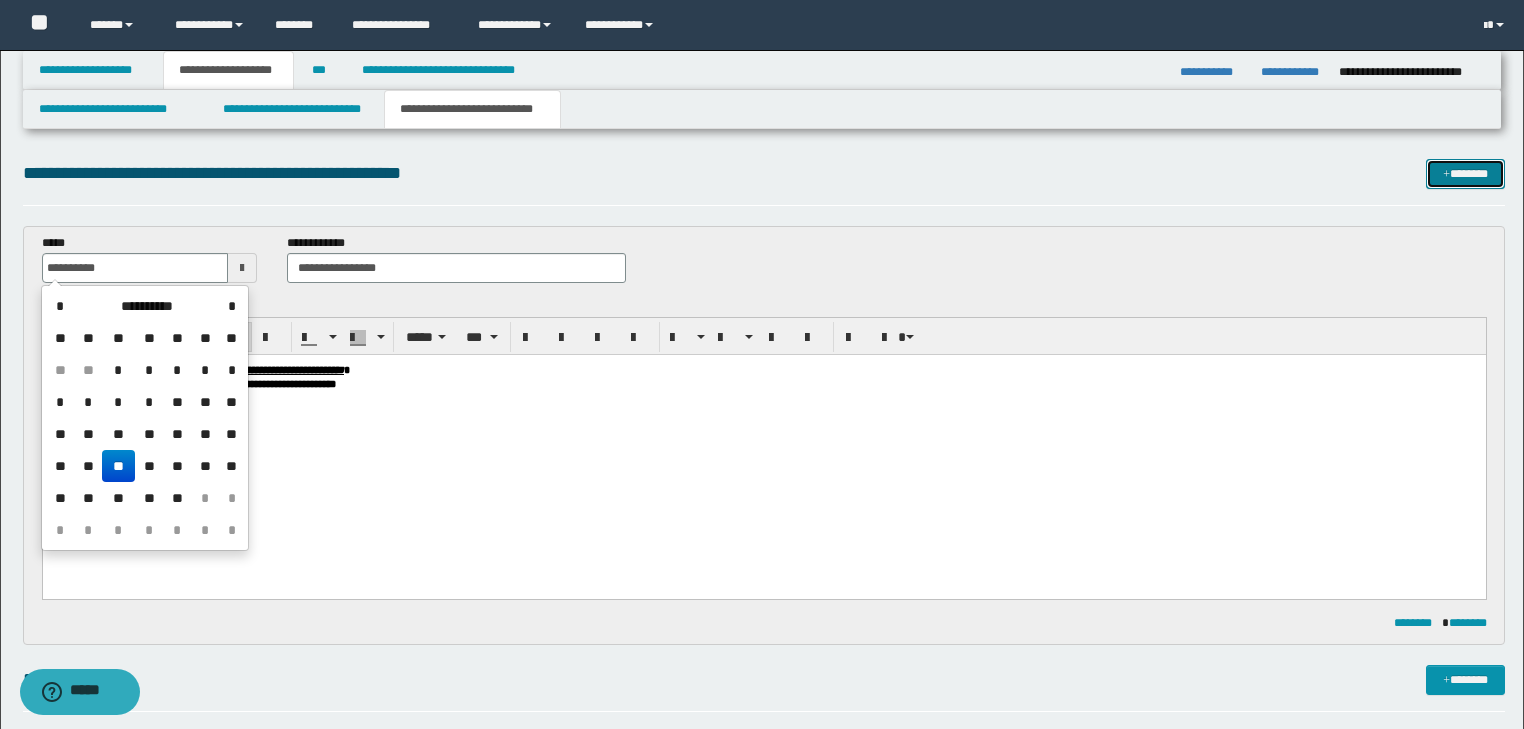 type on "**********" 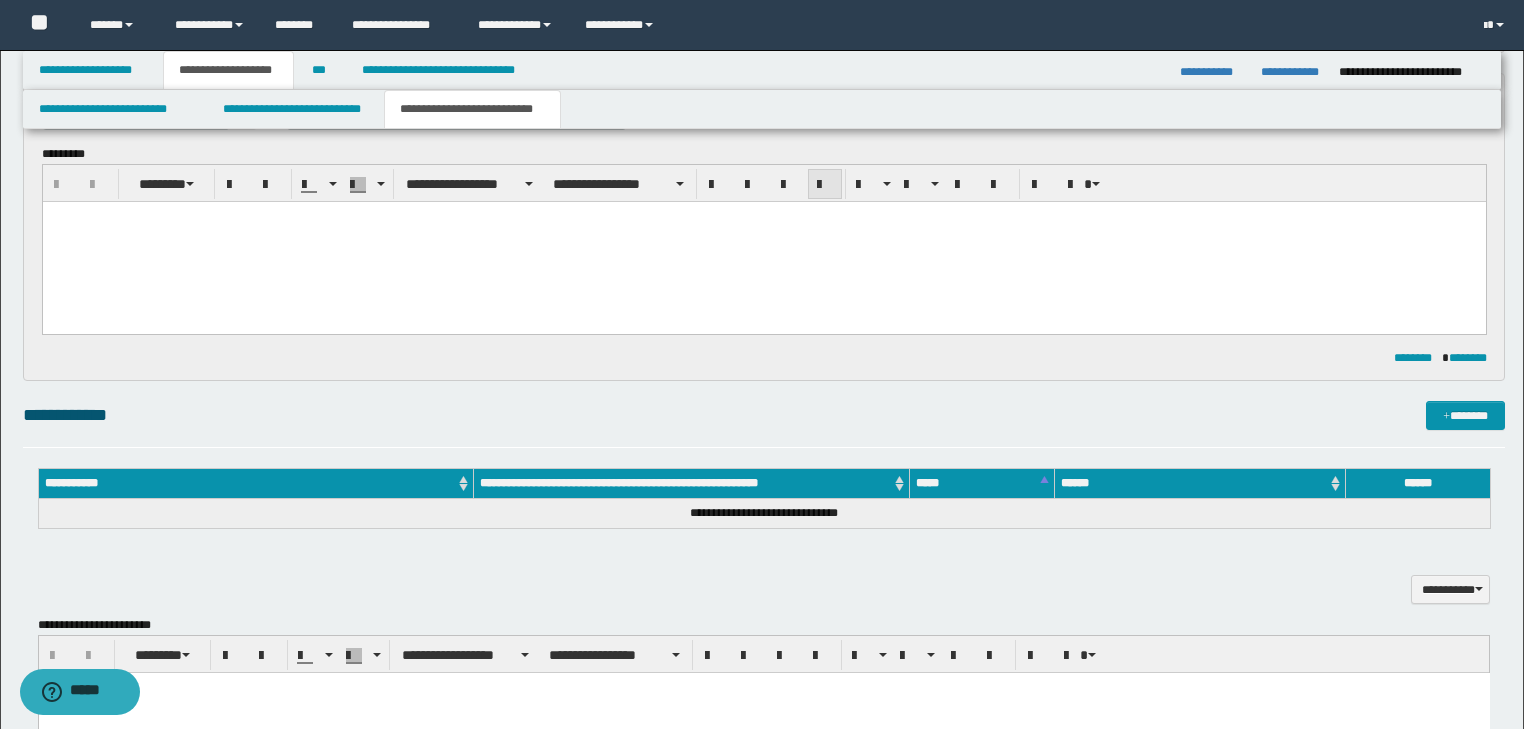 scroll, scrollTop: 0, scrollLeft: 0, axis: both 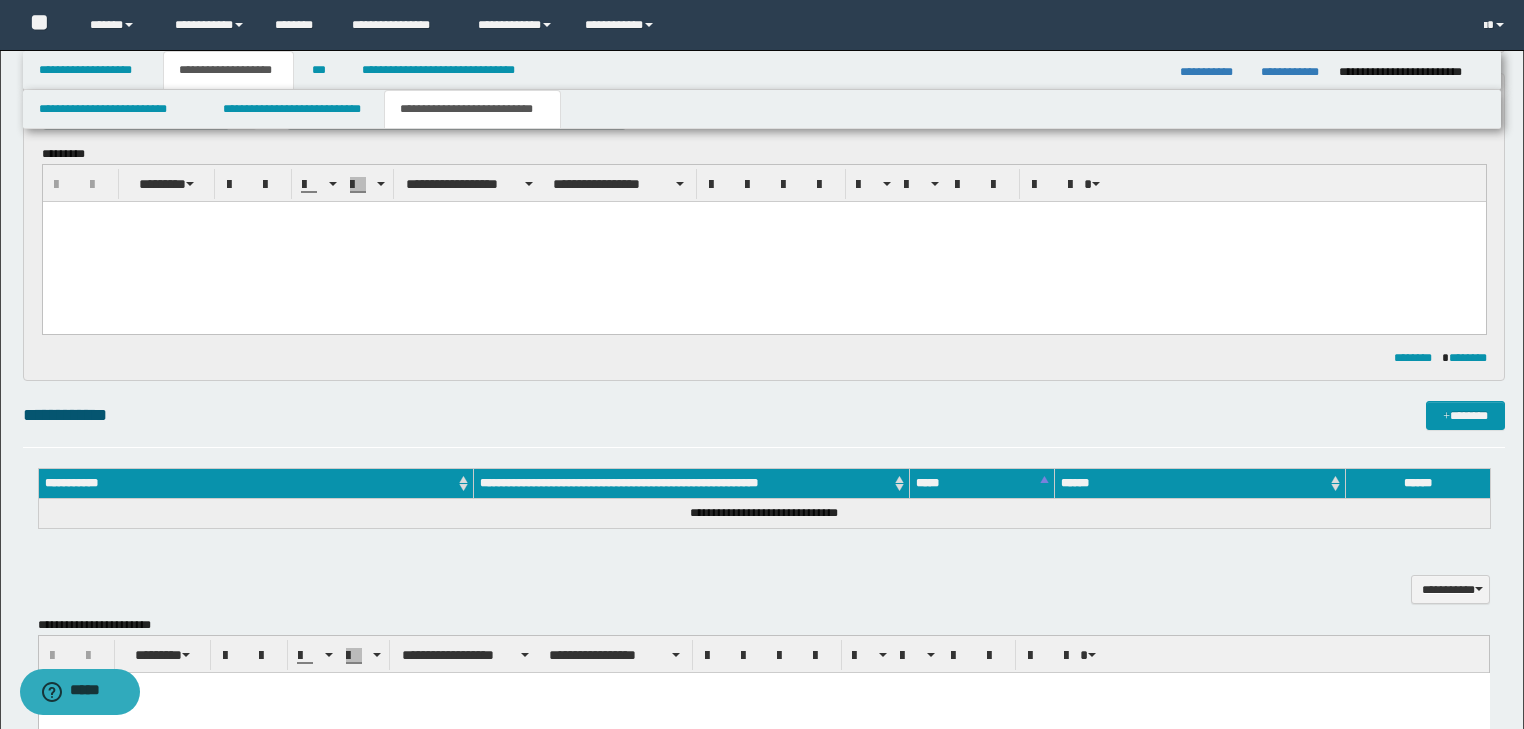 drag, startPoint x: 439, startPoint y: 224, endPoint x: 424, endPoint y: 230, distance: 16.155495 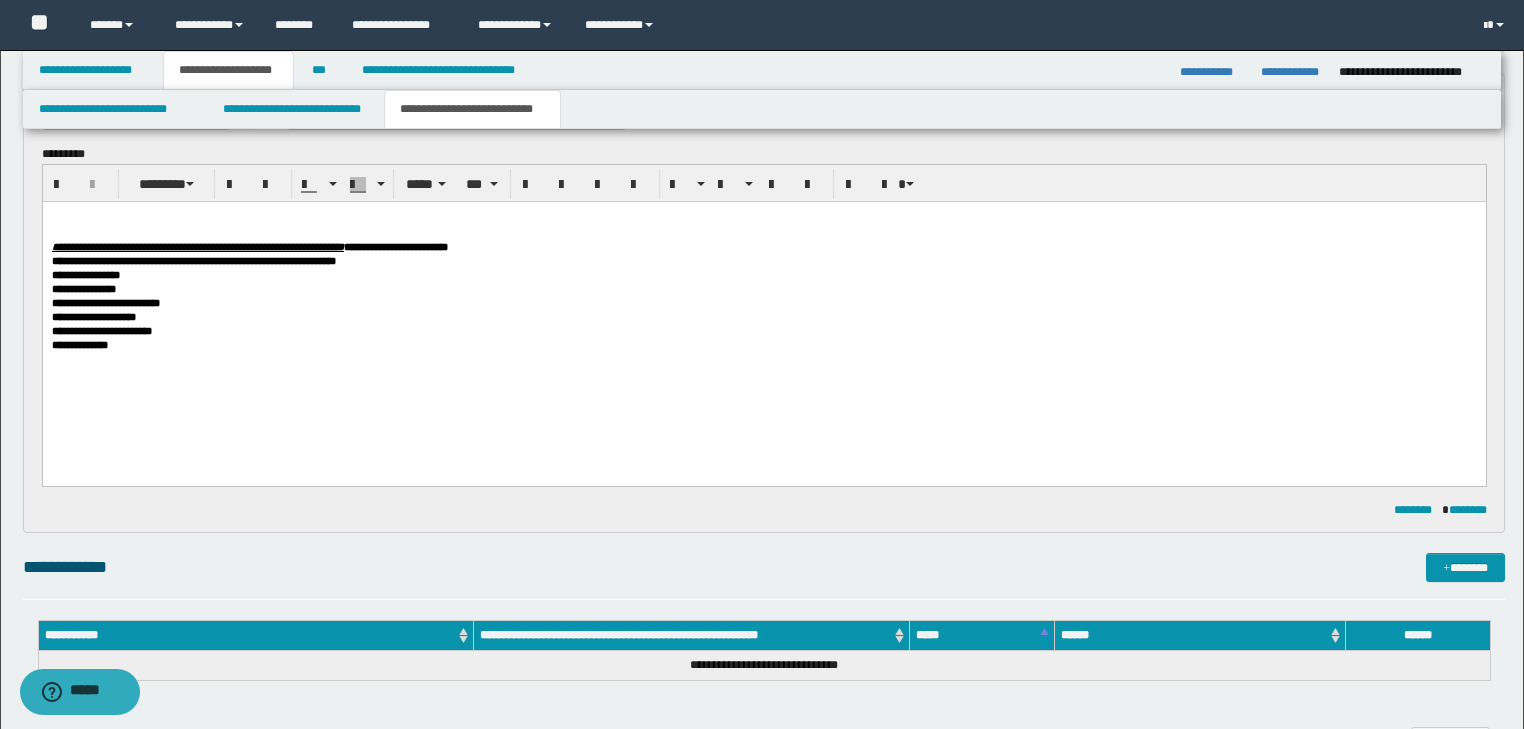 click on "**********" at bounding box center [197, 247] 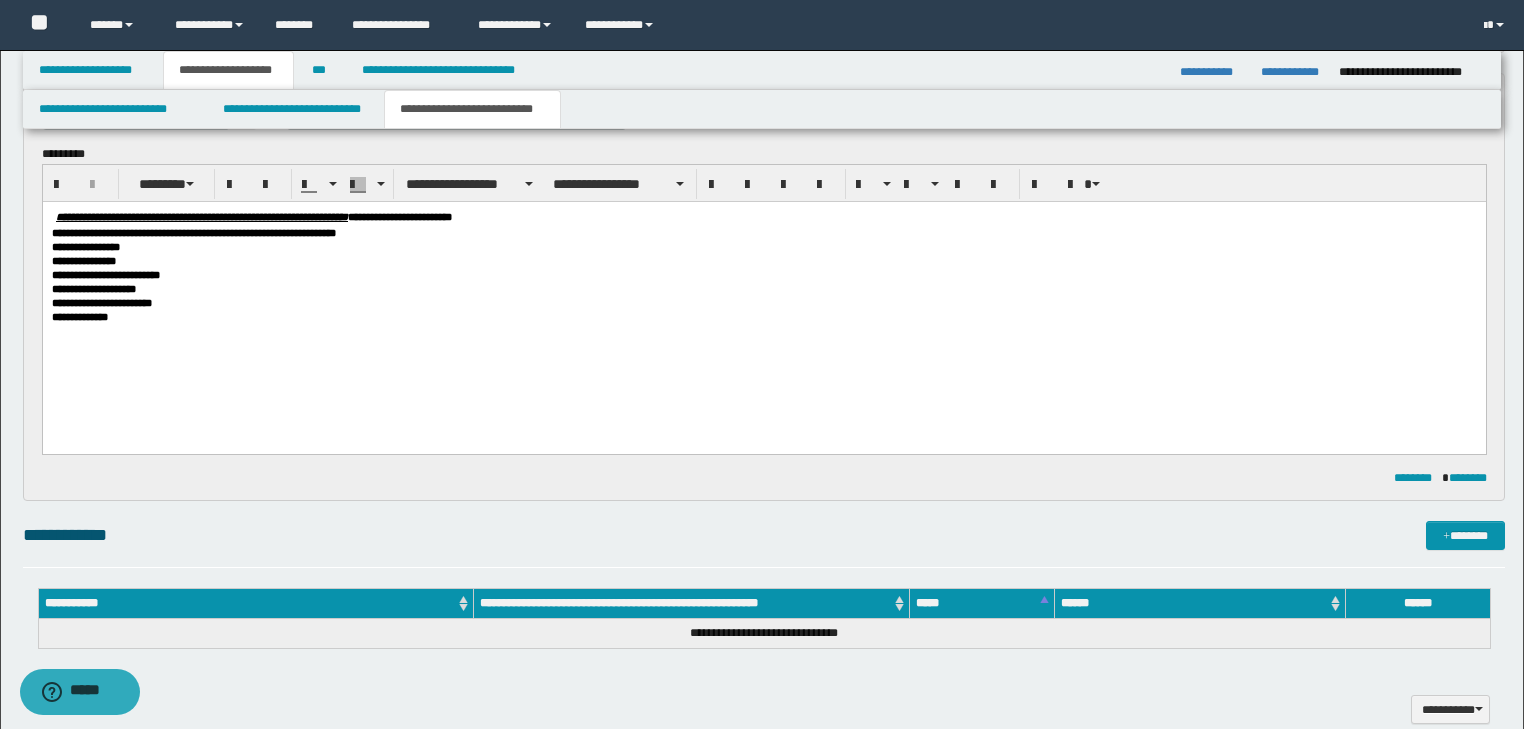 click on "**********" at bounding box center [763, 296] 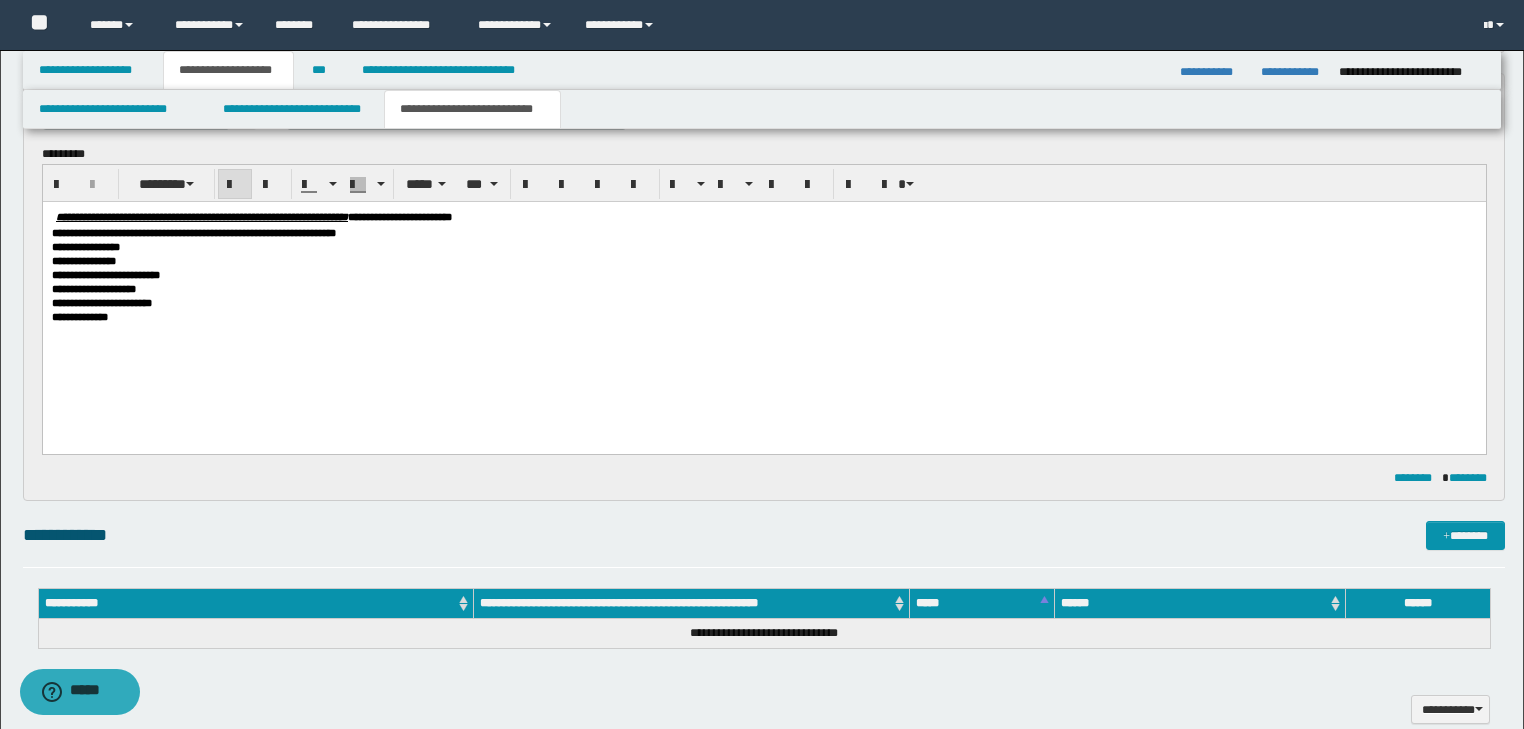 click on "**********" at bounding box center [399, 217] 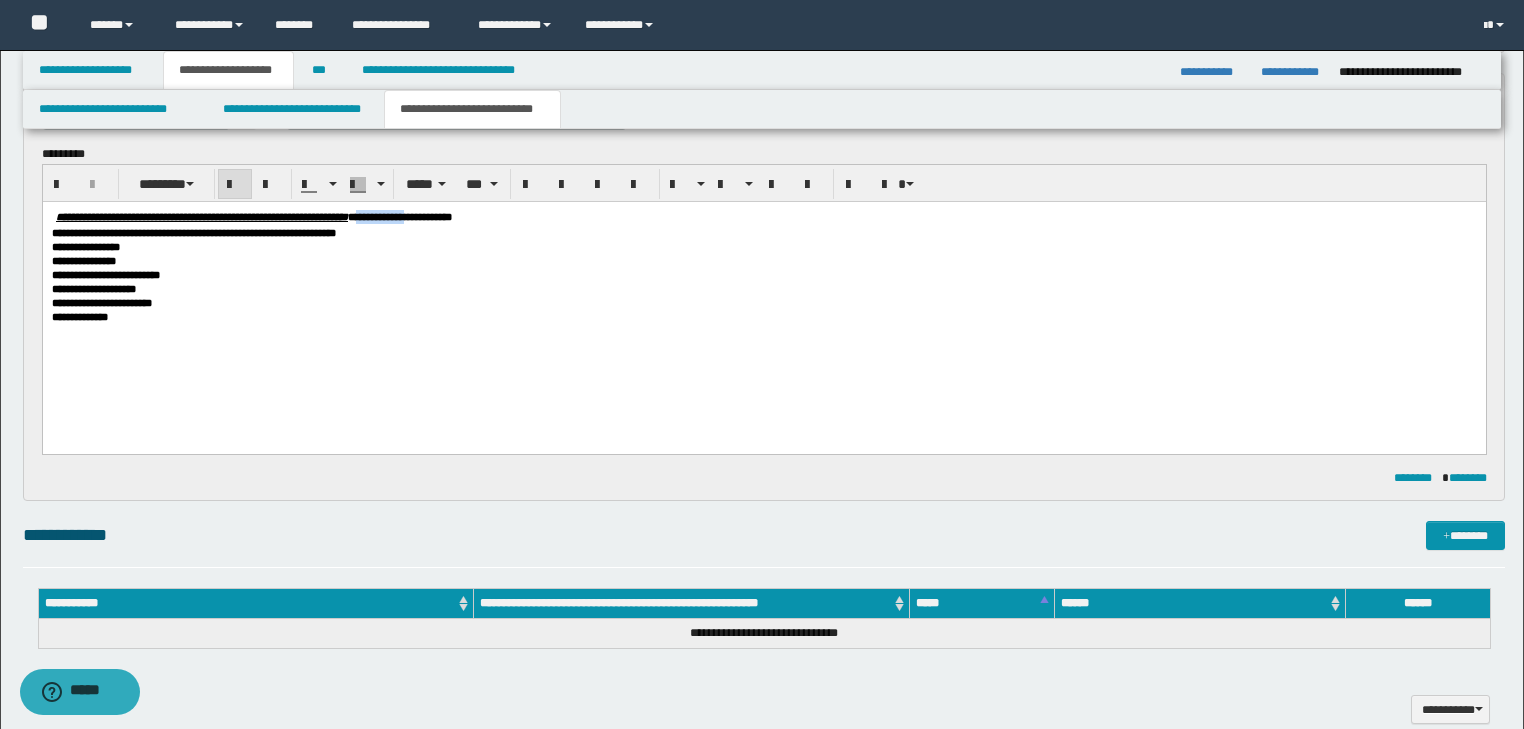 click on "**********" at bounding box center (399, 217) 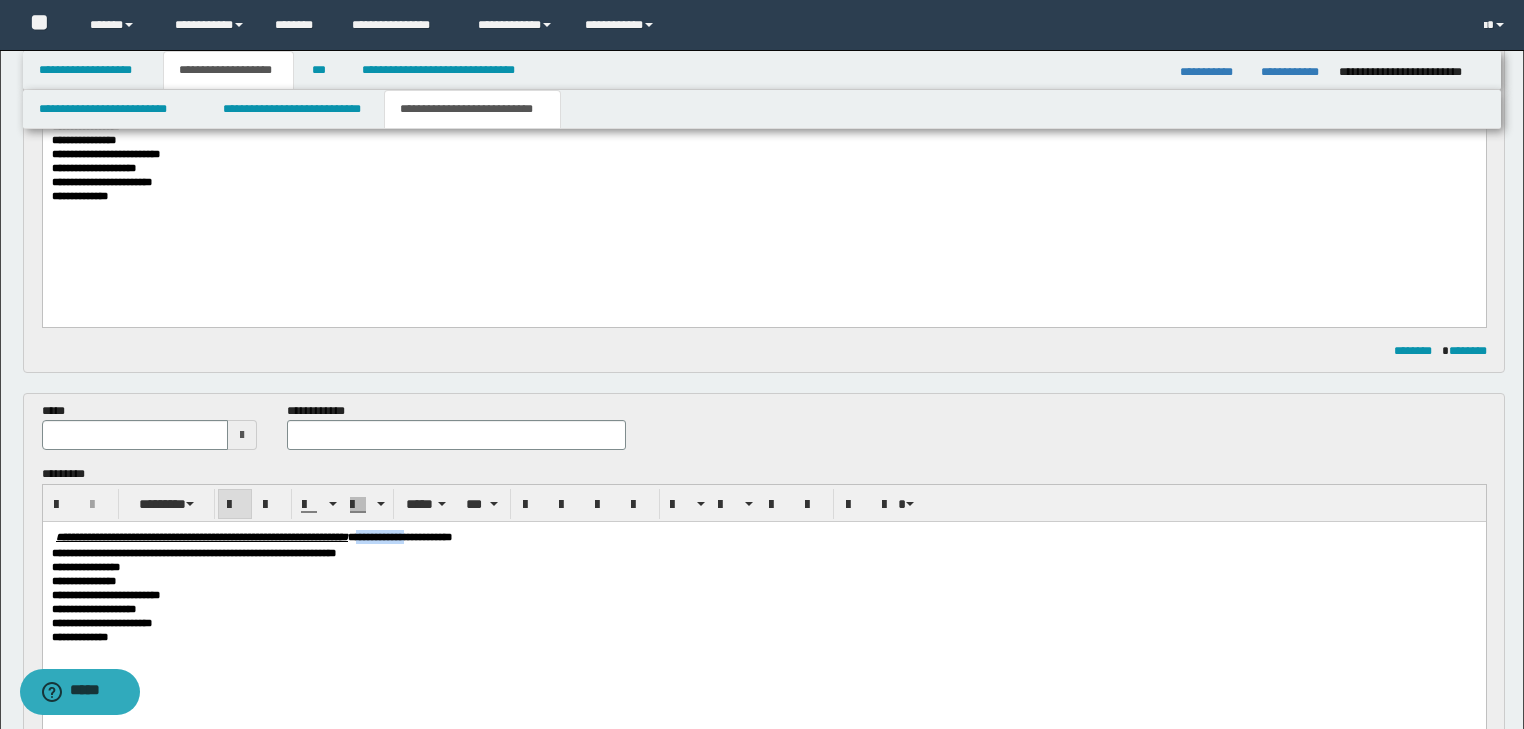 scroll, scrollTop: 272, scrollLeft: 0, axis: vertical 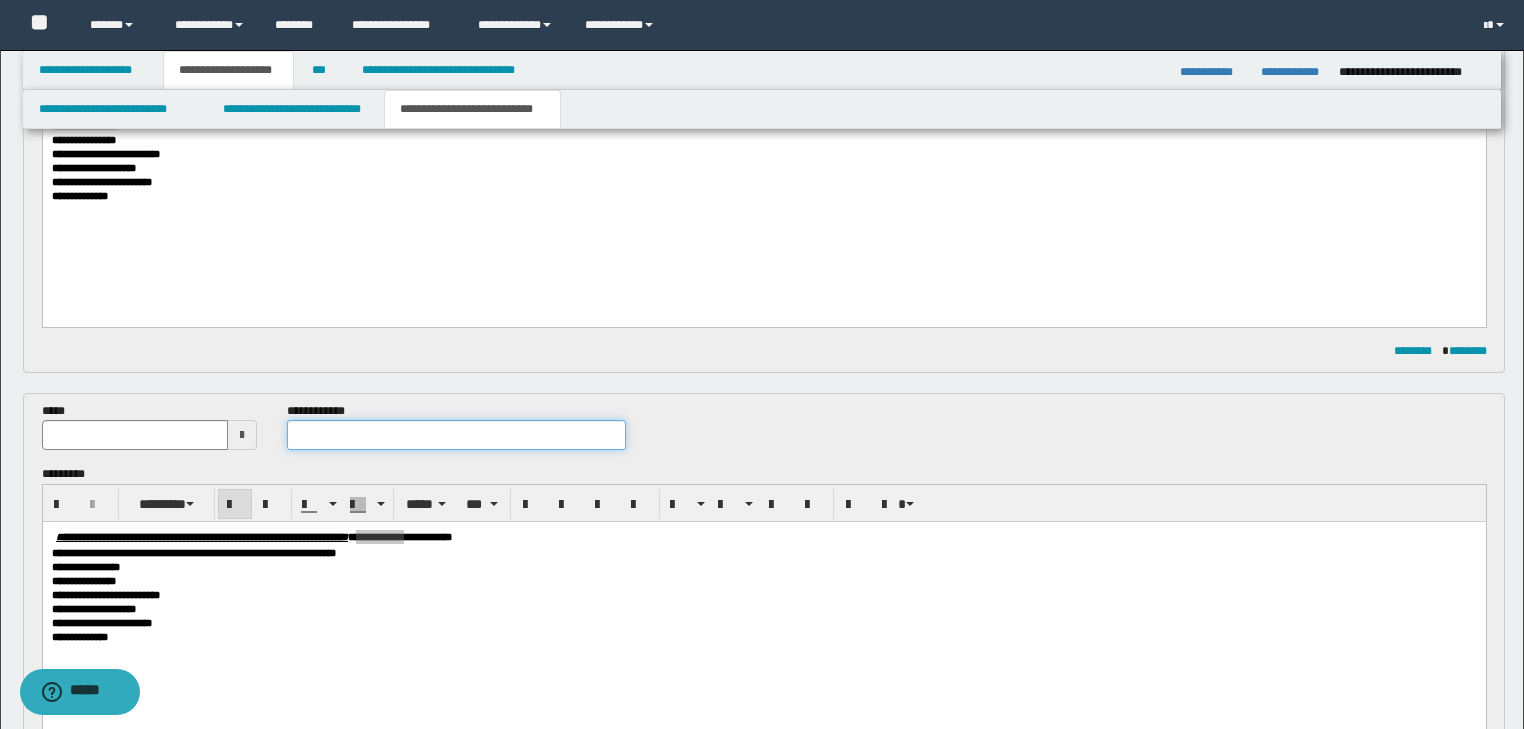 click at bounding box center (456, 435) 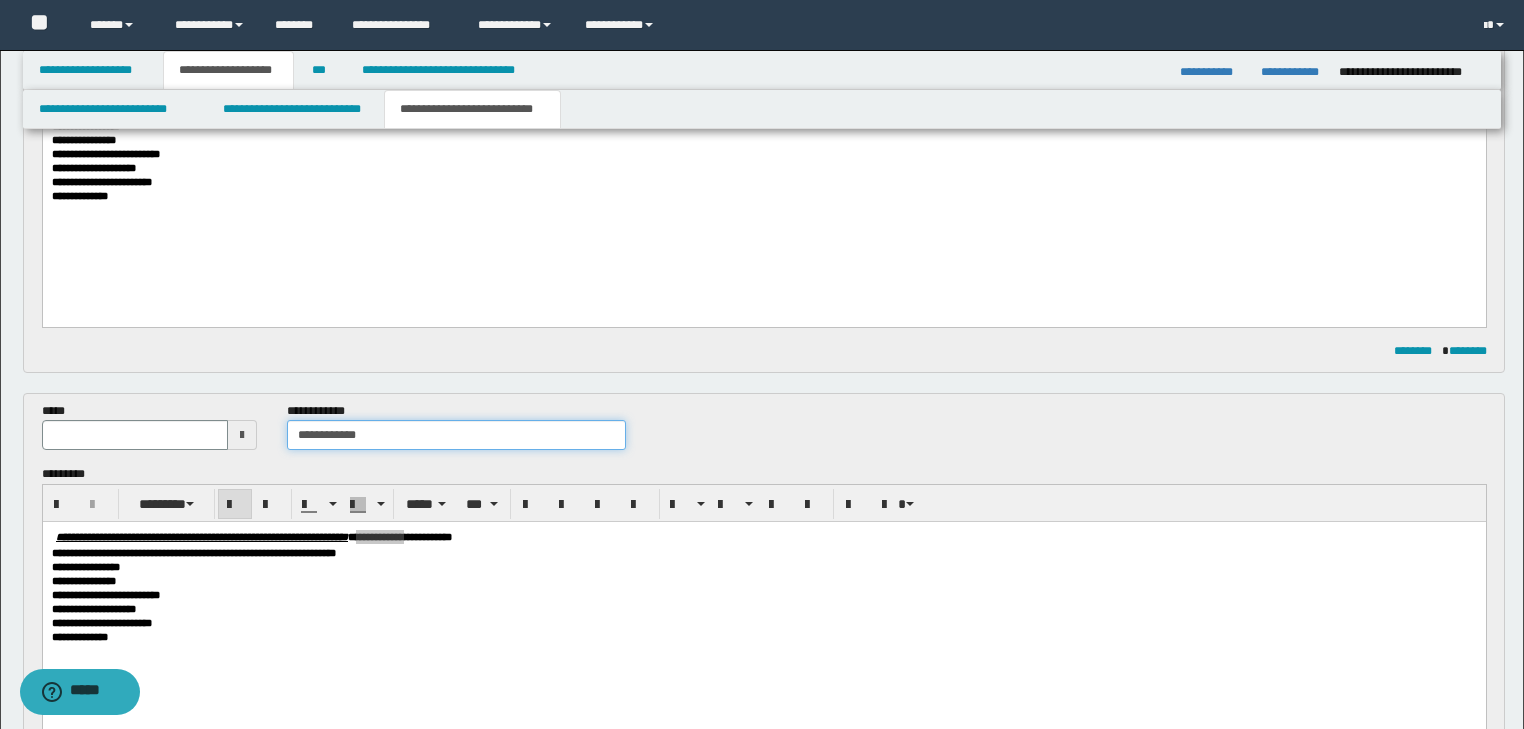 type on "**********" 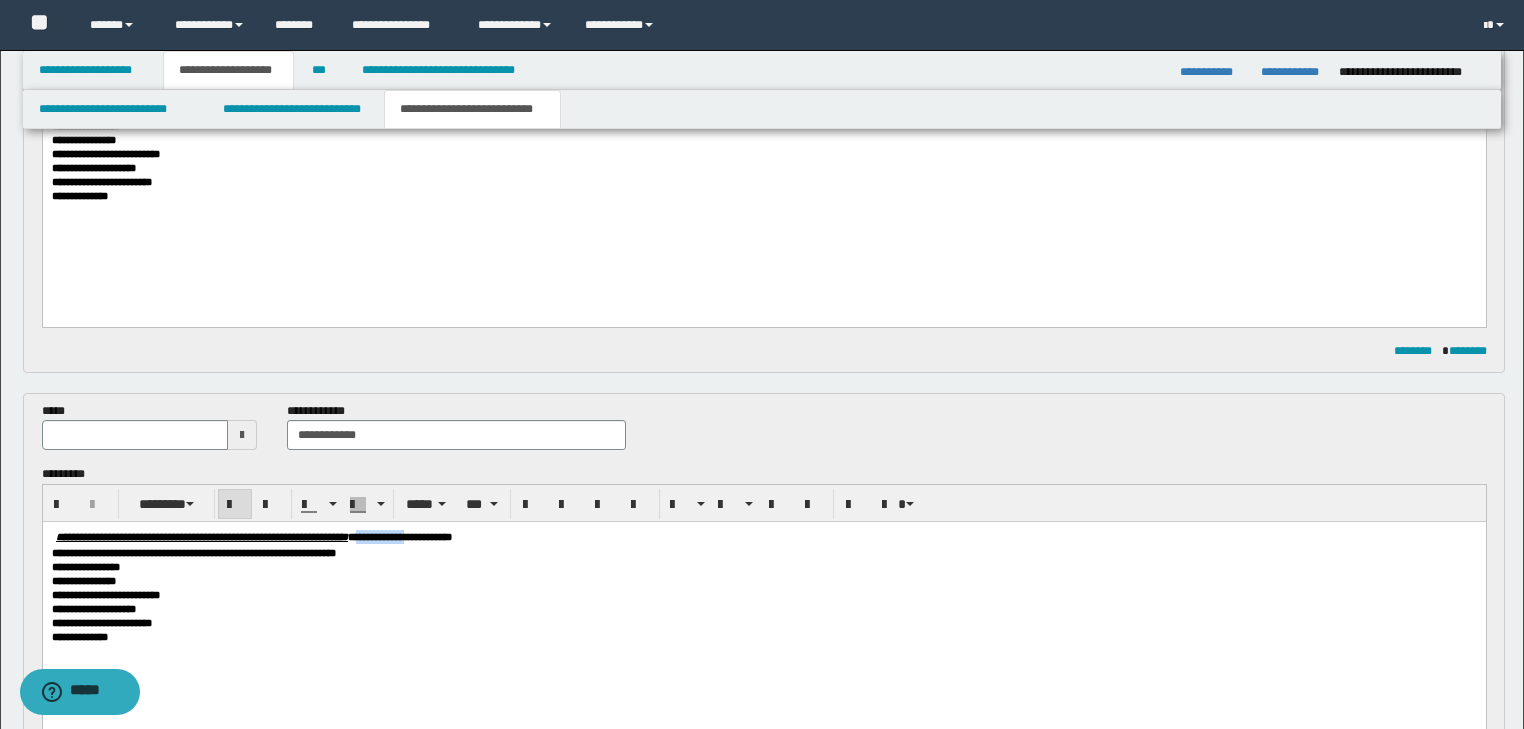 click on "**********" at bounding box center (399, 537) 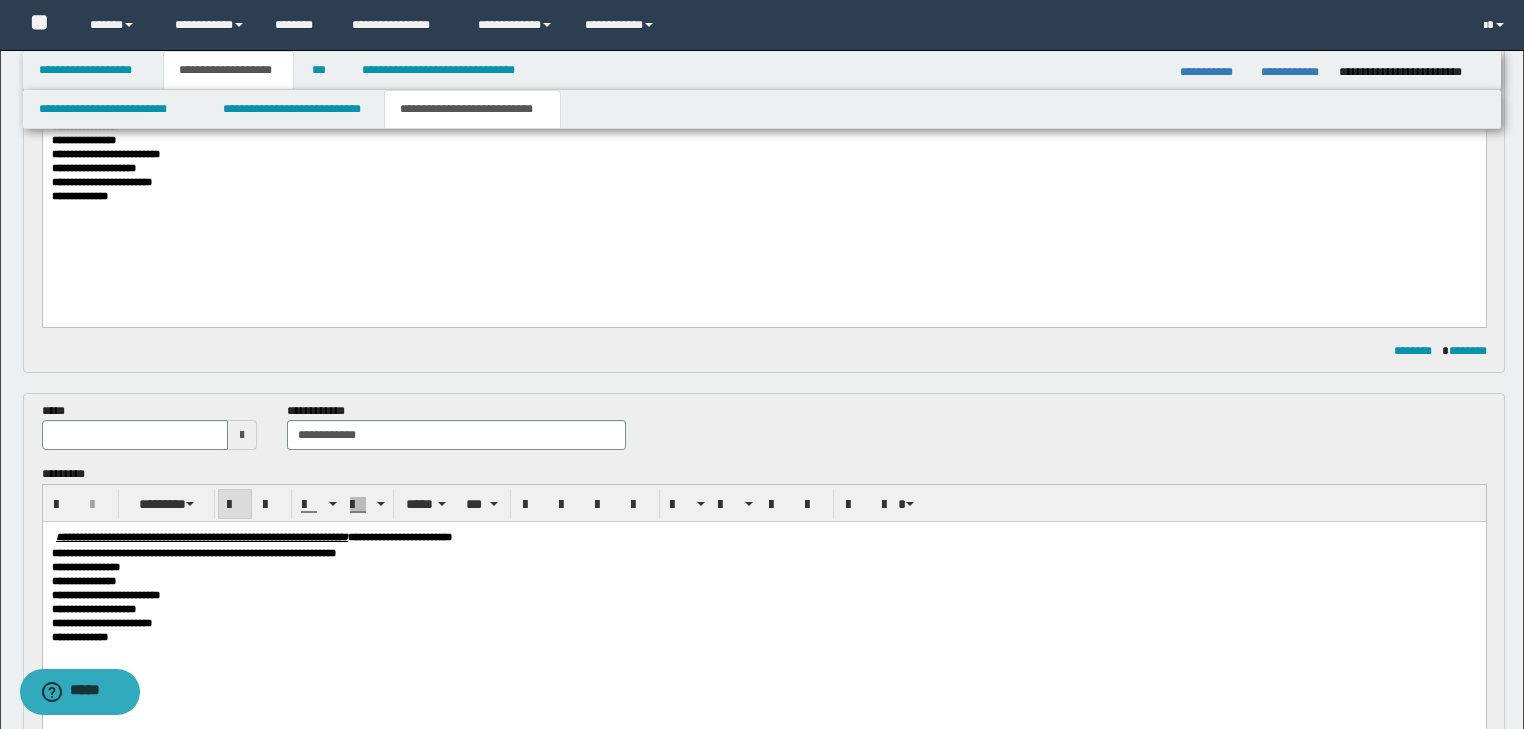 click on "**********" at bounding box center [764, 538] 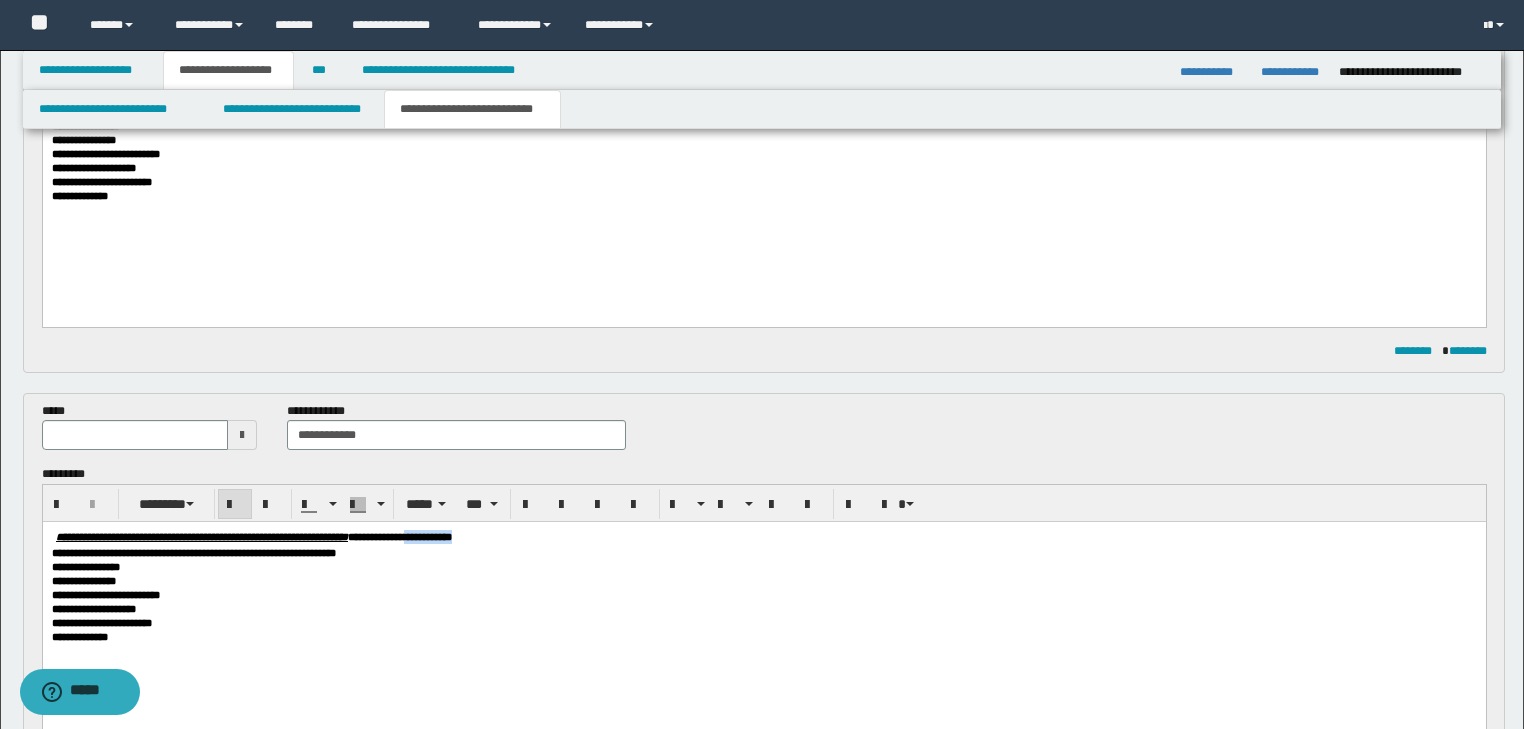 drag, startPoint x: 648, startPoint y: 541, endPoint x: 572, endPoint y: 539, distance: 76.02631 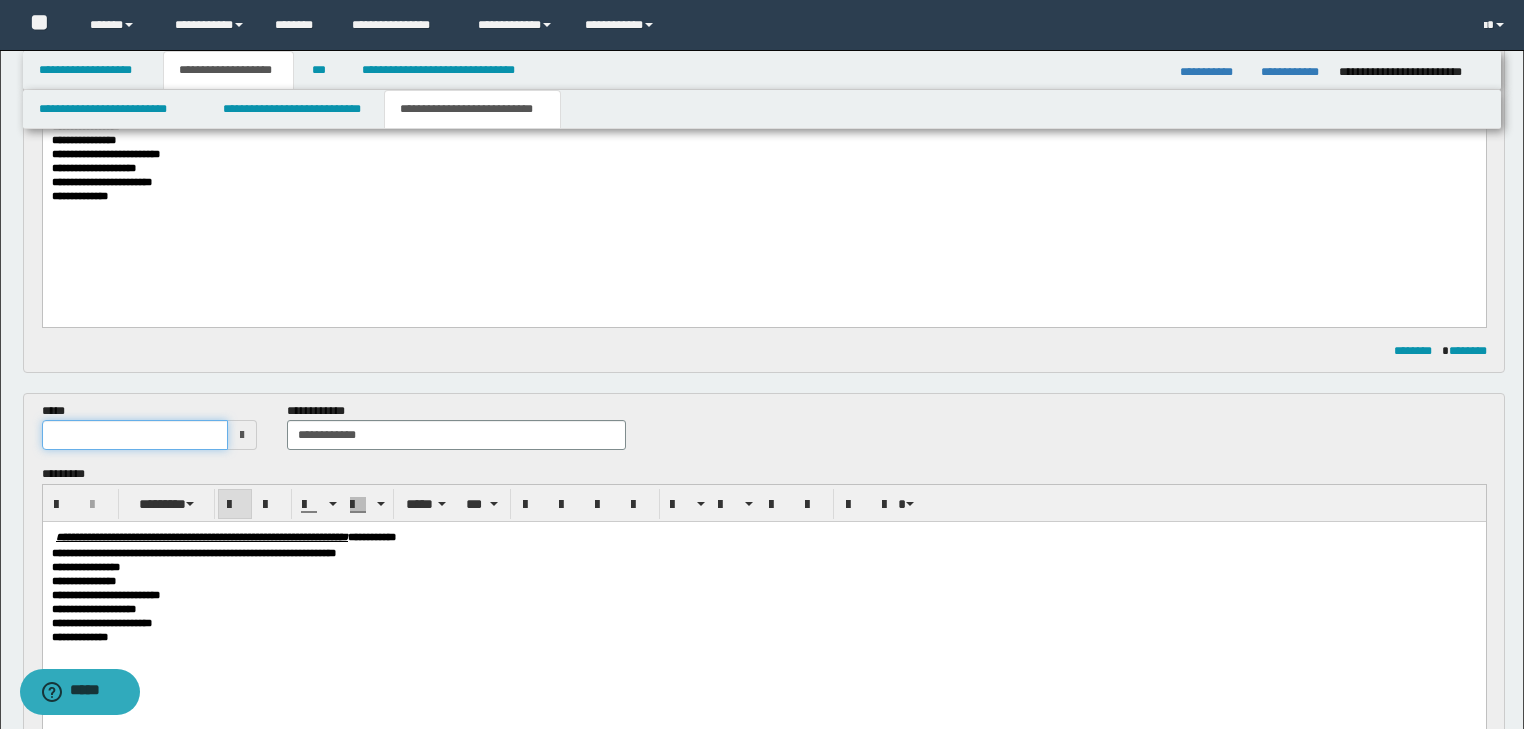 click at bounding box center [135, 435] 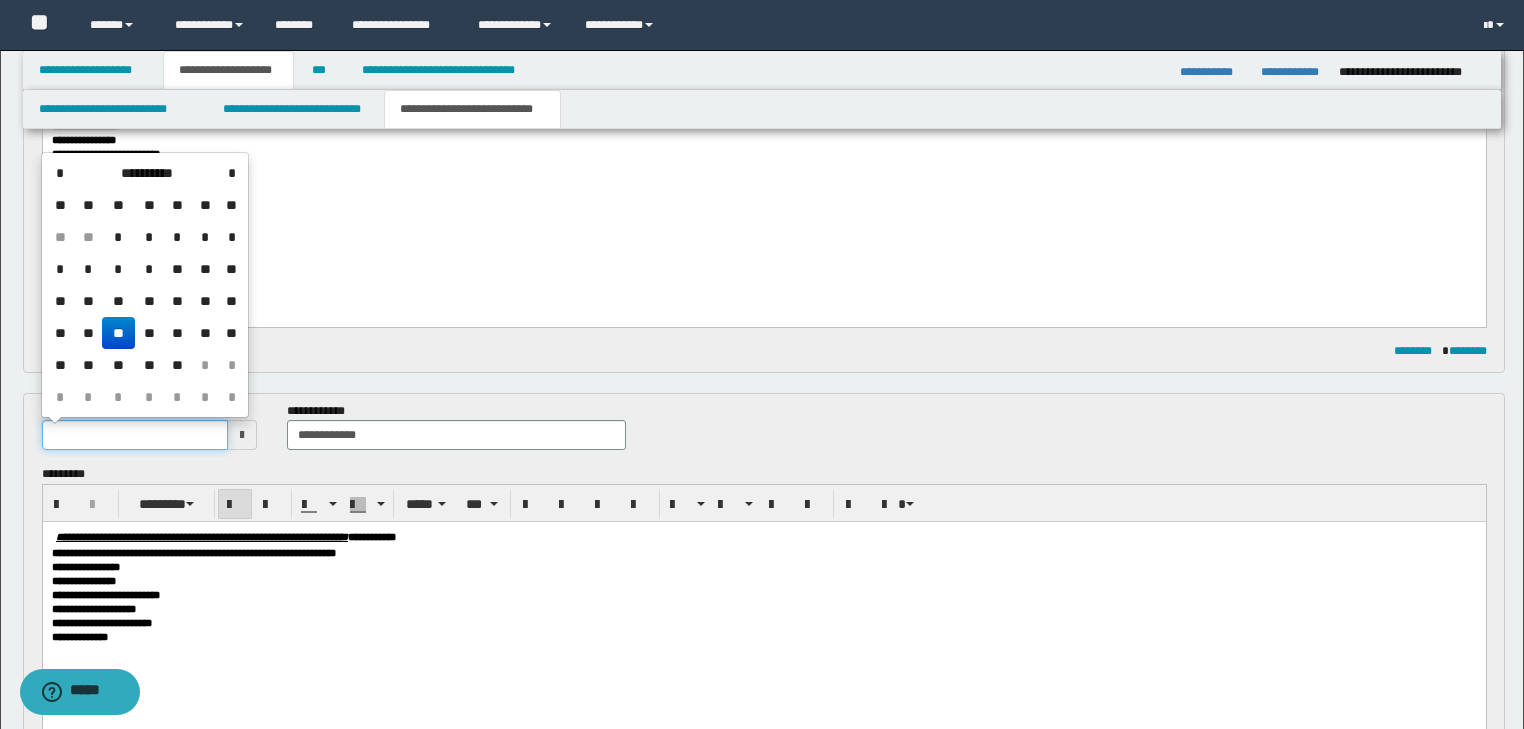 type on "**********" 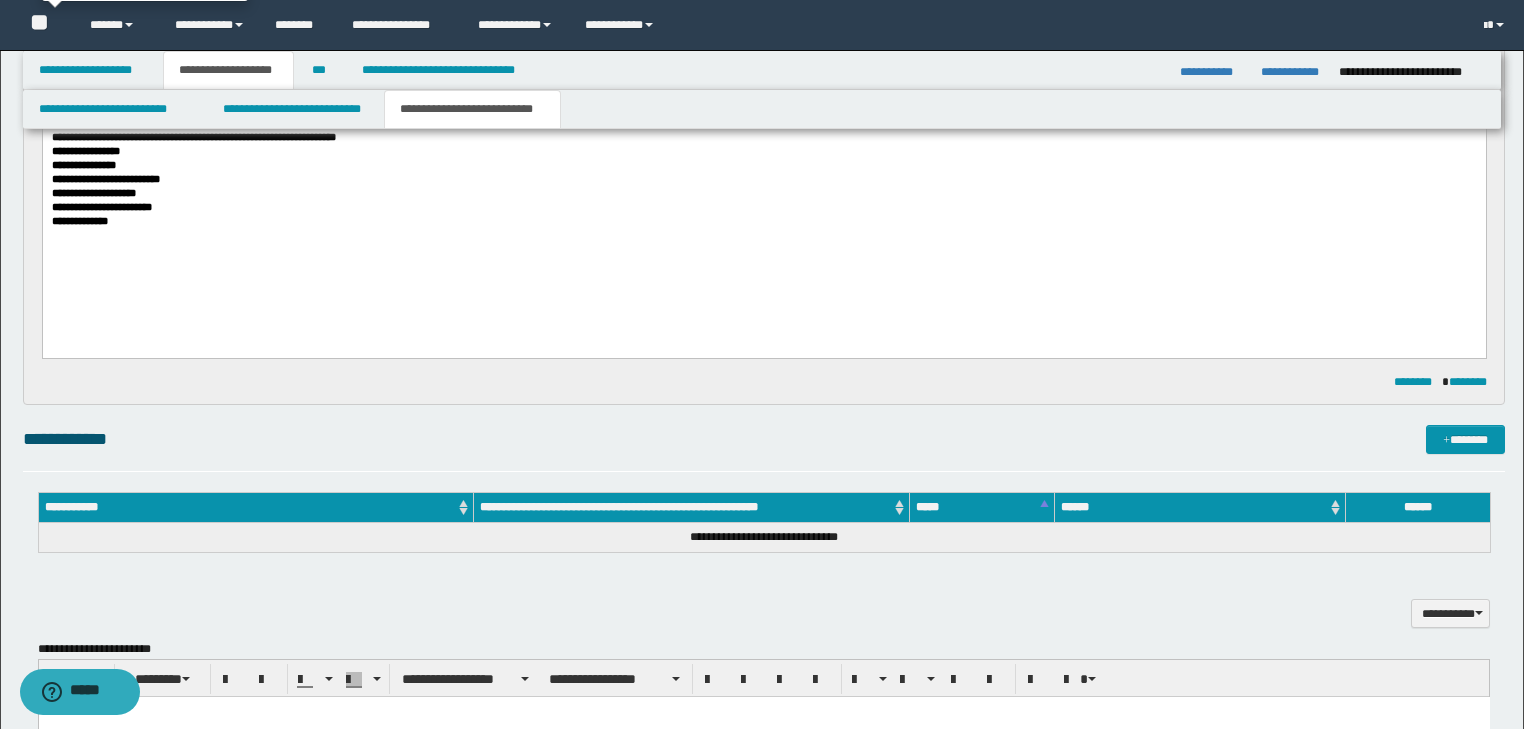 scroll, scrollTop: 832, scrollLeft: 0, axis: vertical 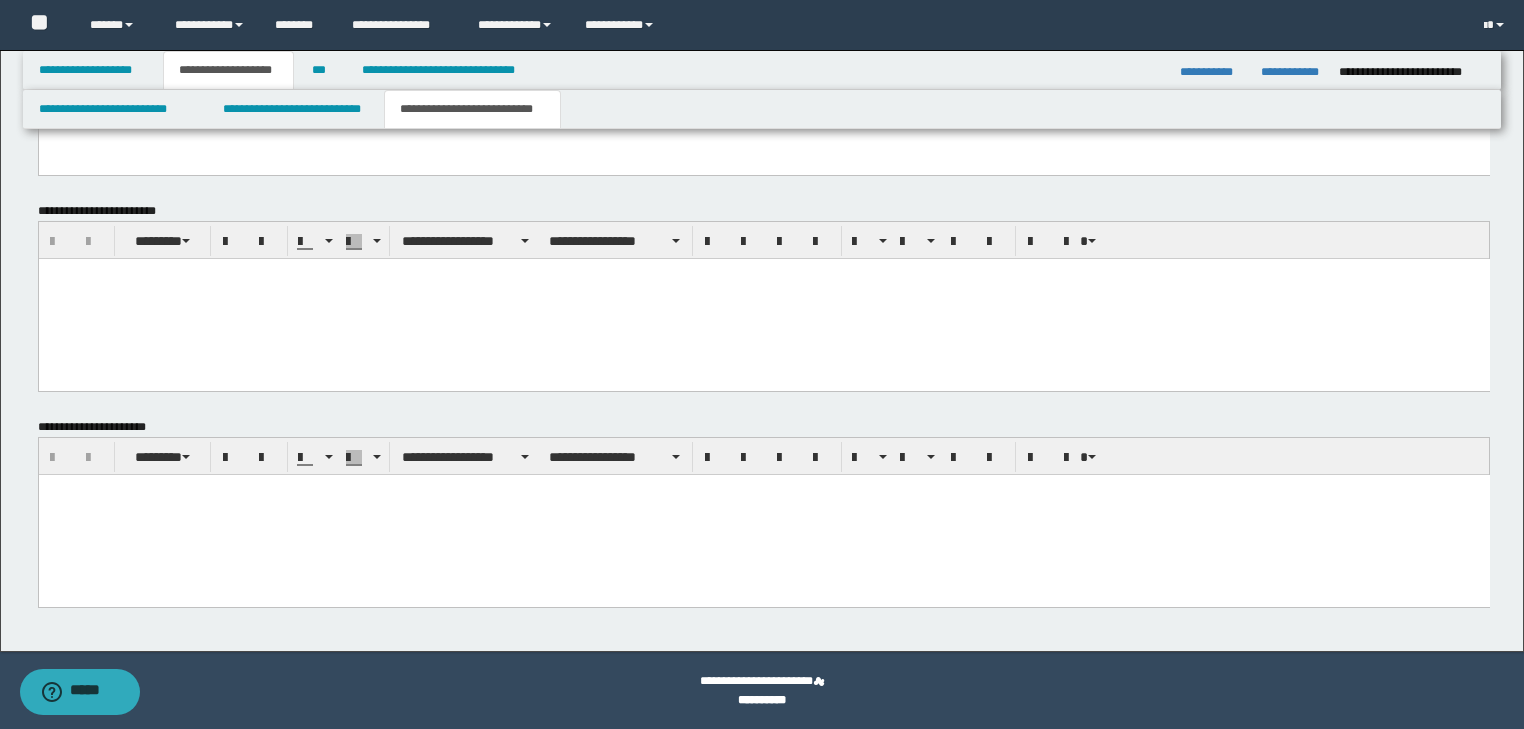 click at bounding box center (763, 489) 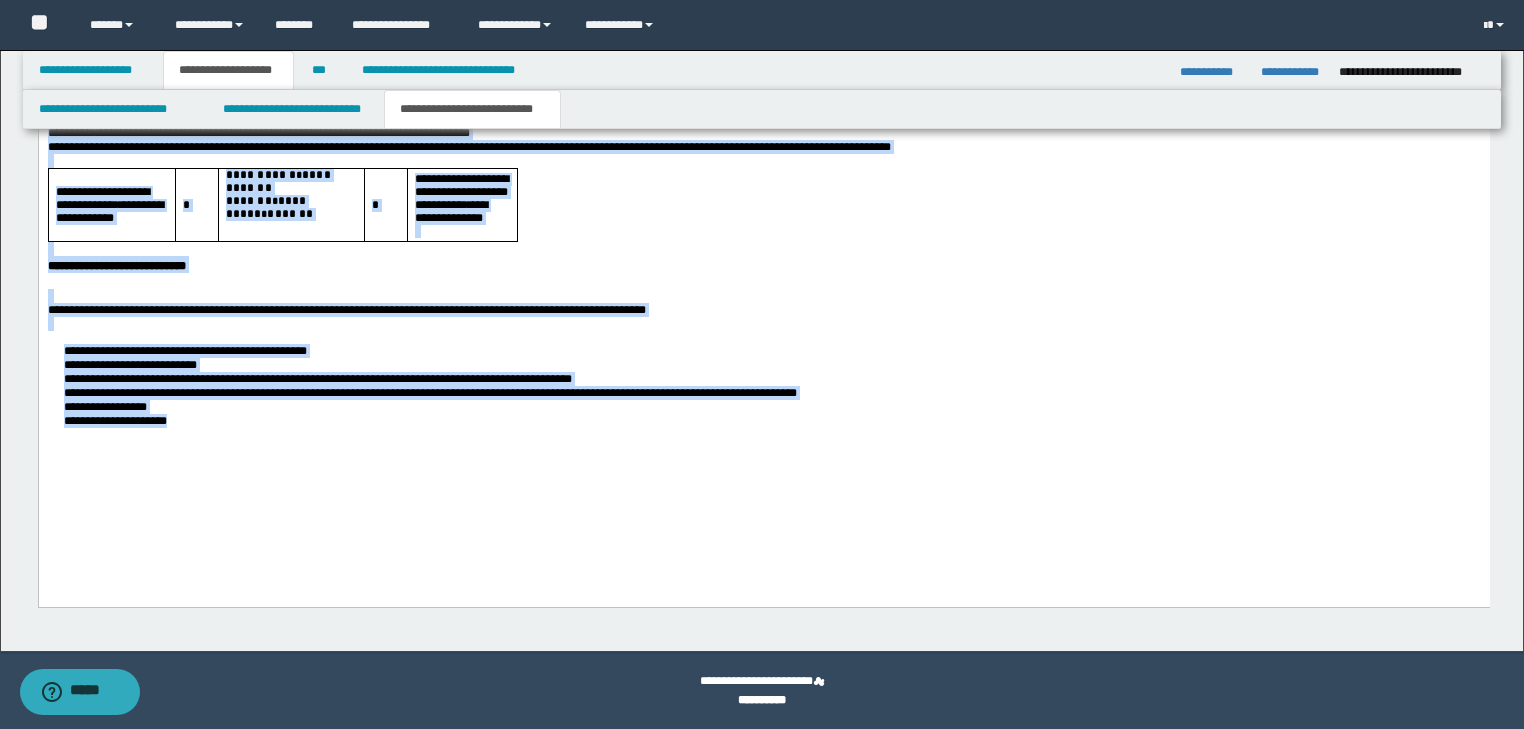 drag, startPoint x: 48, startPoint y: -138, endPoint x: 524, endPoint y: 463, distance: 766.66614 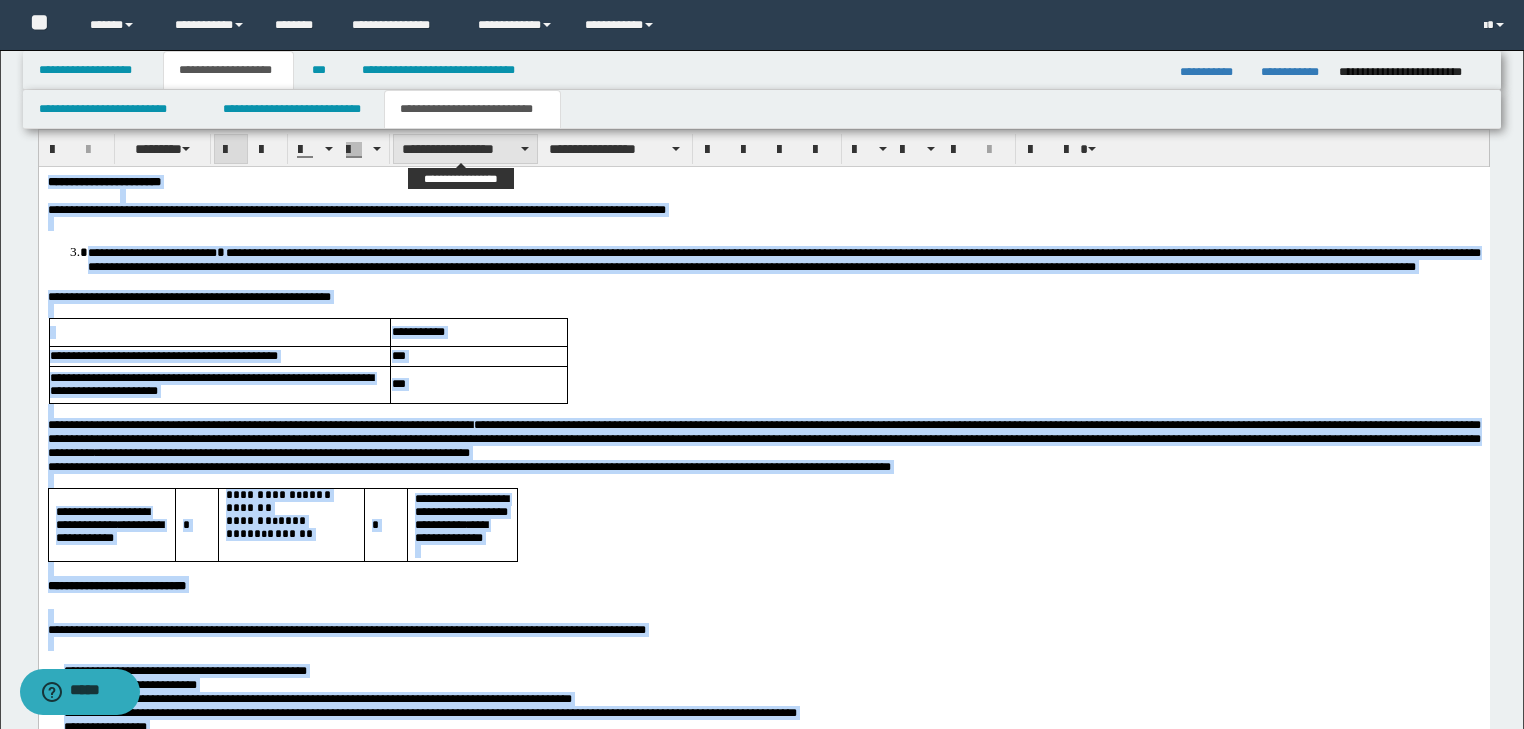 type on "**********" 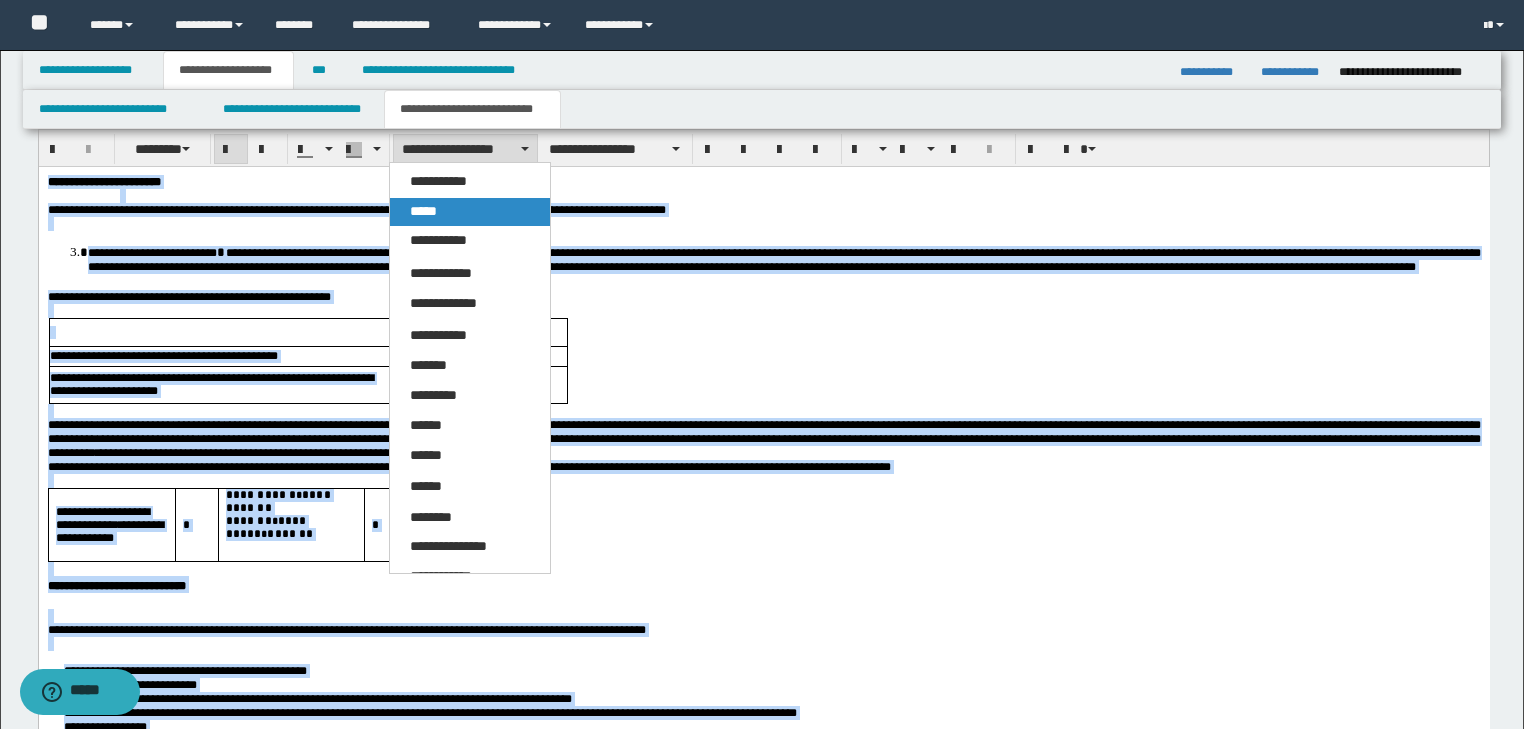 click on "*****" at bounding box center (470, 212) 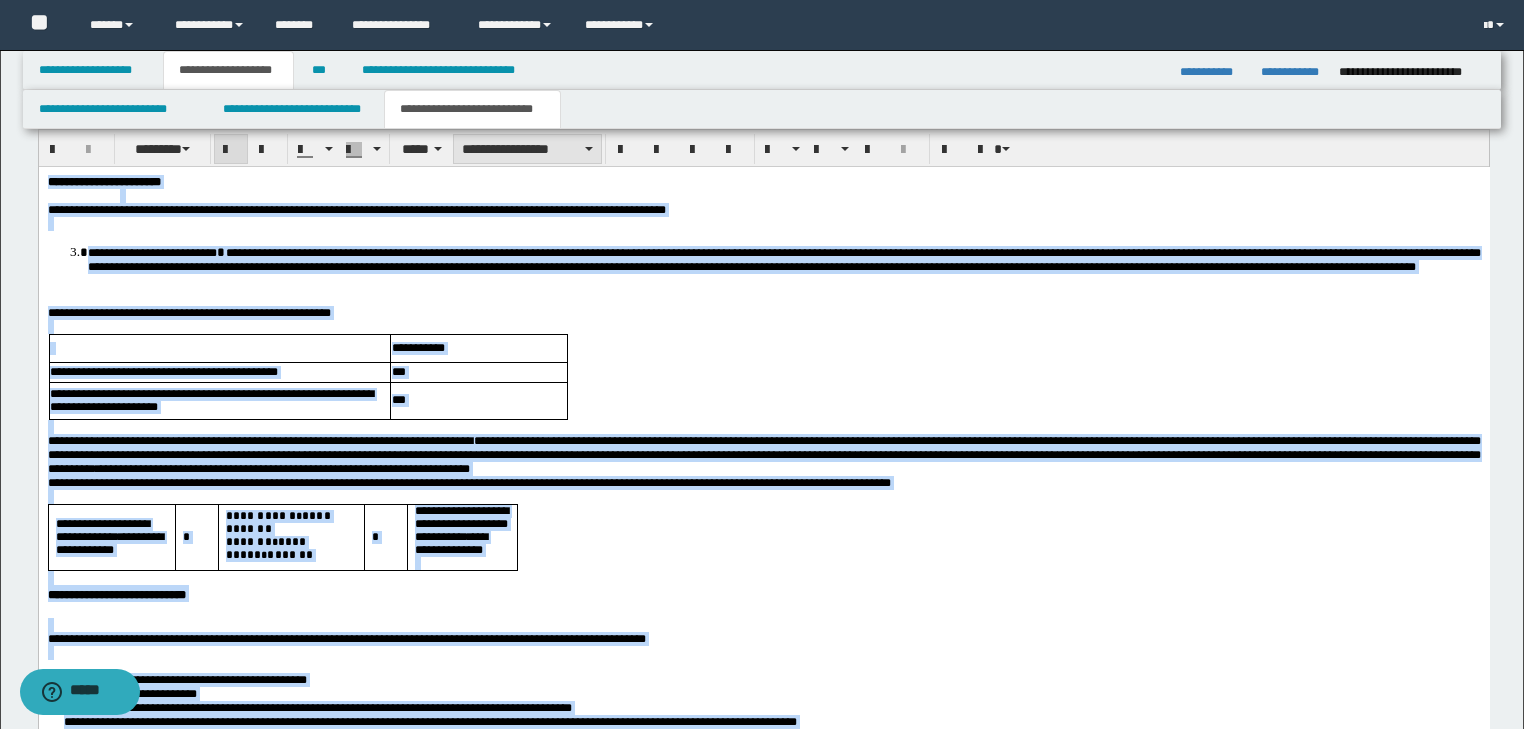 click on "**********" at bounding box center [527, 149] 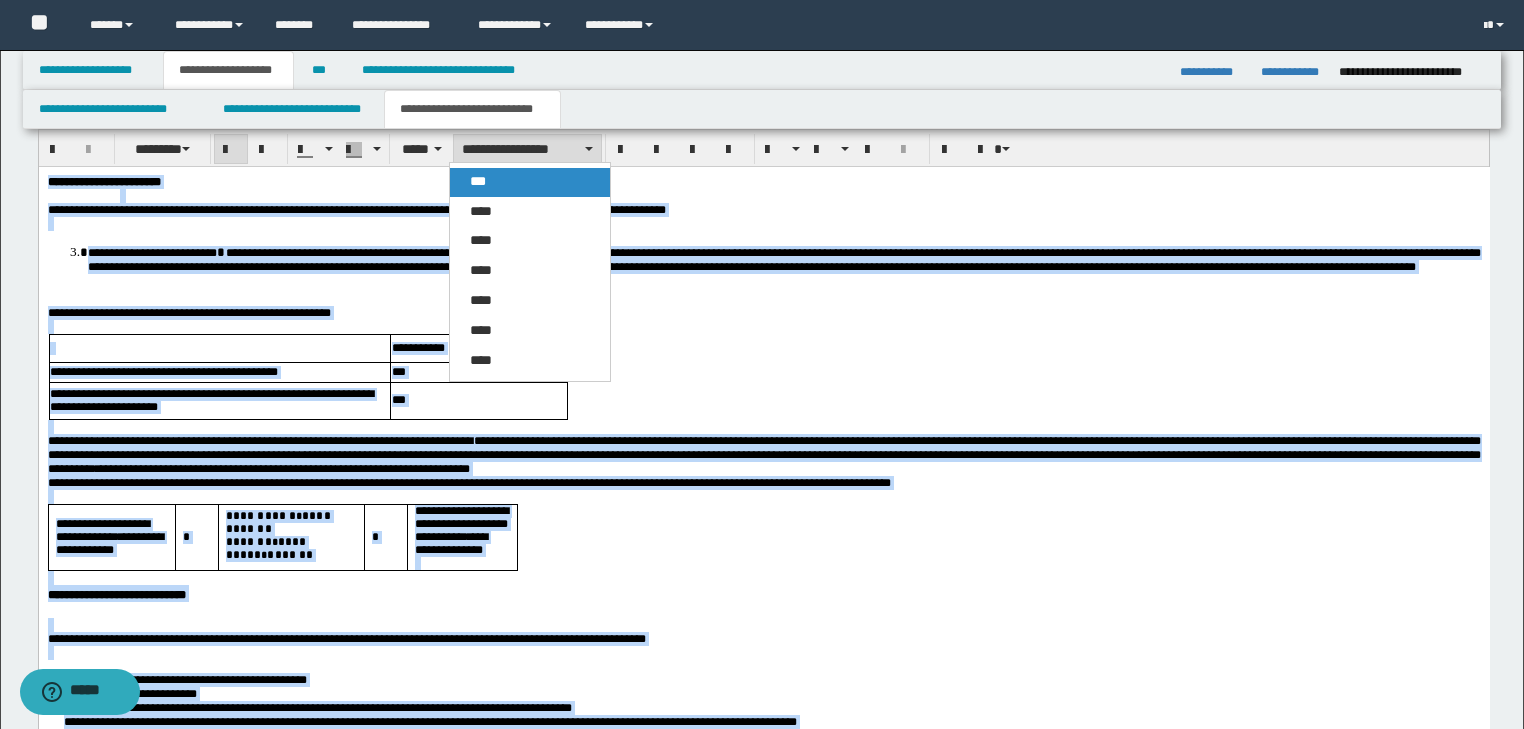 click on "***" at bounding box center (530, 182) 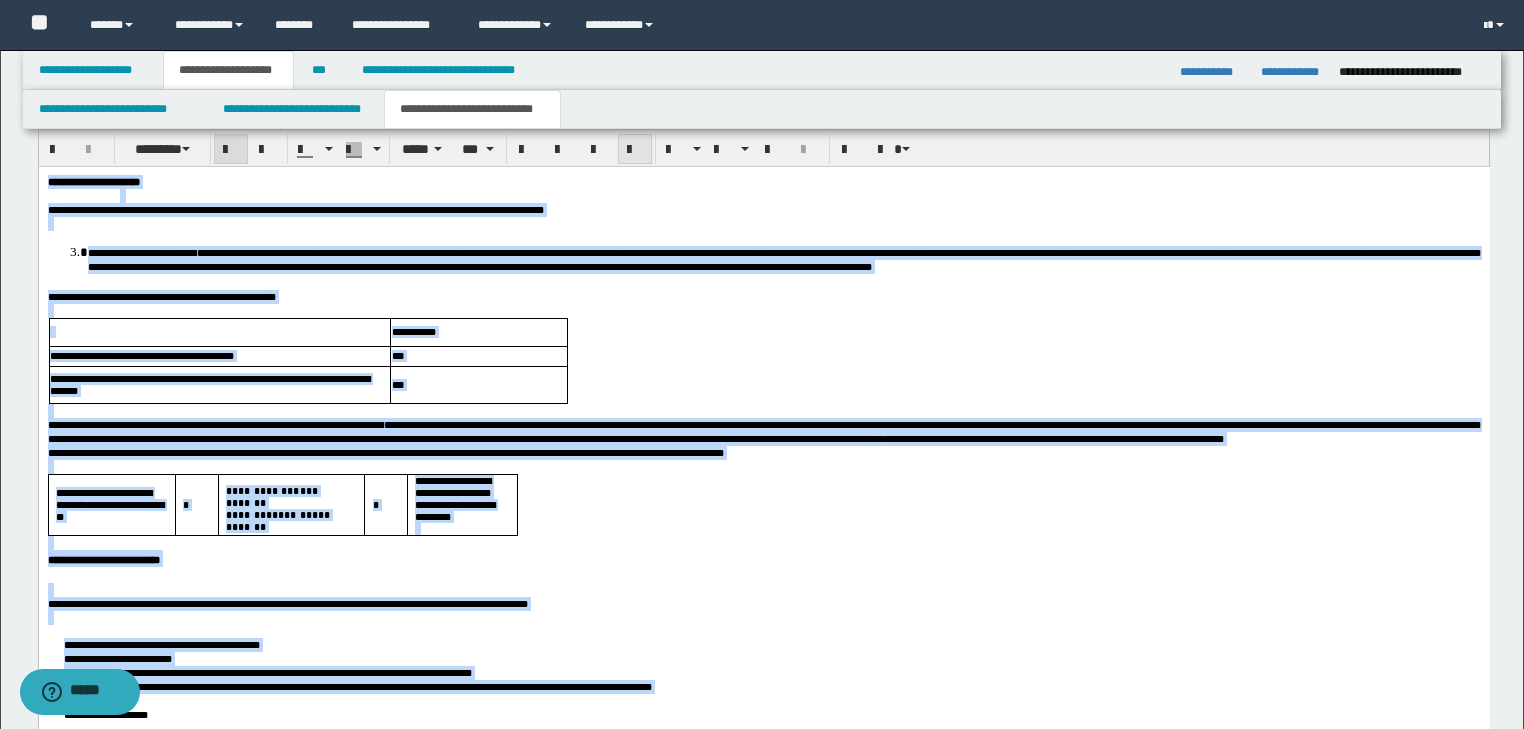 click at bounding box center [635, 150] 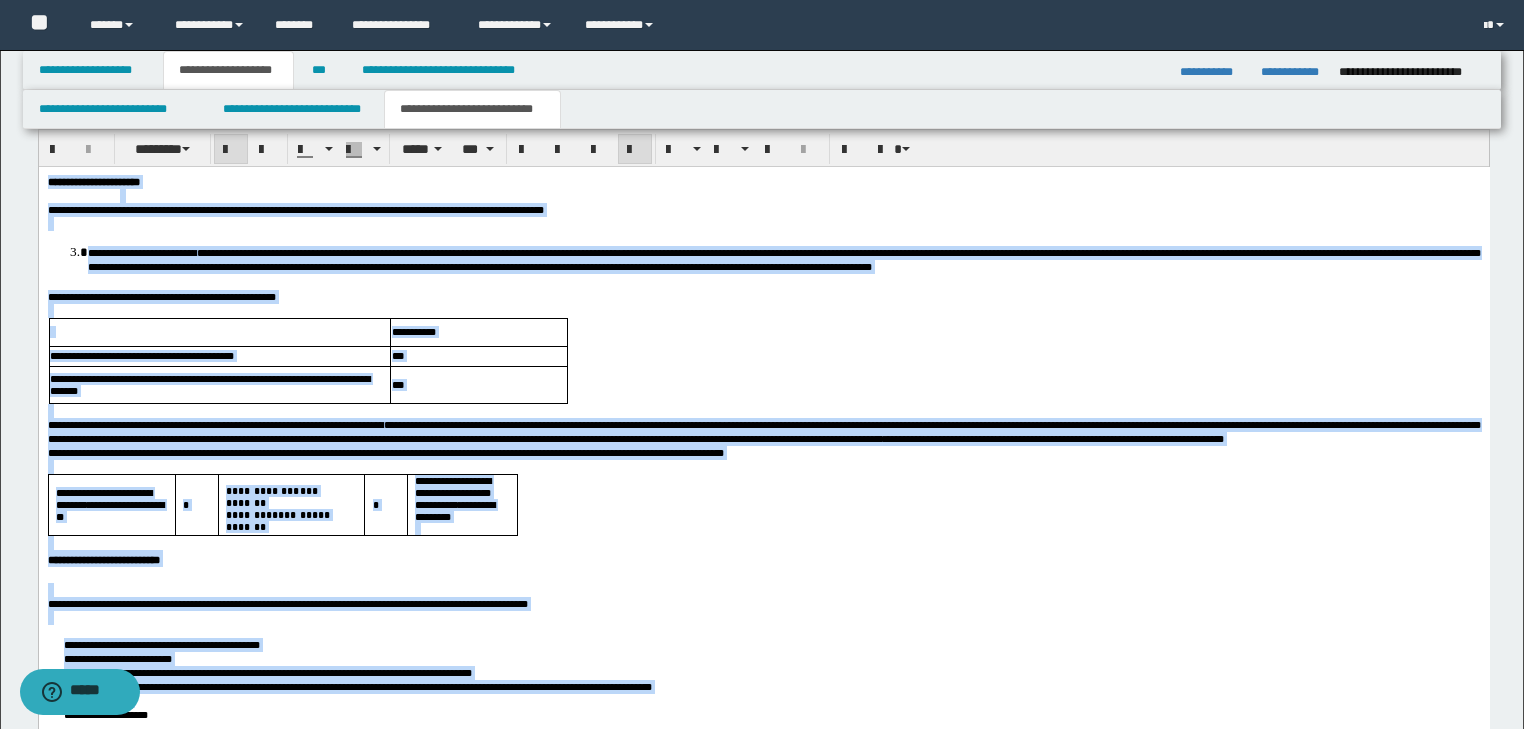 click on "**********" at bounding box center [763, 296] 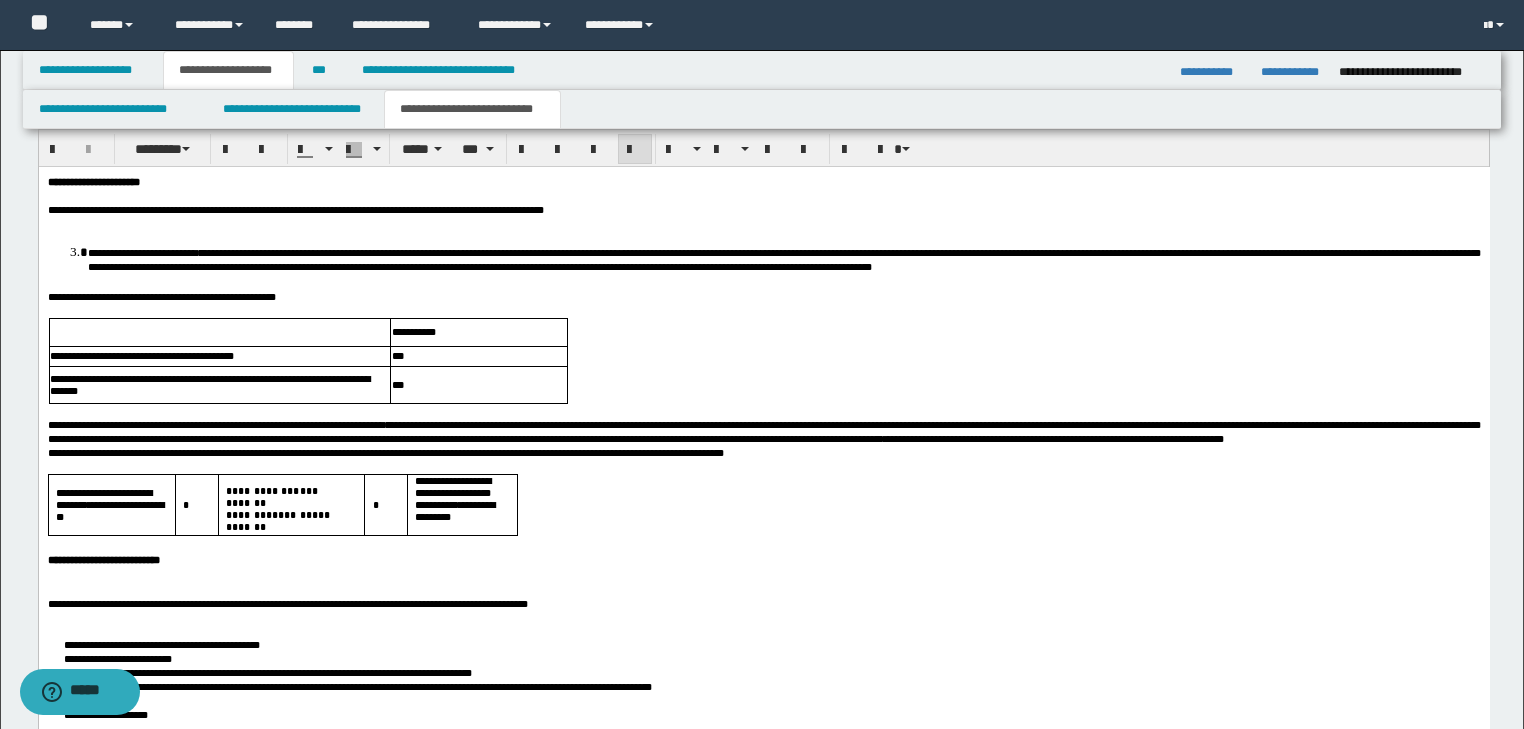 scroll, scrollTop: 1952, scrollLeft: 0, axis: vertical 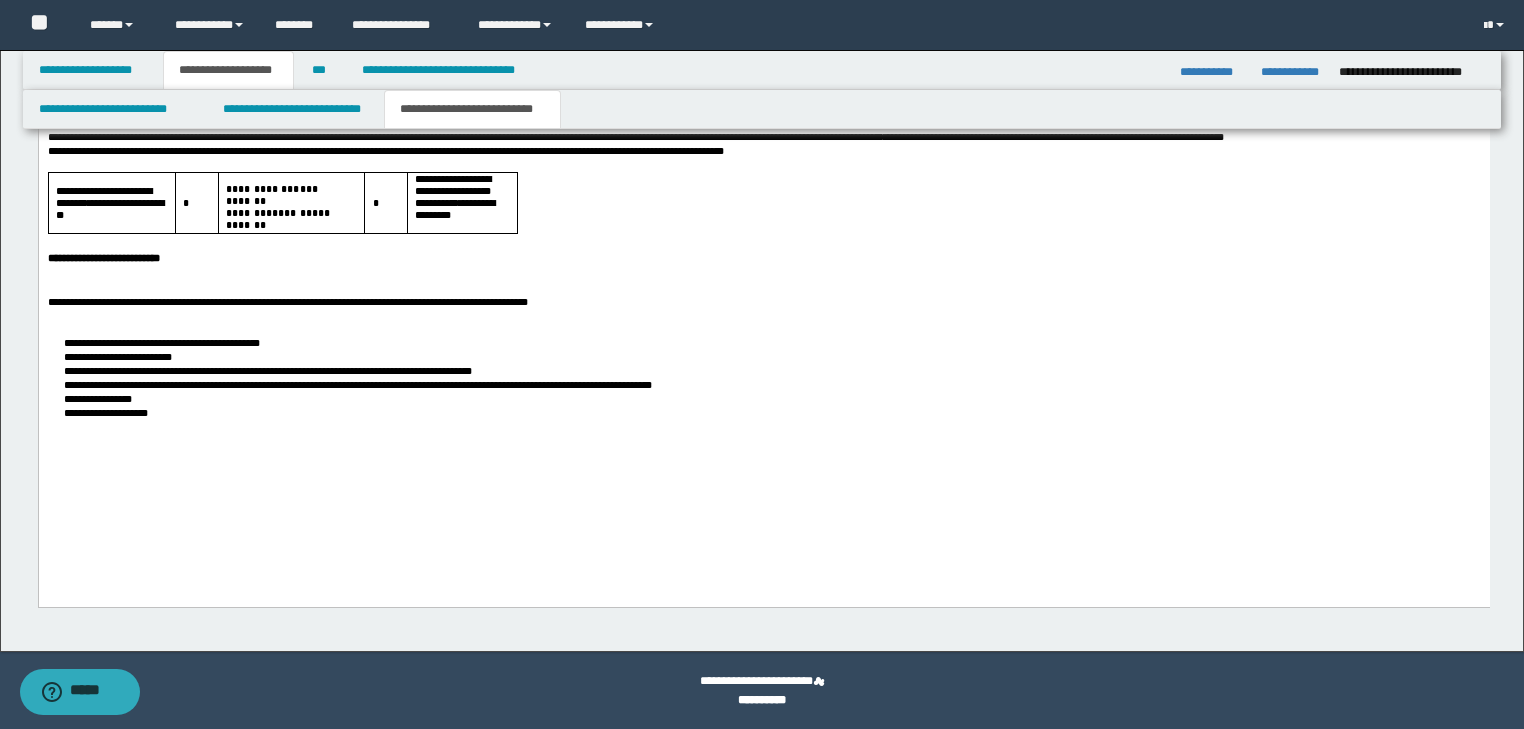 click on "**********" at bounding box center (763, 256) 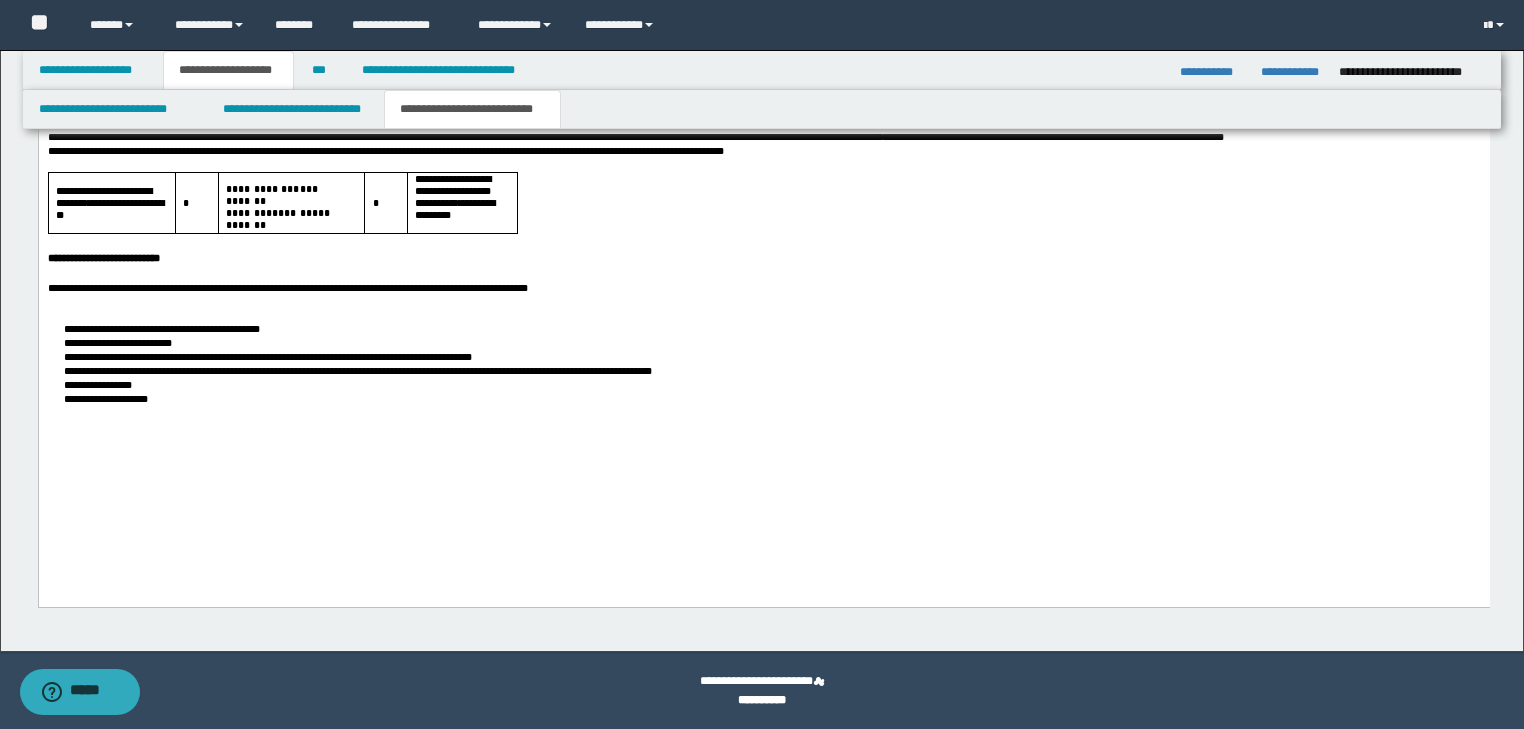 scroll, scrollTop: 1936, scrollLeft: 0, axis: vertical 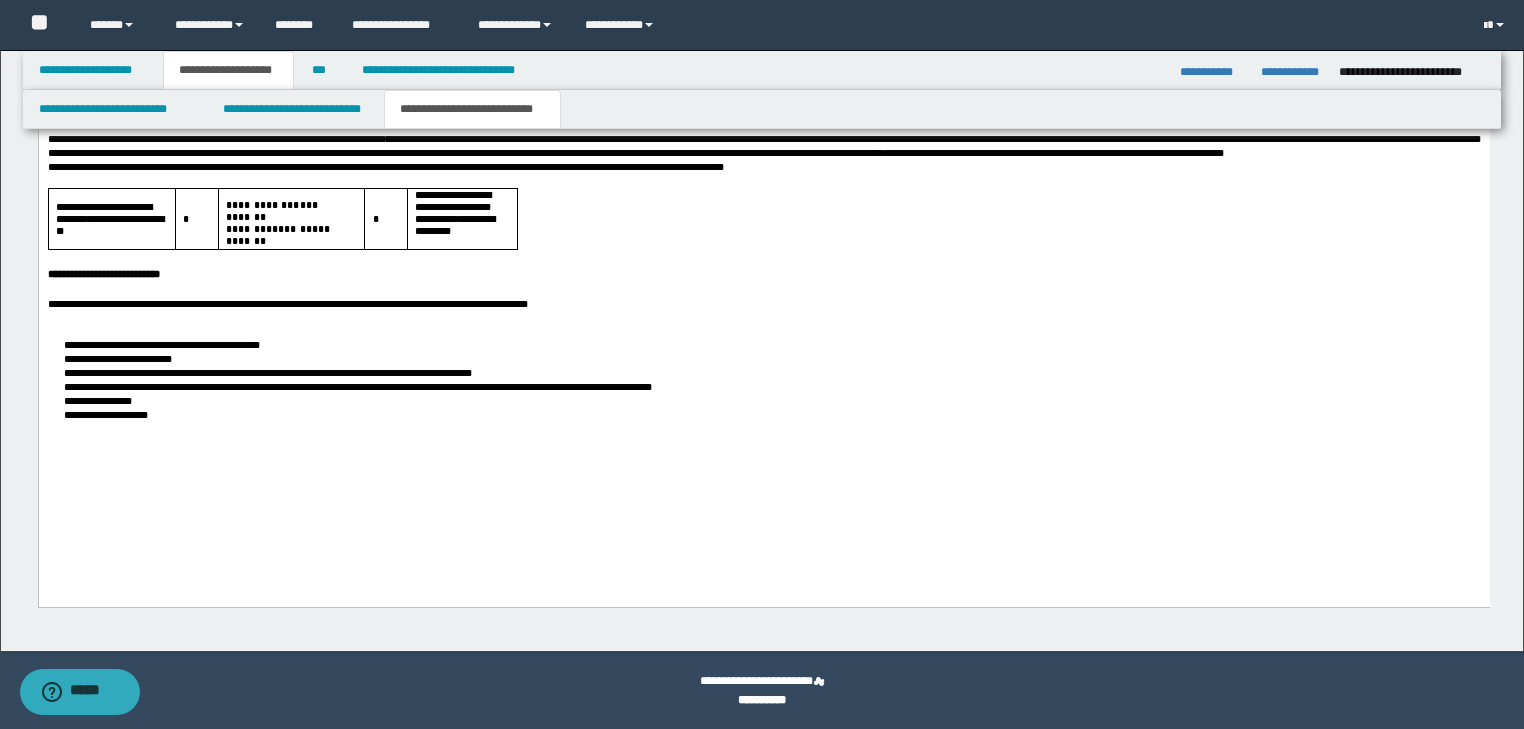 click at bounding box center (763, 318) 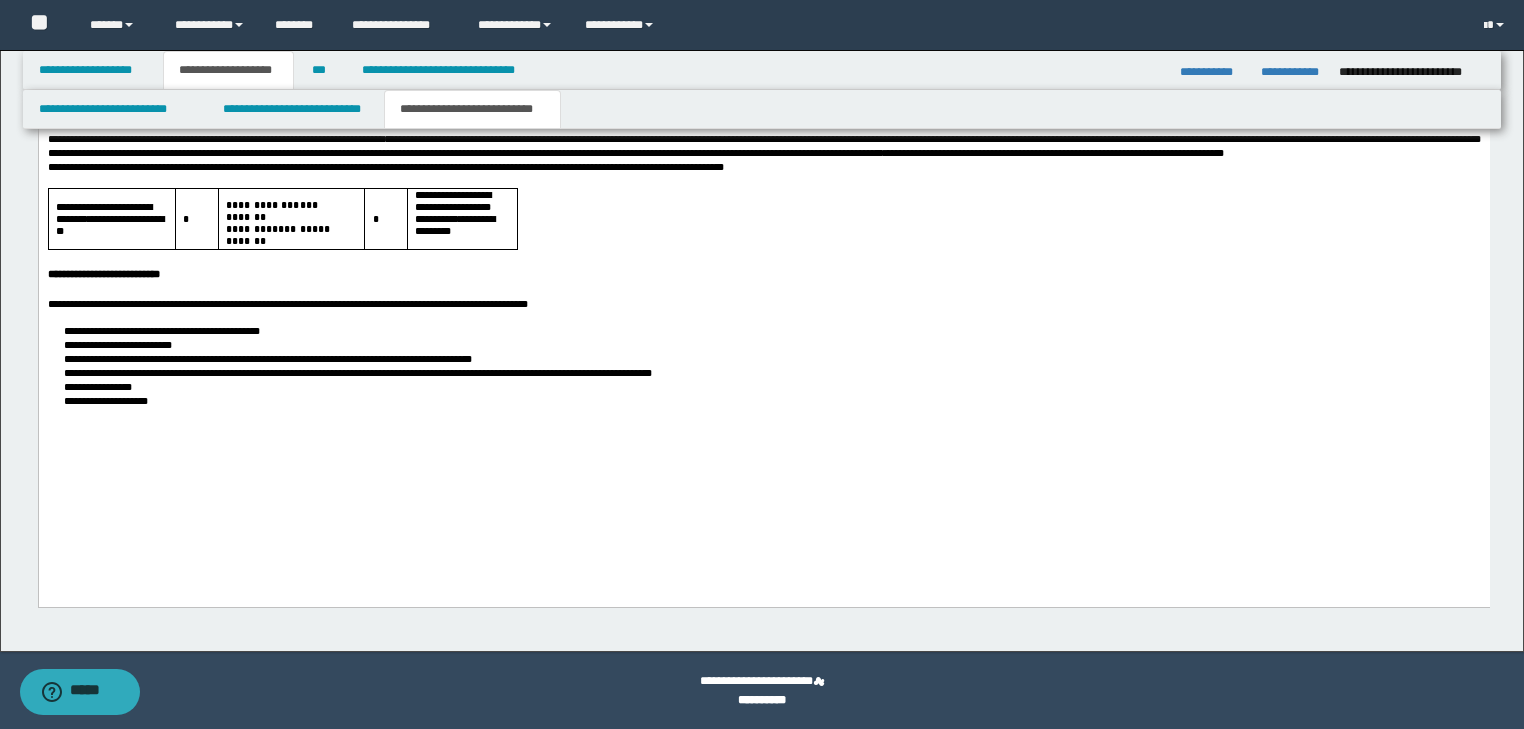 scroll, scrollTop: 1920, scrollLeft: 0, axis: vertical 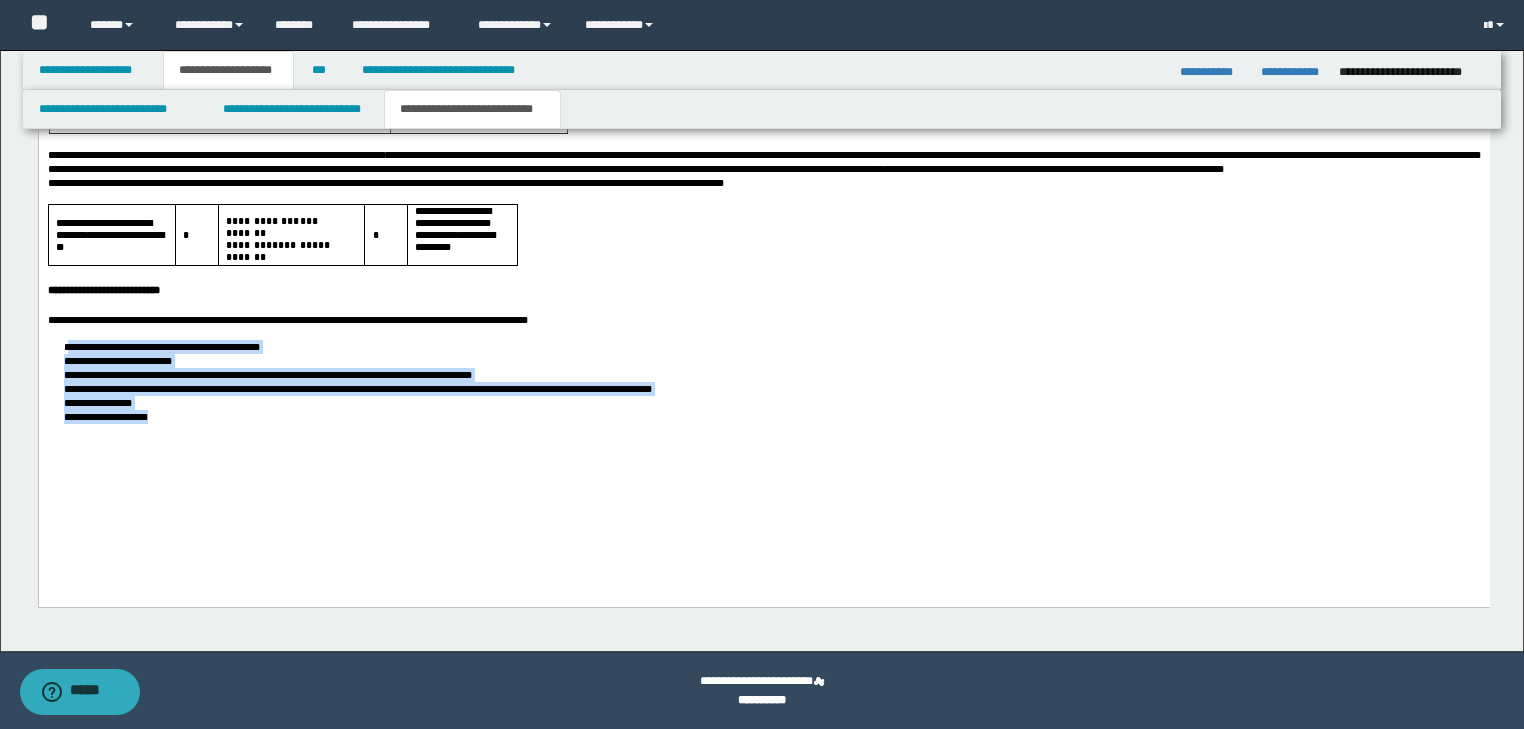 drag, startPoint x: 69, startPoint y: 395, endPoint x: 199, endPoint y: 476, distance: 153.16985 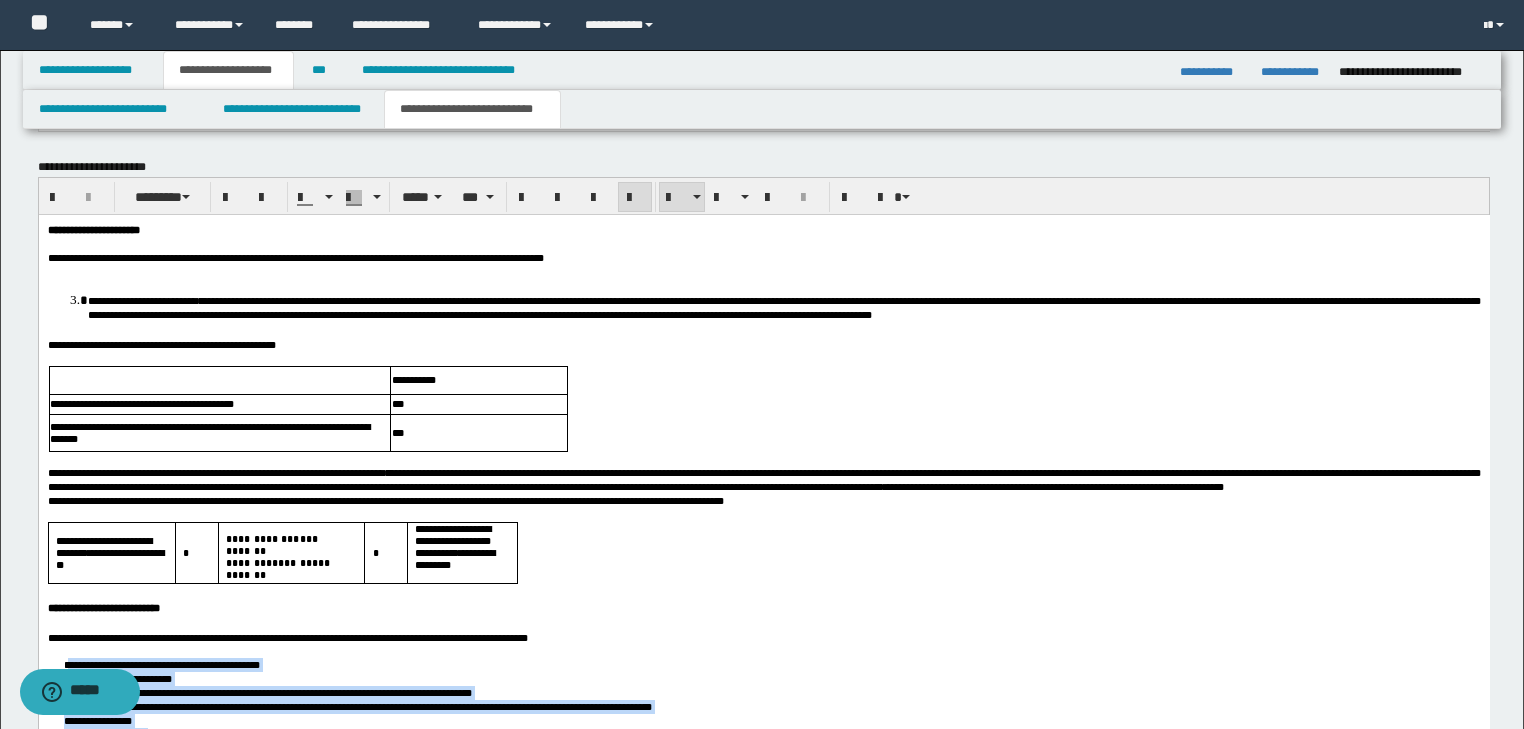 scroll, scrollTop: 1600, scrollLeft: 0, axis: vertical 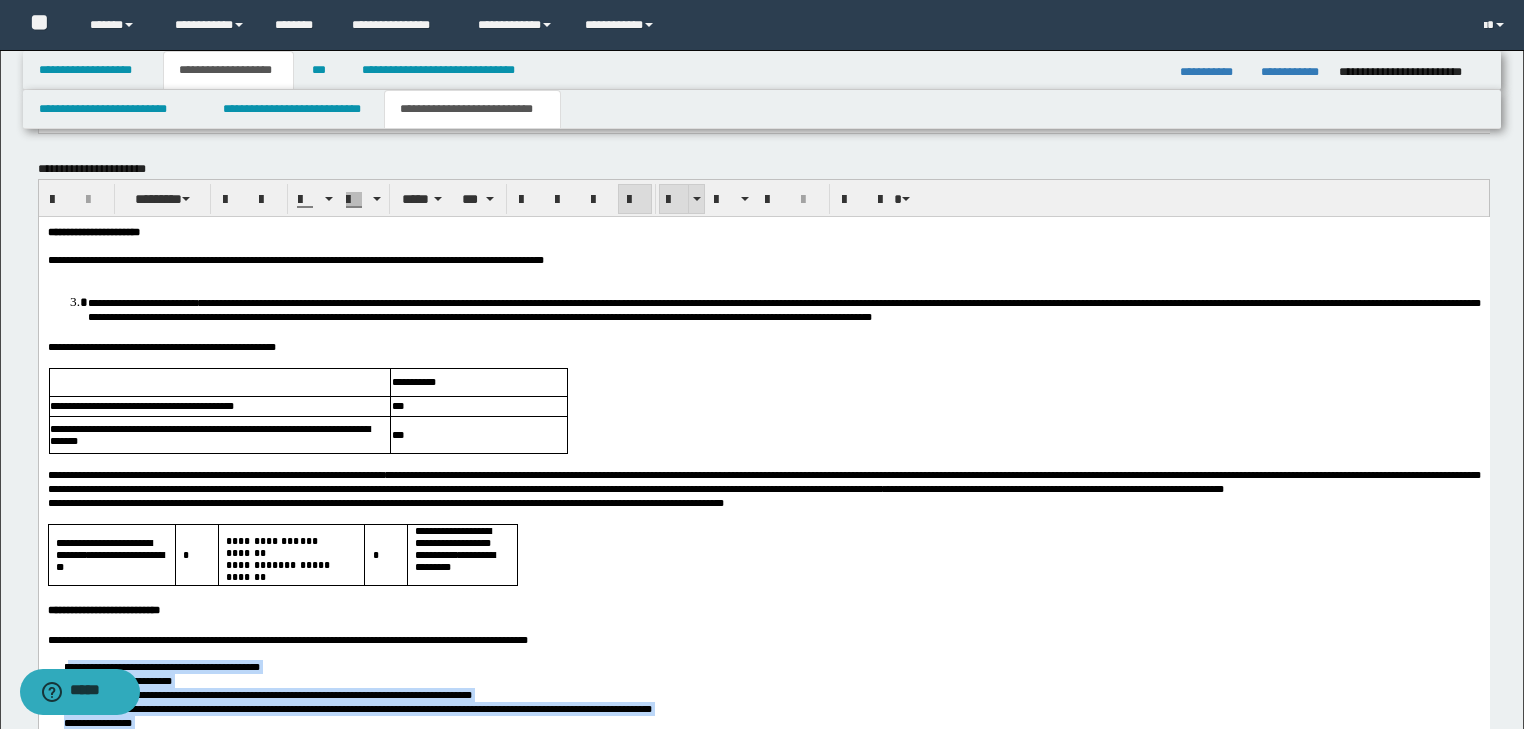click at bounding box center (674, 200) 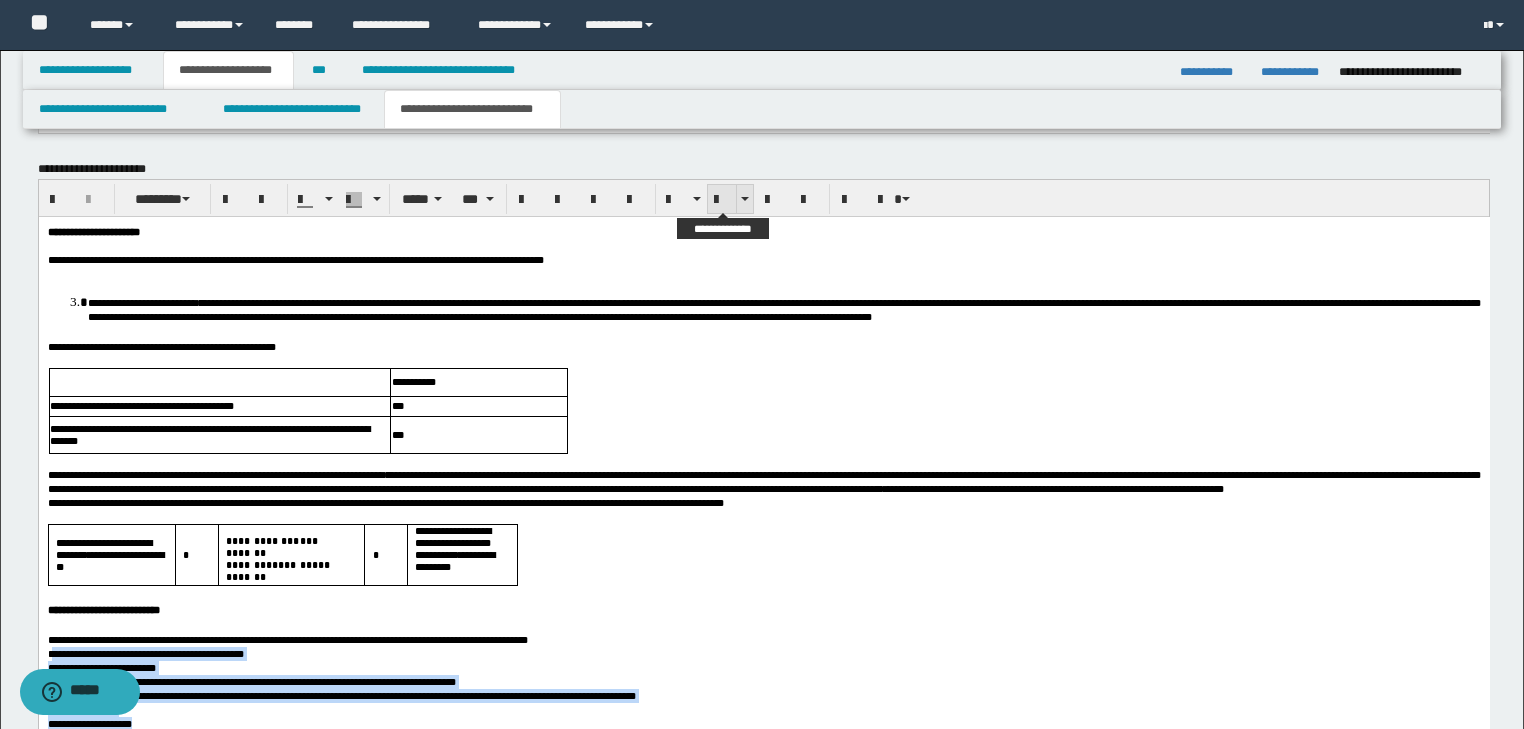 click at bounding box center (722, 200) 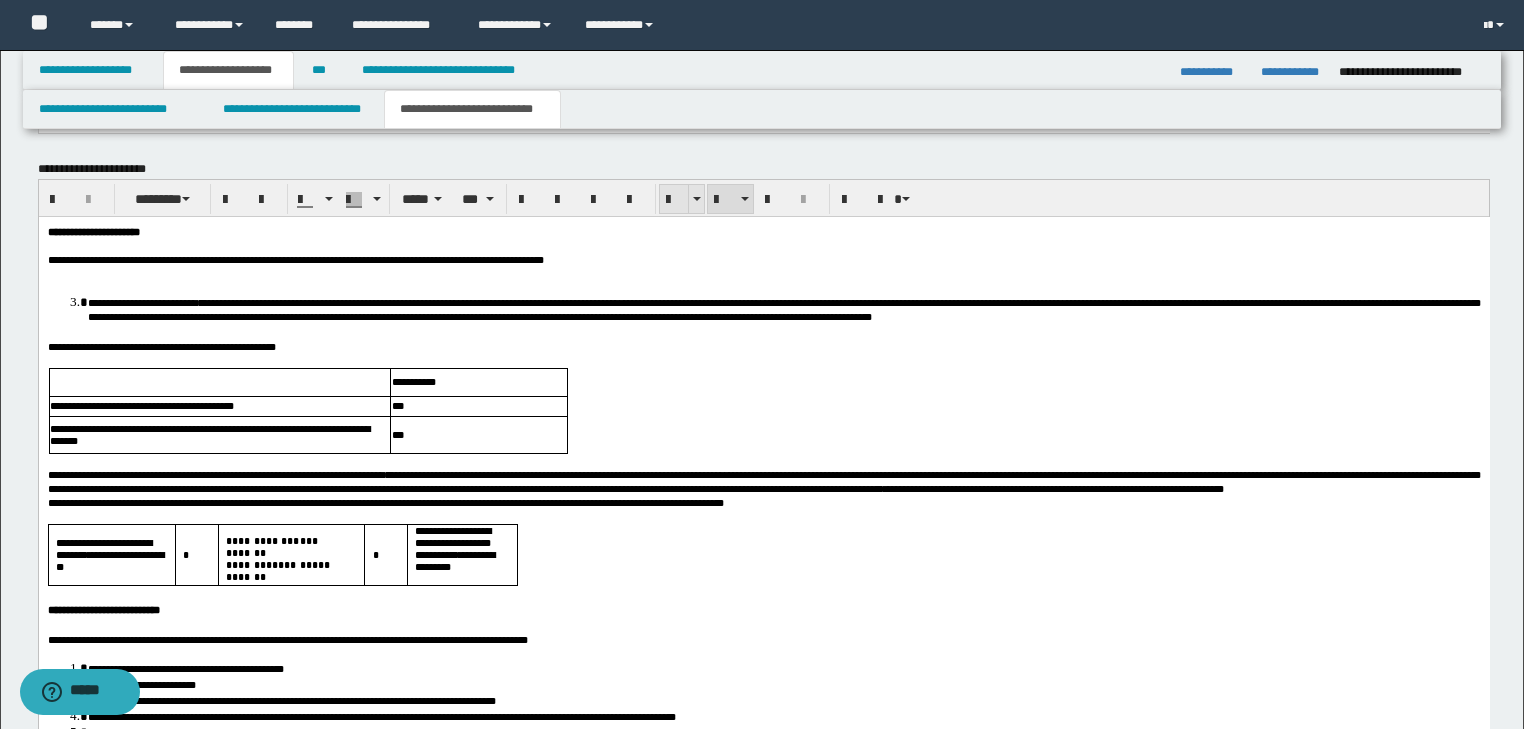 click at bounding box center (674, 200) 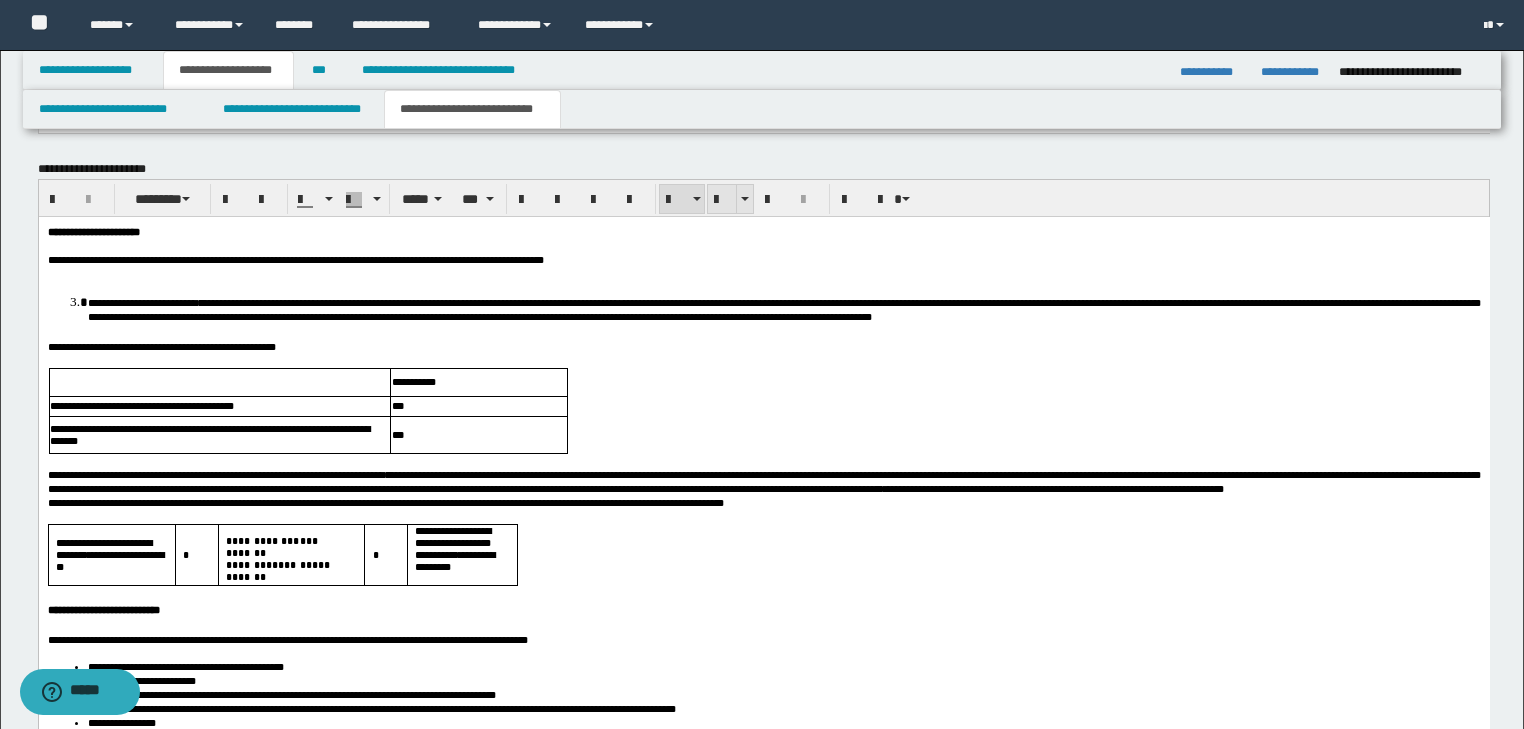 click at bounding box center (722, 199) 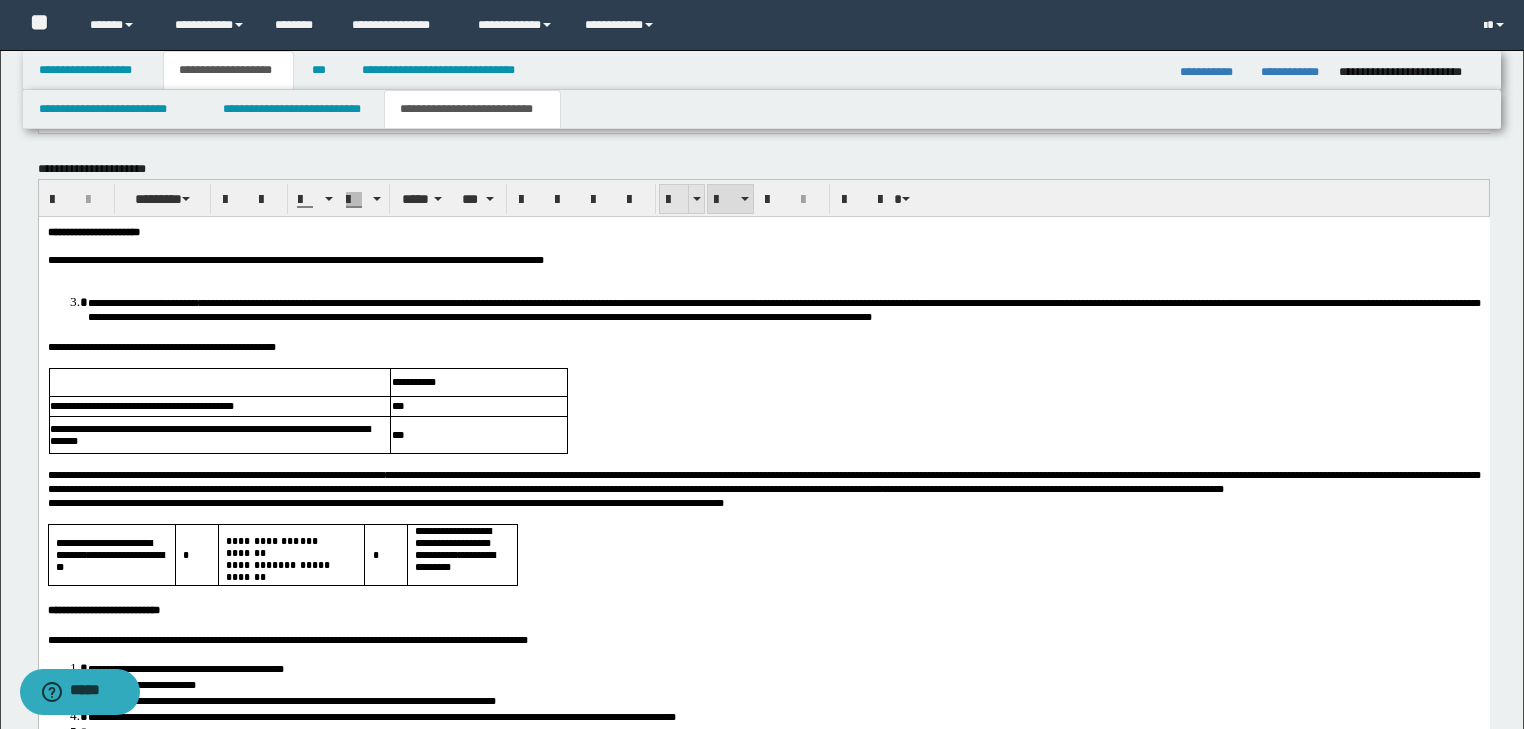 click at bounding box center (674, 200) 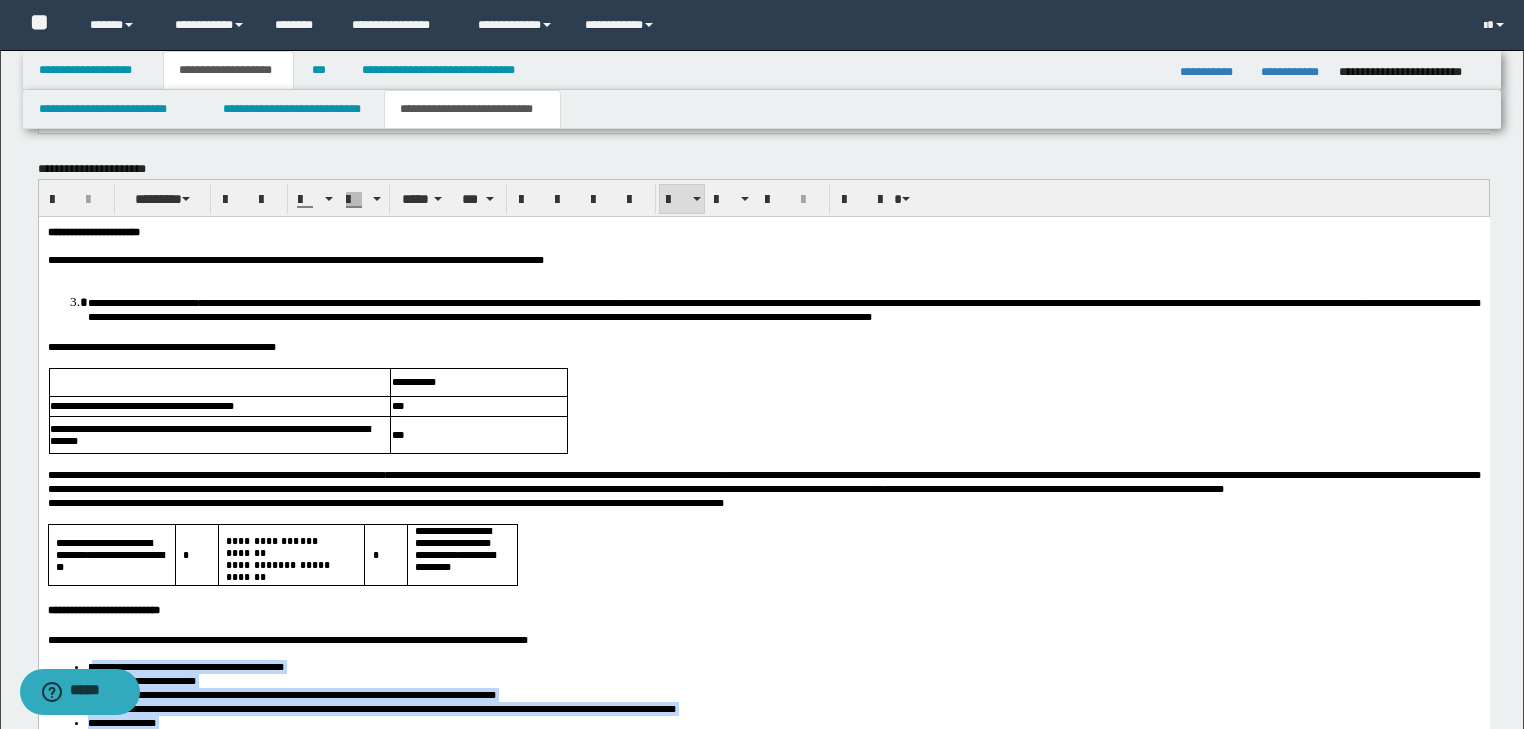 scroll, scrollTop: 1840, scrollLeft: 0, axis: vertical 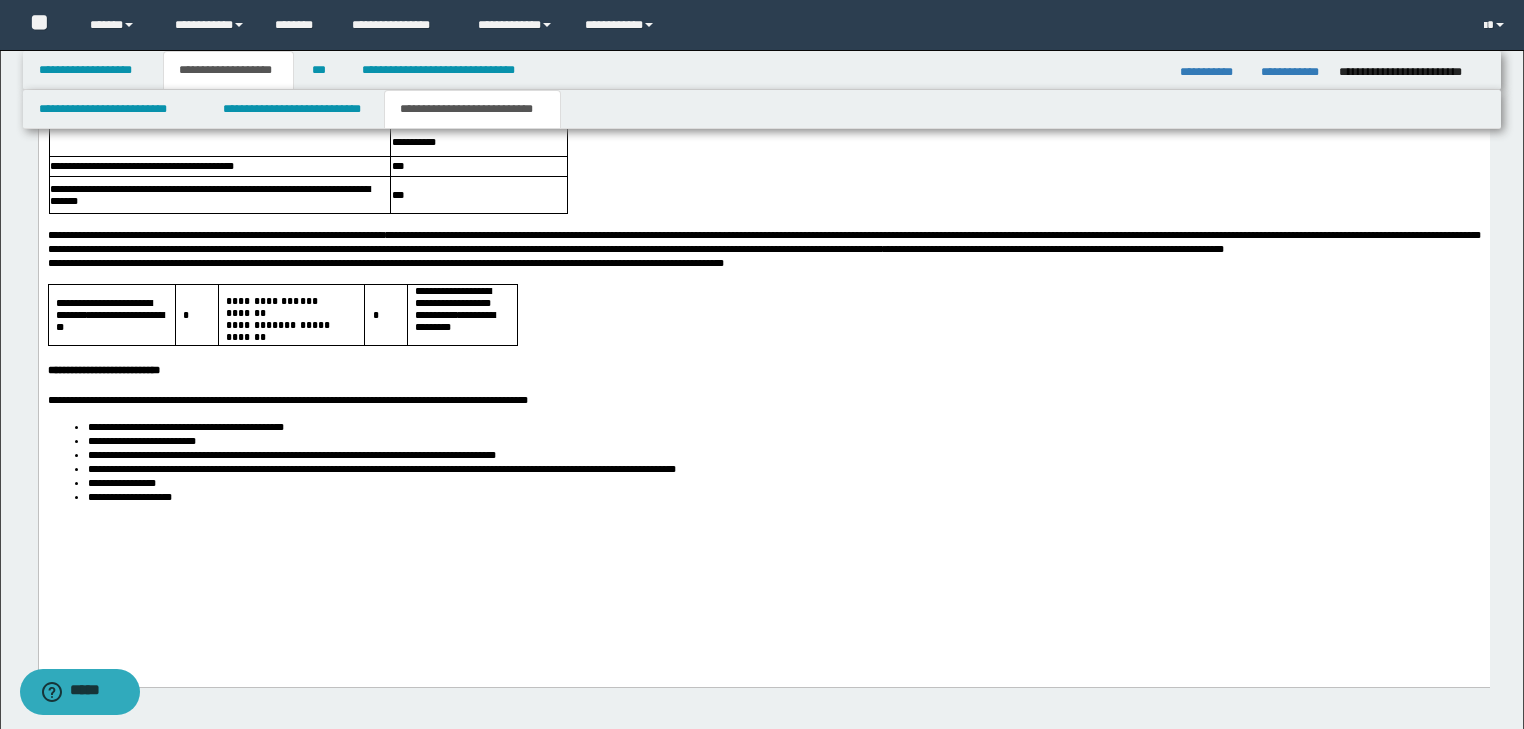 click on "**********" at bounding box center [763, 276] 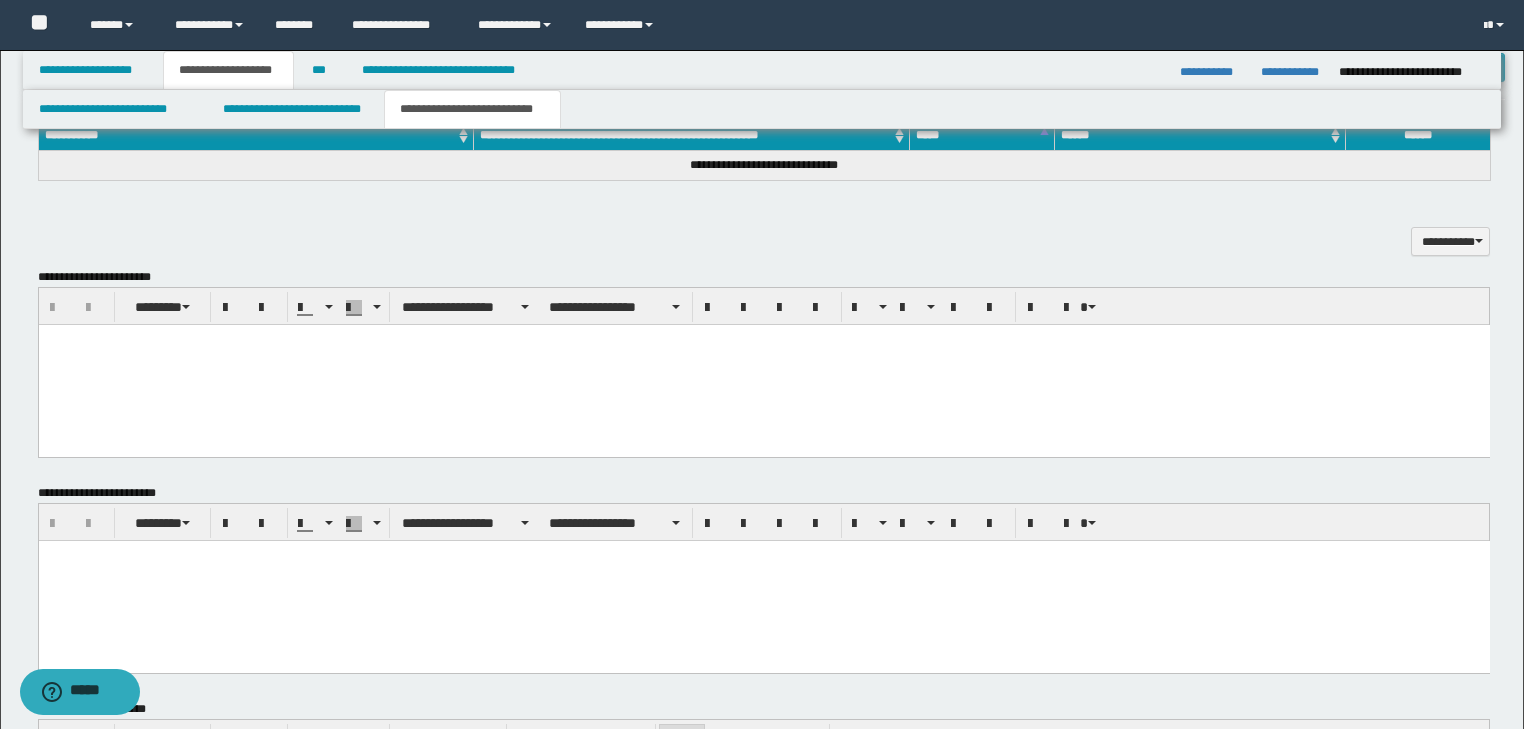 scroll, scrollTop: 960, scrollLeft: 0, axis: vertical 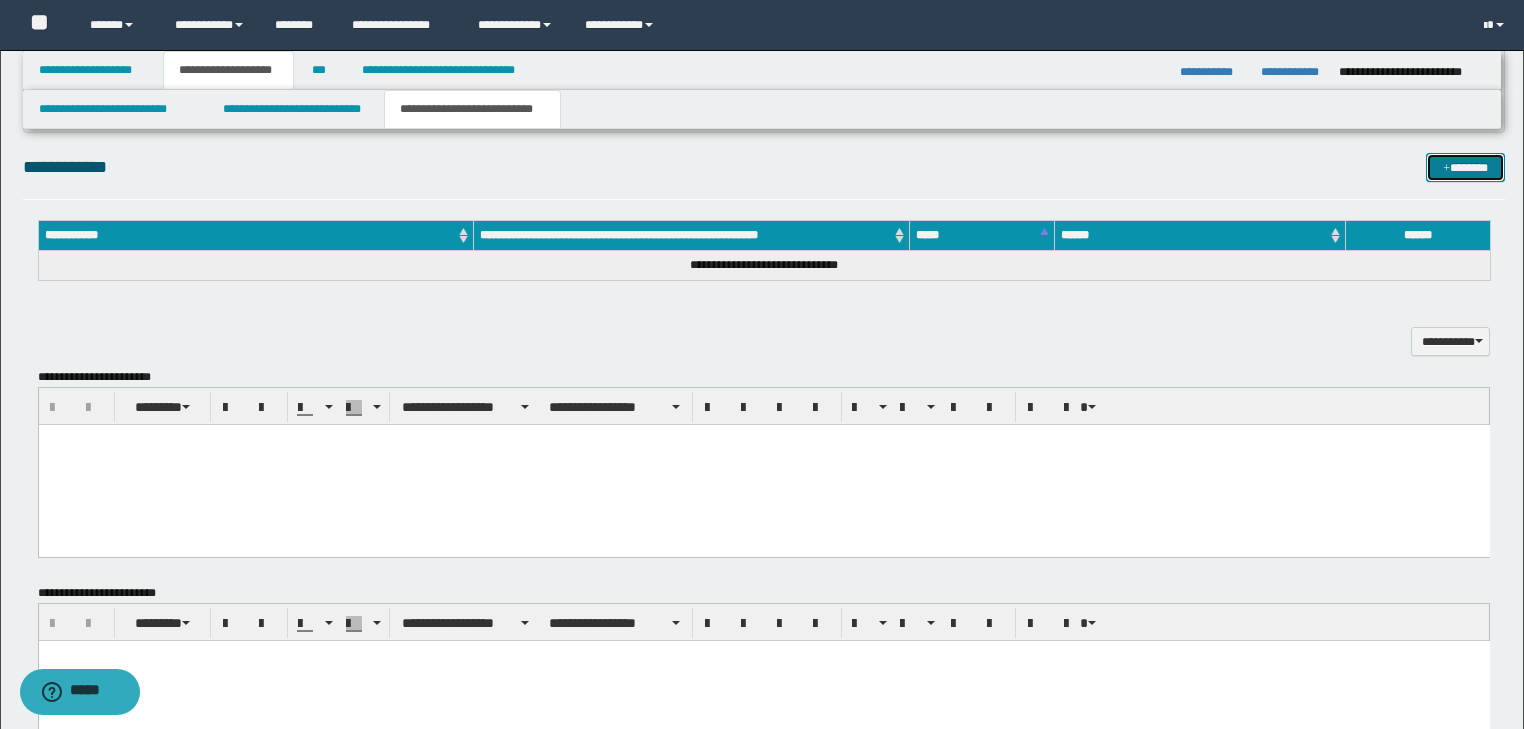 click on "*******" at bounding box center (1465, 168) 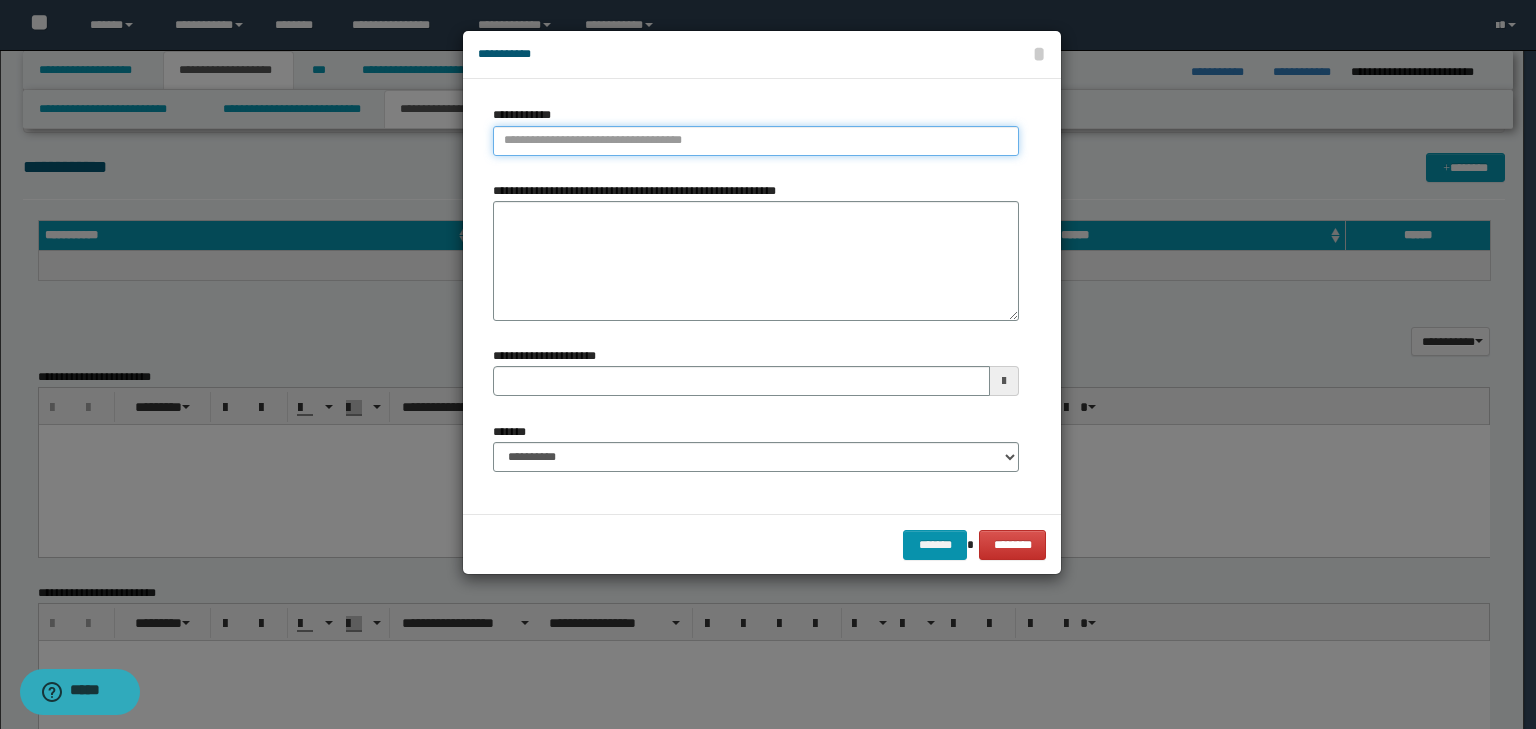 click on "**********" at bounding box center [756, 141] 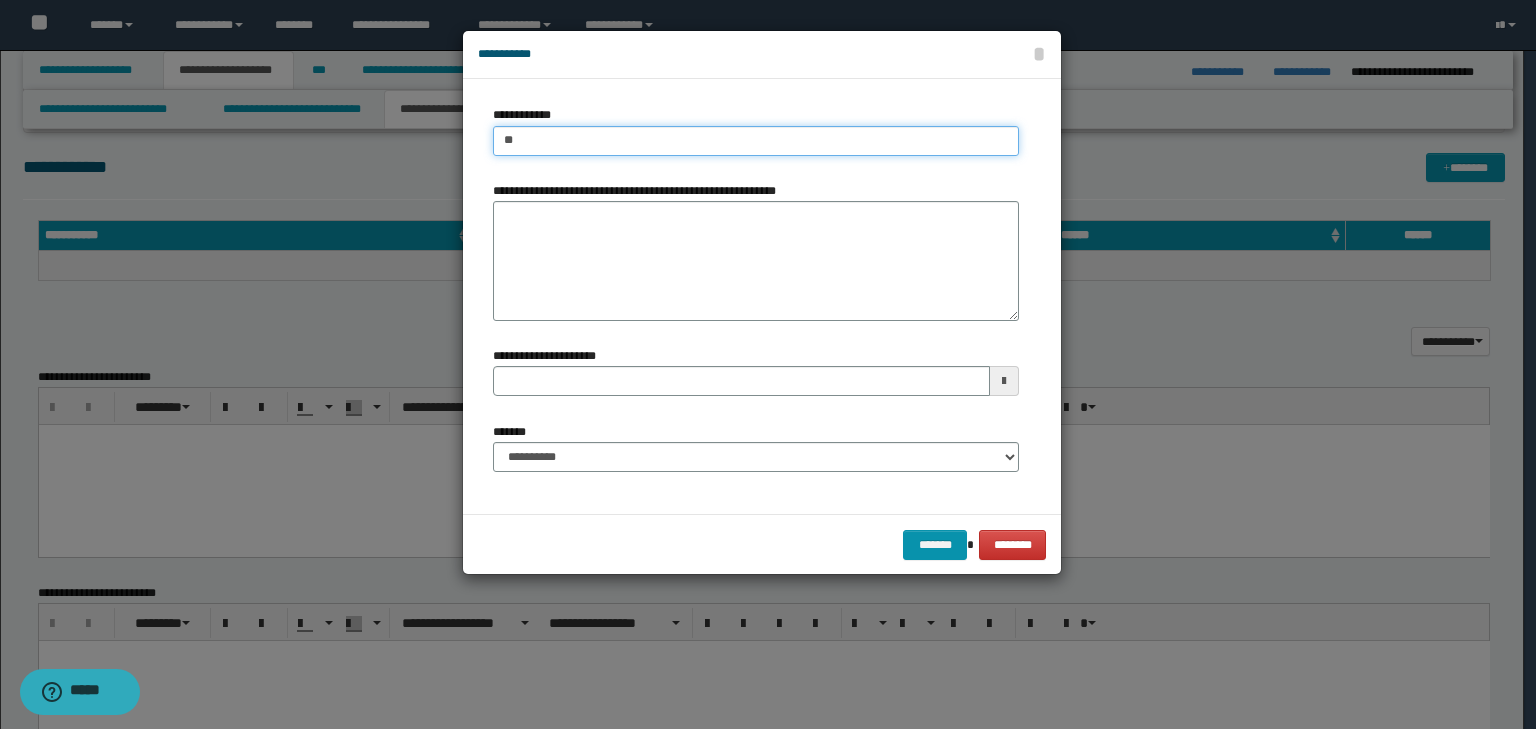 type on "***" 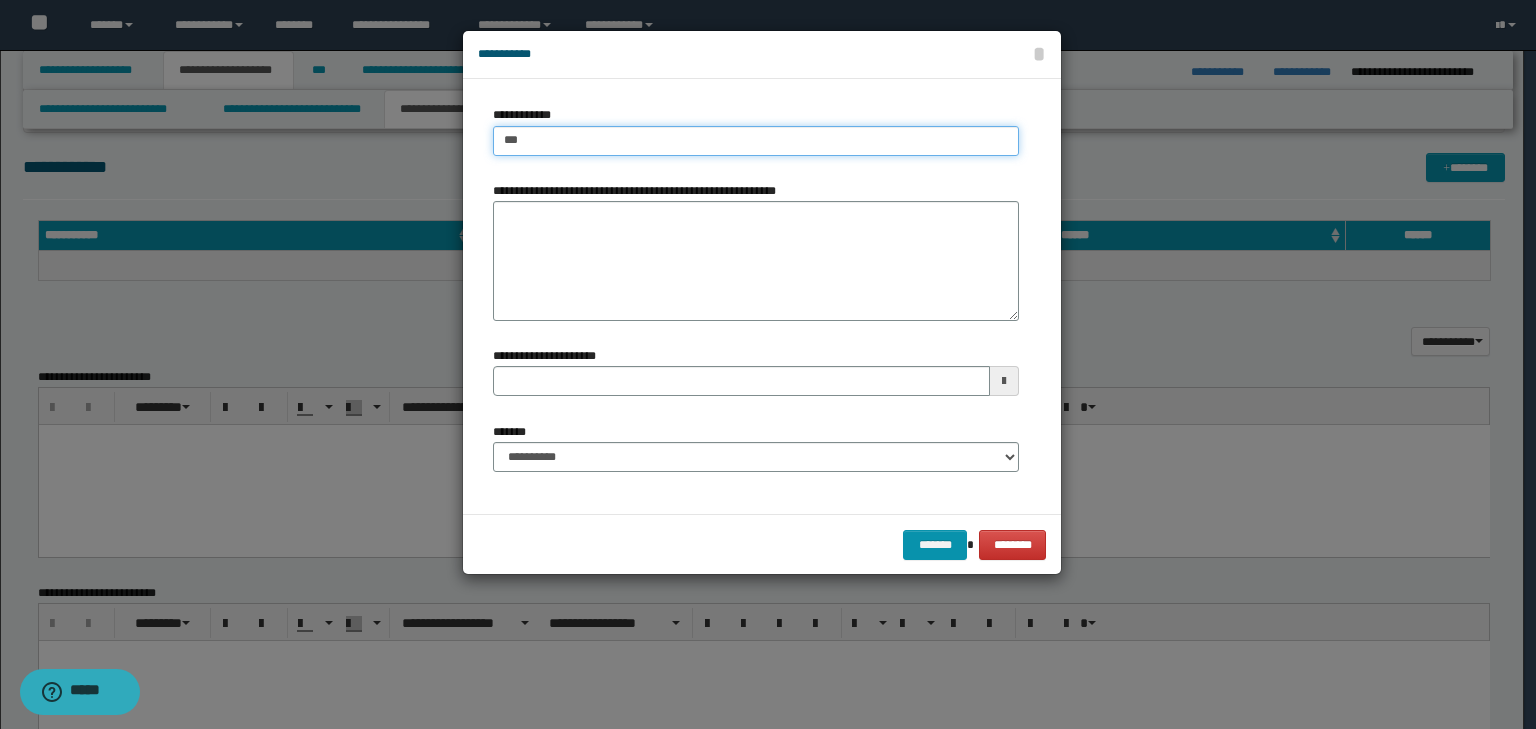 type on "***" 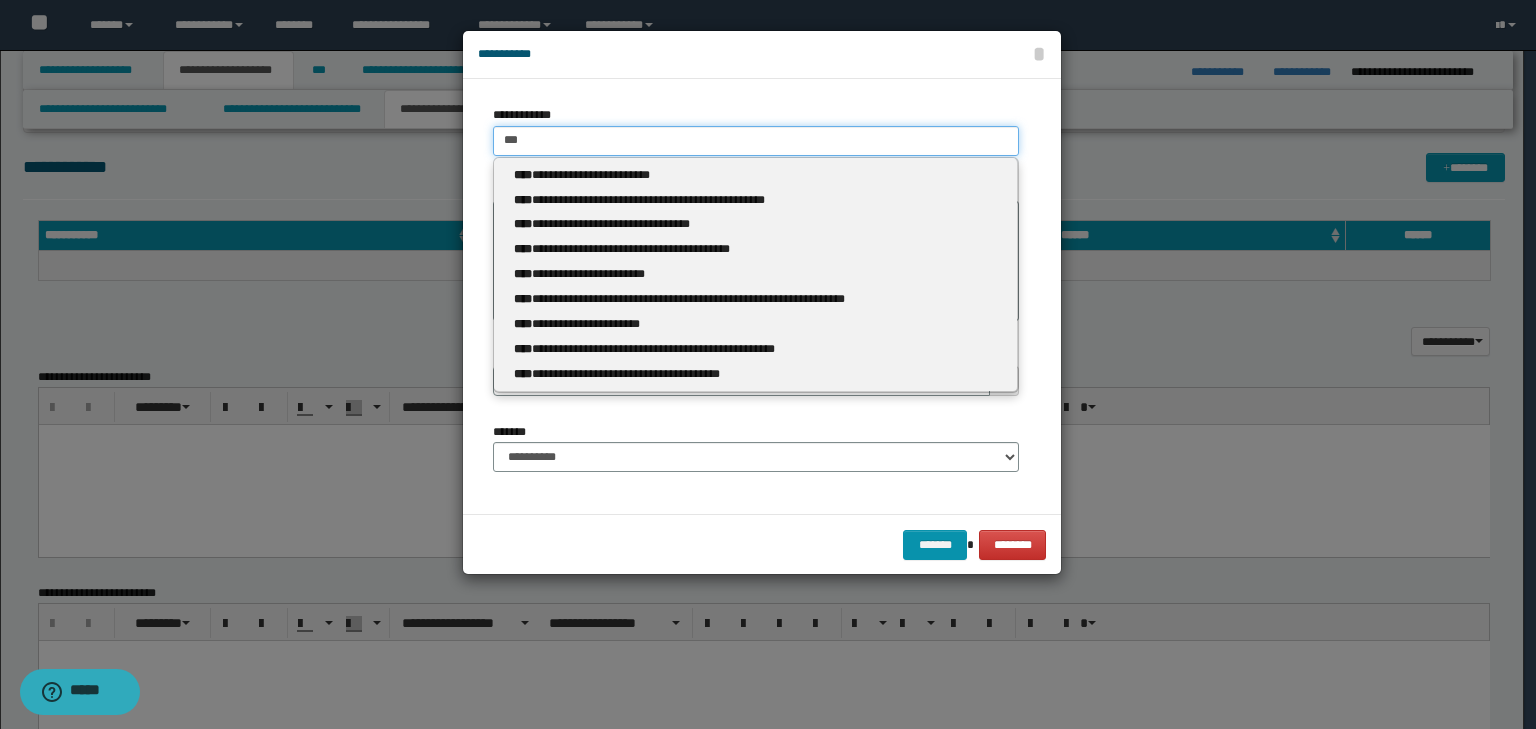 type 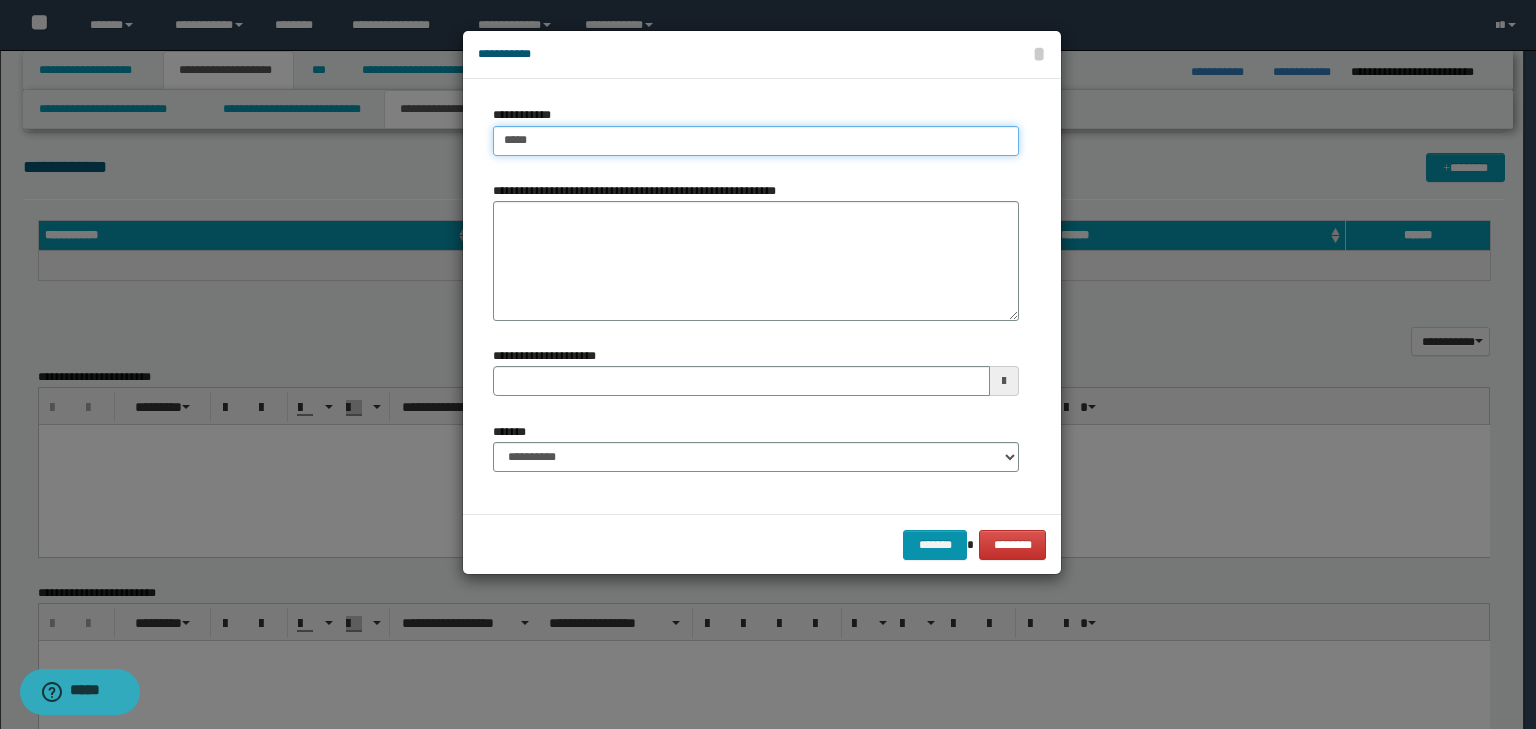 type on "****" 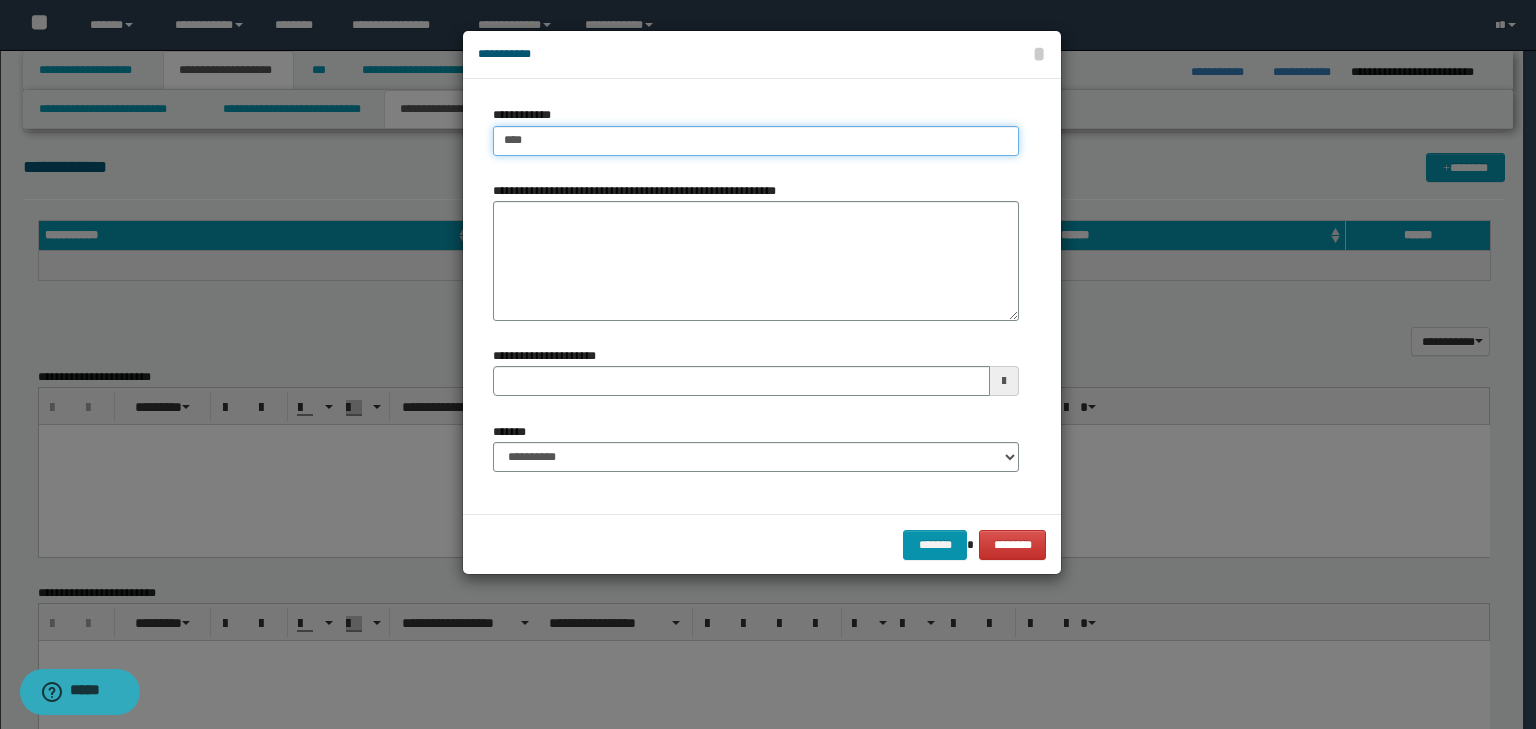 type on "****" 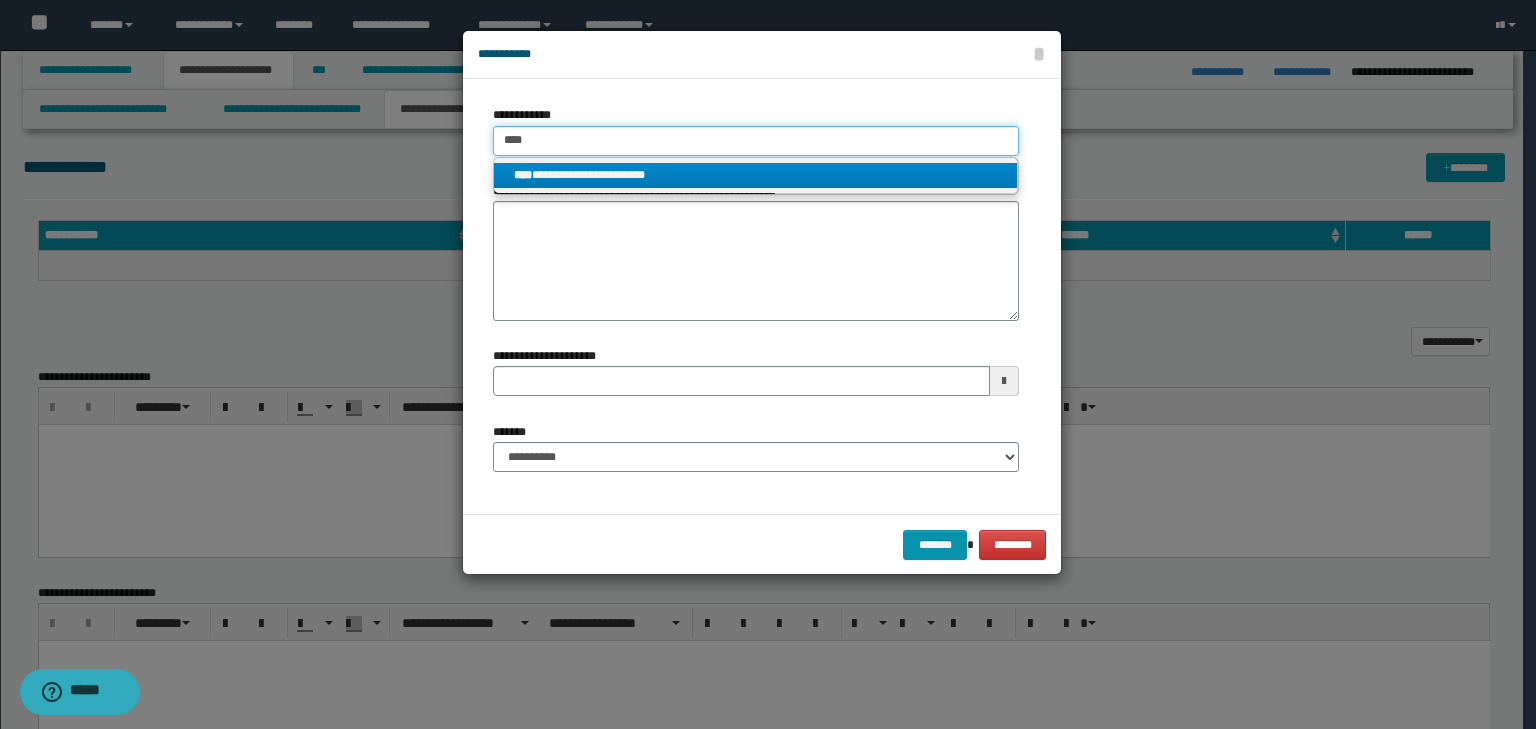 type on "****" 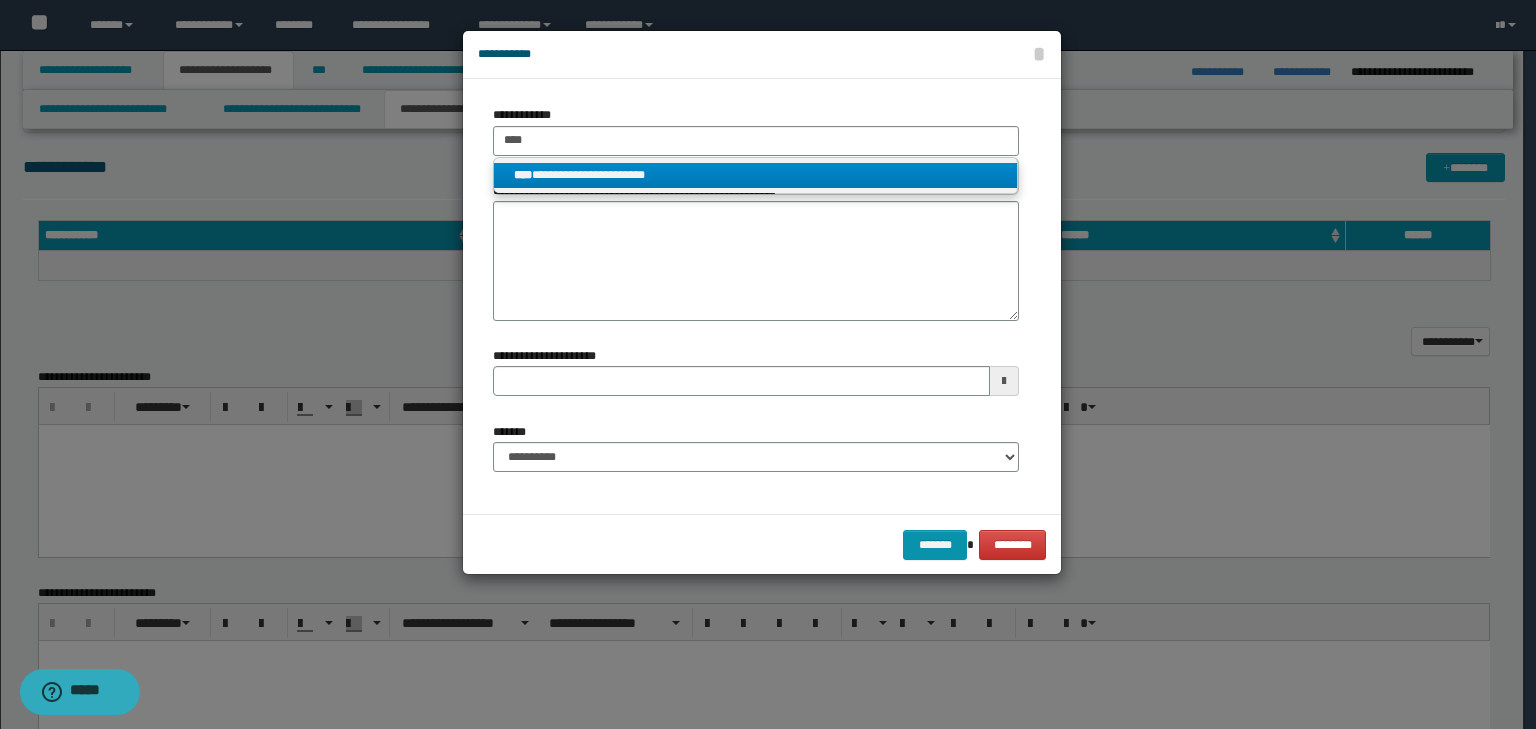 click on "**********" at bounding box center [756, 175] 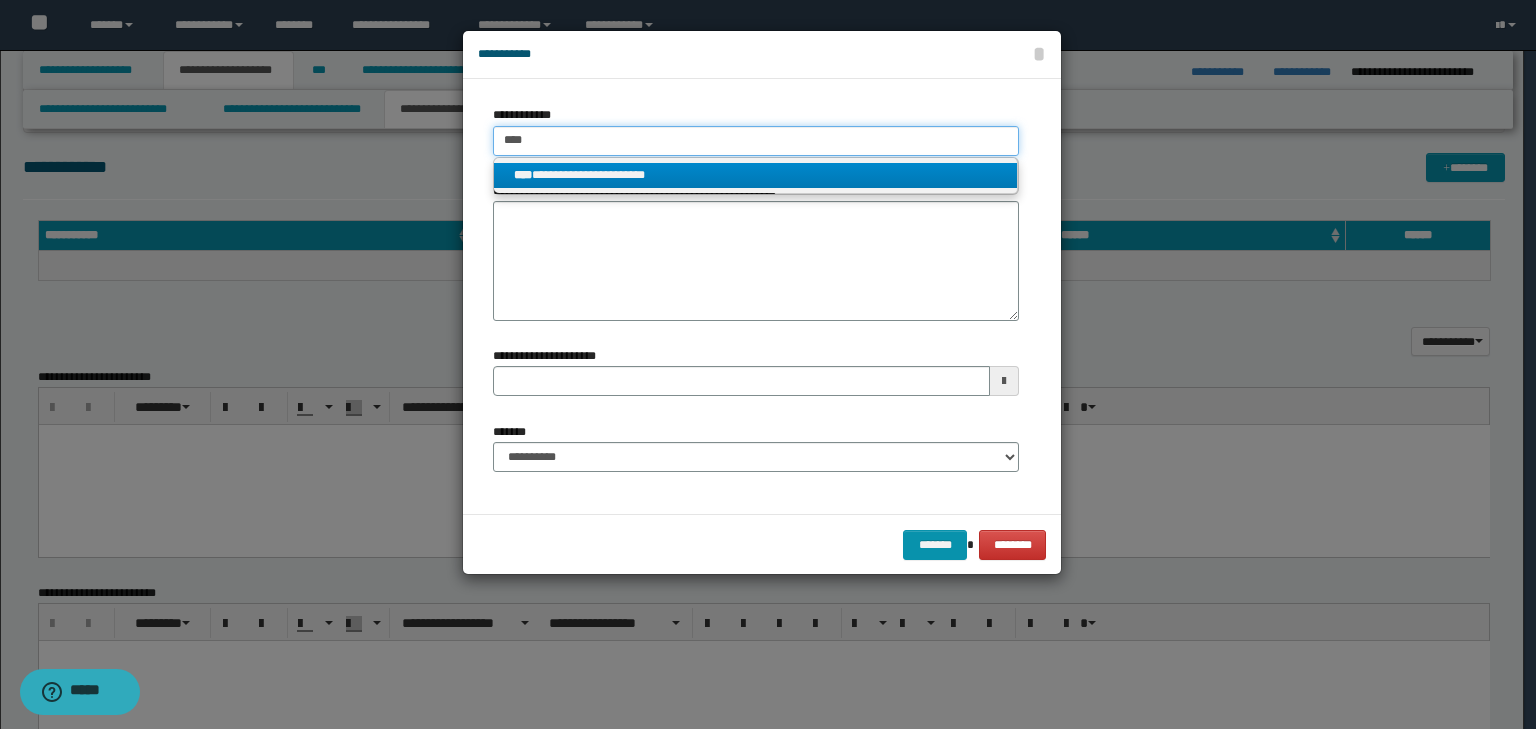 type 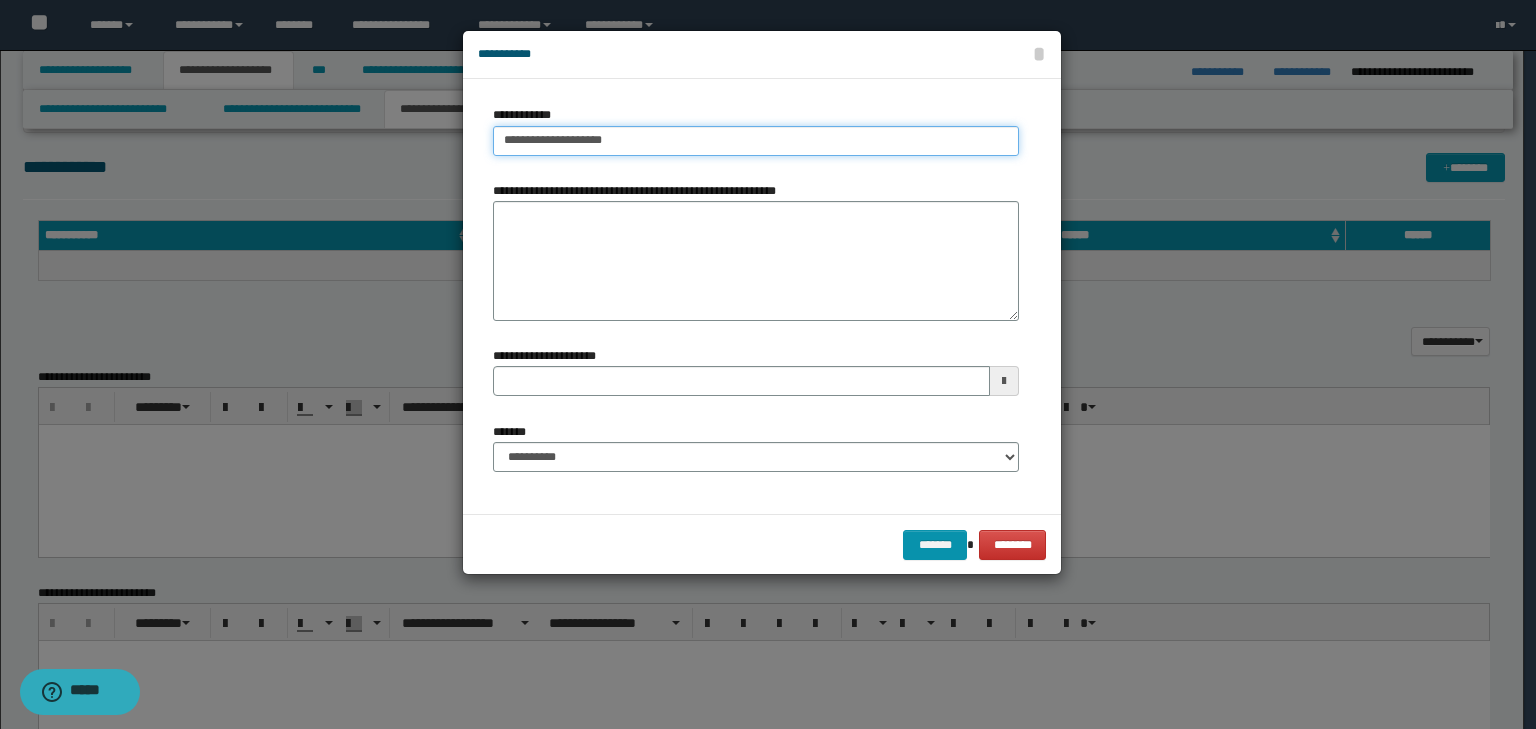 type on "**********" 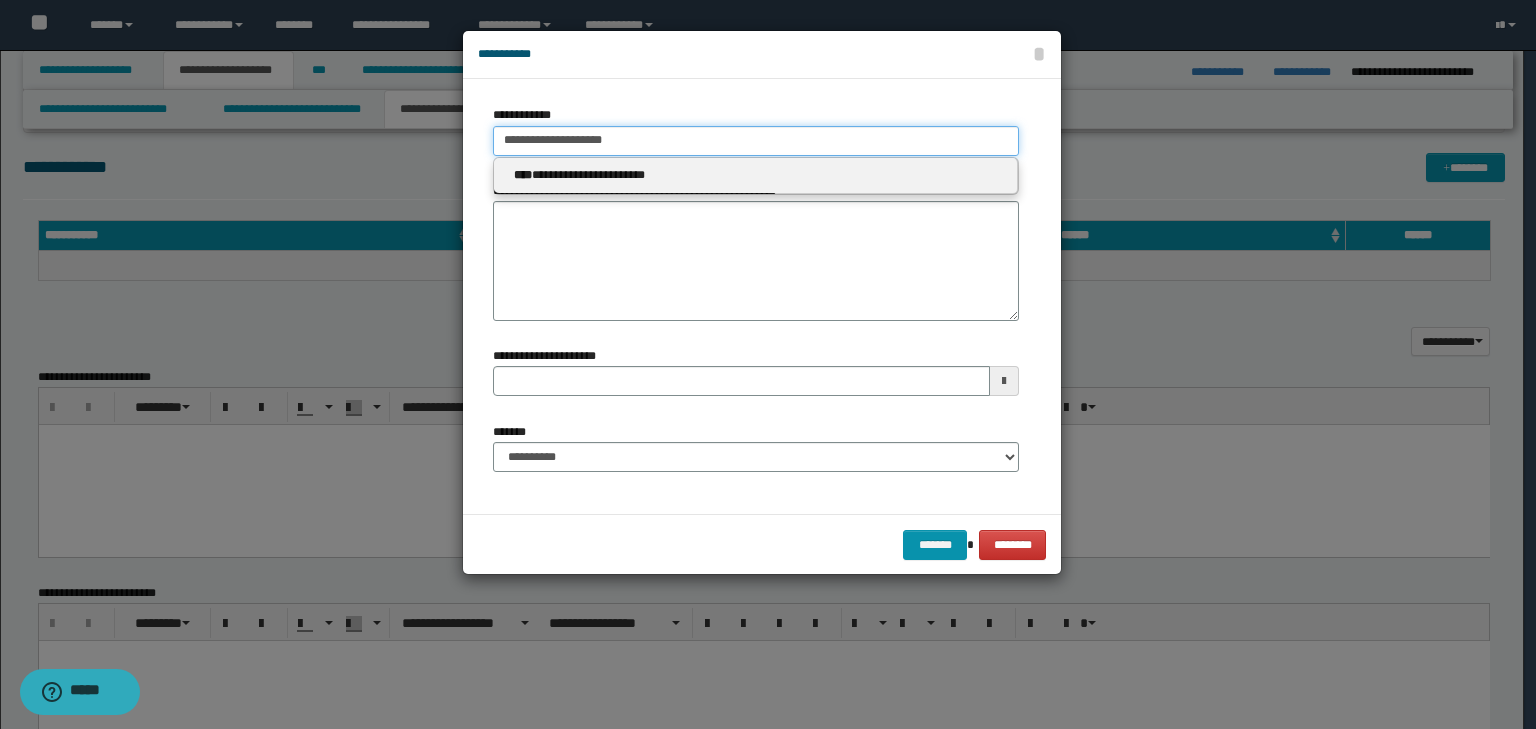 type 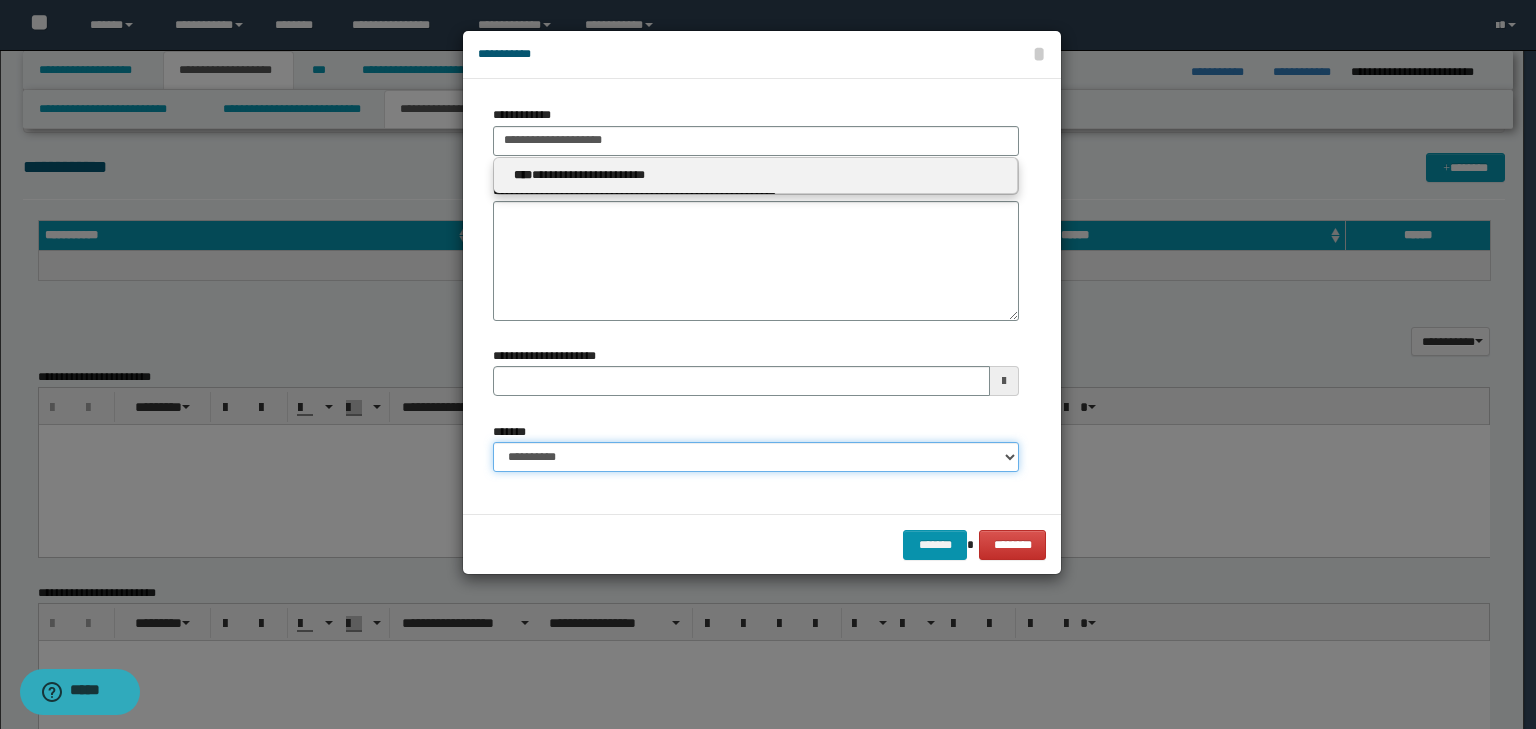 type 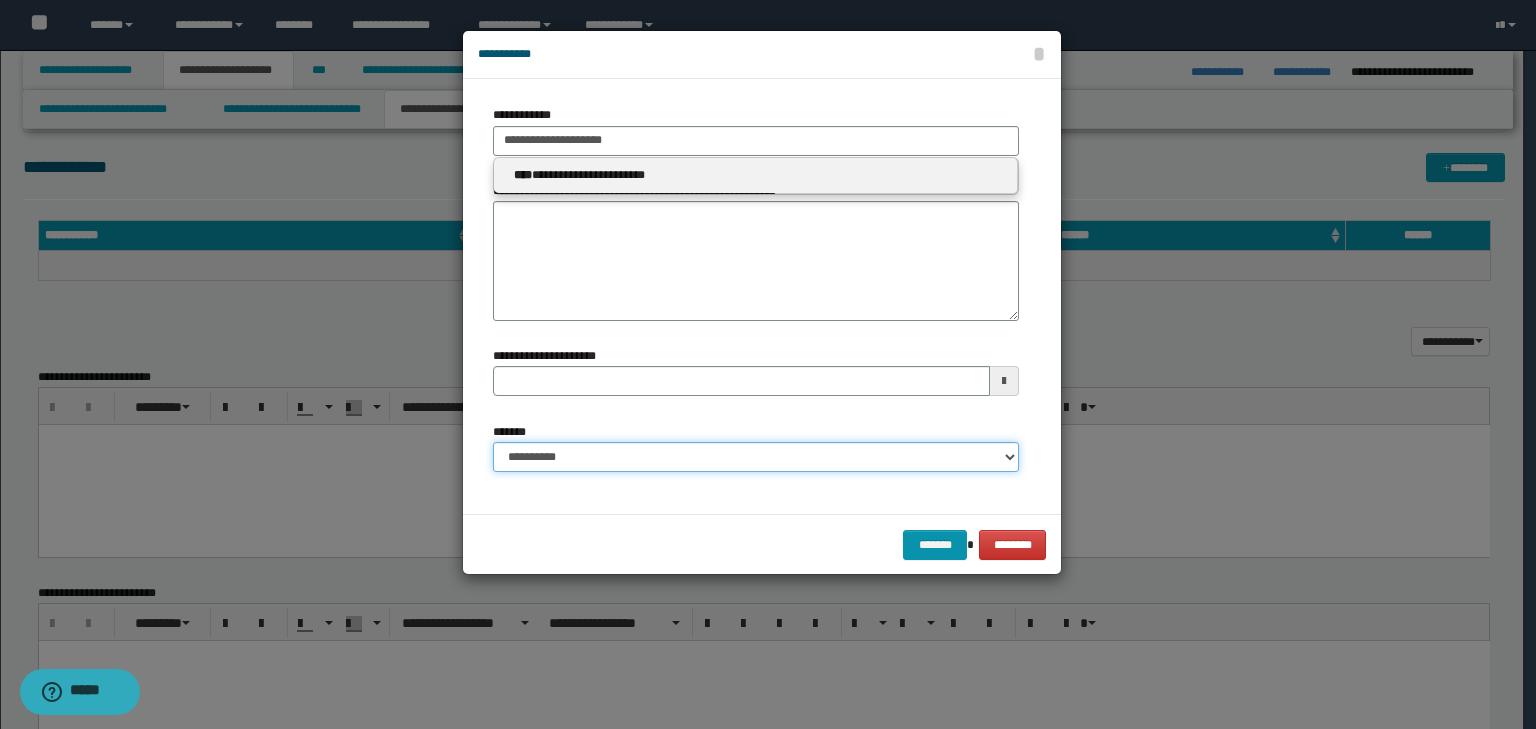 click on "**********" at bounding box center [756, 457] 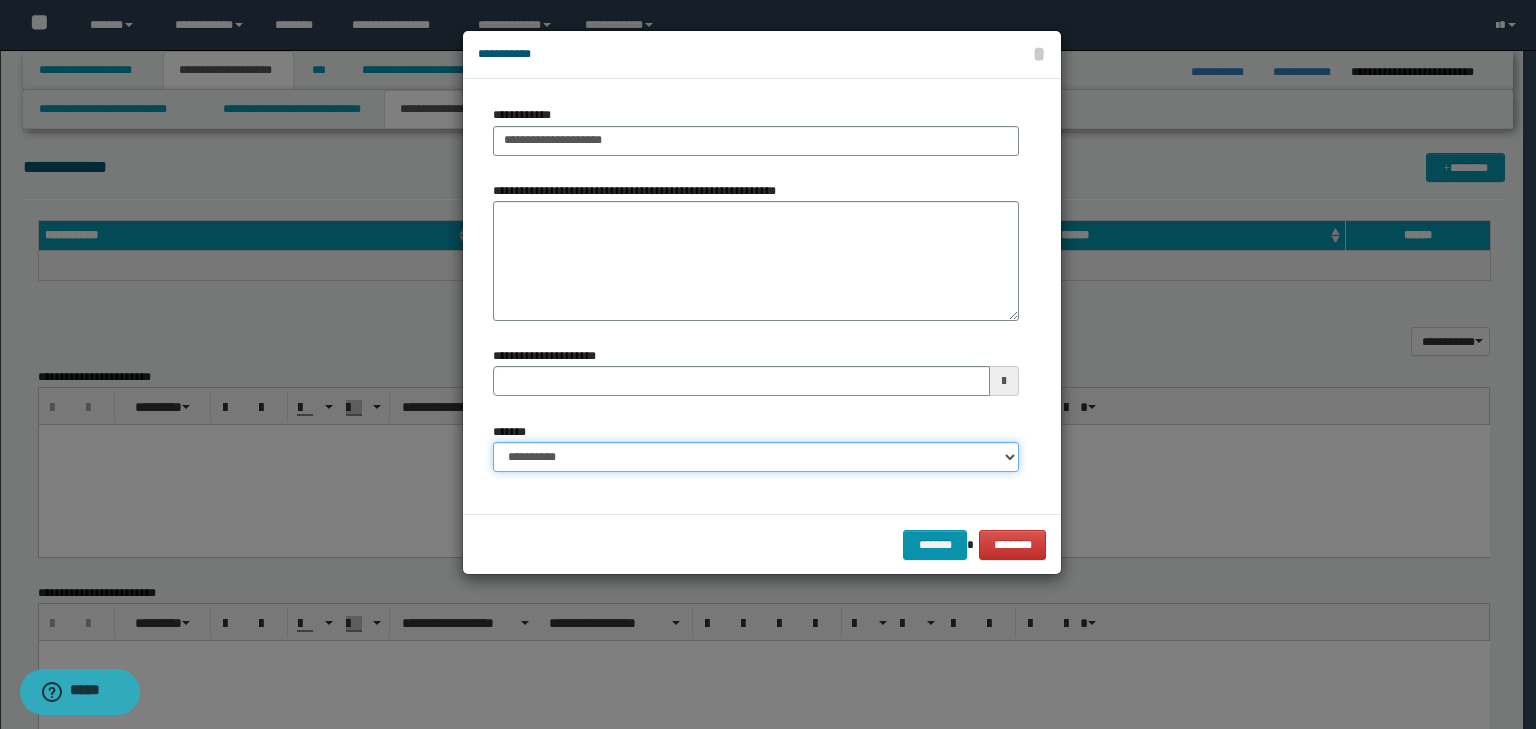 select on "*" 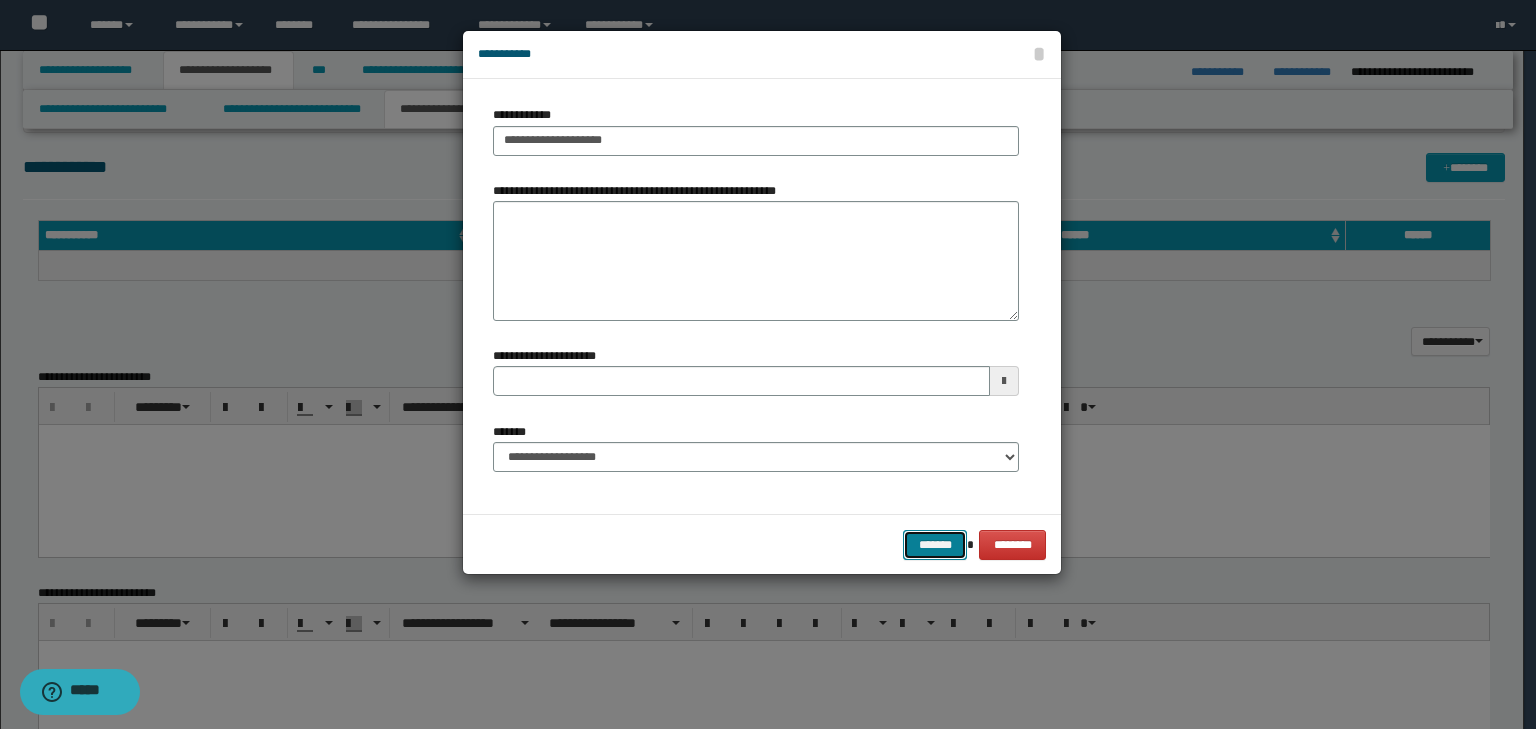 click on "*******" at bounding box center (935, 545) 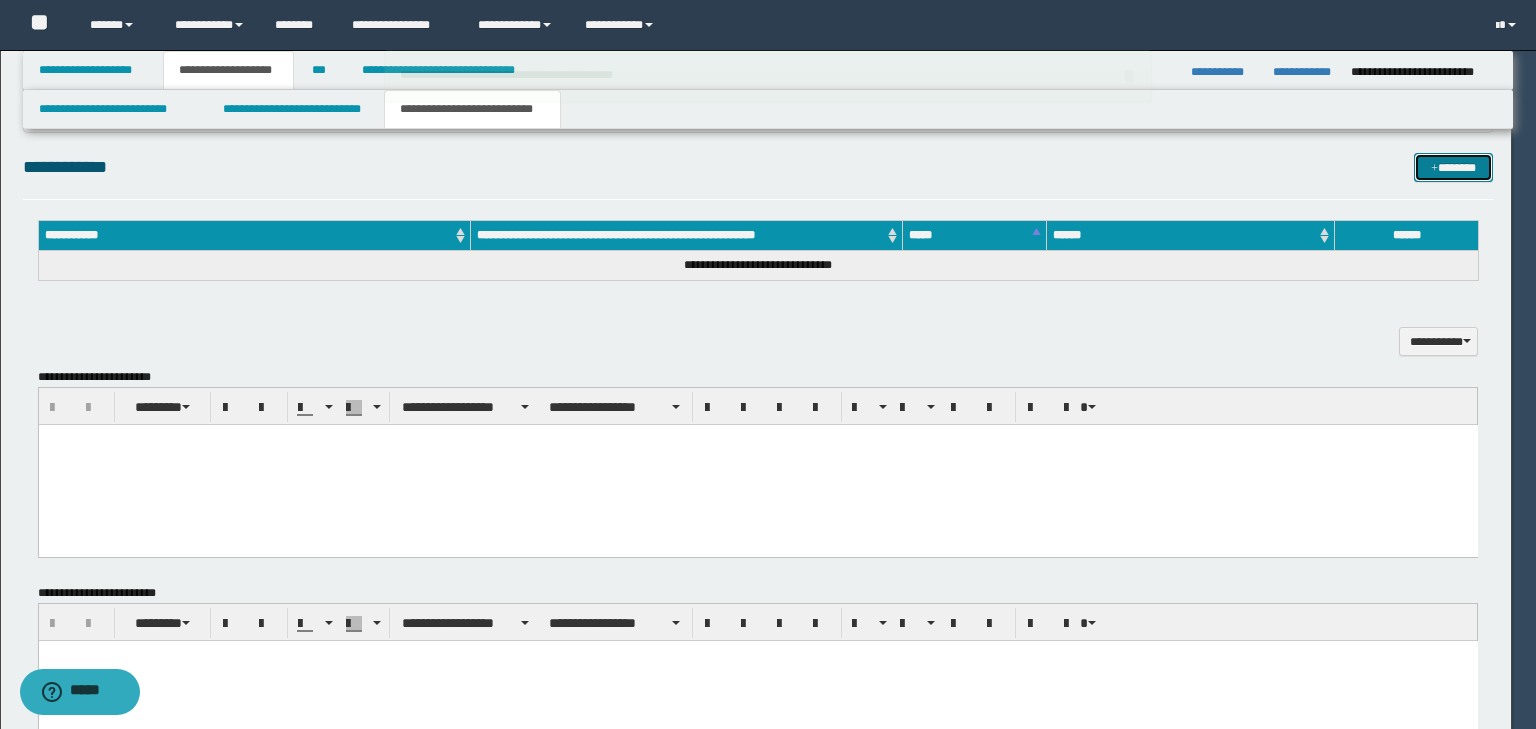 type 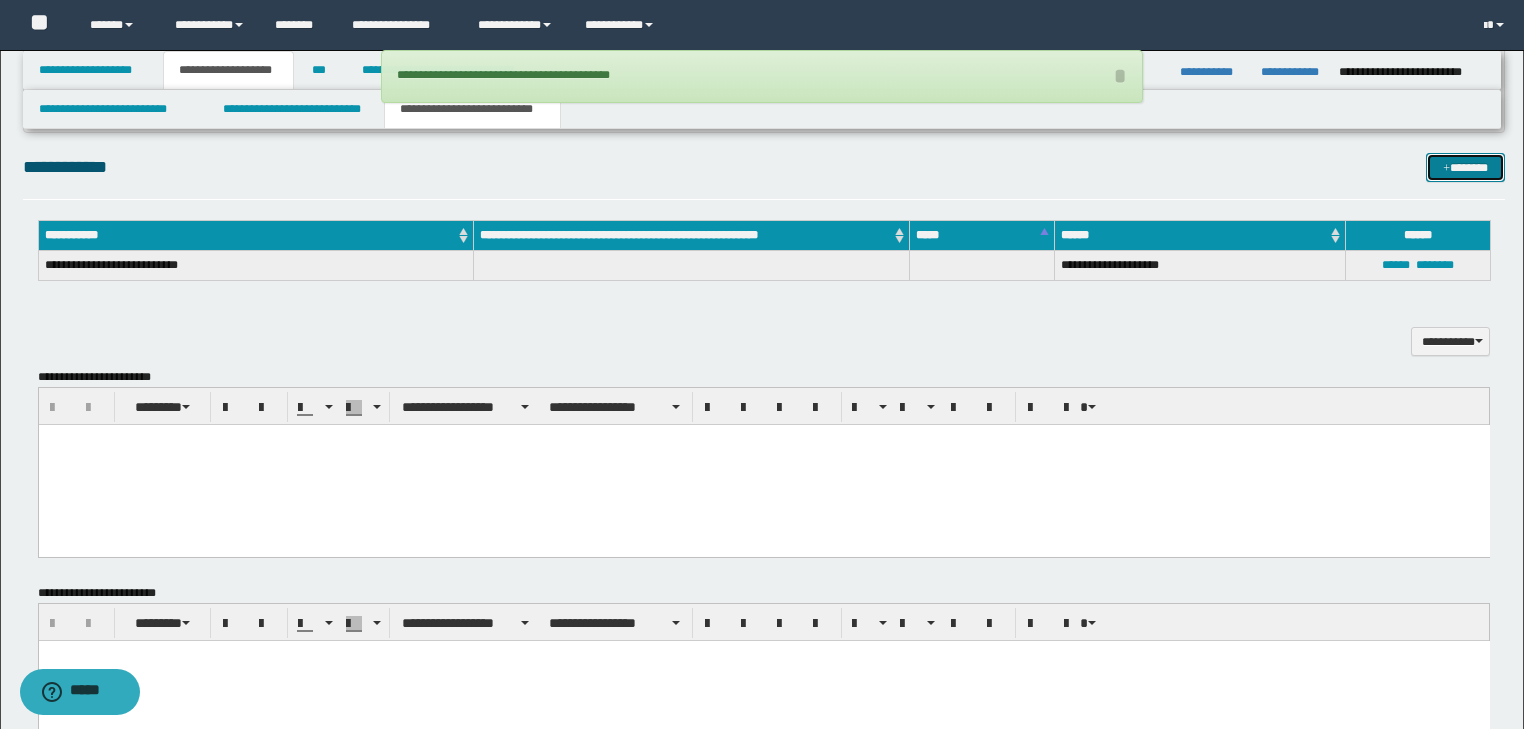 click on "*******" at bounding box center [1465, 168] 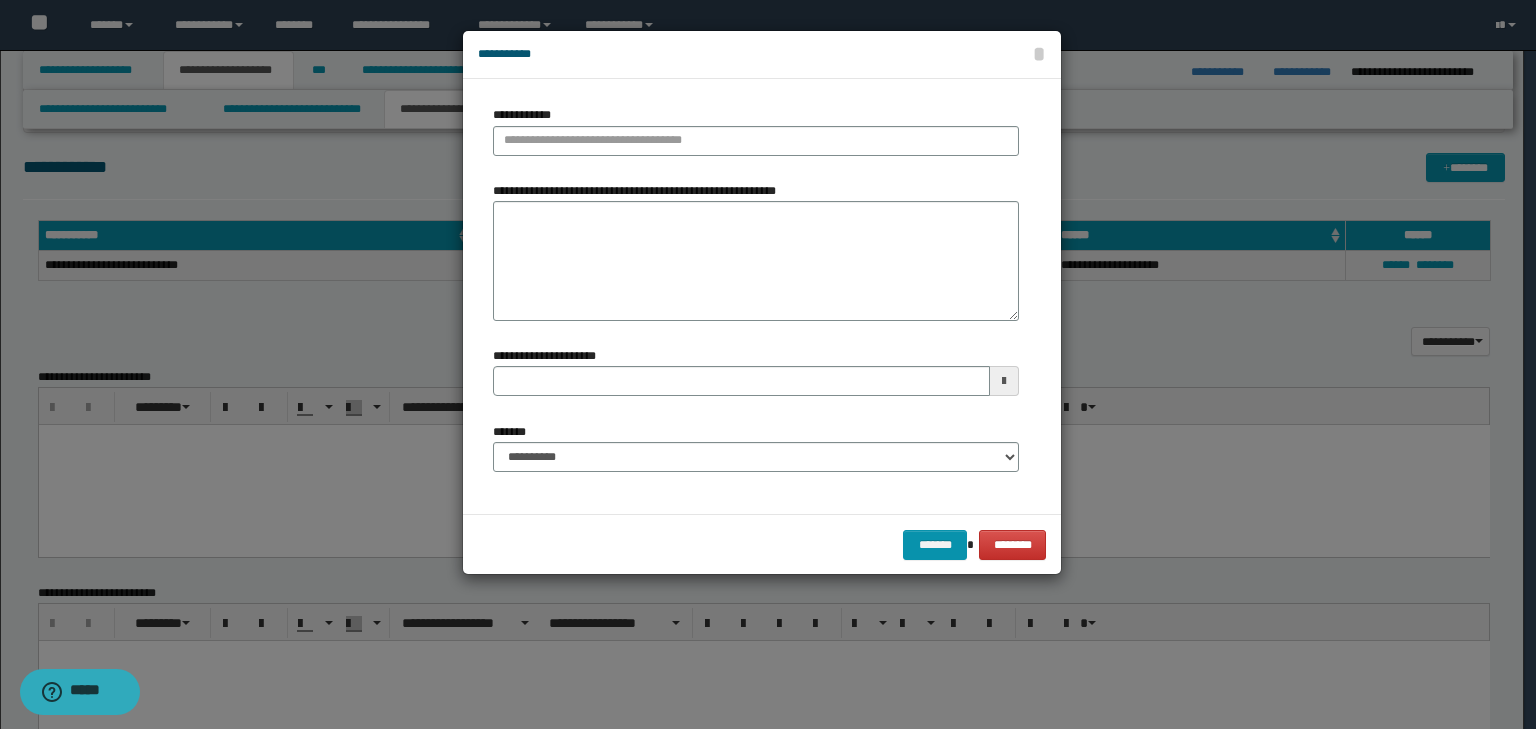 click on "**********" at bounding box center (756, 130) 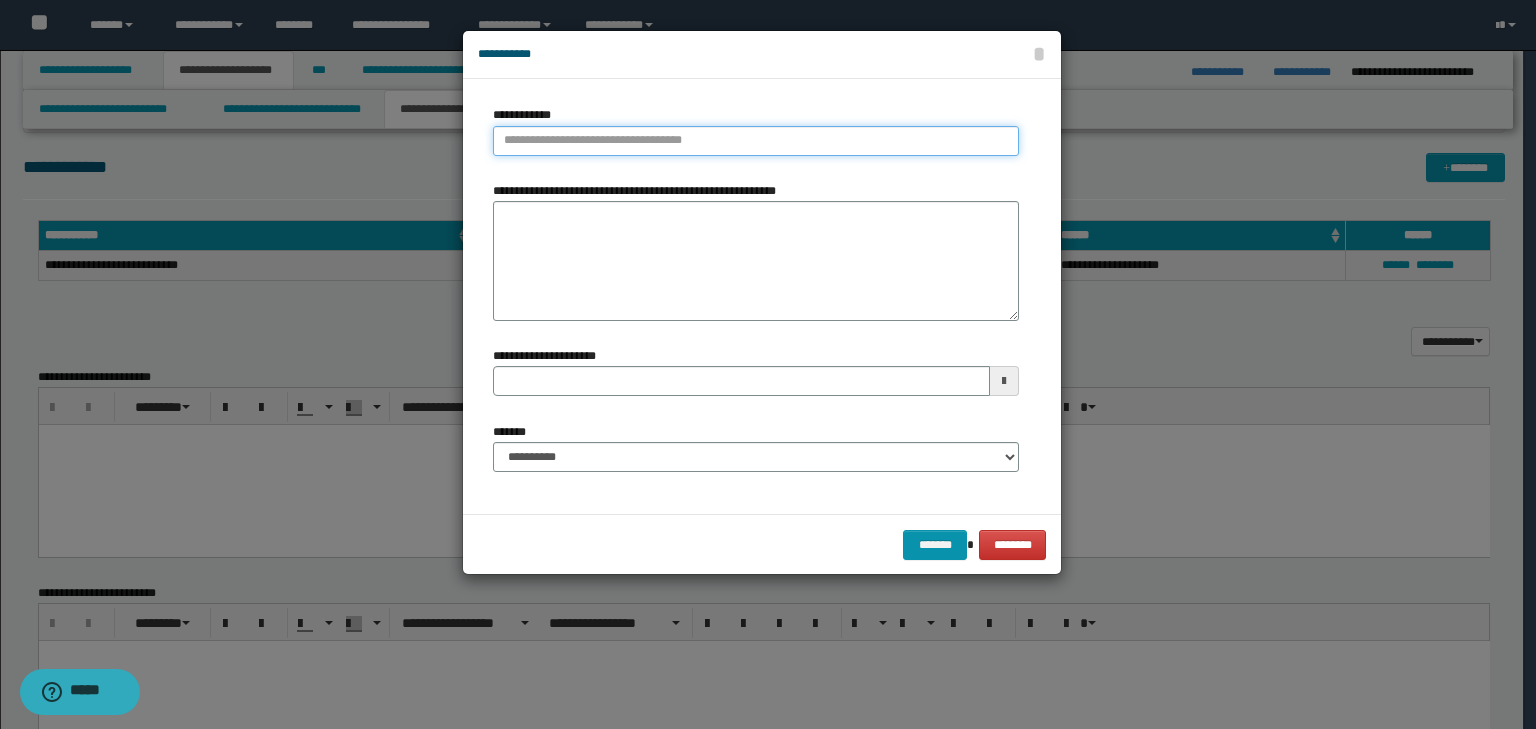 type on "**********" 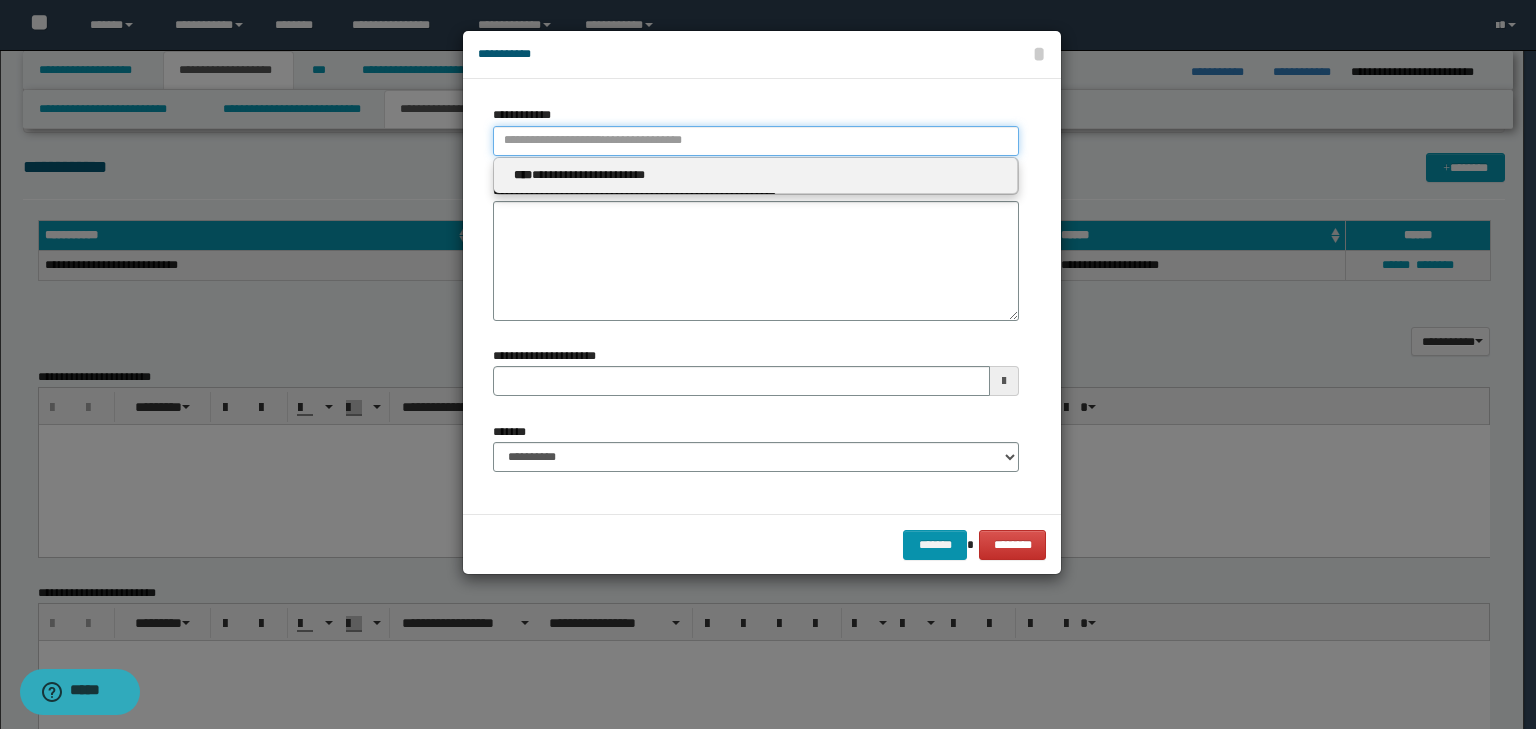 click on "**********" at bounding box center (756, 141) 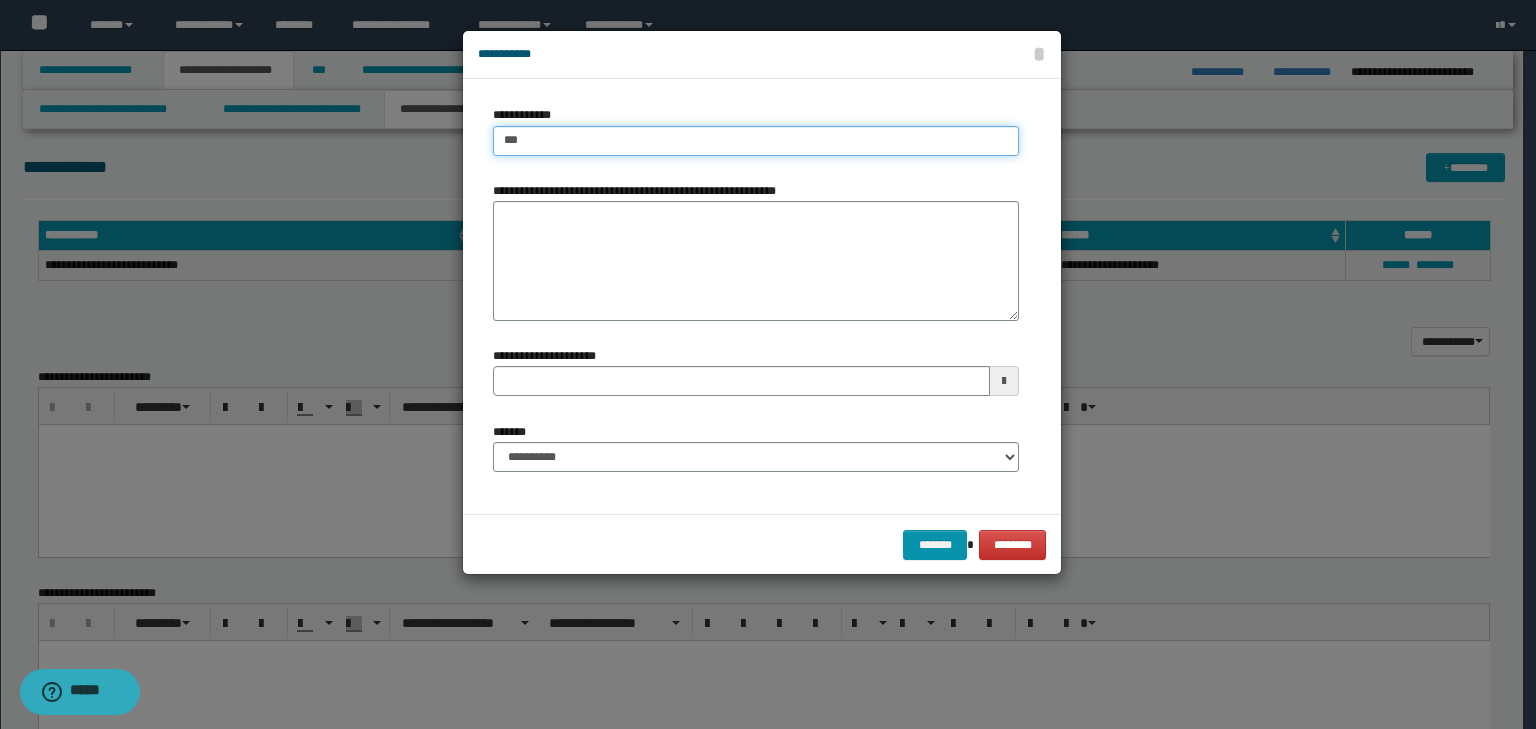type on "****" 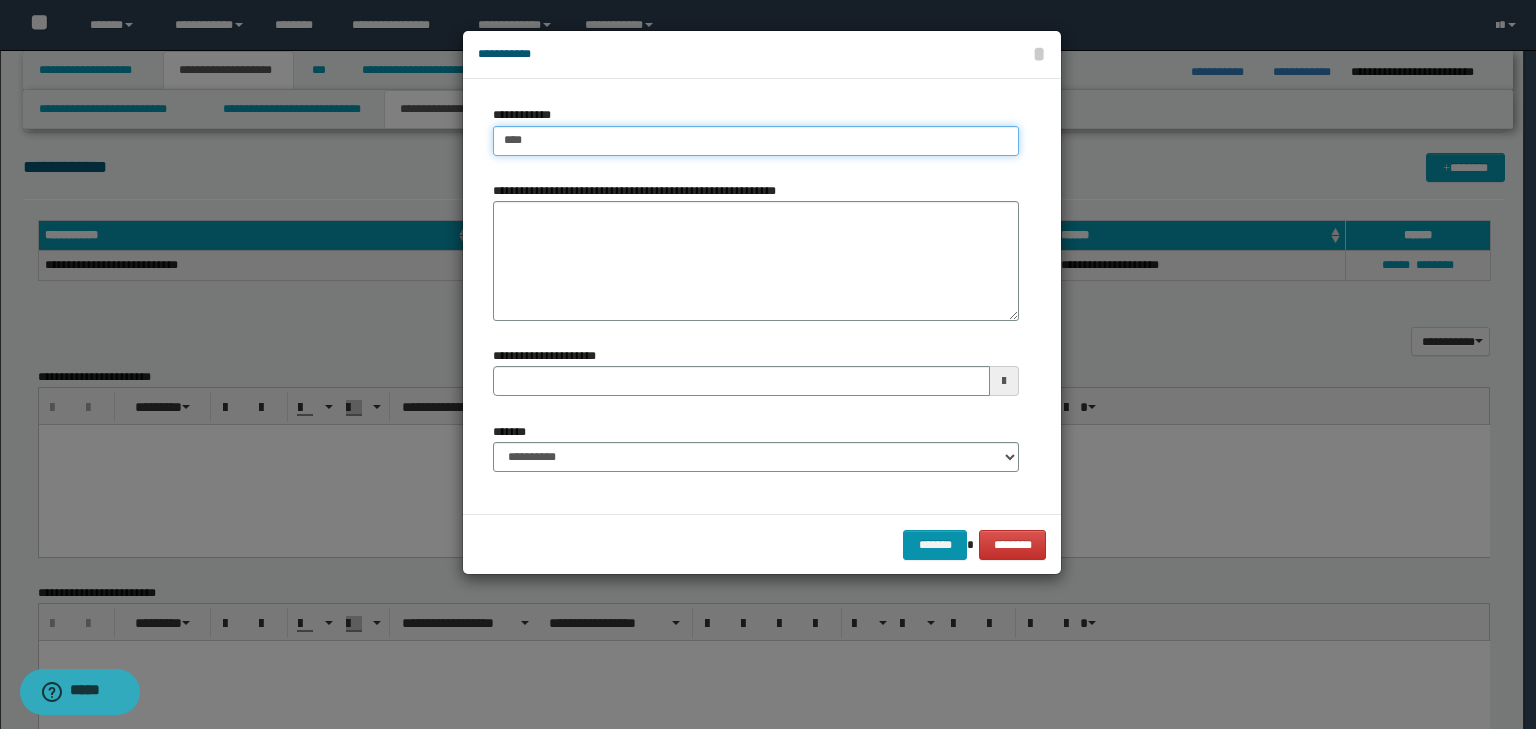 type on "****" 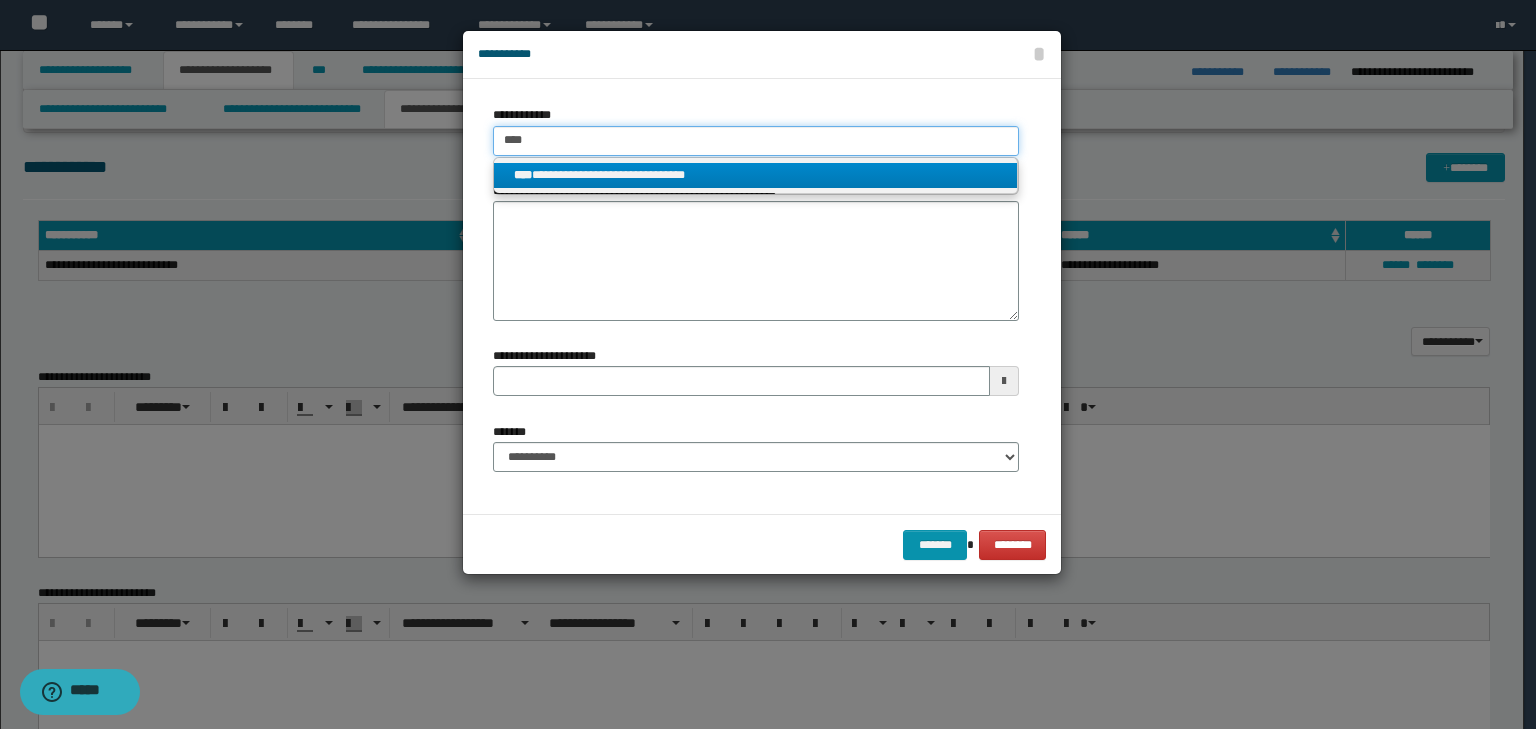 type on "****" 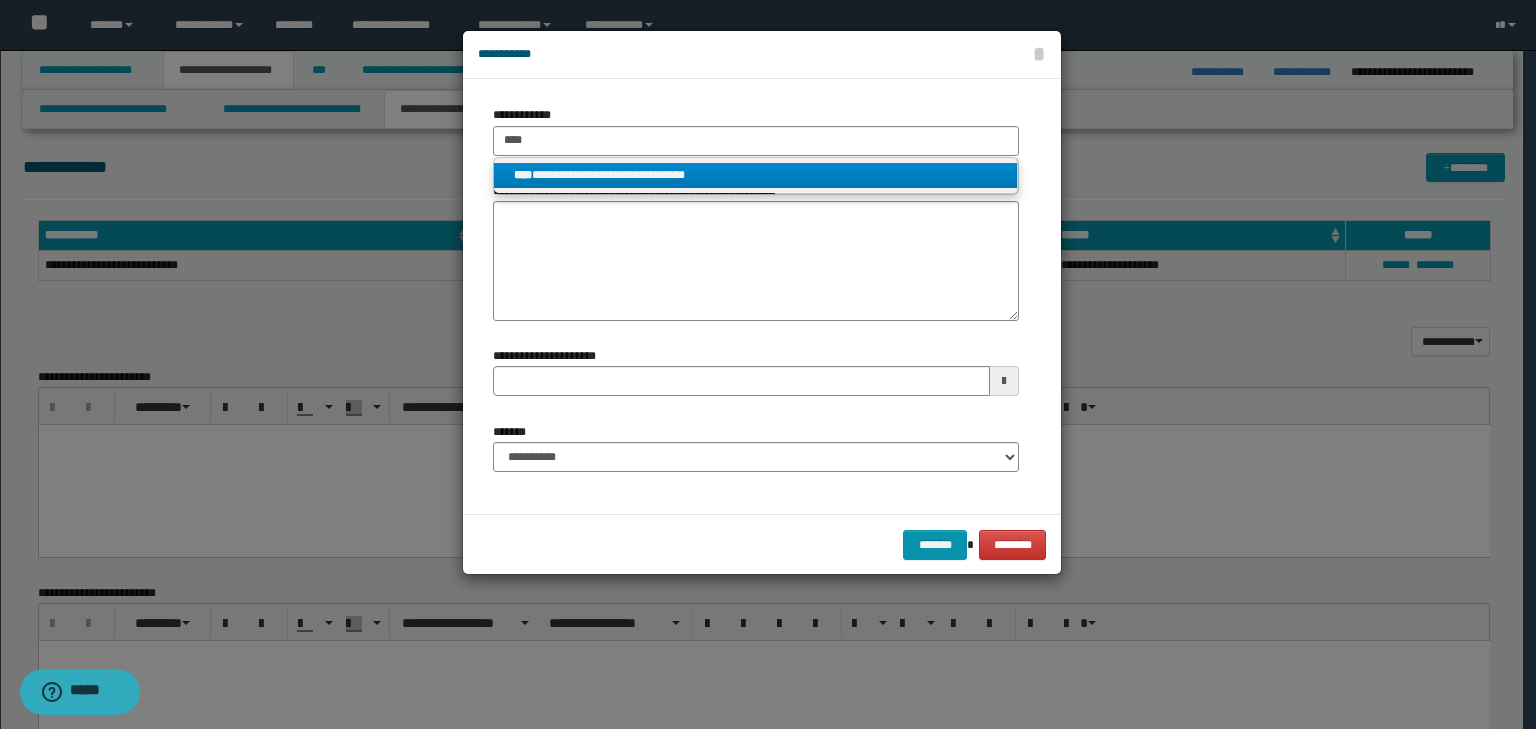 click on "**********" at bounding box center [756, 175] 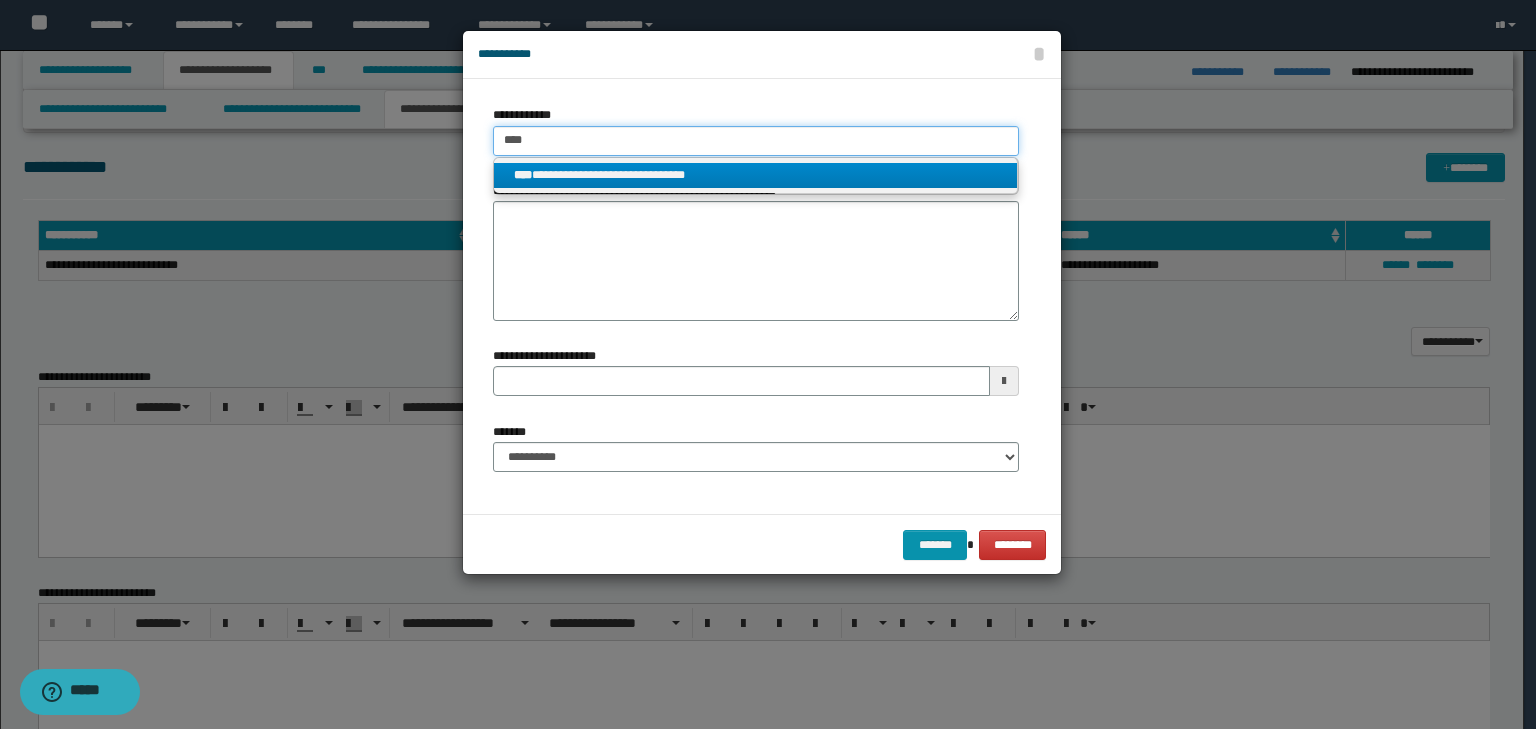 type 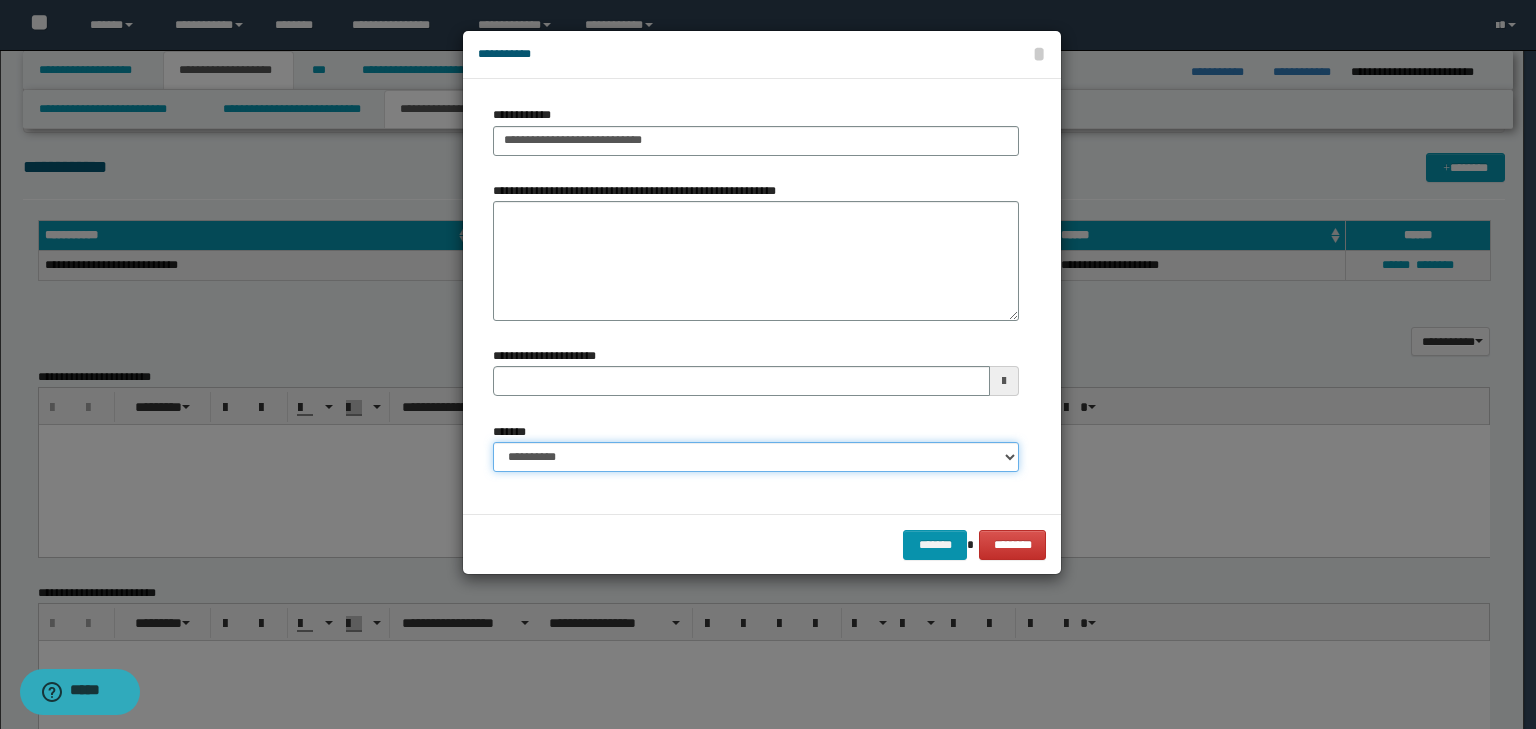 click on "**********" at bounding box center (756, 457) 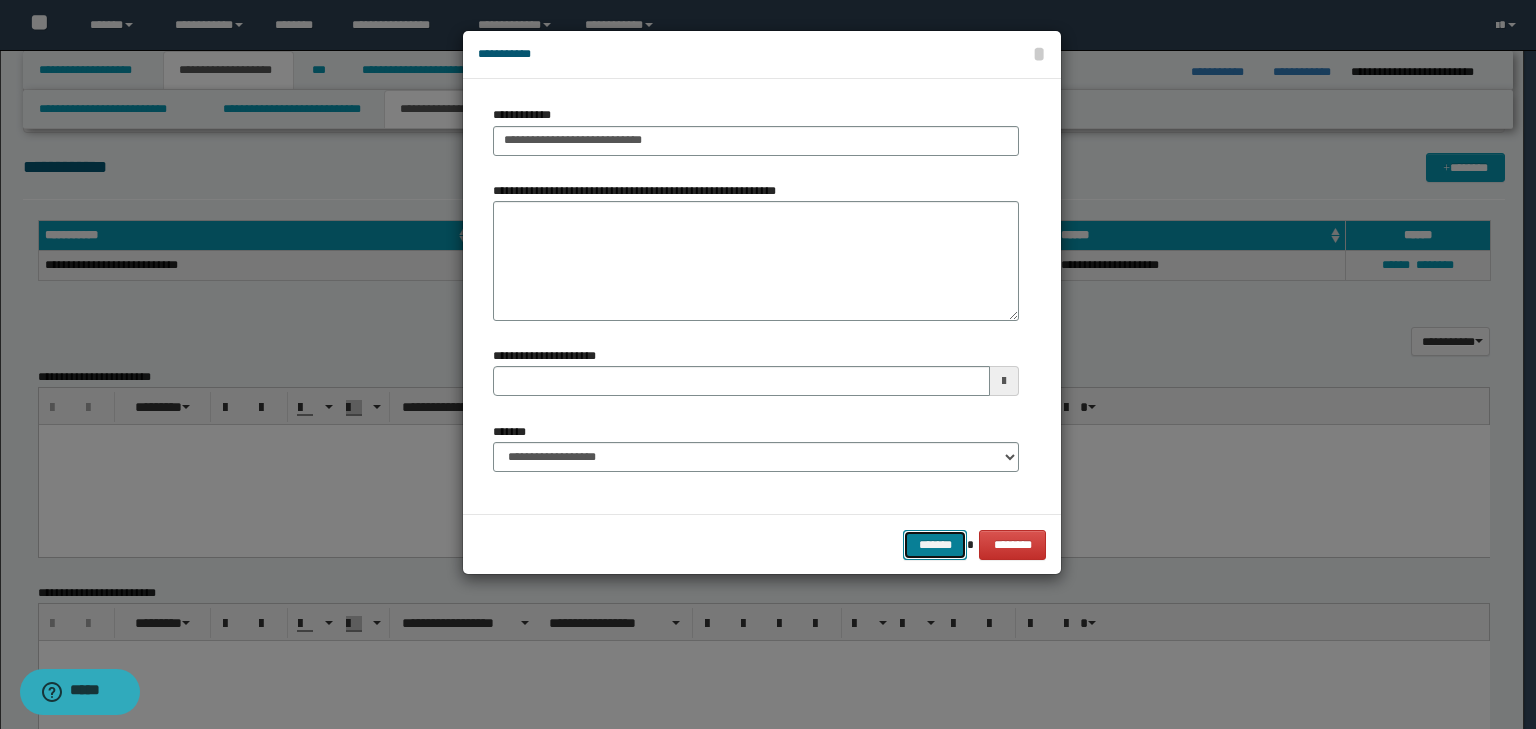 click on "*******" at bounding box center (935, 545) 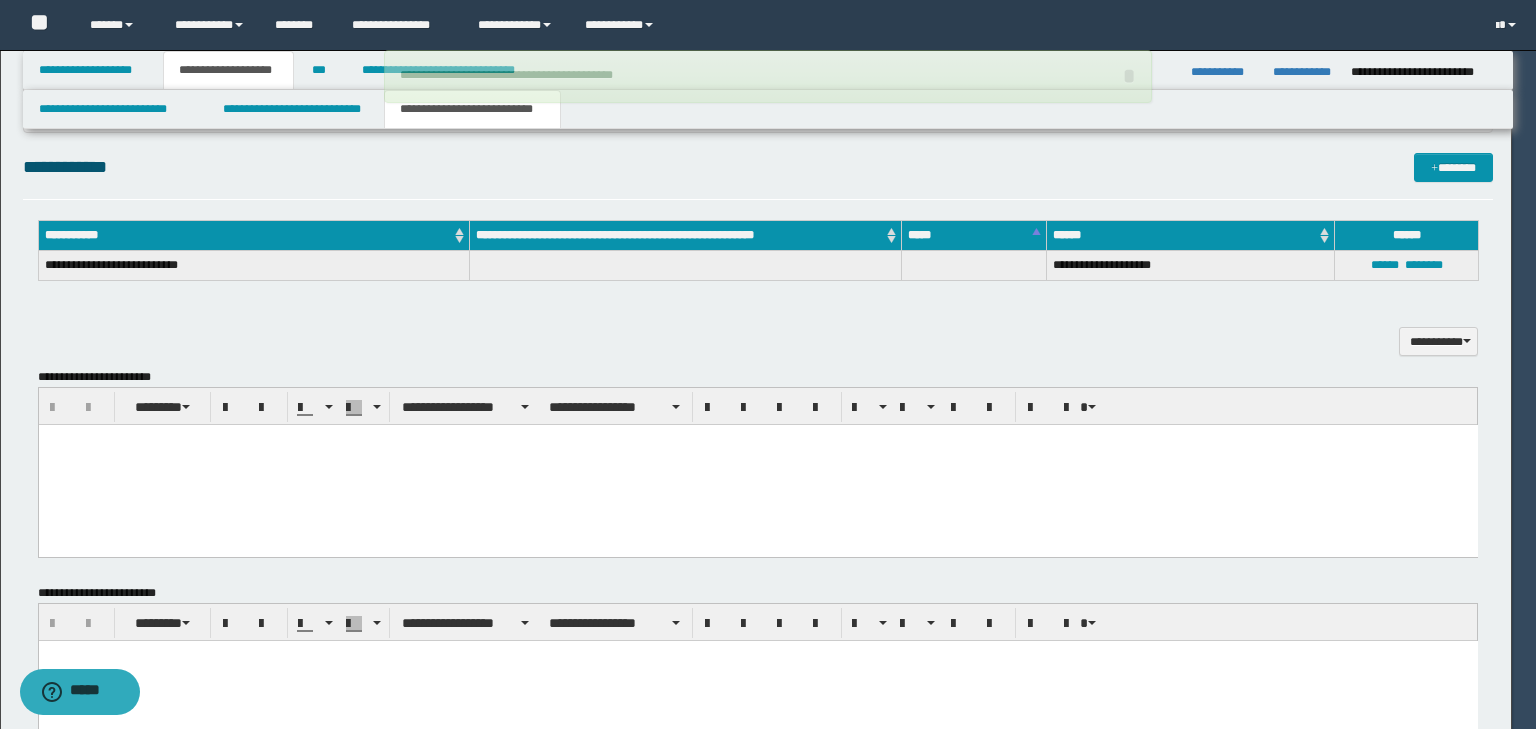 type 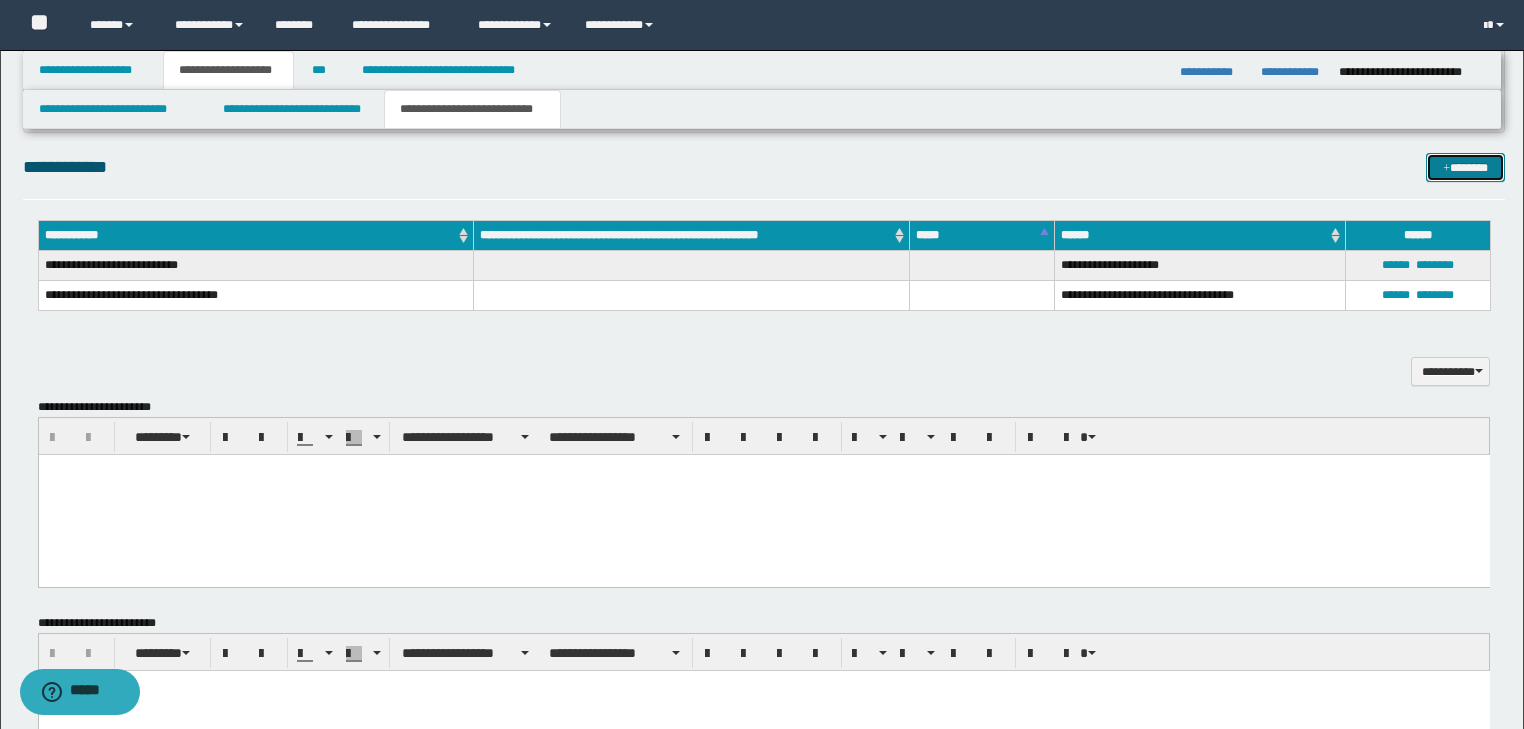 click at bounding box center (1446, 169) 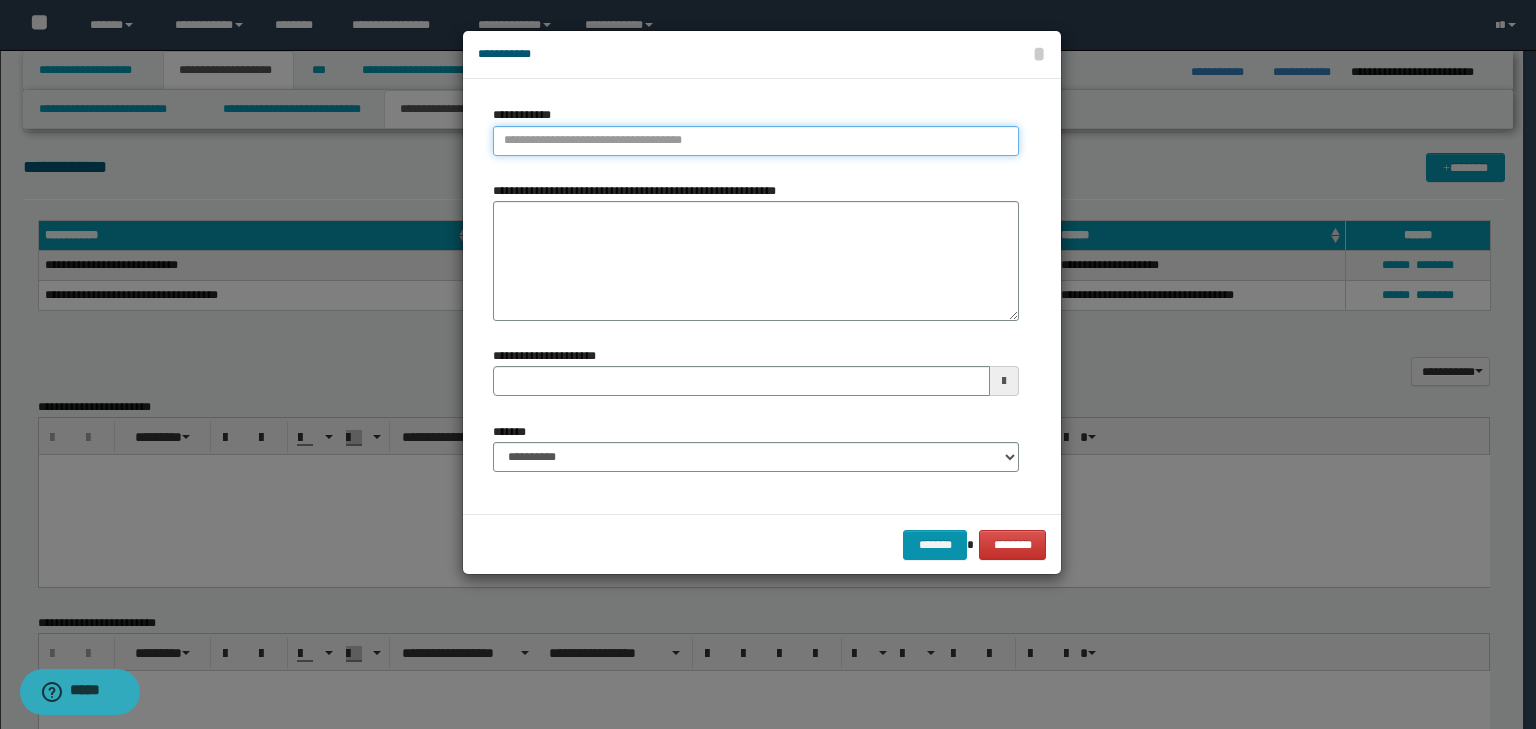 type on "**********" 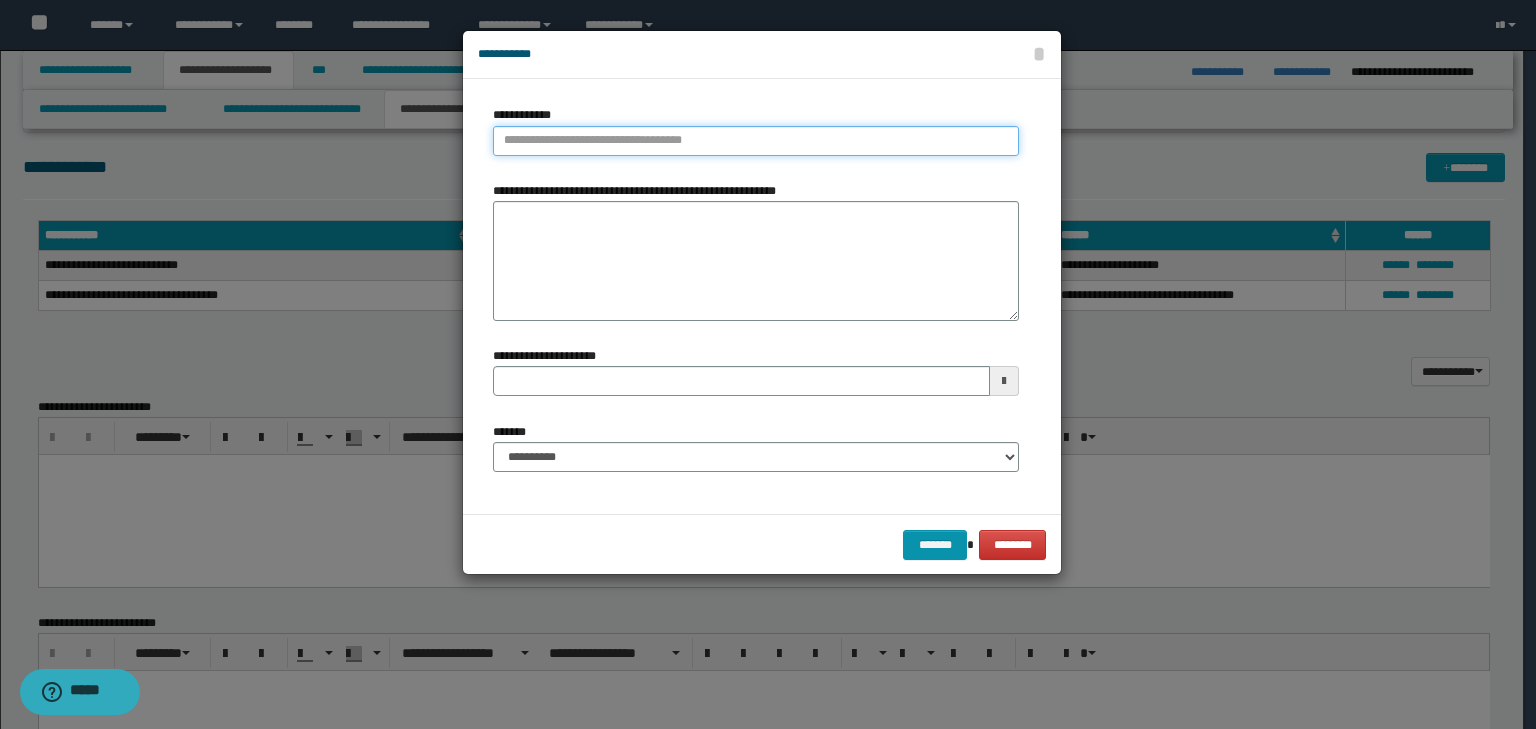 click on "**********" at bounding box center (756, 141) 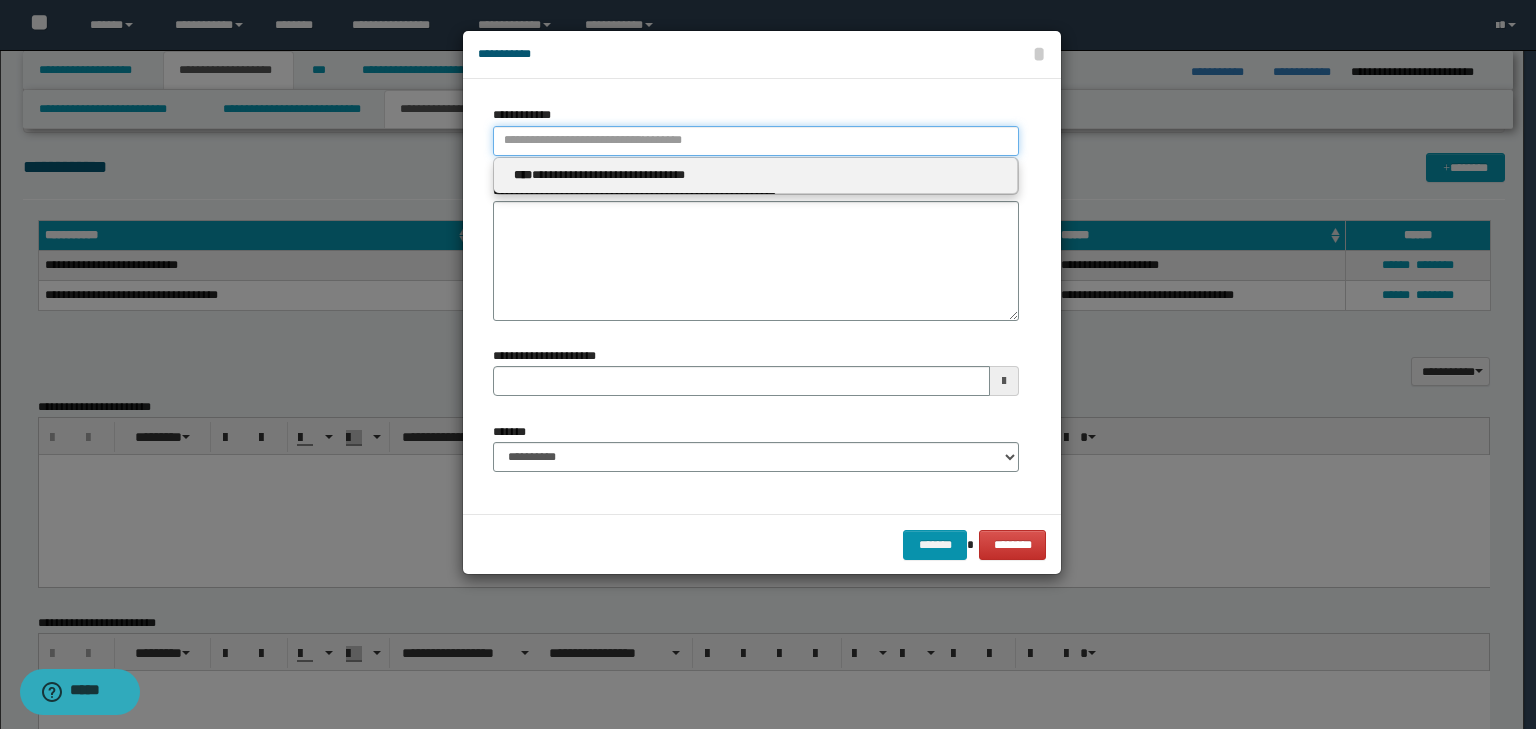 type 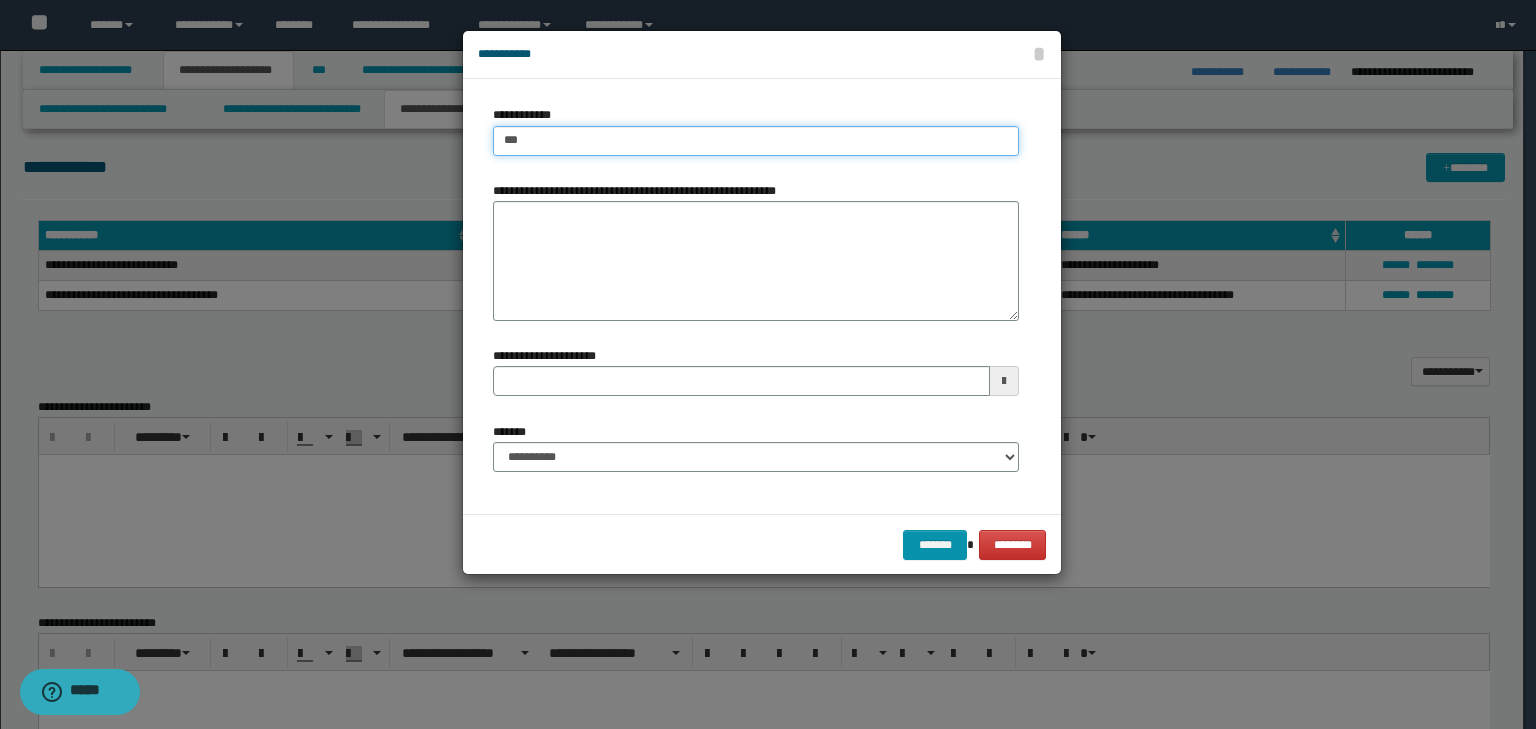 type on "****" 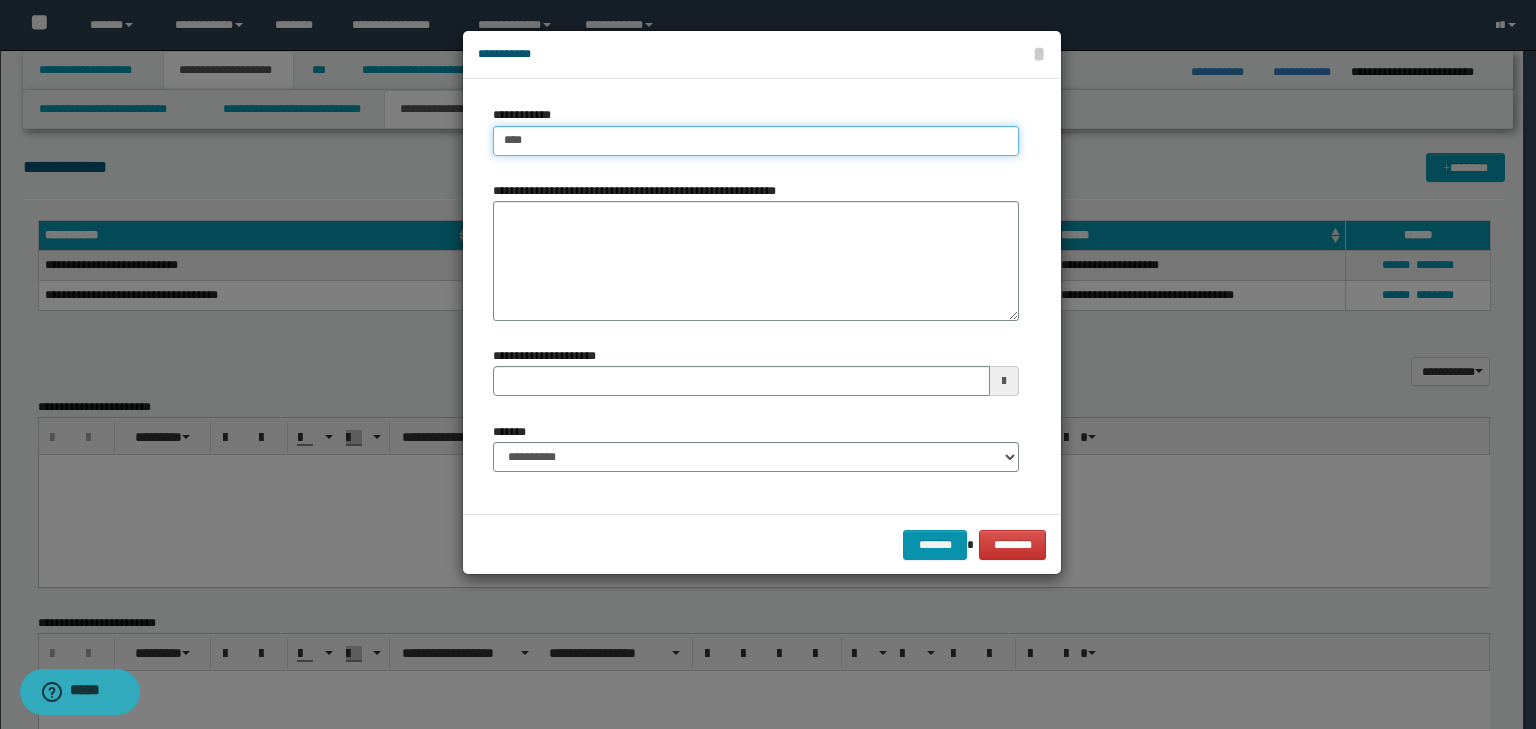 type on "****" 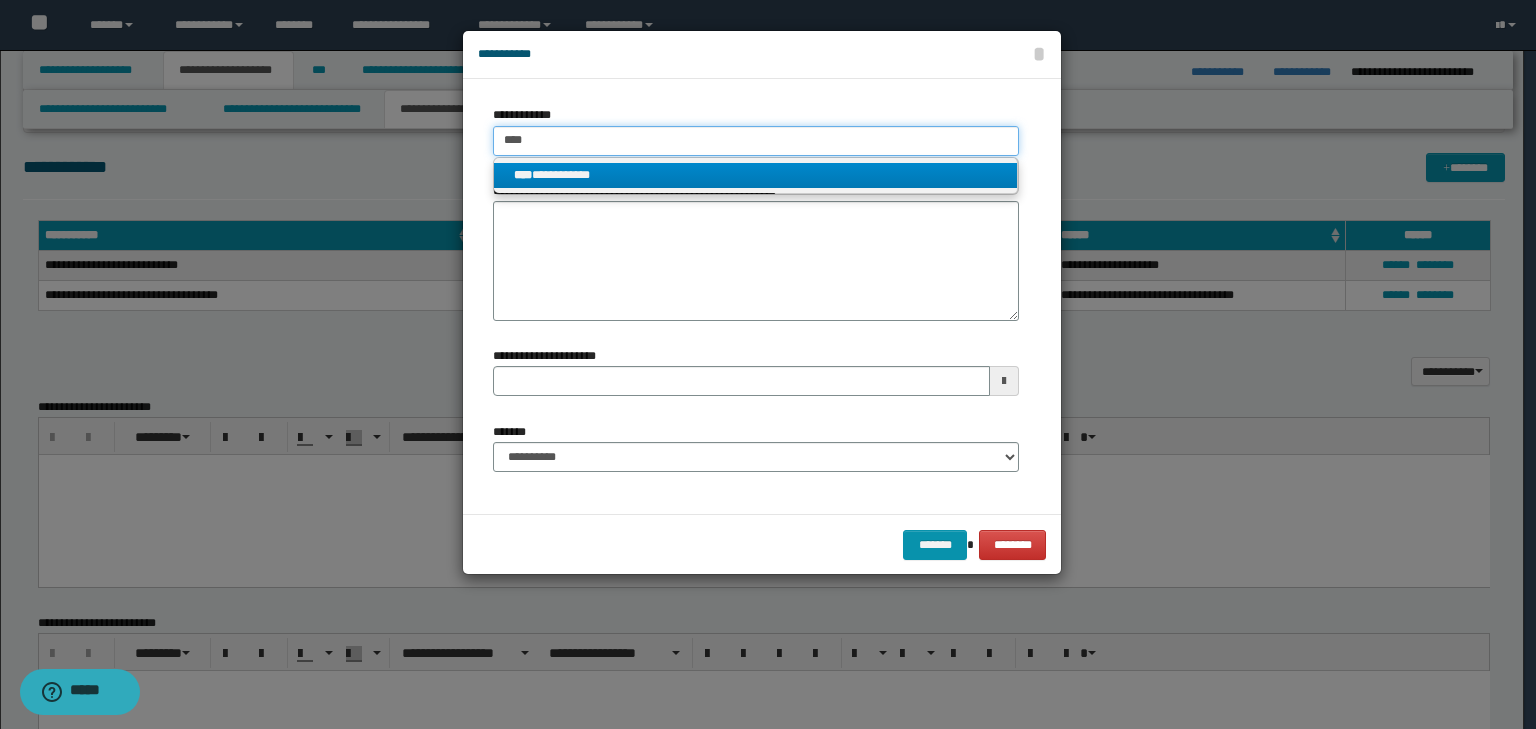 type on "****" 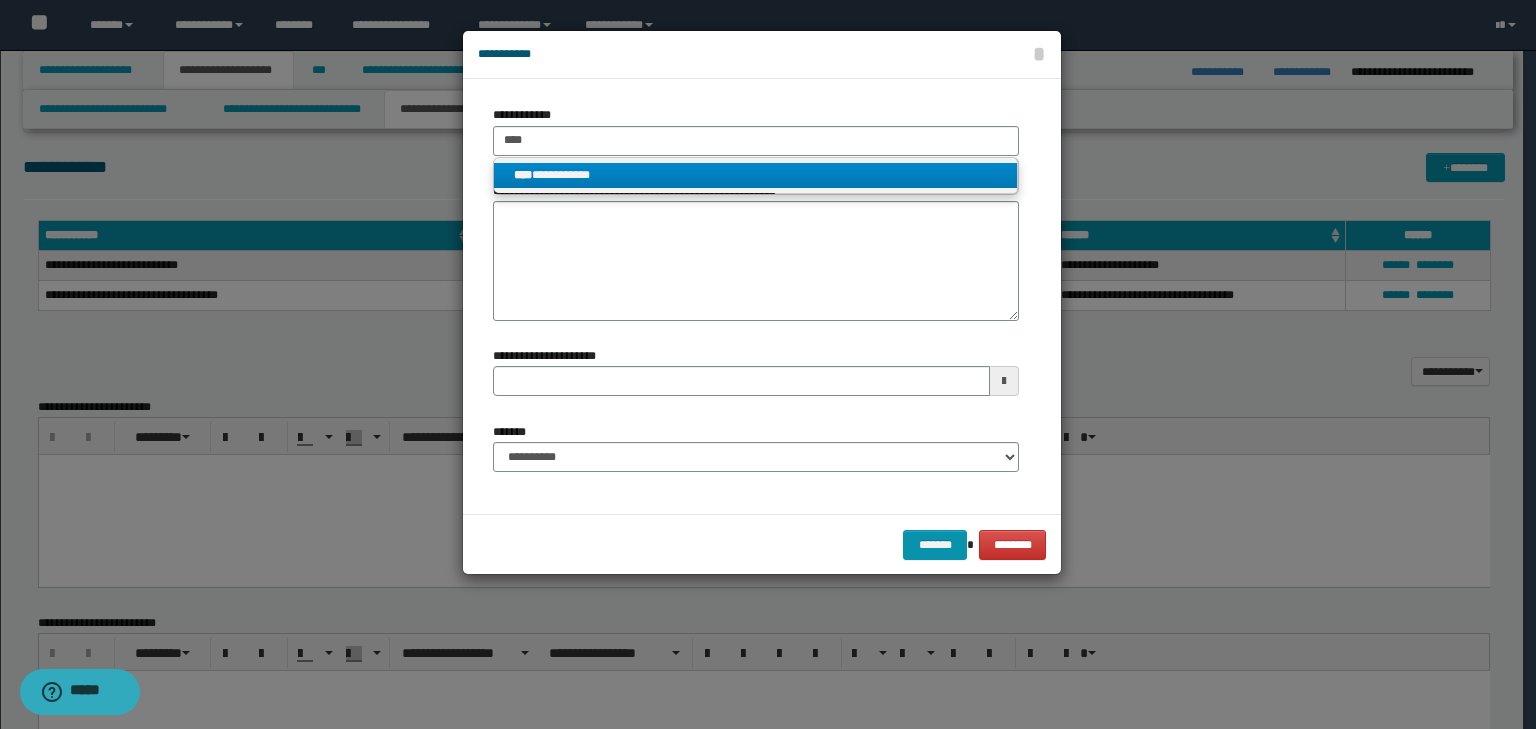 click on "**********" at bounding box center (756, 175) 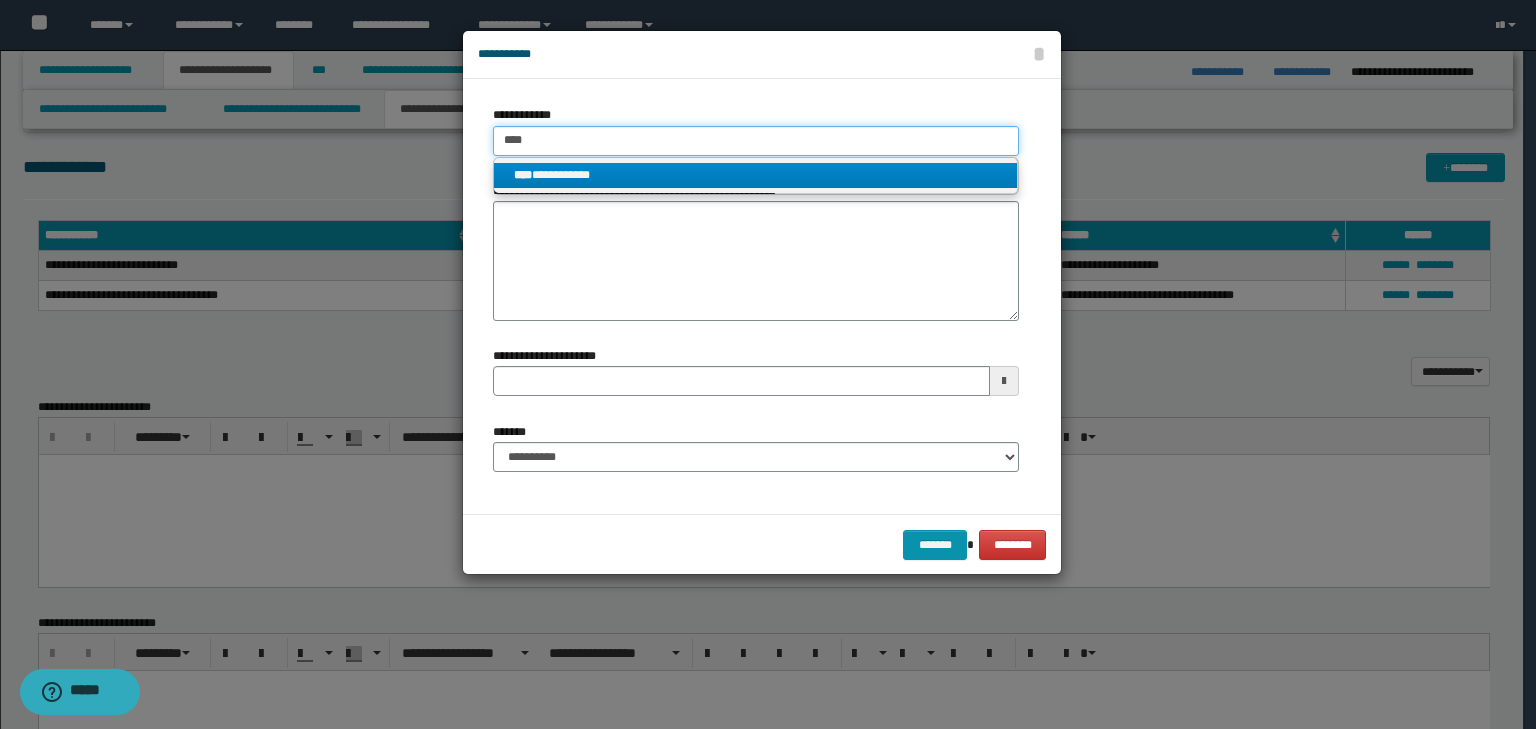 type 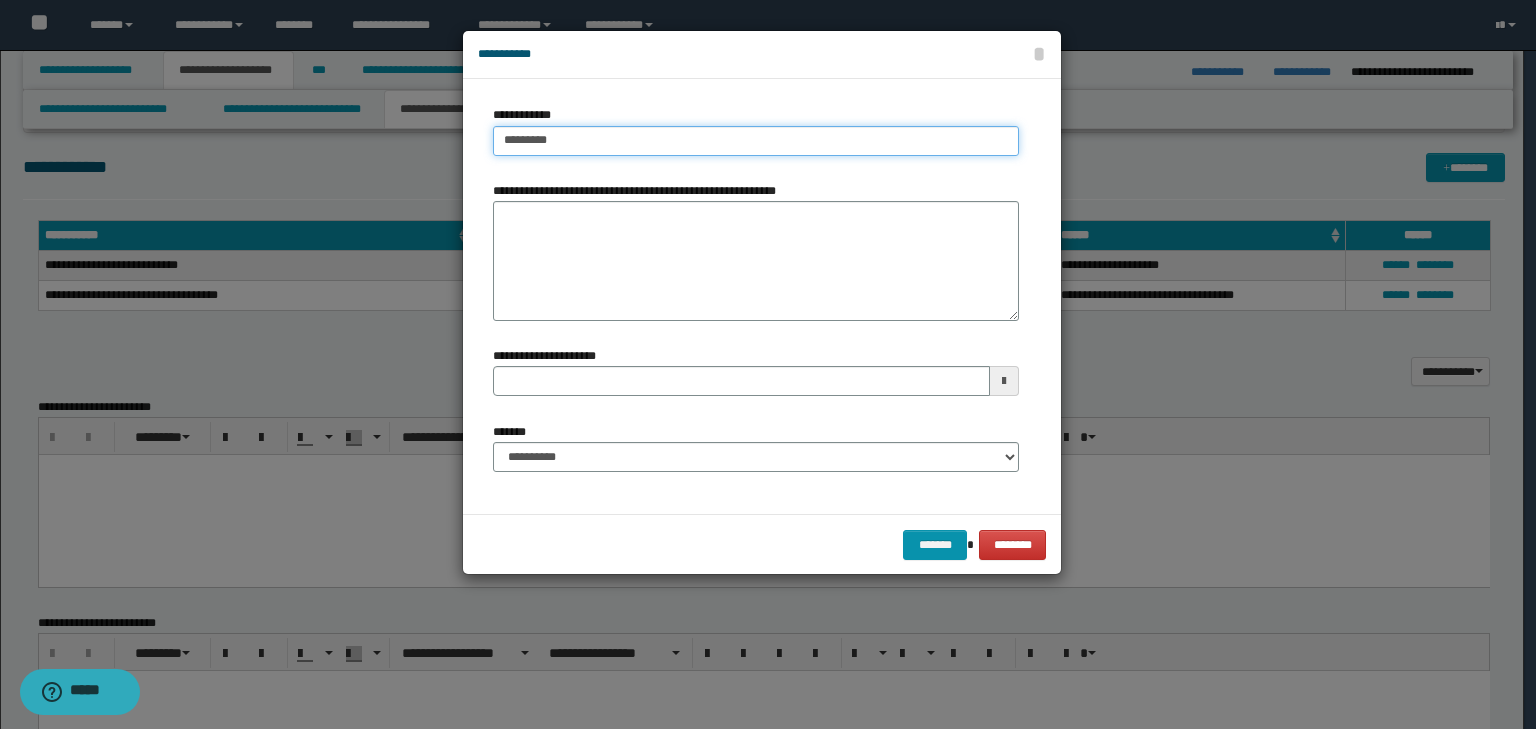 type 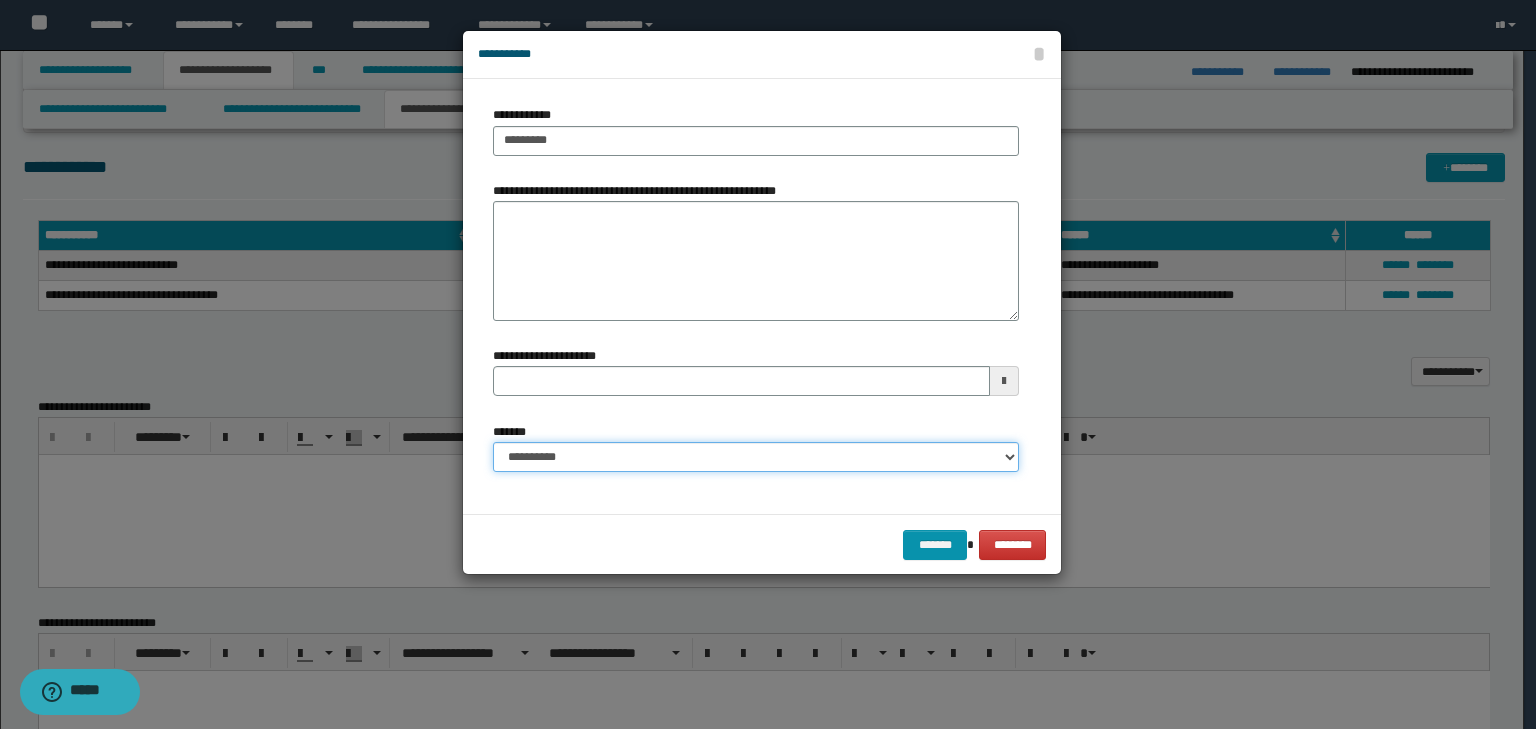 click on "**********" at bounding box center [756, 457] 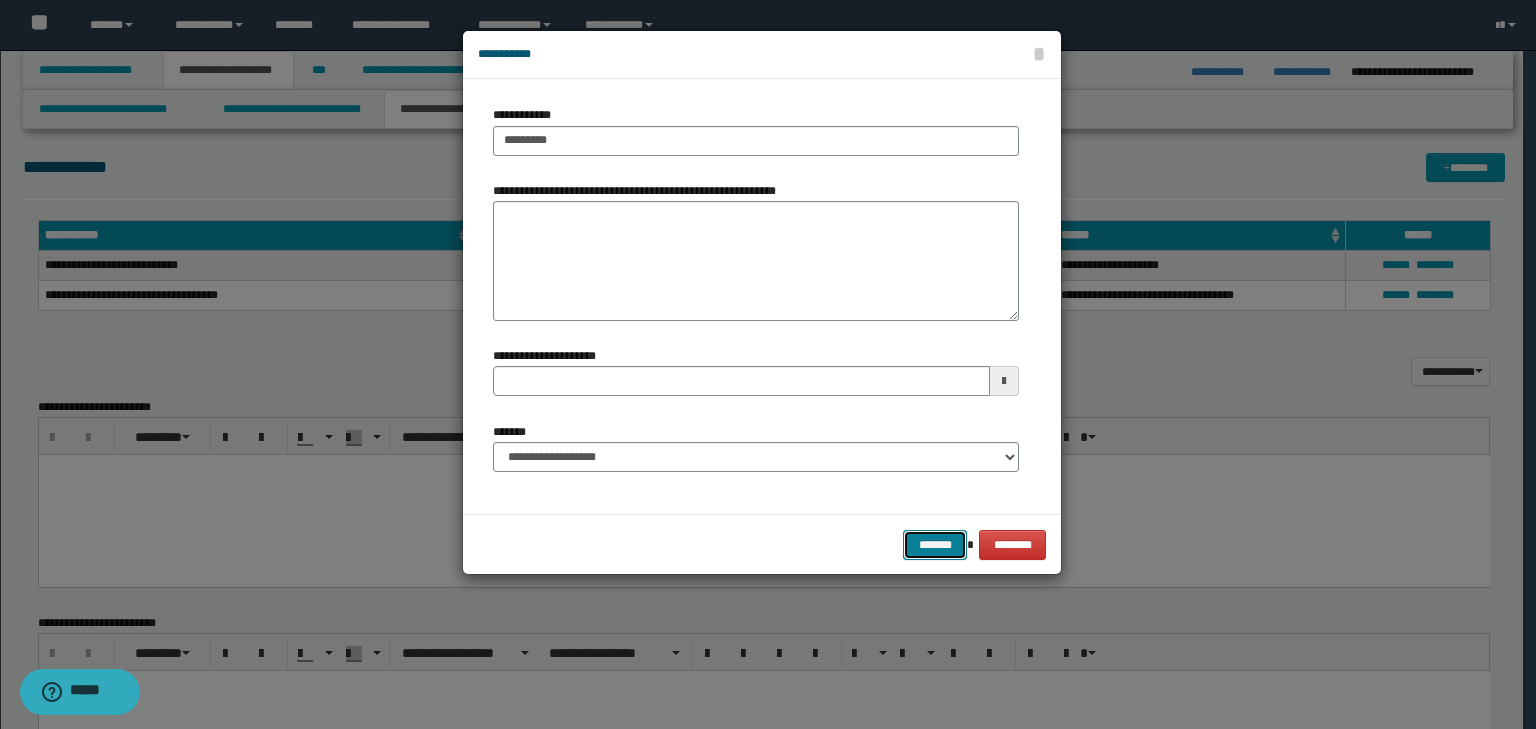 click on "*******" at bounding box center [935, 545] 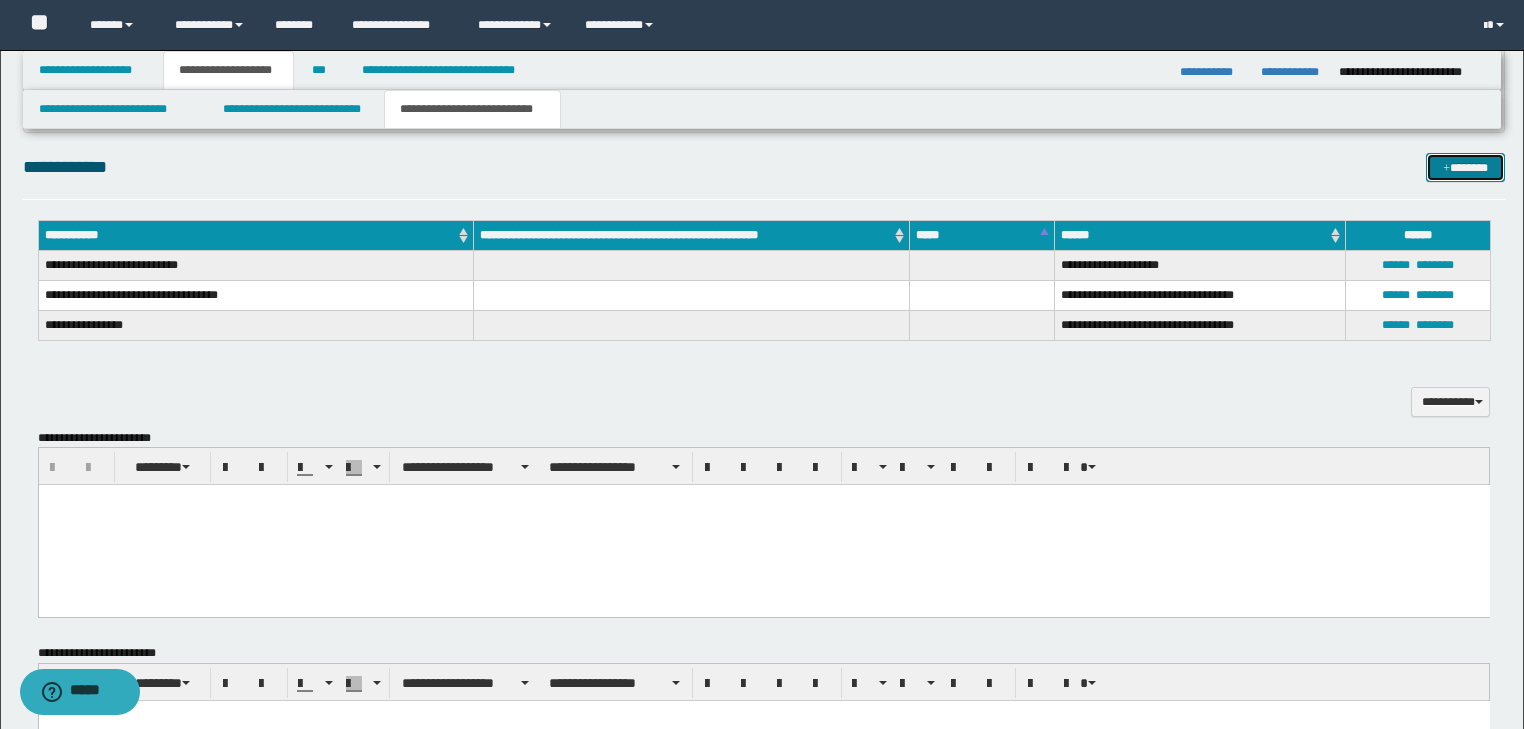 click on "*******" at bounding box center [1465, 168] 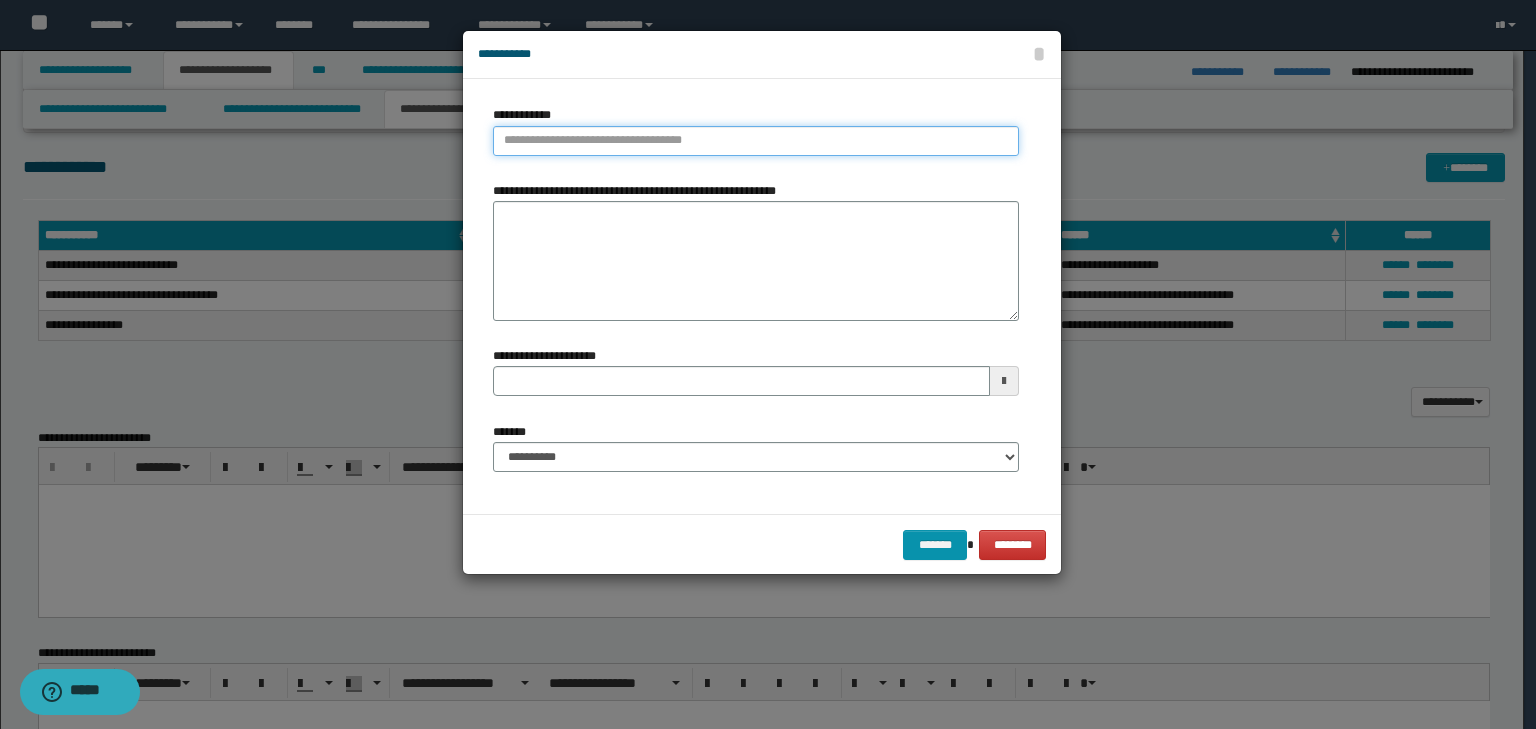 type on "*********" 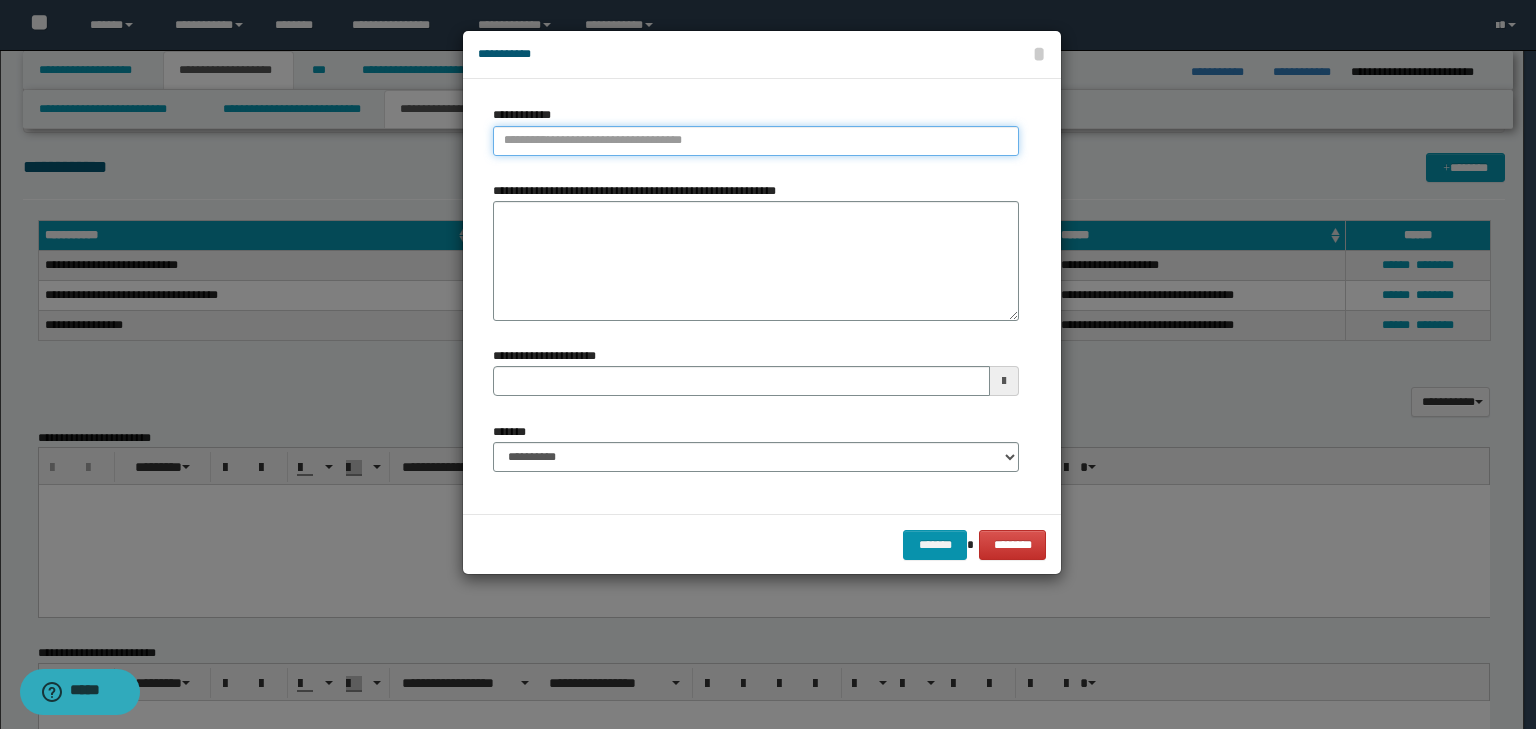 click on "**********" at bounding box center (756, 141) 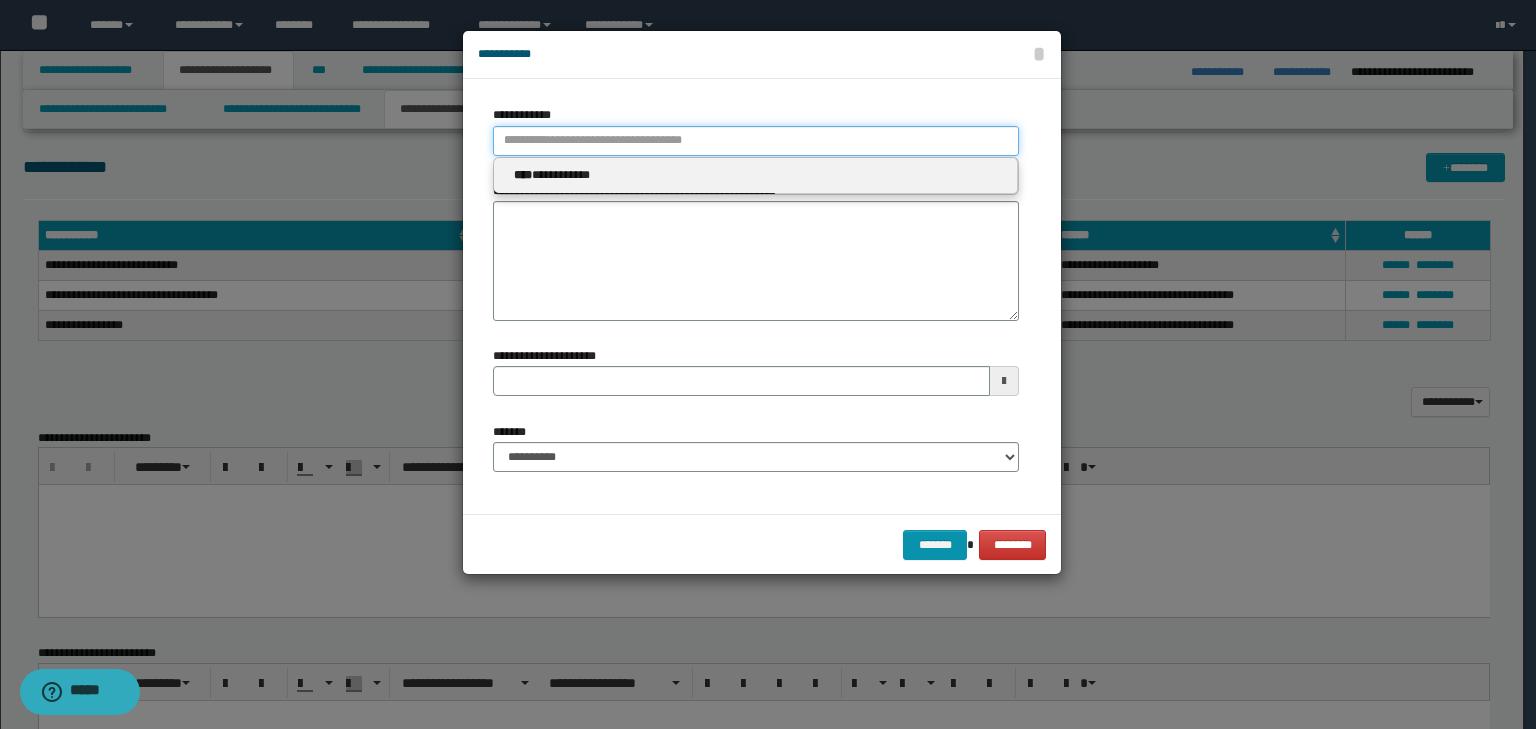 type 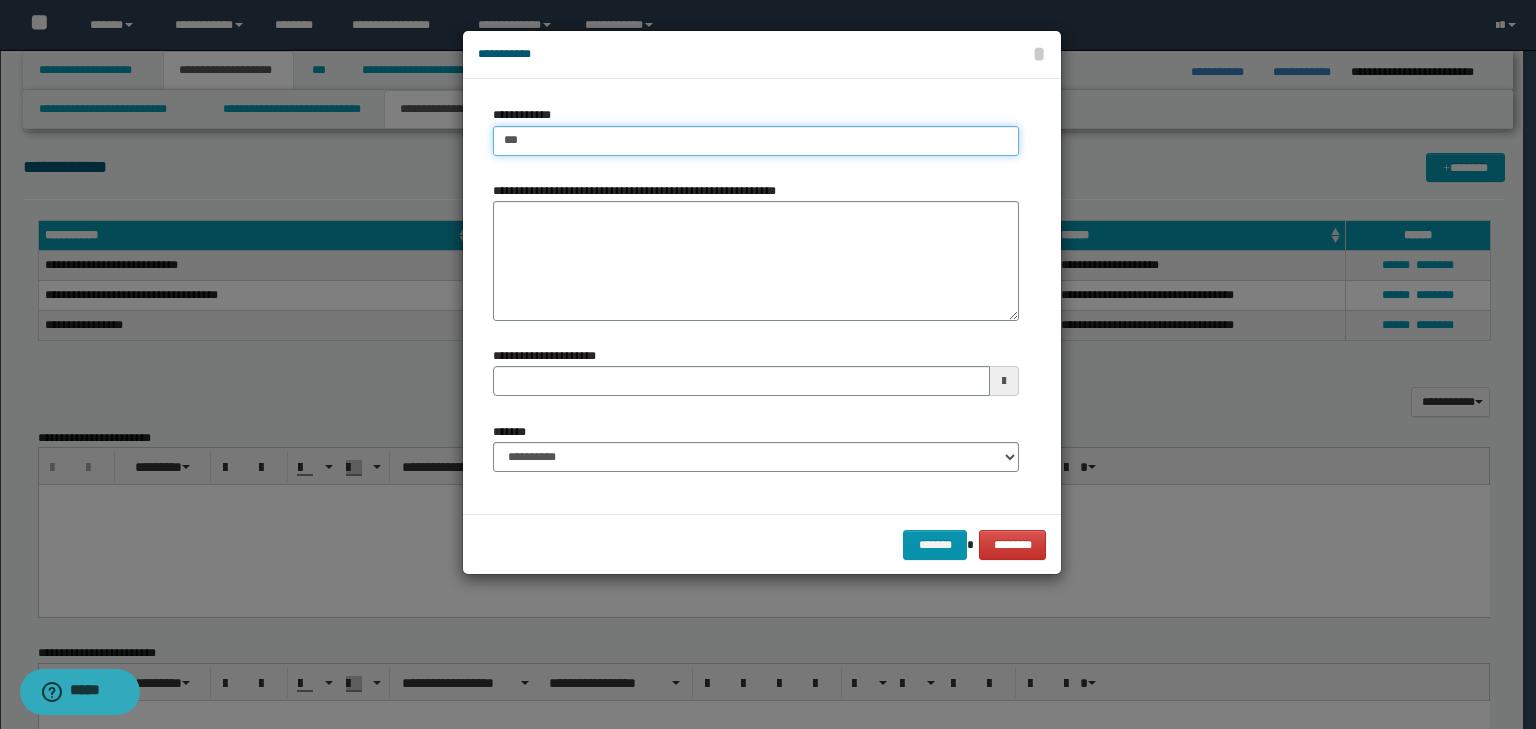 type on "****" 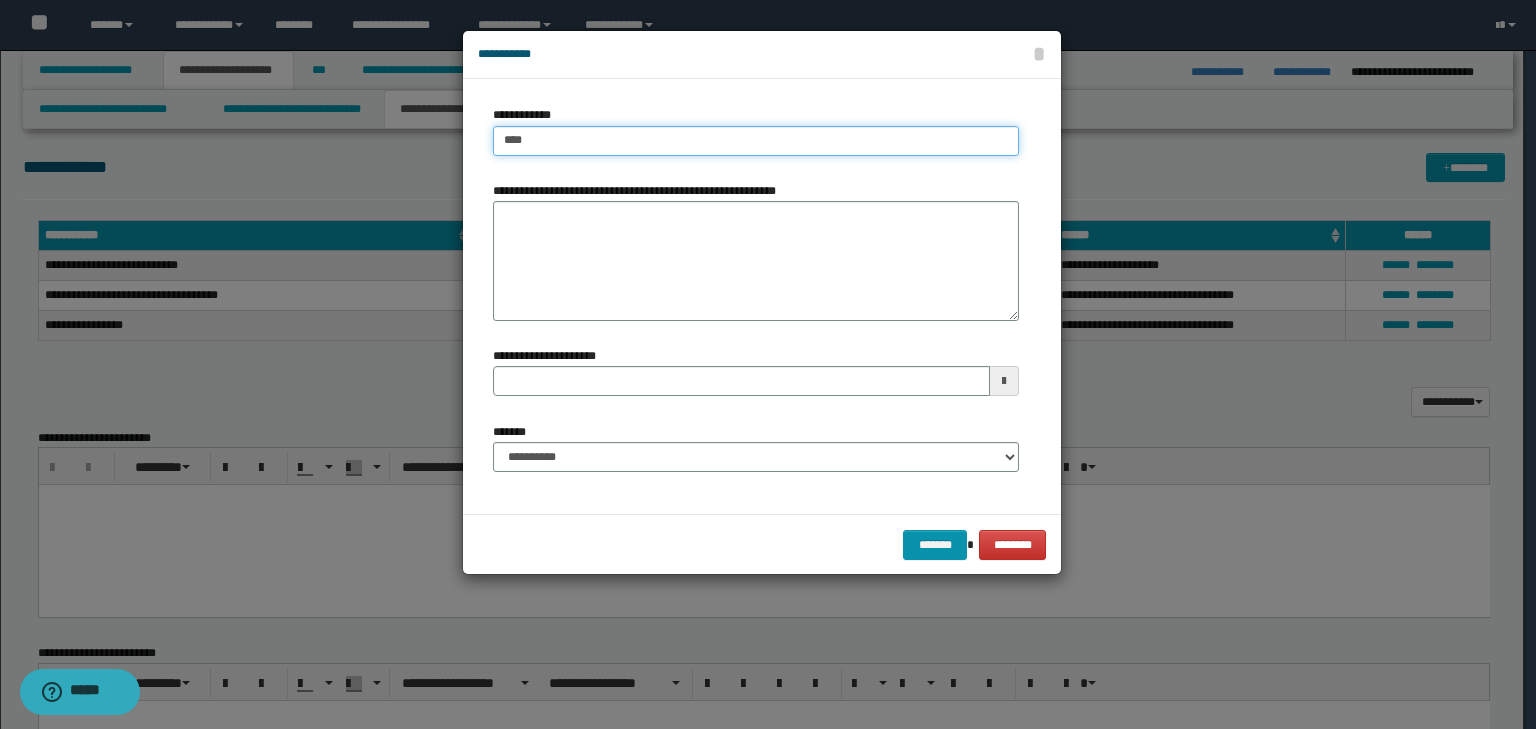 type on "****" 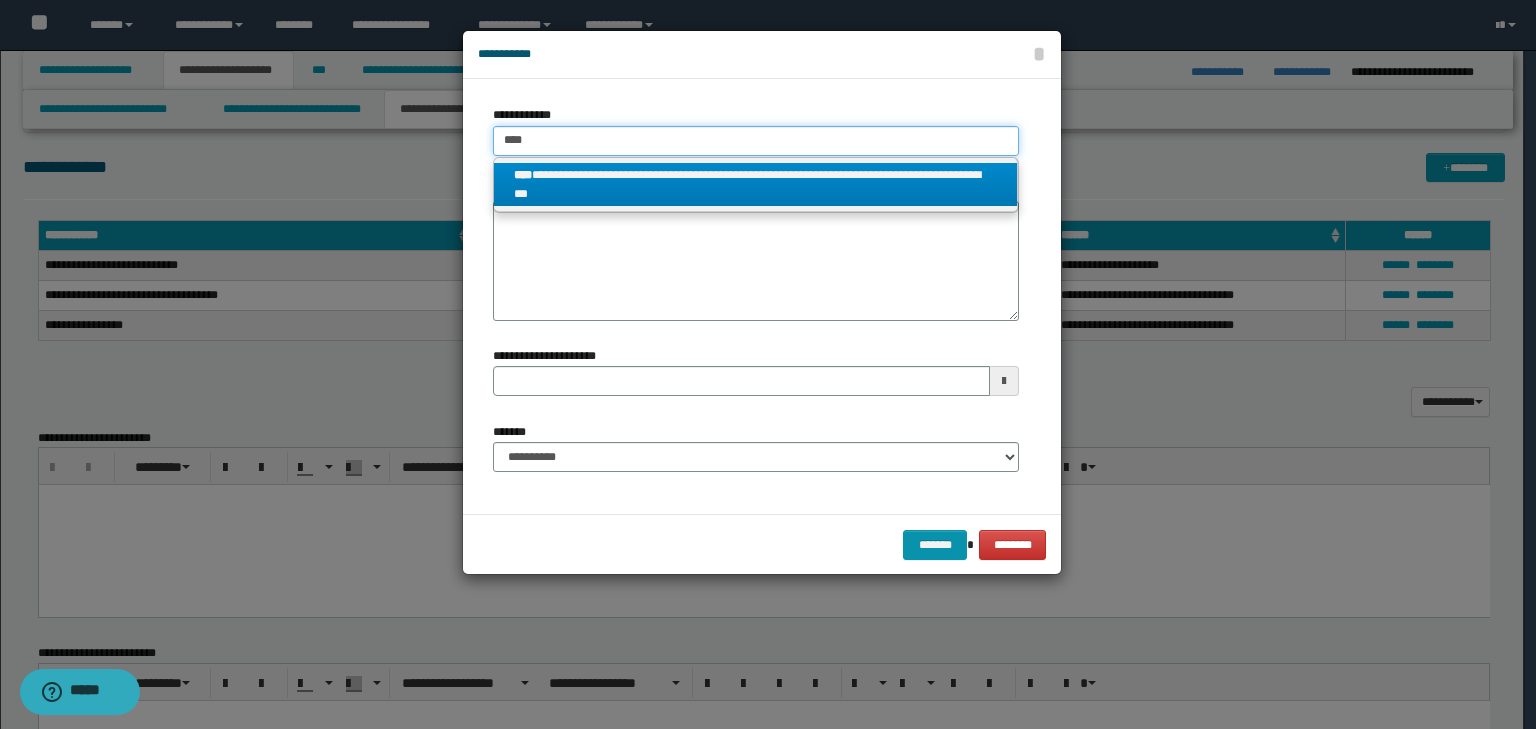 type on "****" 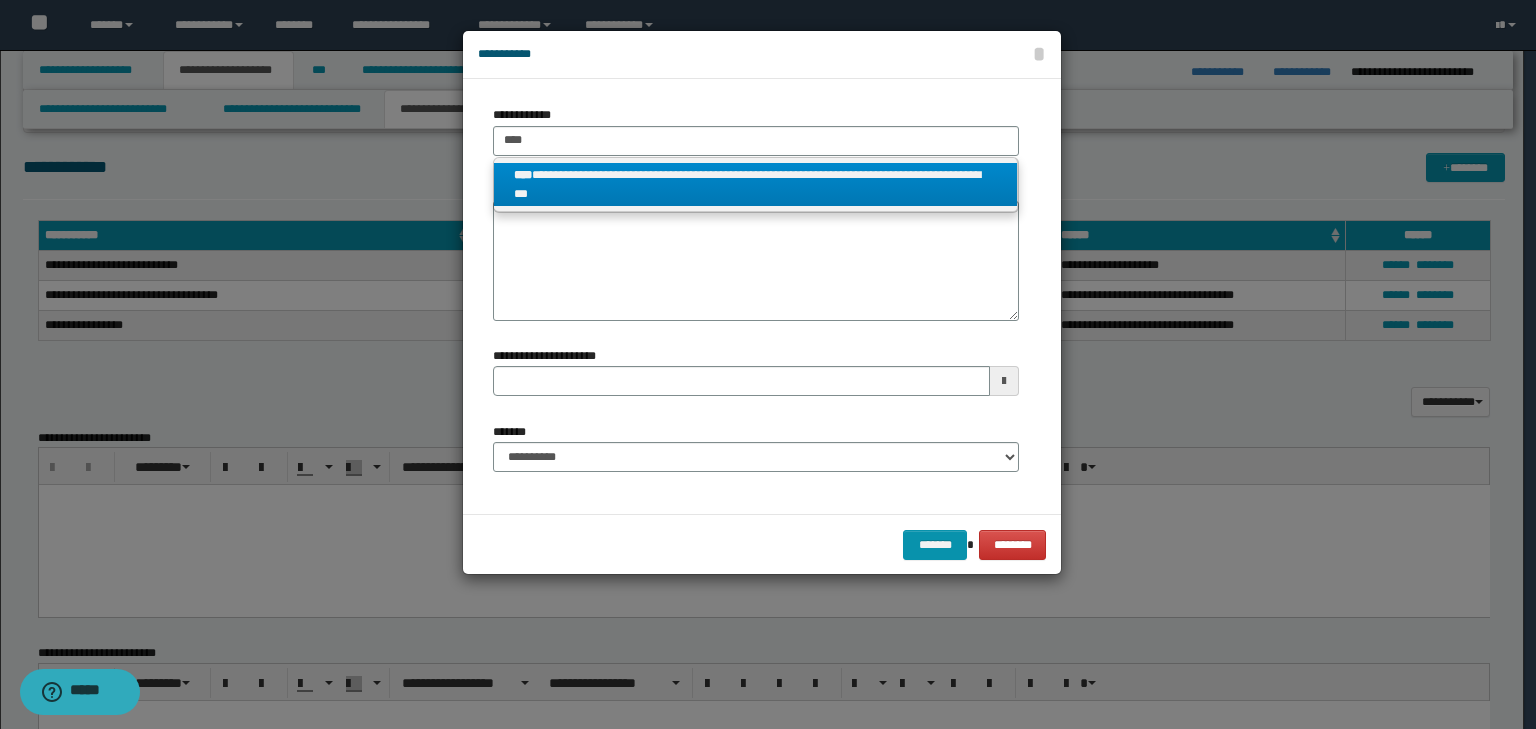 click on "**********" at bounding box center [756, 185] 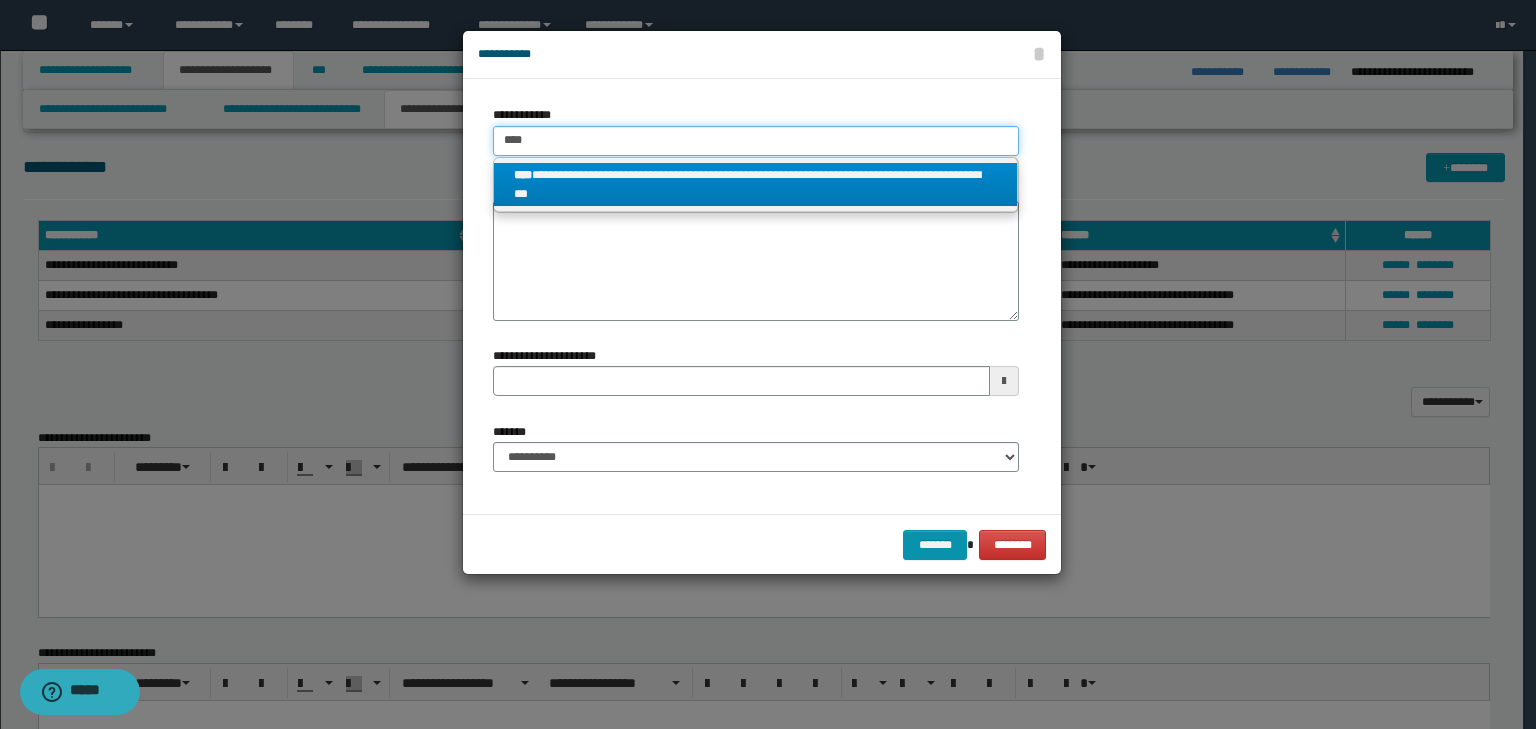 type 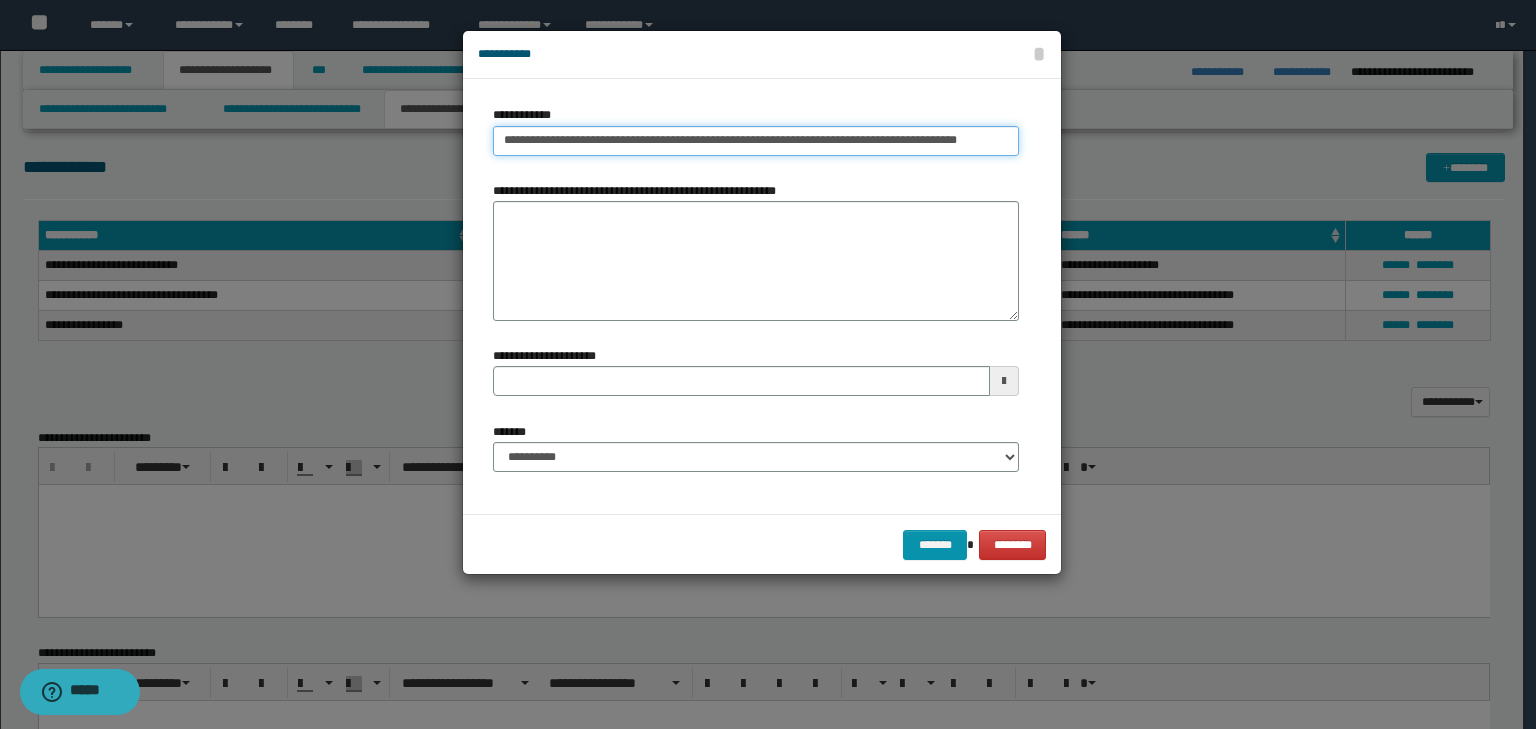 type on "**********" 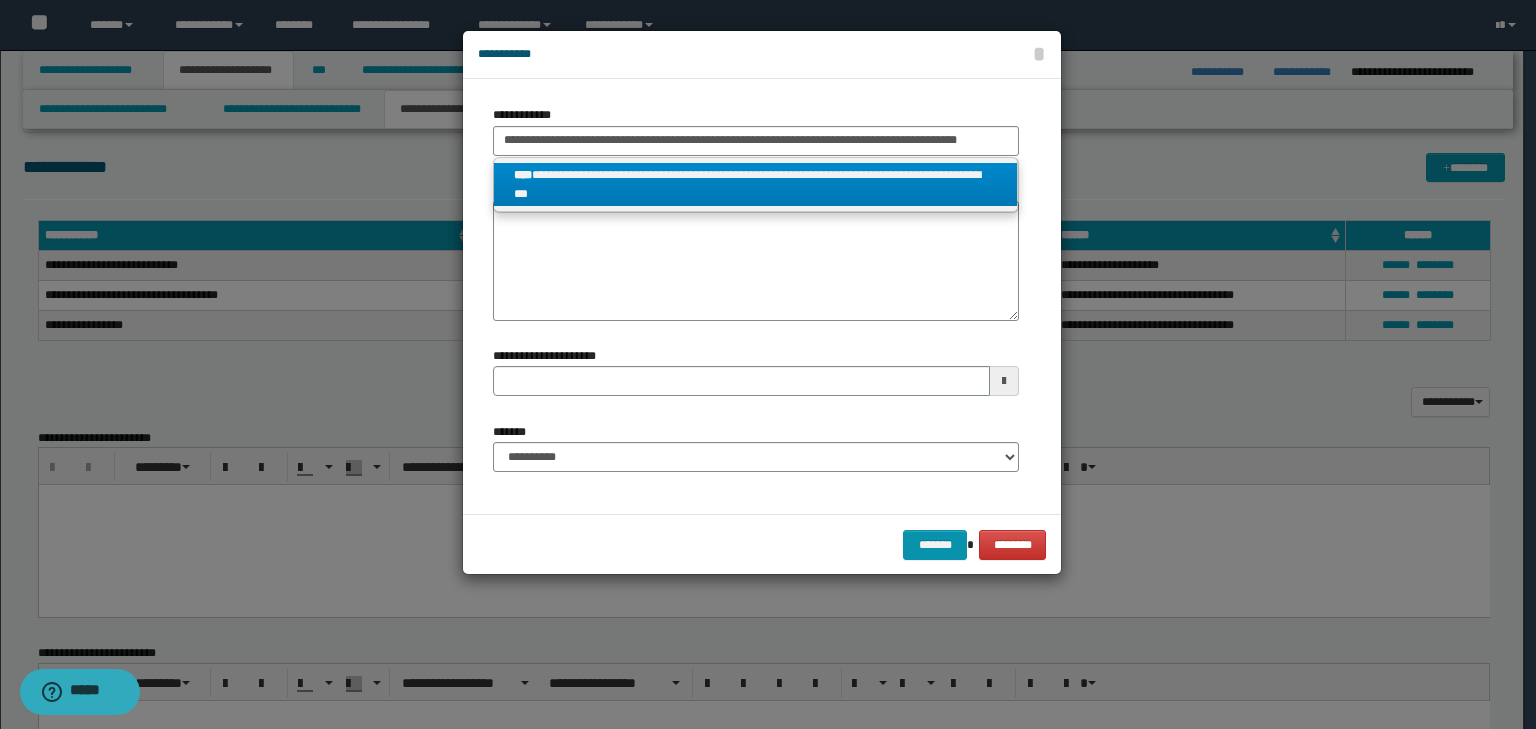 click on "**********" at bounding box center [756, 185] 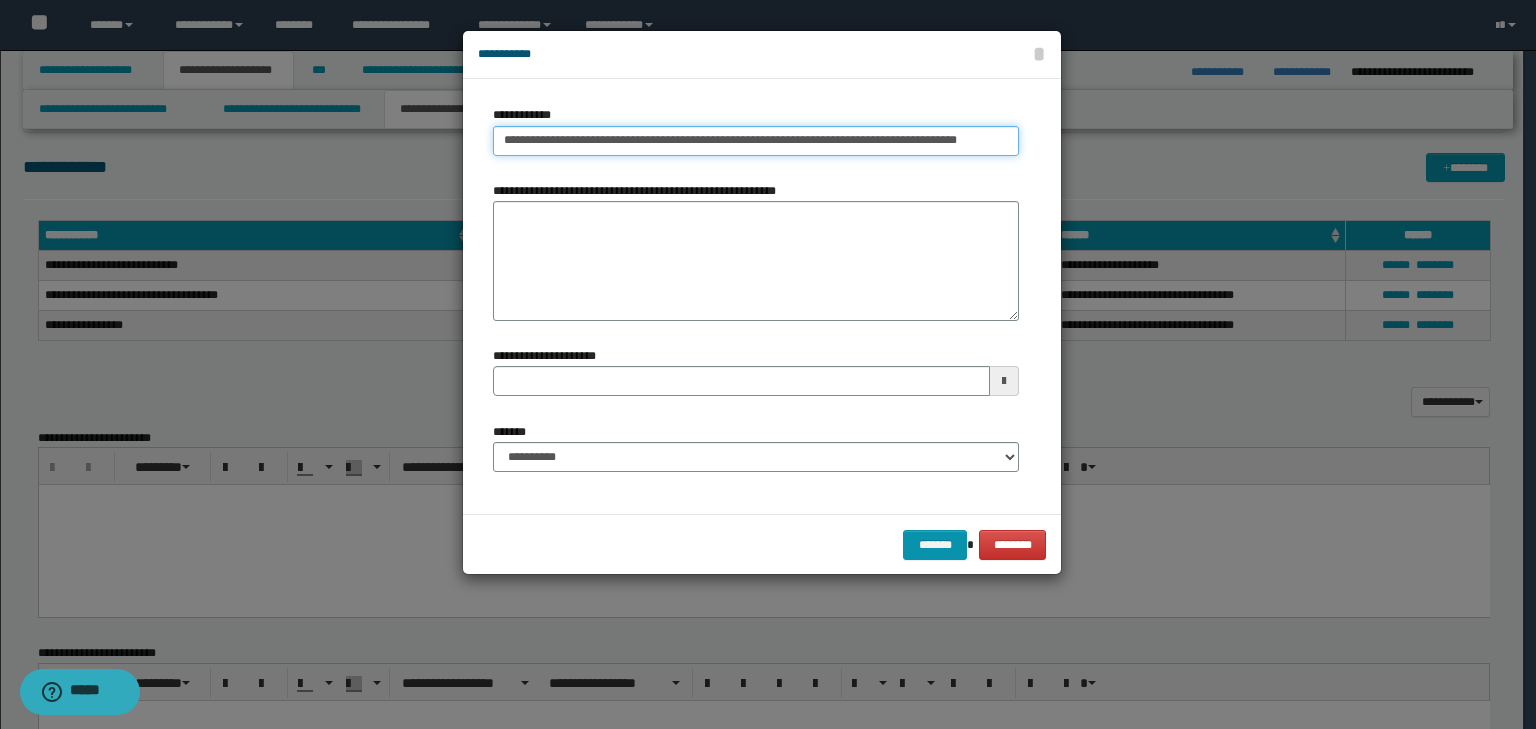 type on "**********" 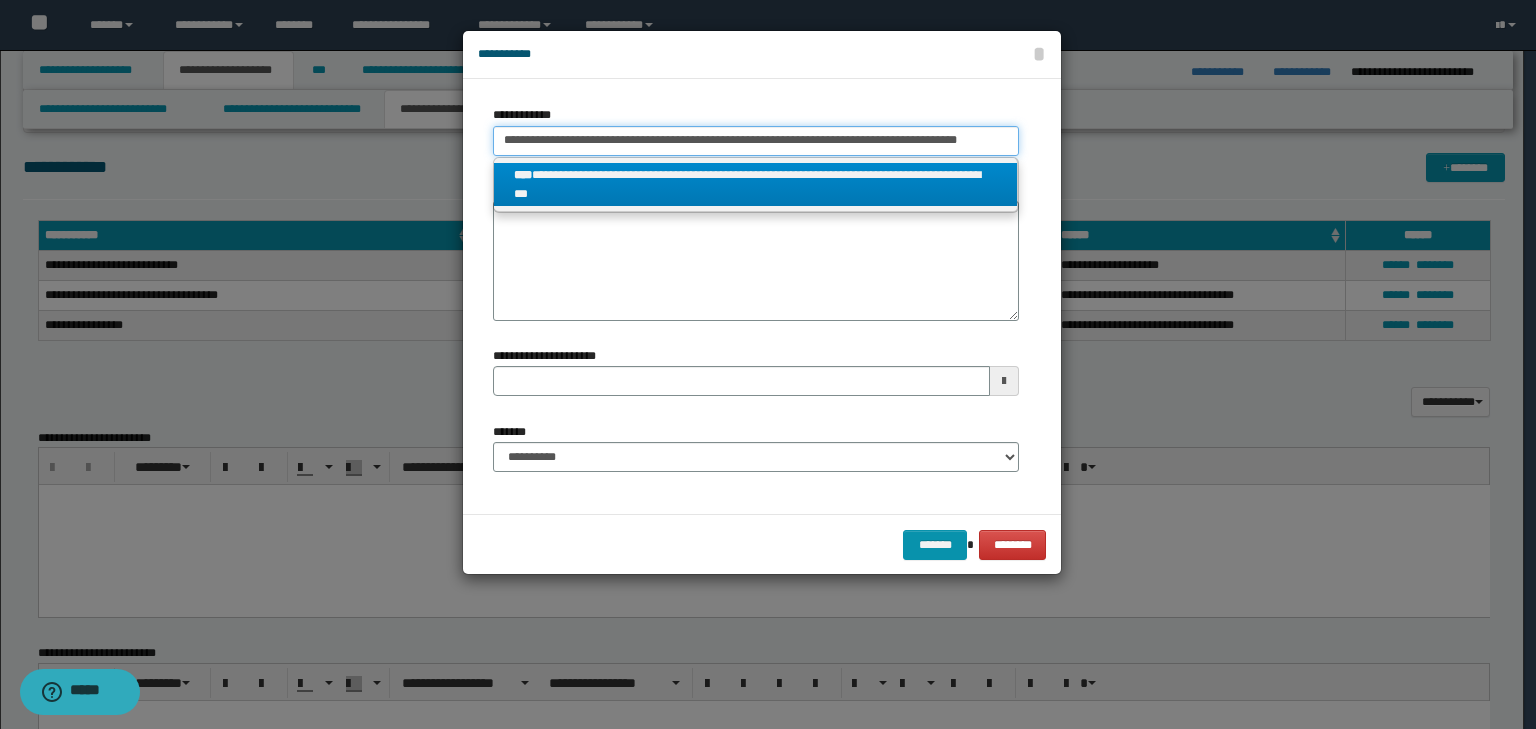 drag, startPoint x: 985, startPoint y: 139, endPoint x: 415, endPoint y: 122, distance: 570.2535 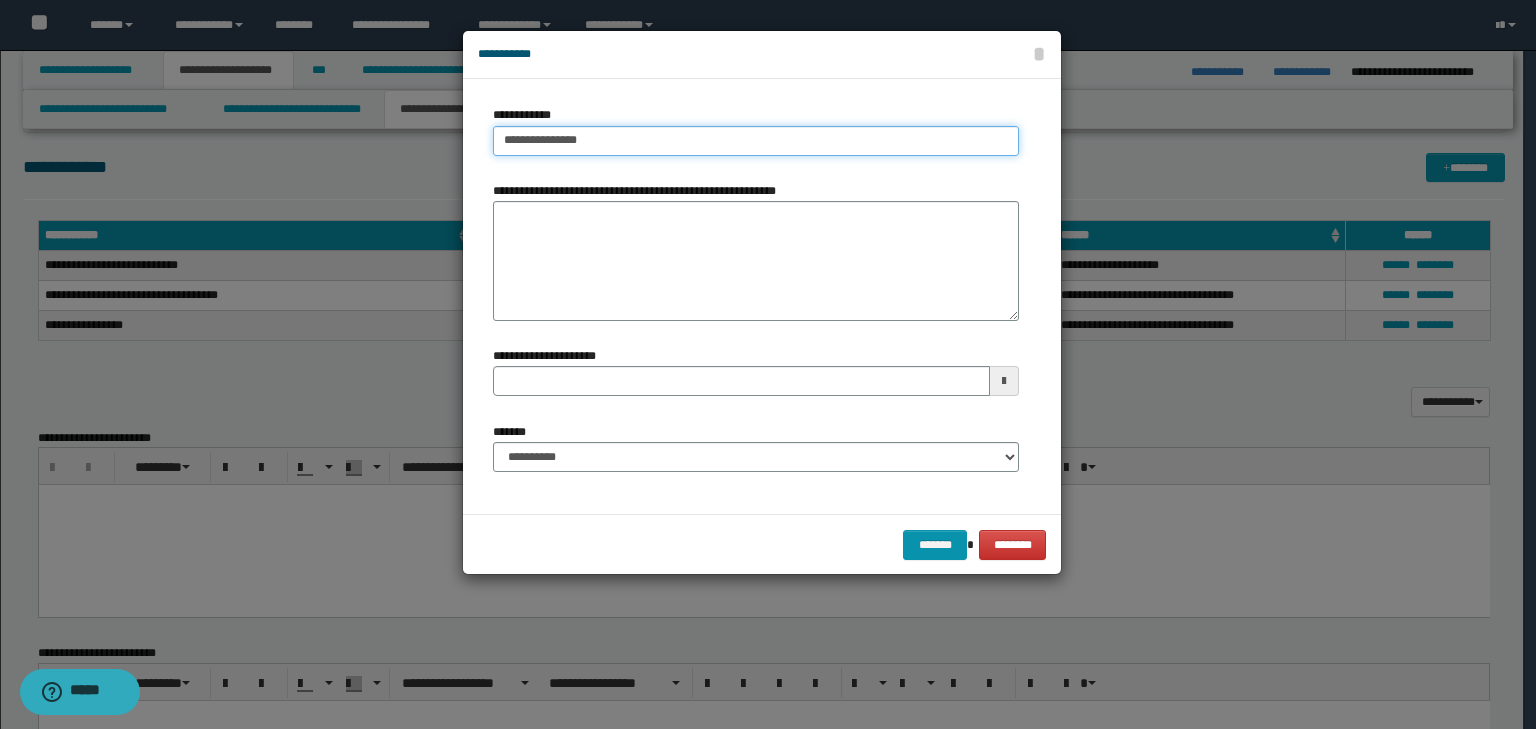 type on "**********" 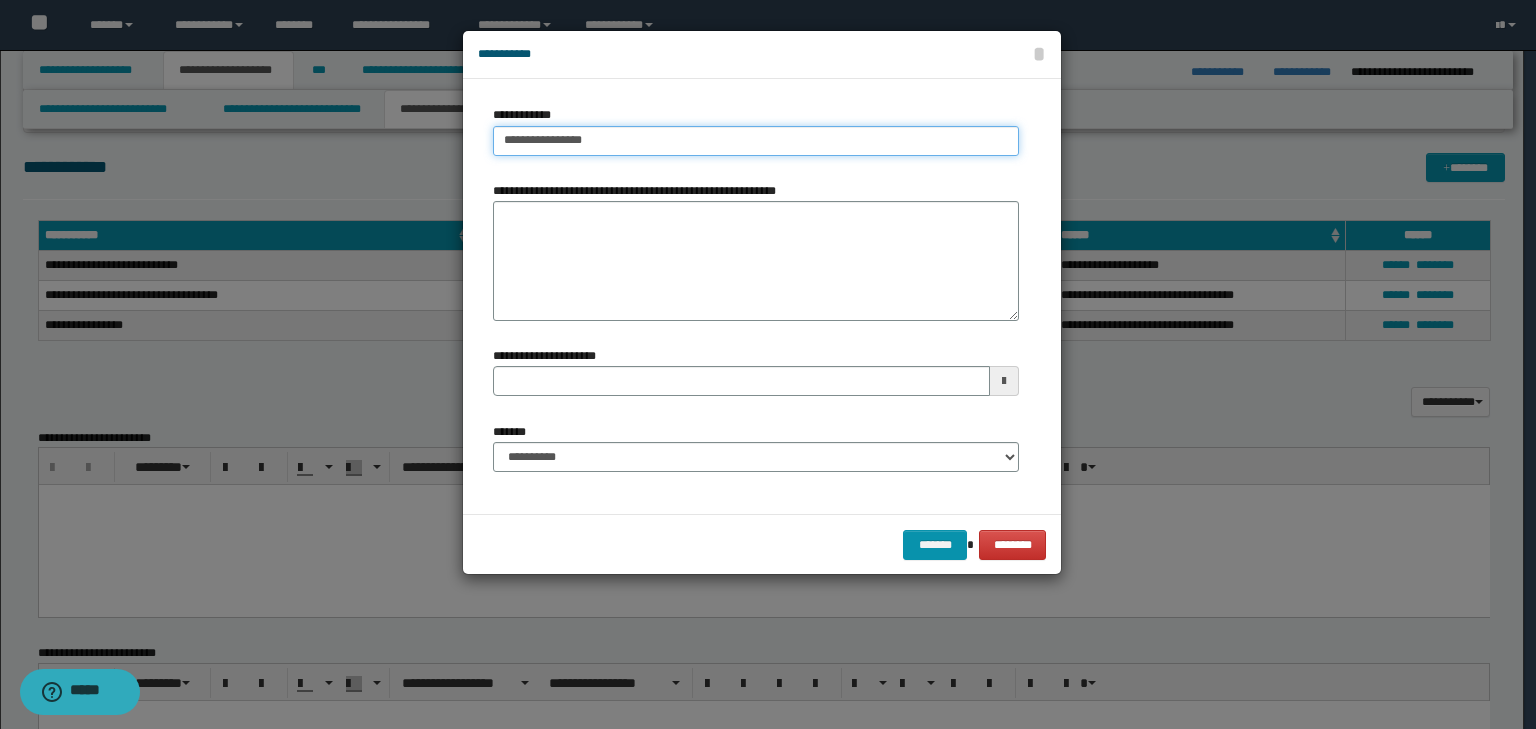 type on "**********" 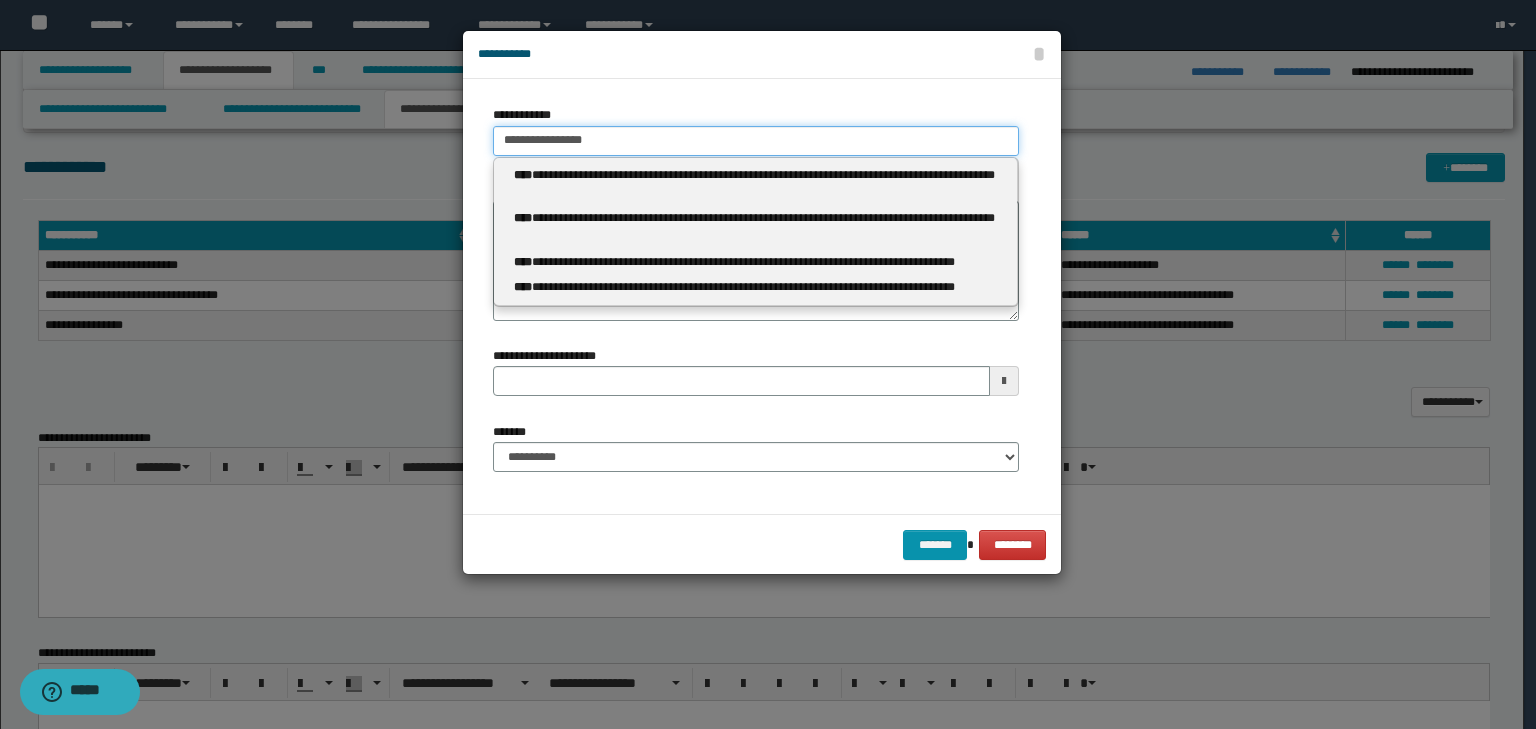 type 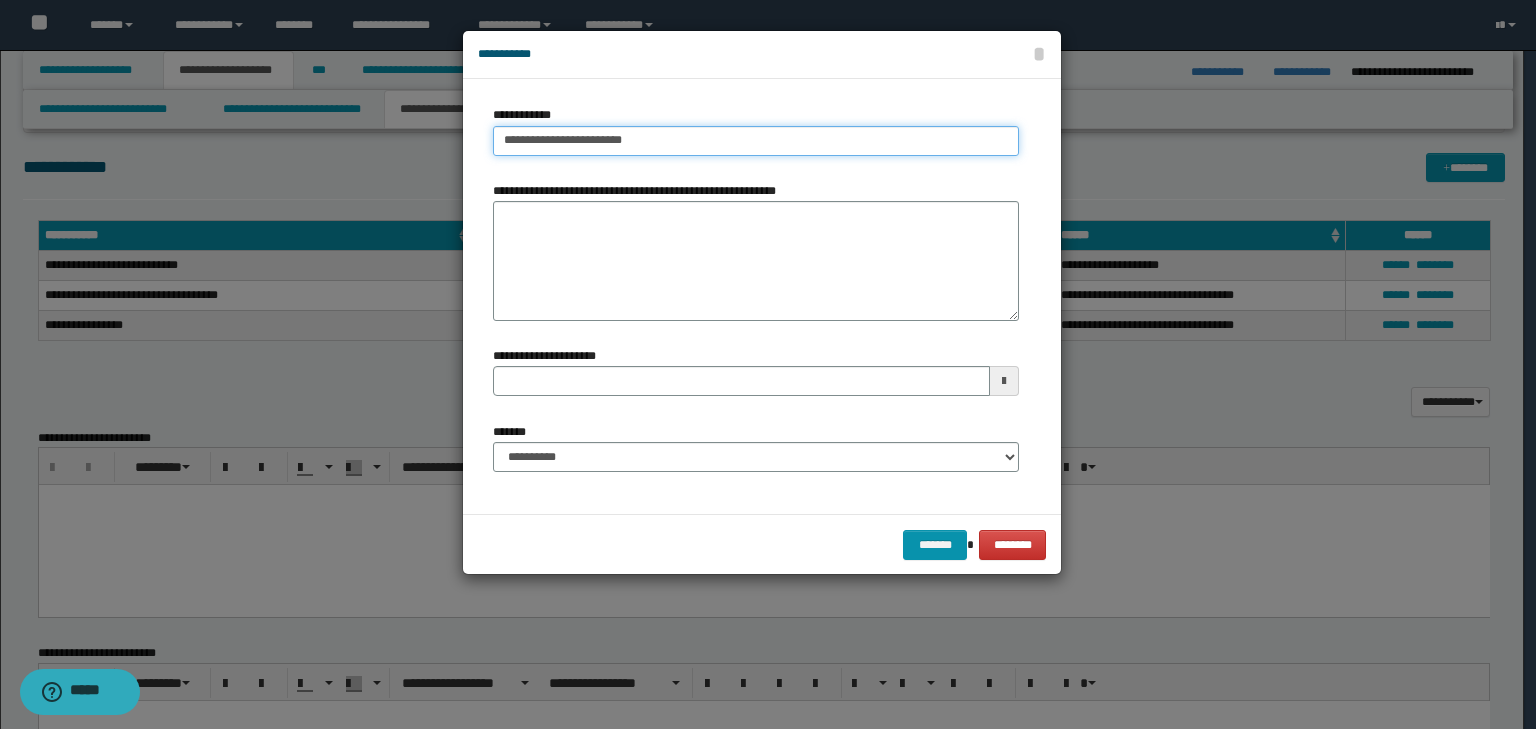 click on "**********" at bounding box center [756, 141] 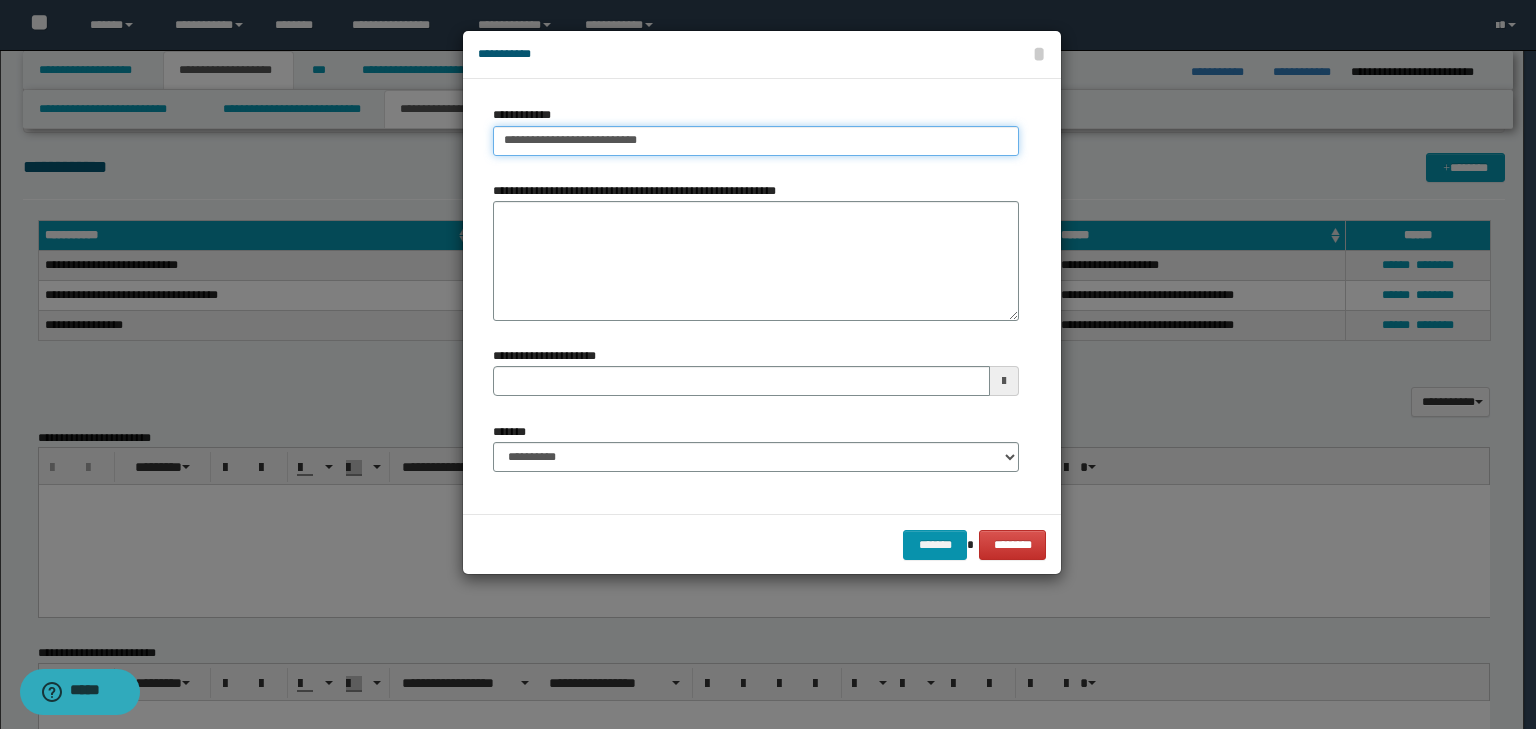 click on "**********" at bounding box center (756, 141) 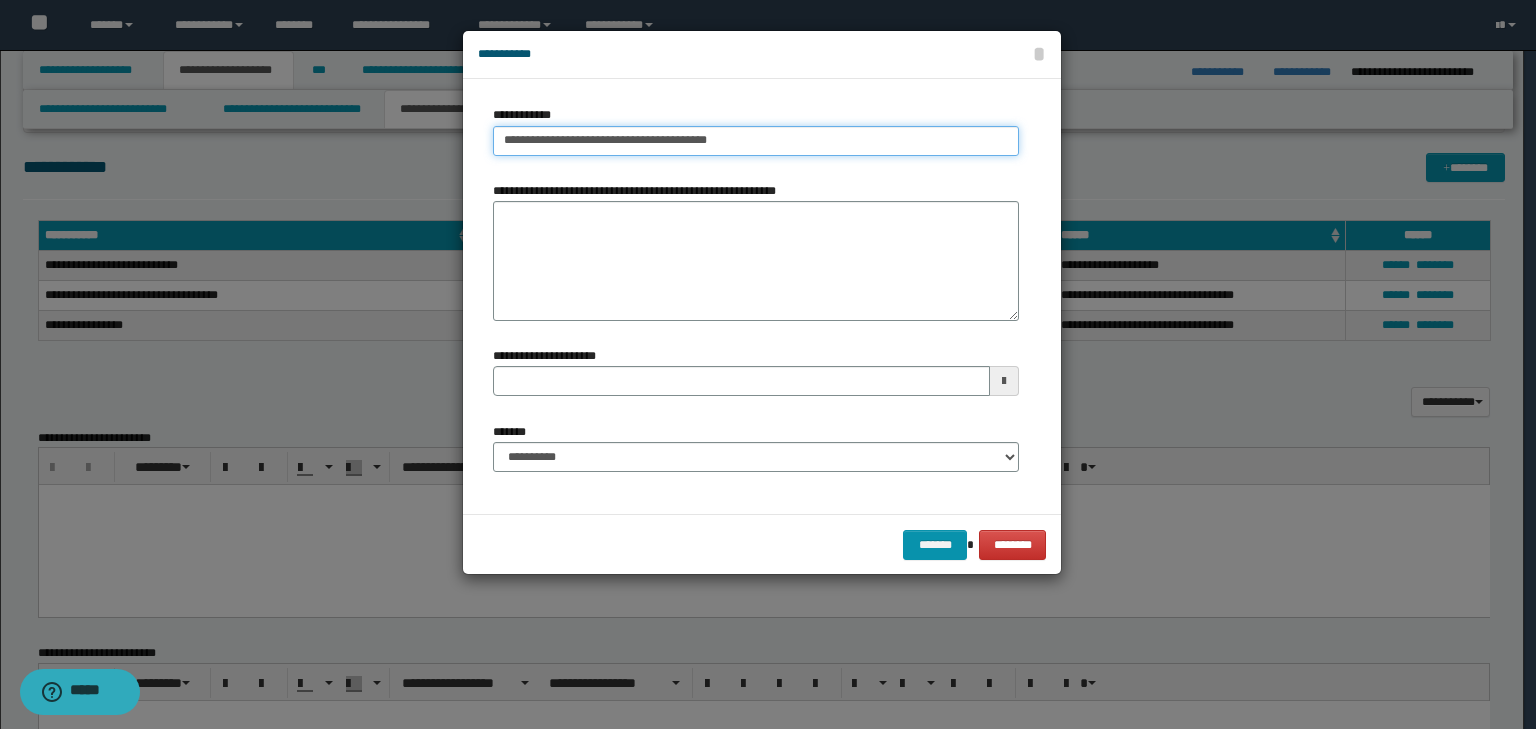 drag, startPoint x: 760, startPoint y: 147, endPoint x: 367, endPoint y: 120, distance: 393.9264 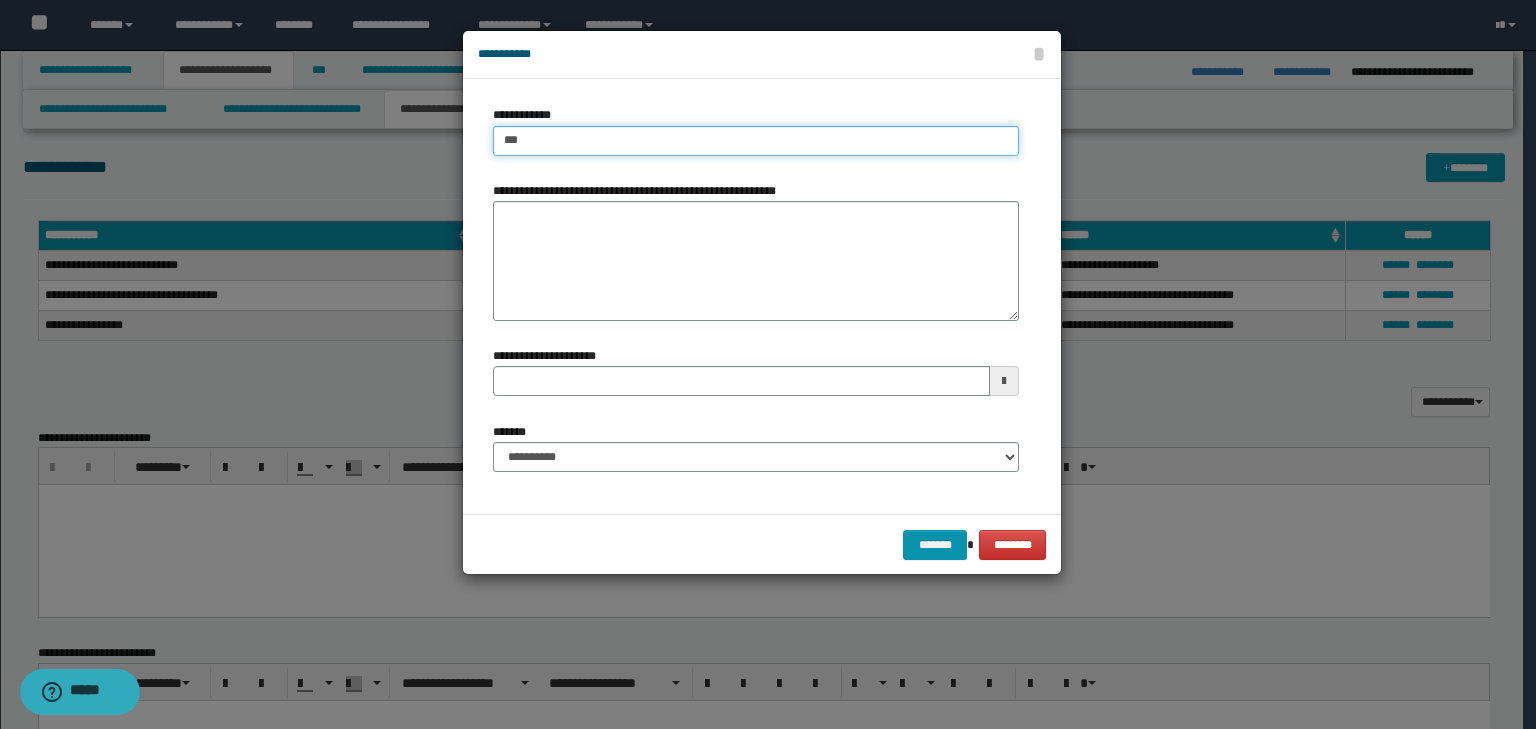 type on "****" 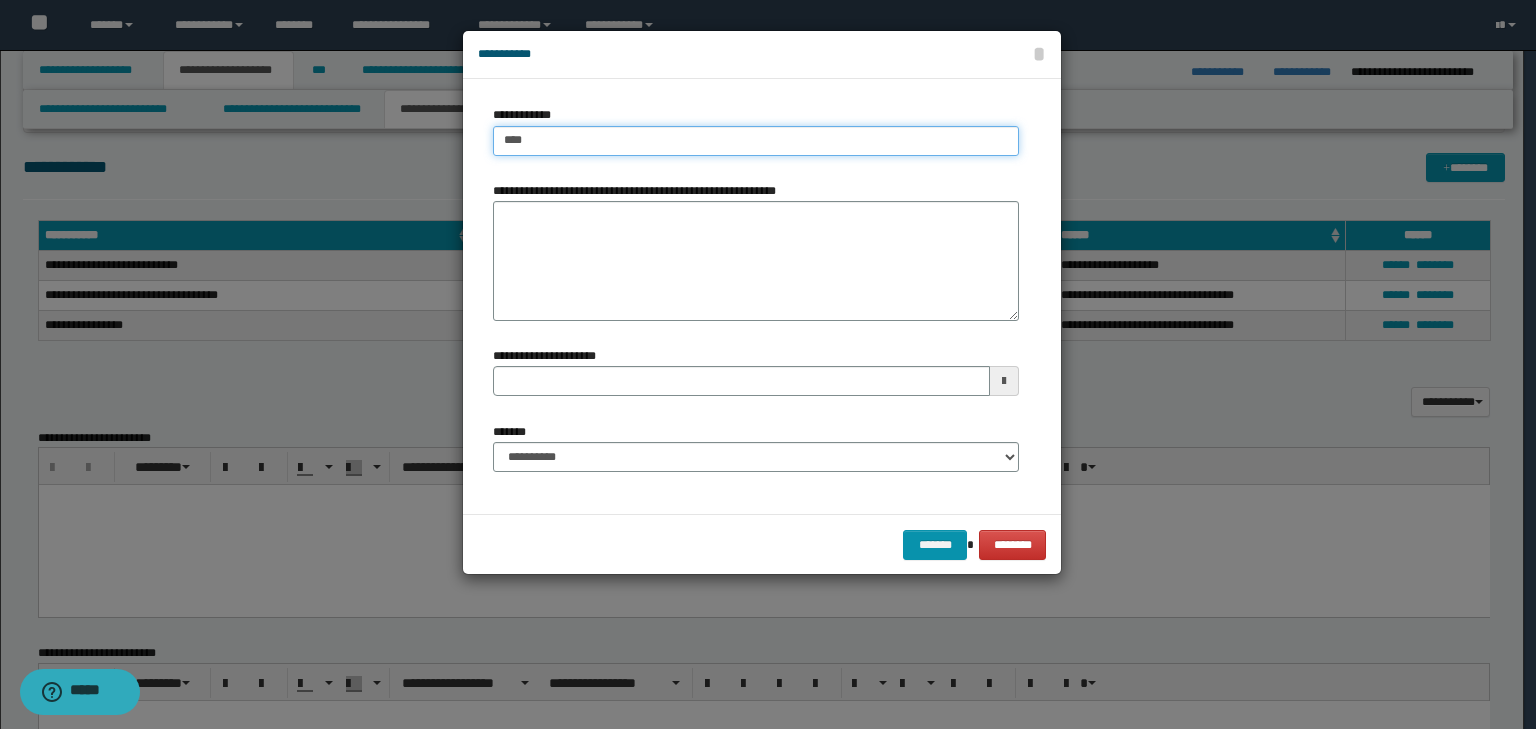type on "****" 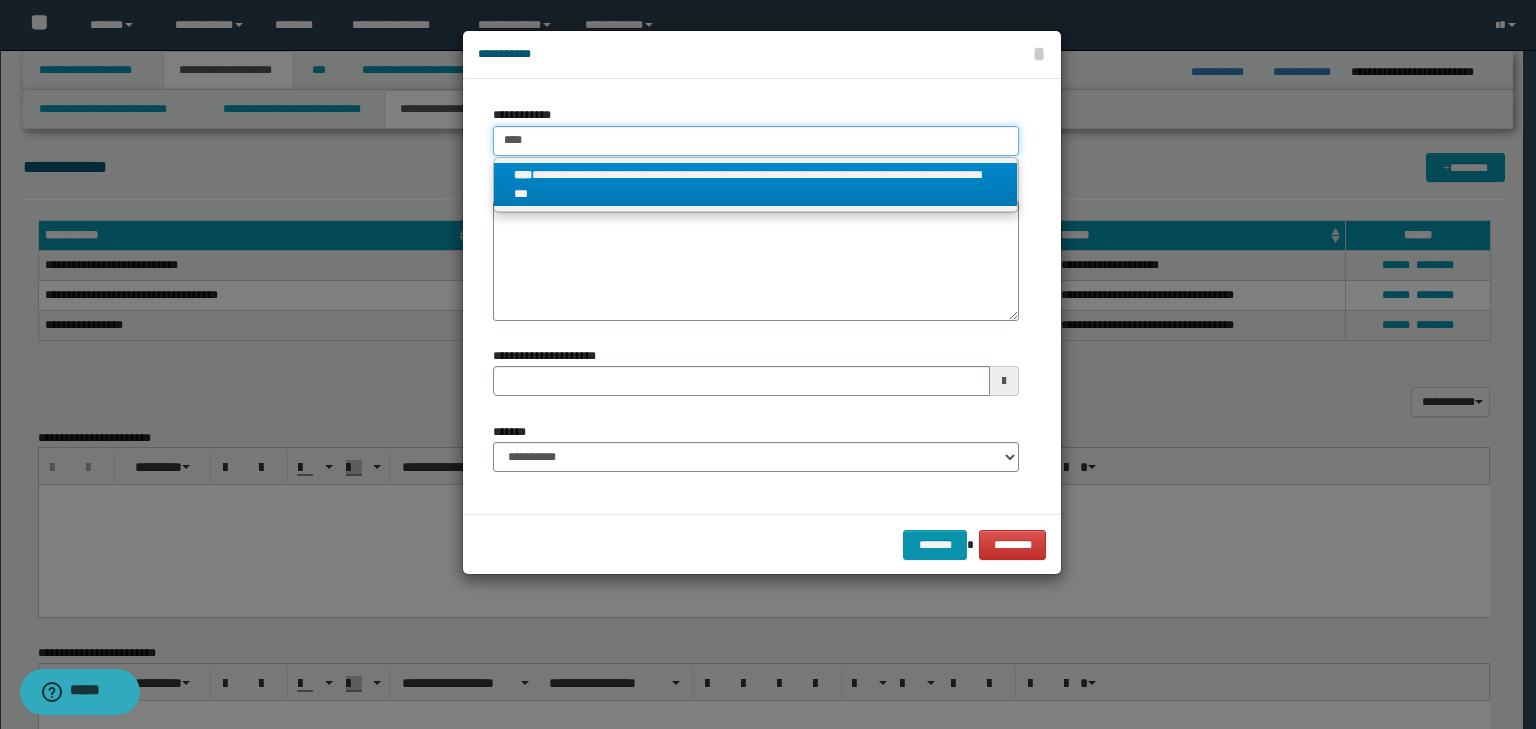 type on "****" 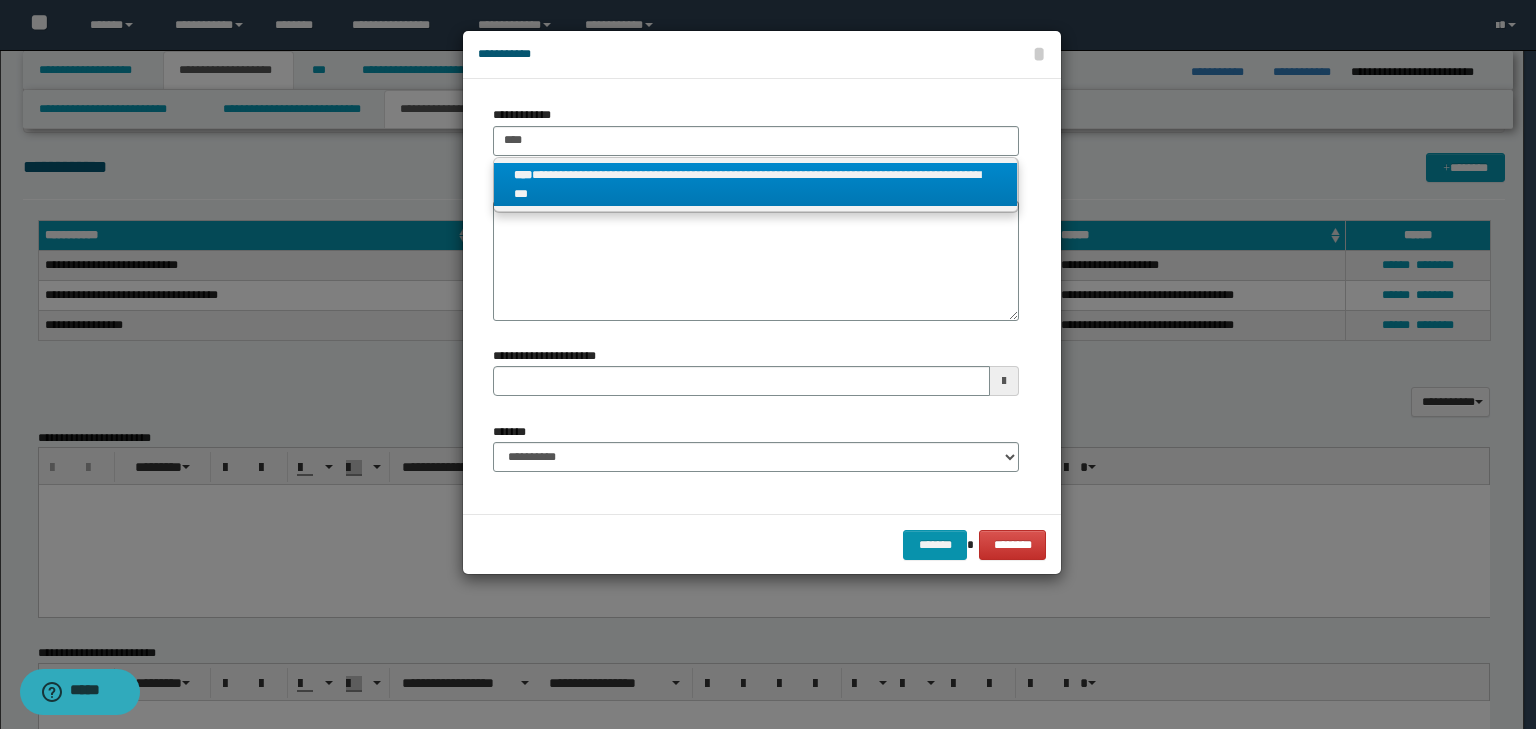 click on "**********" at bounding box center (756, 185) 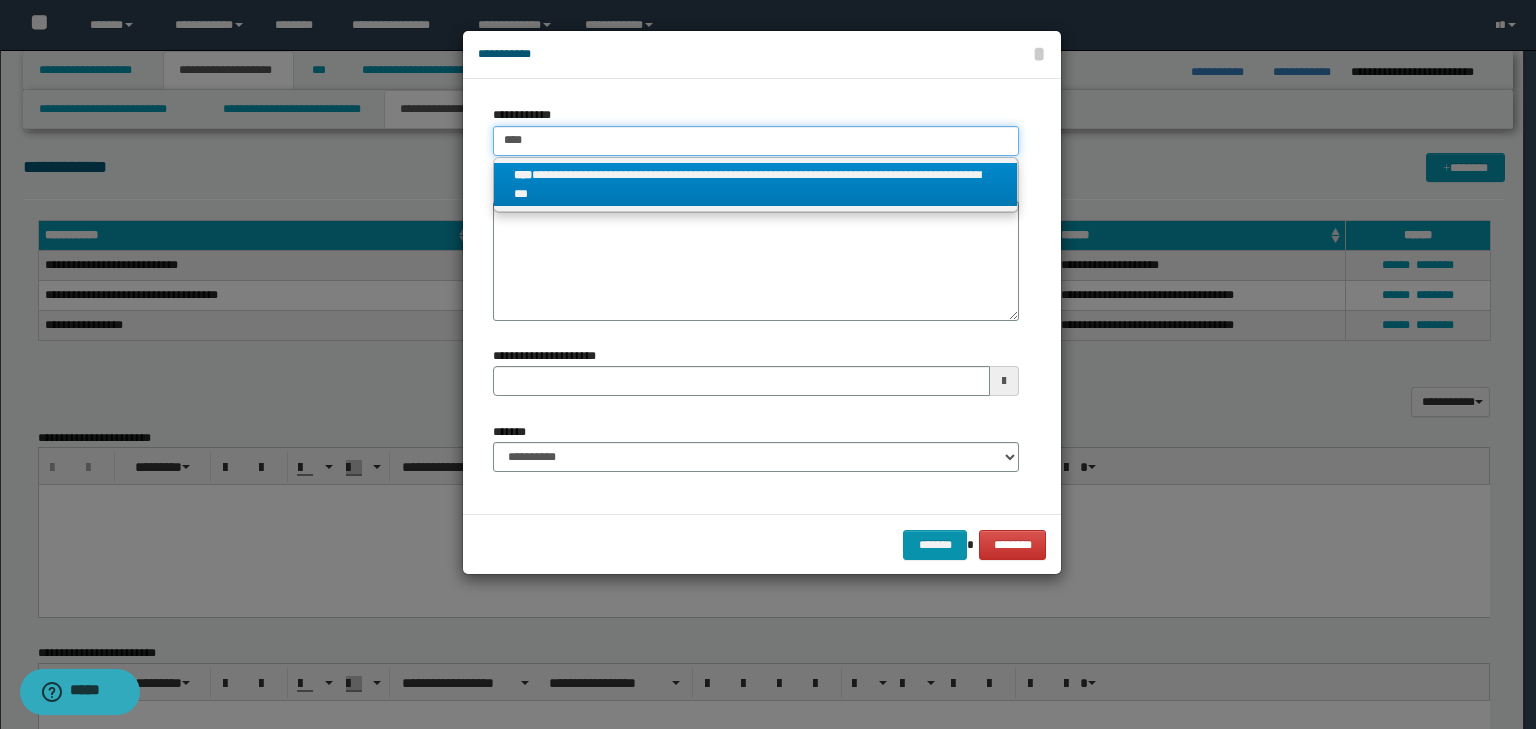 type 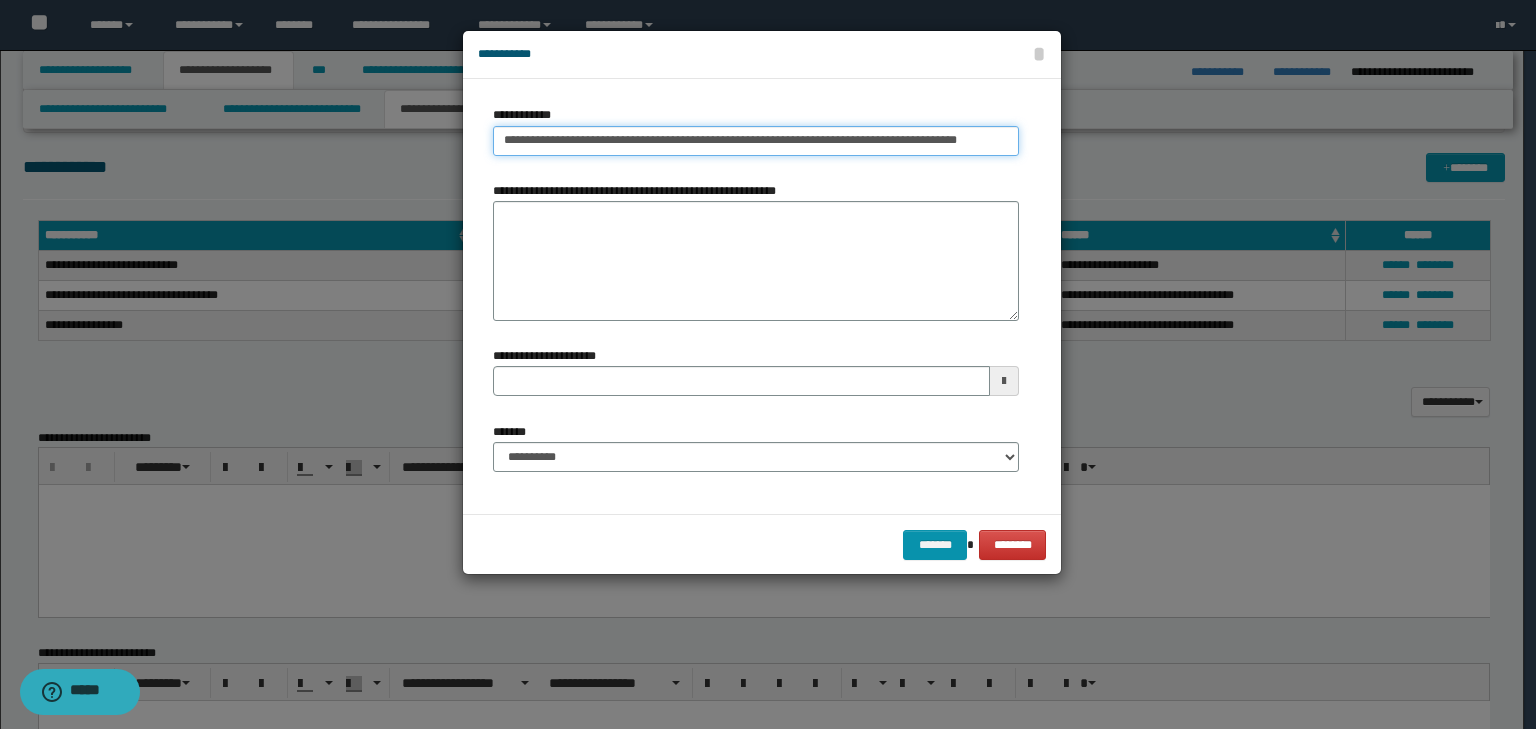 type on "**********" 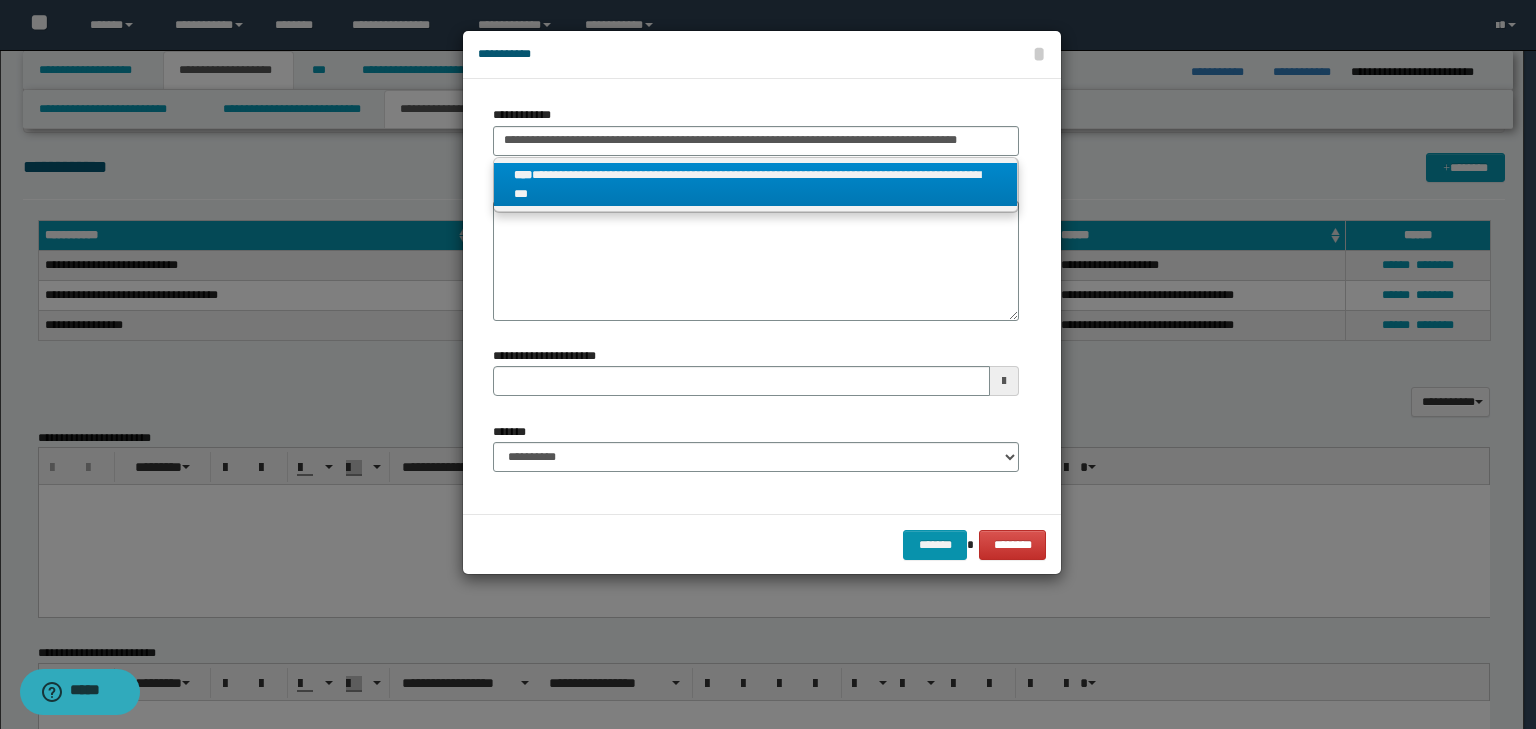 click on "**********" at bounding box center [756, 185] 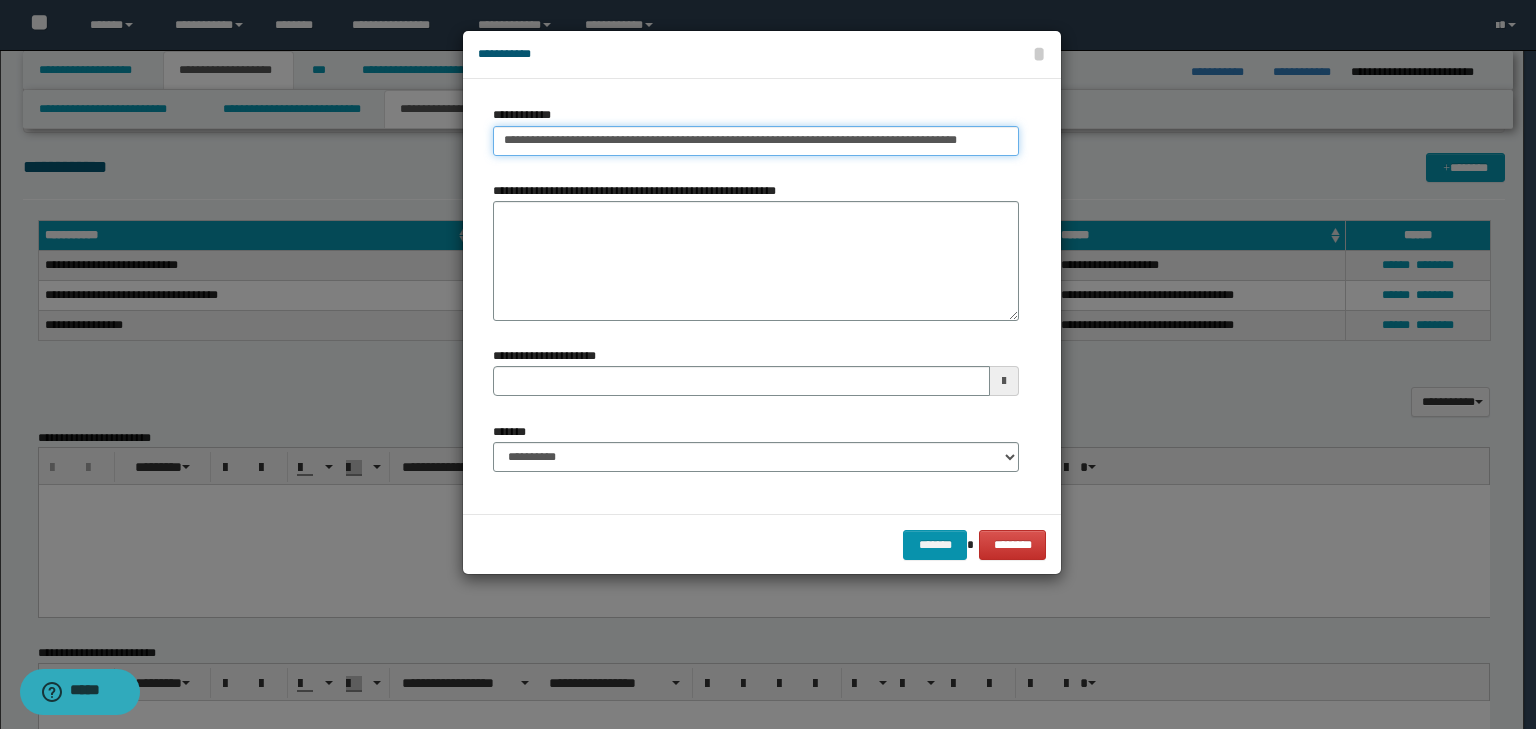 type on "**********" 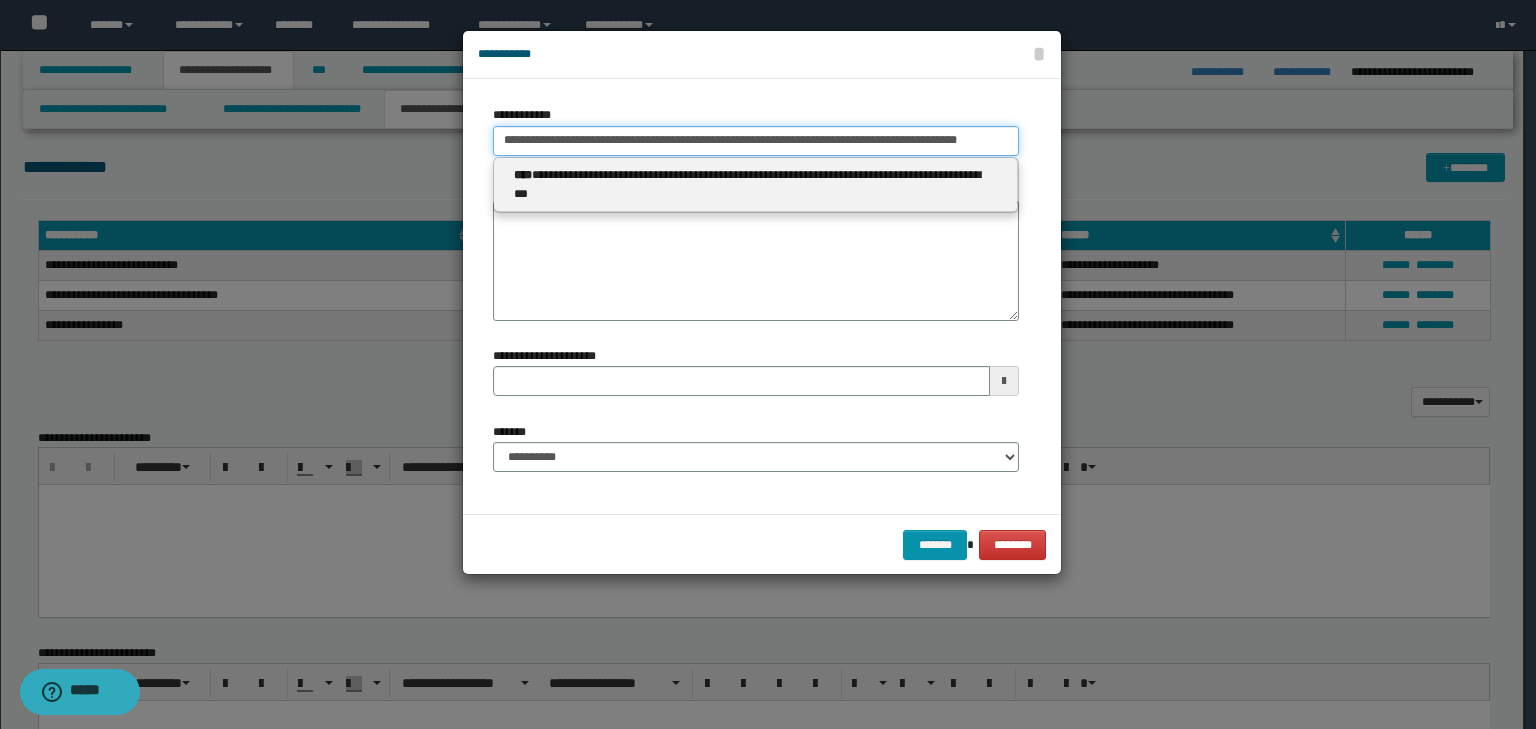 type 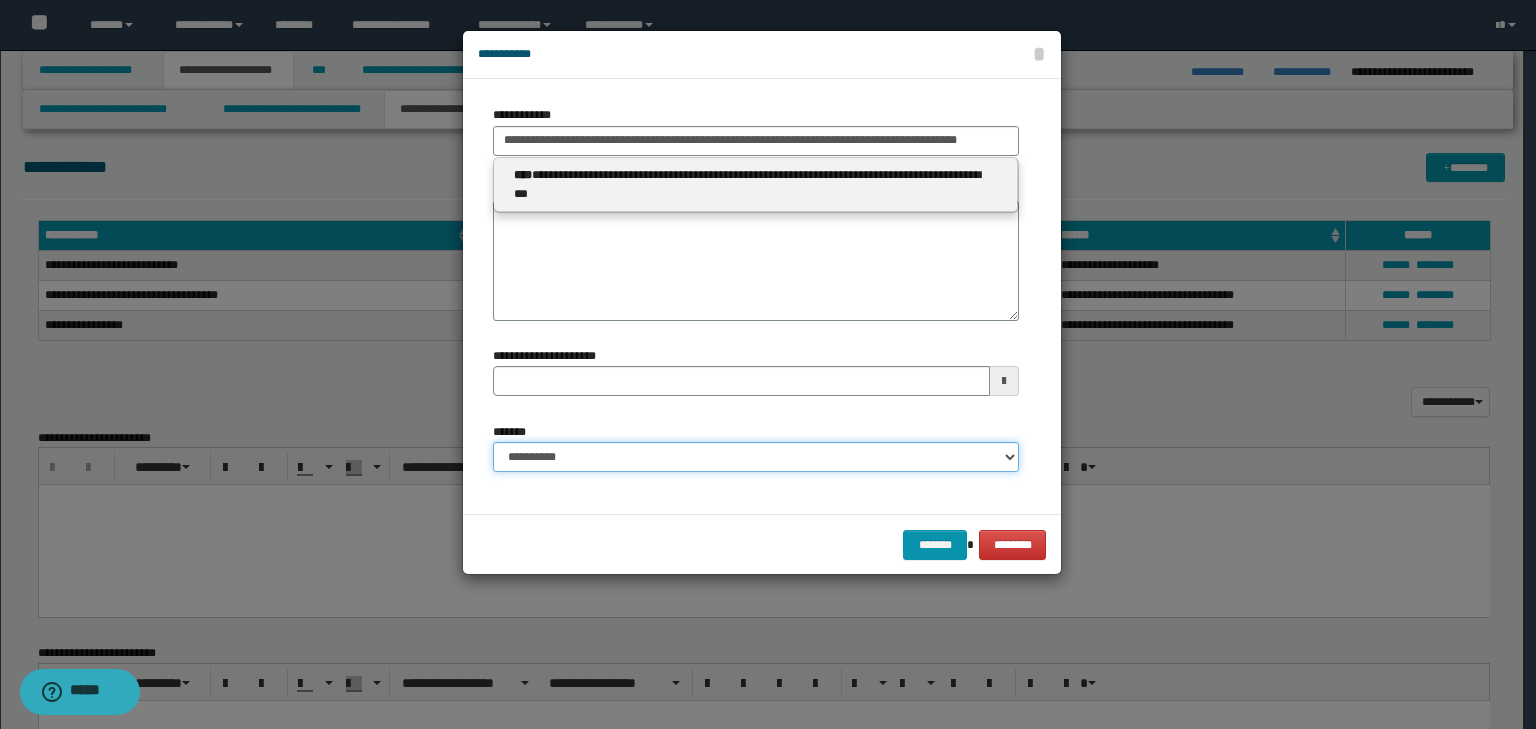 type 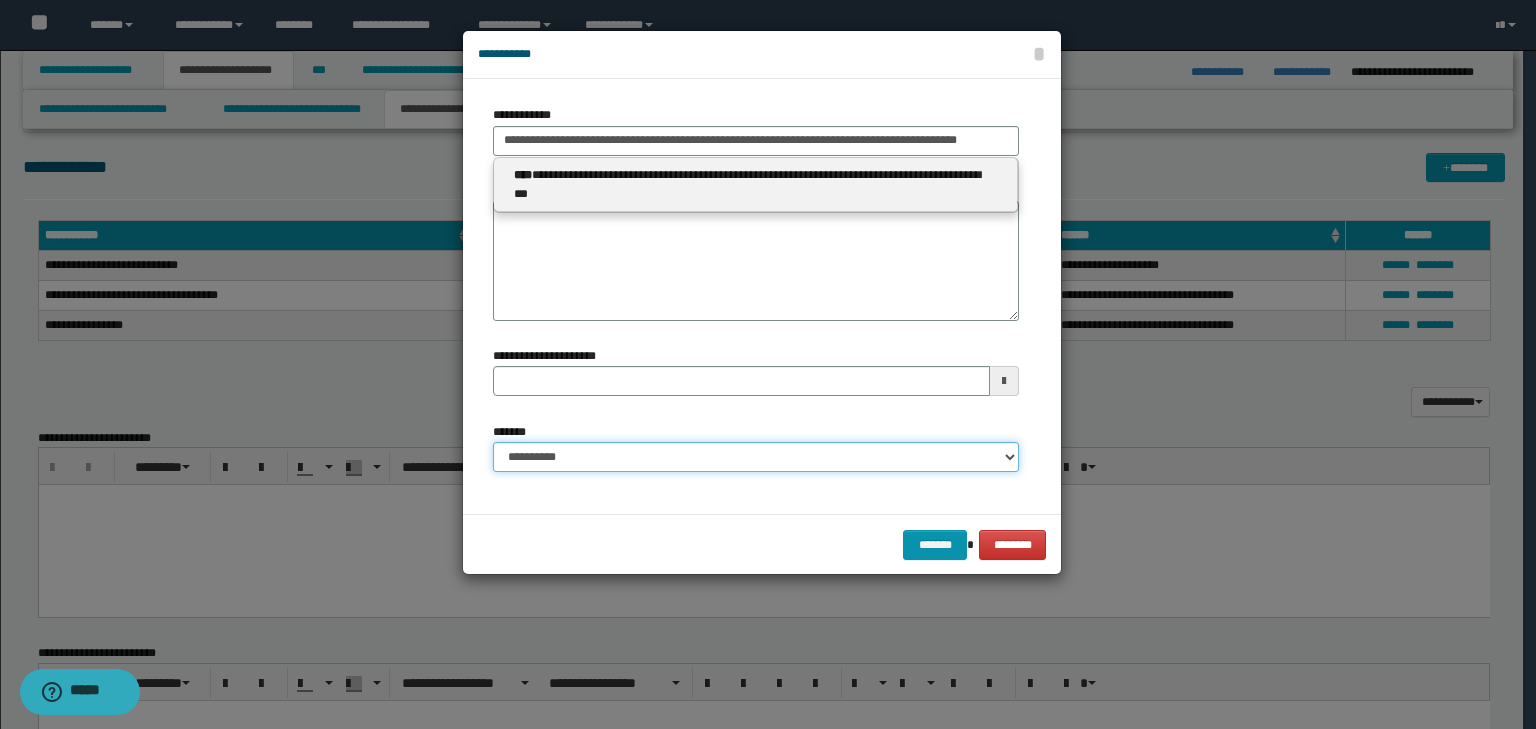 click on "**********" at bounding box center [756, 457] 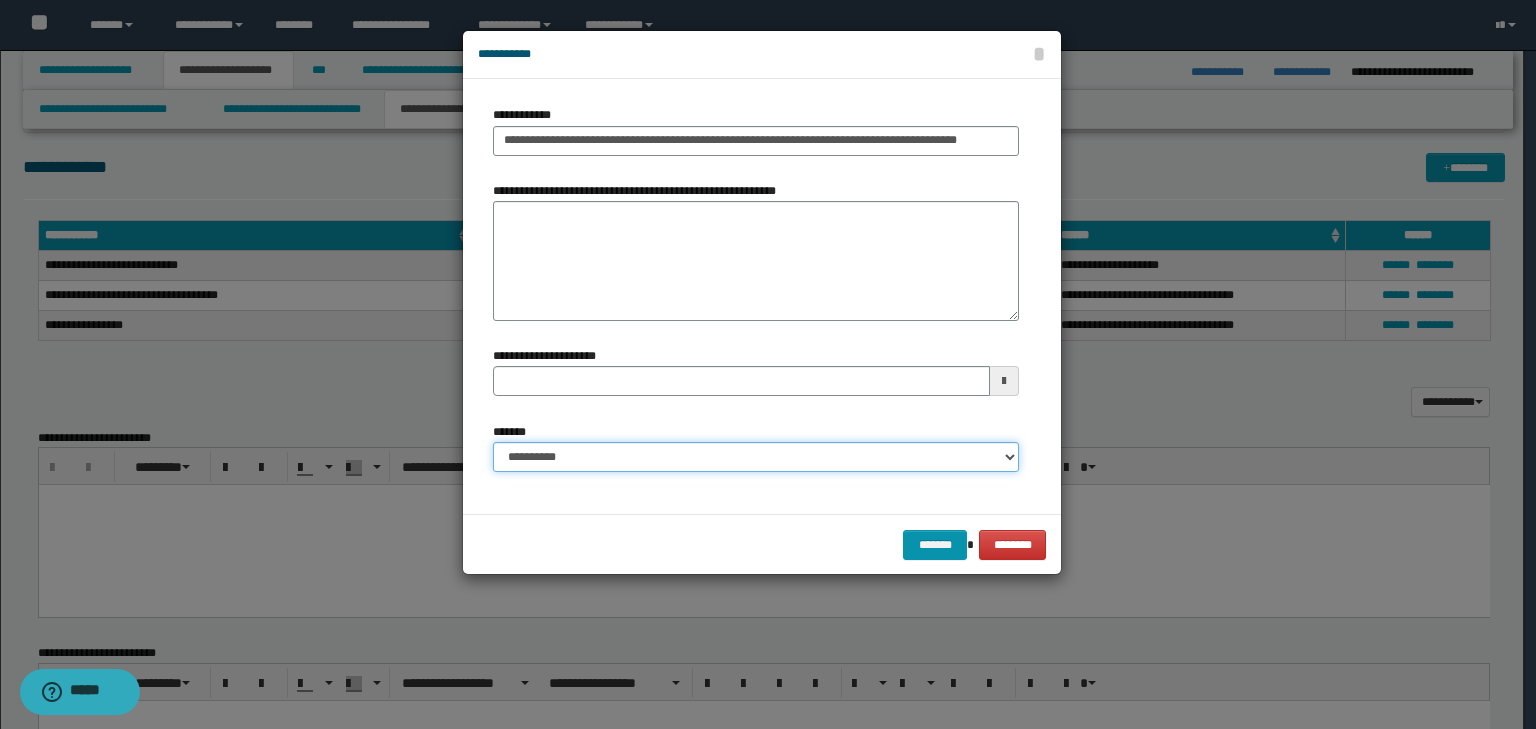 select on "*" 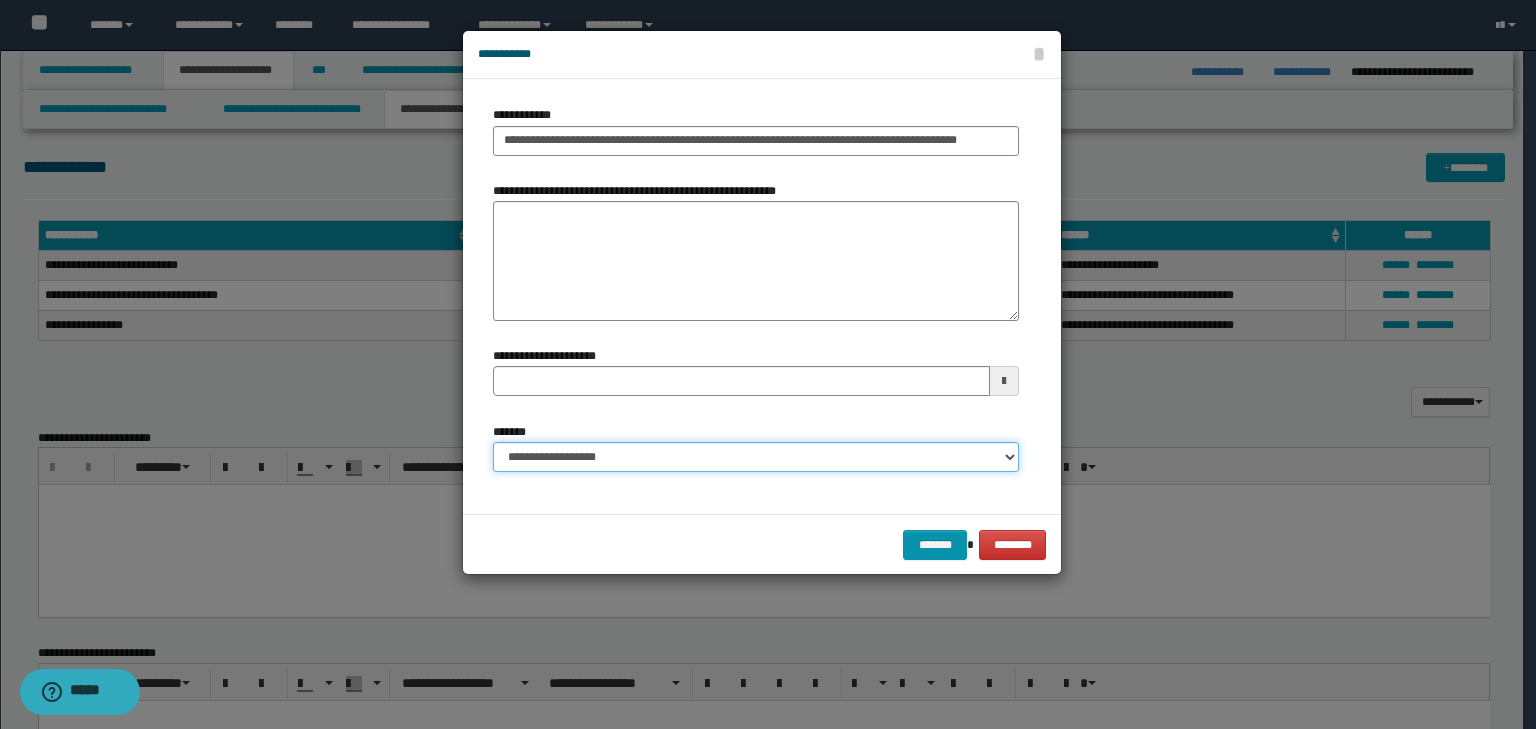 type 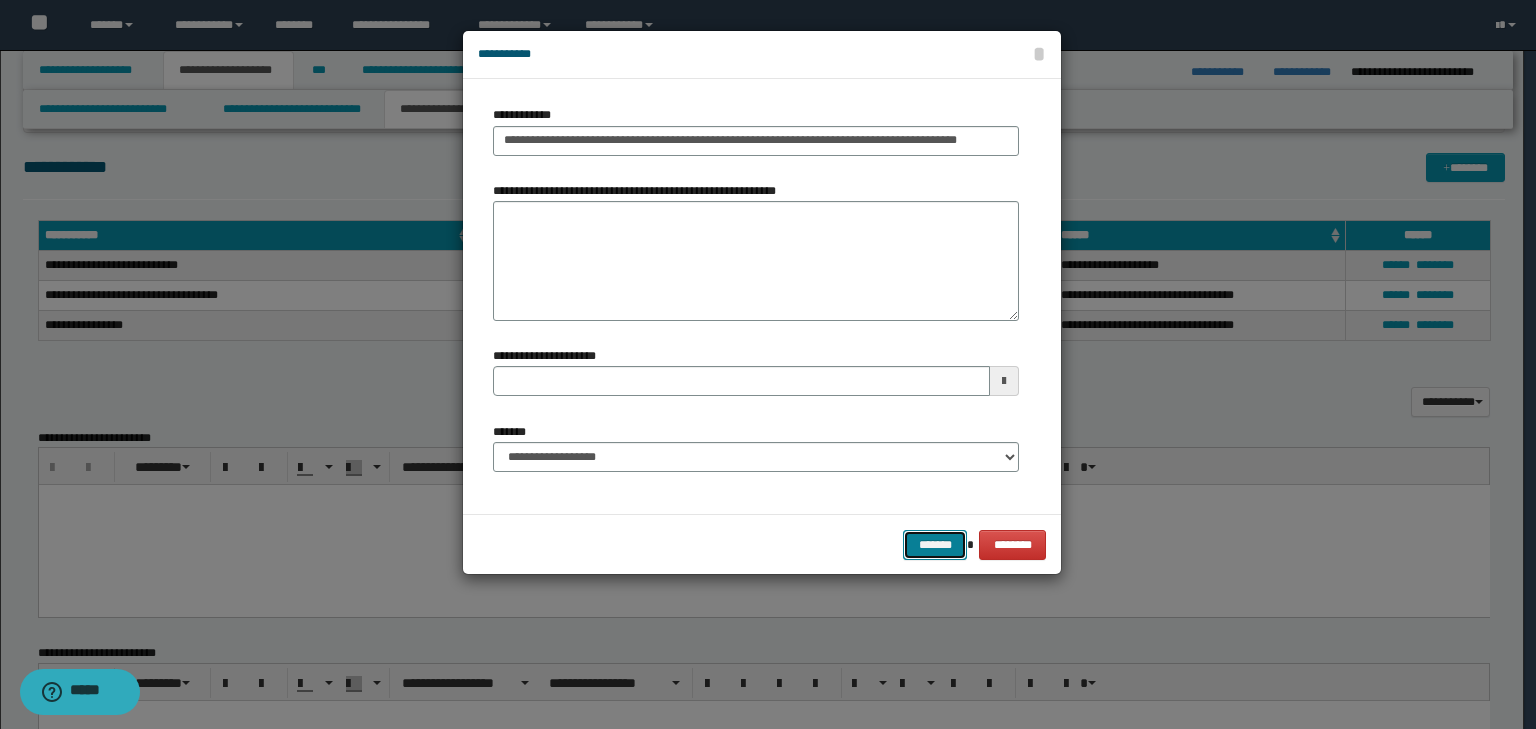 click on "*******" at bounding box center (935, 545) 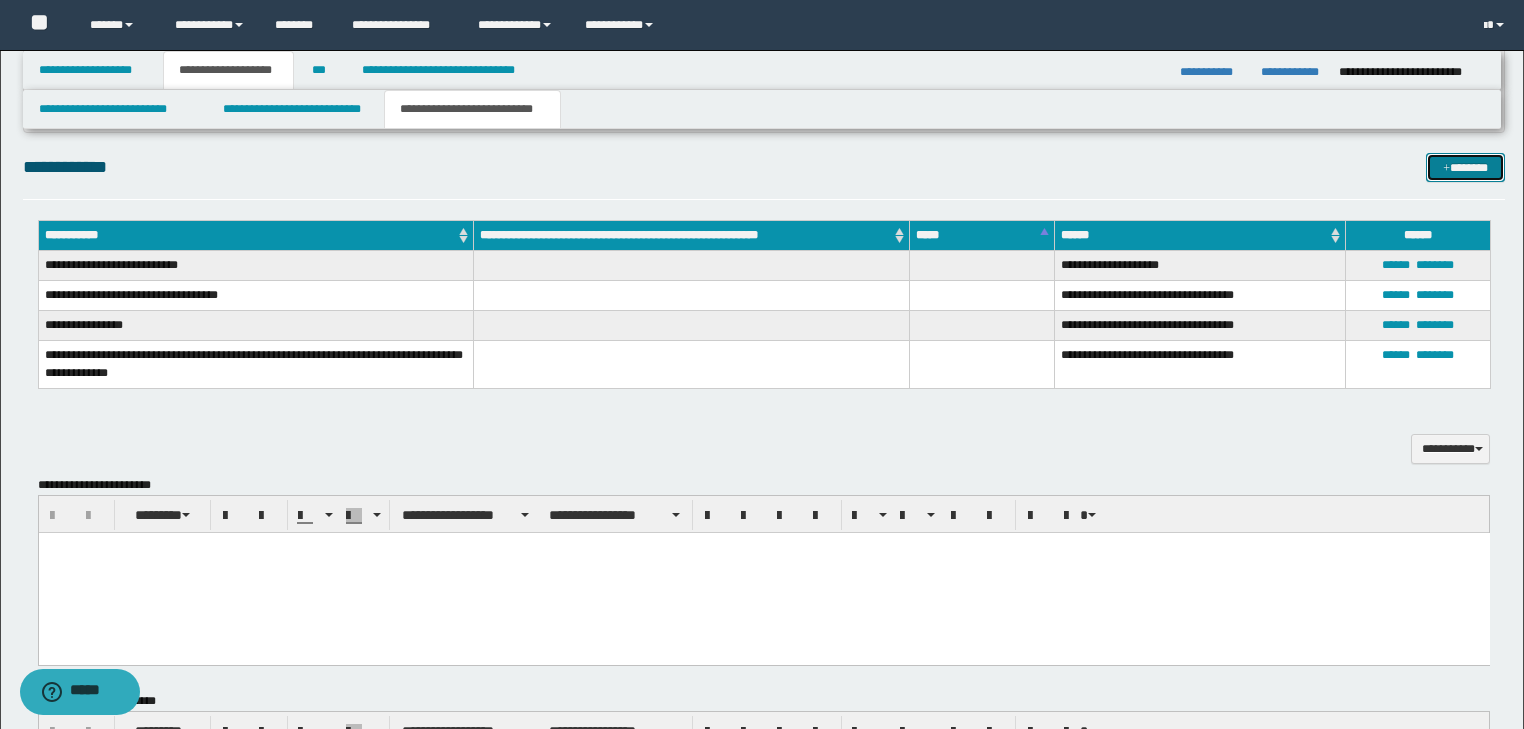 click on "*******" at bounding box center [1465, 168] 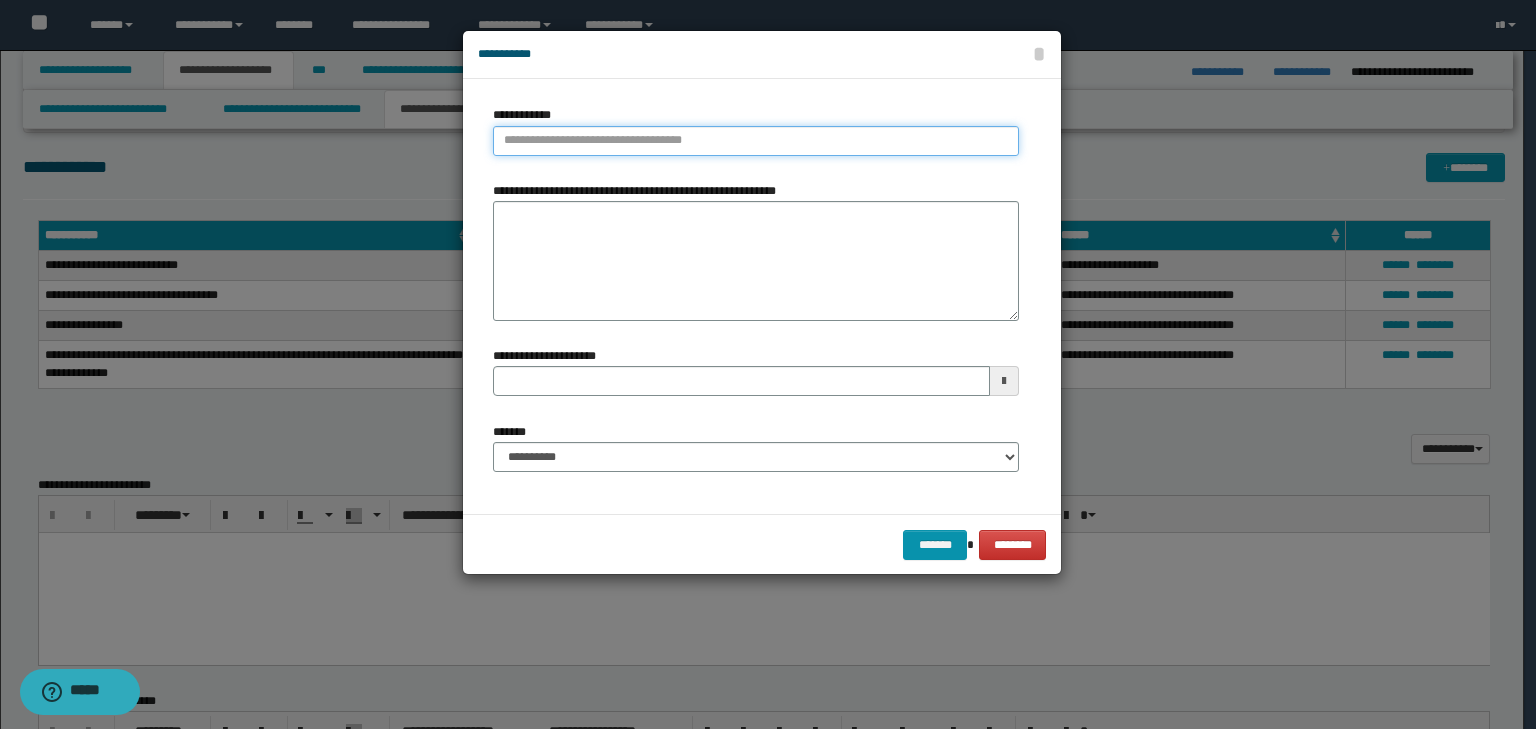 type on "**********" 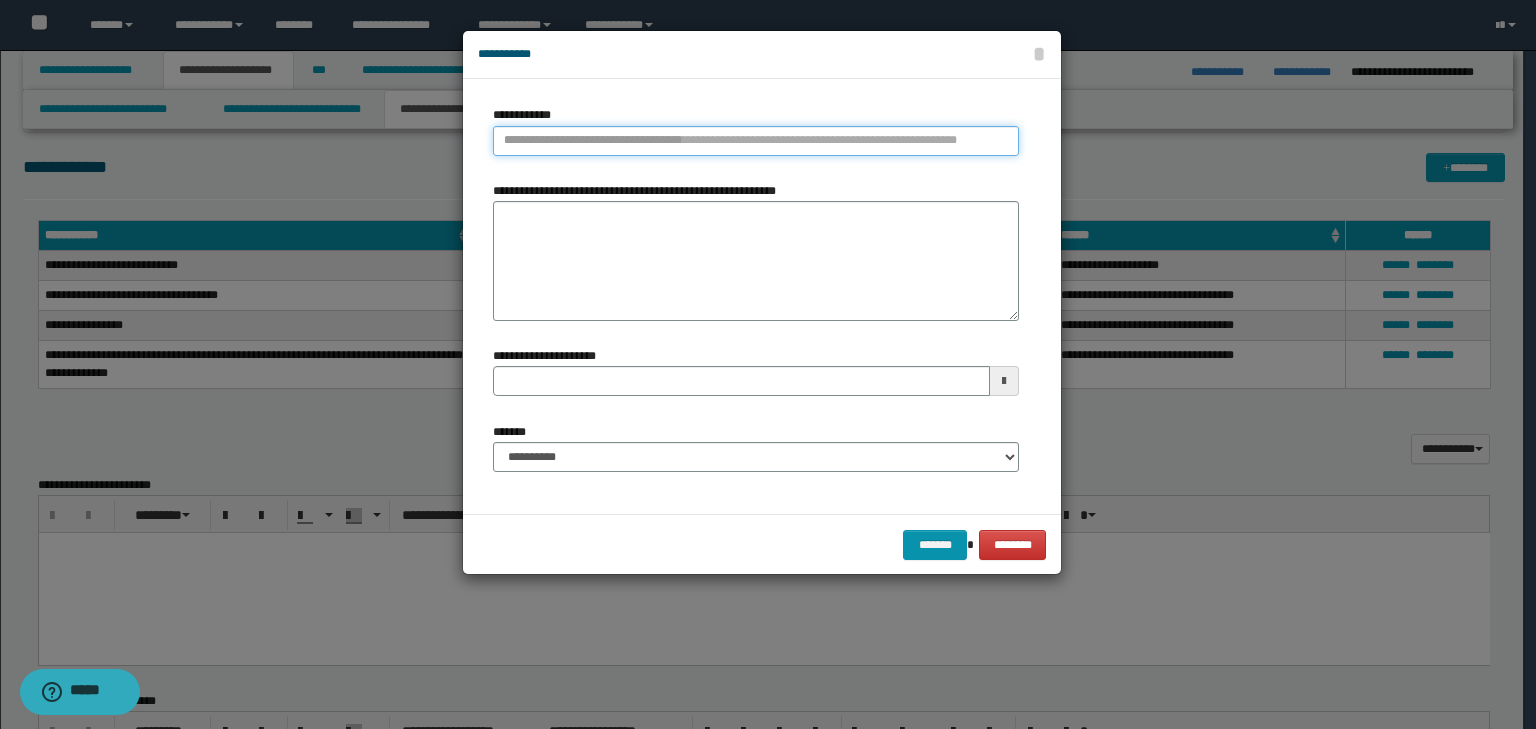 click on "**********" at bounding box center (756, 141) 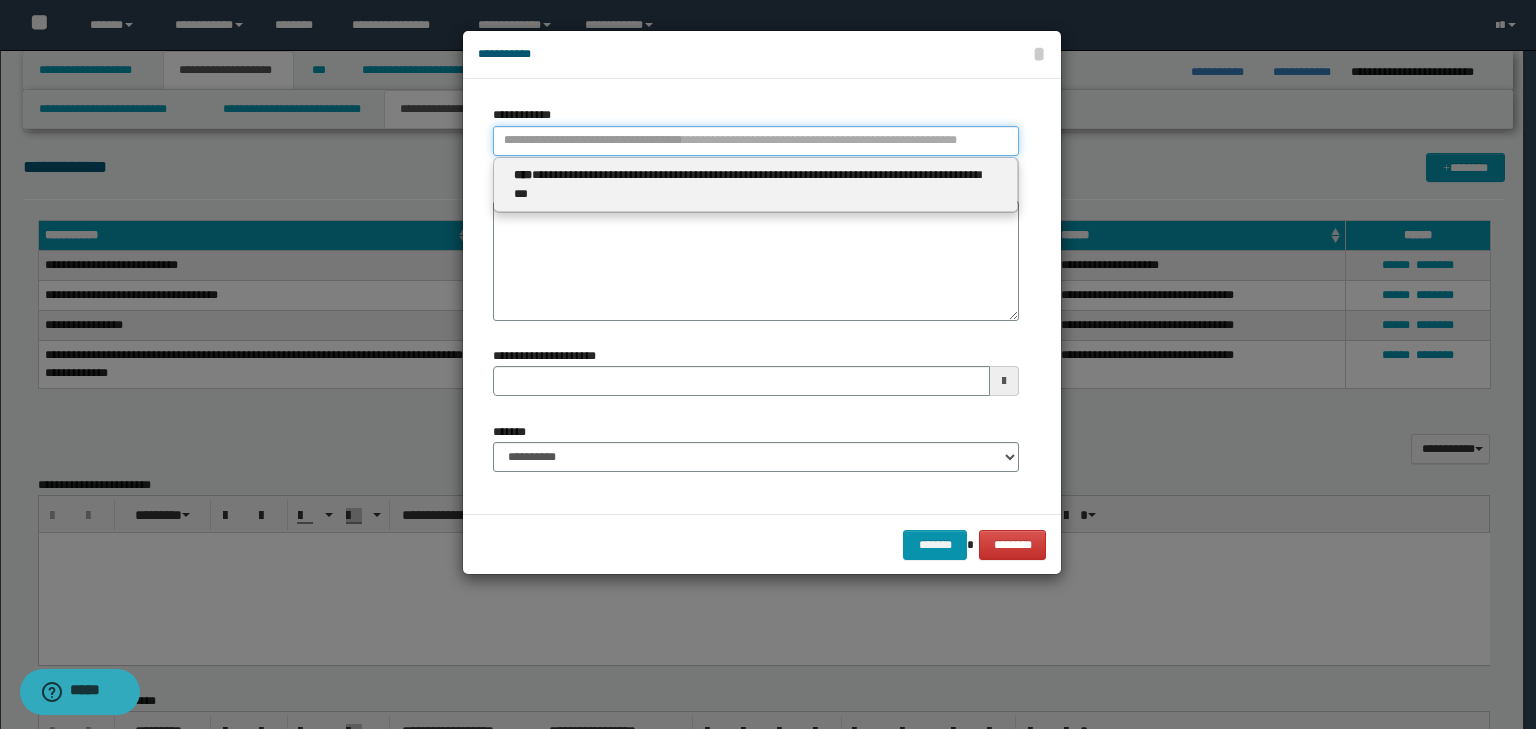 type 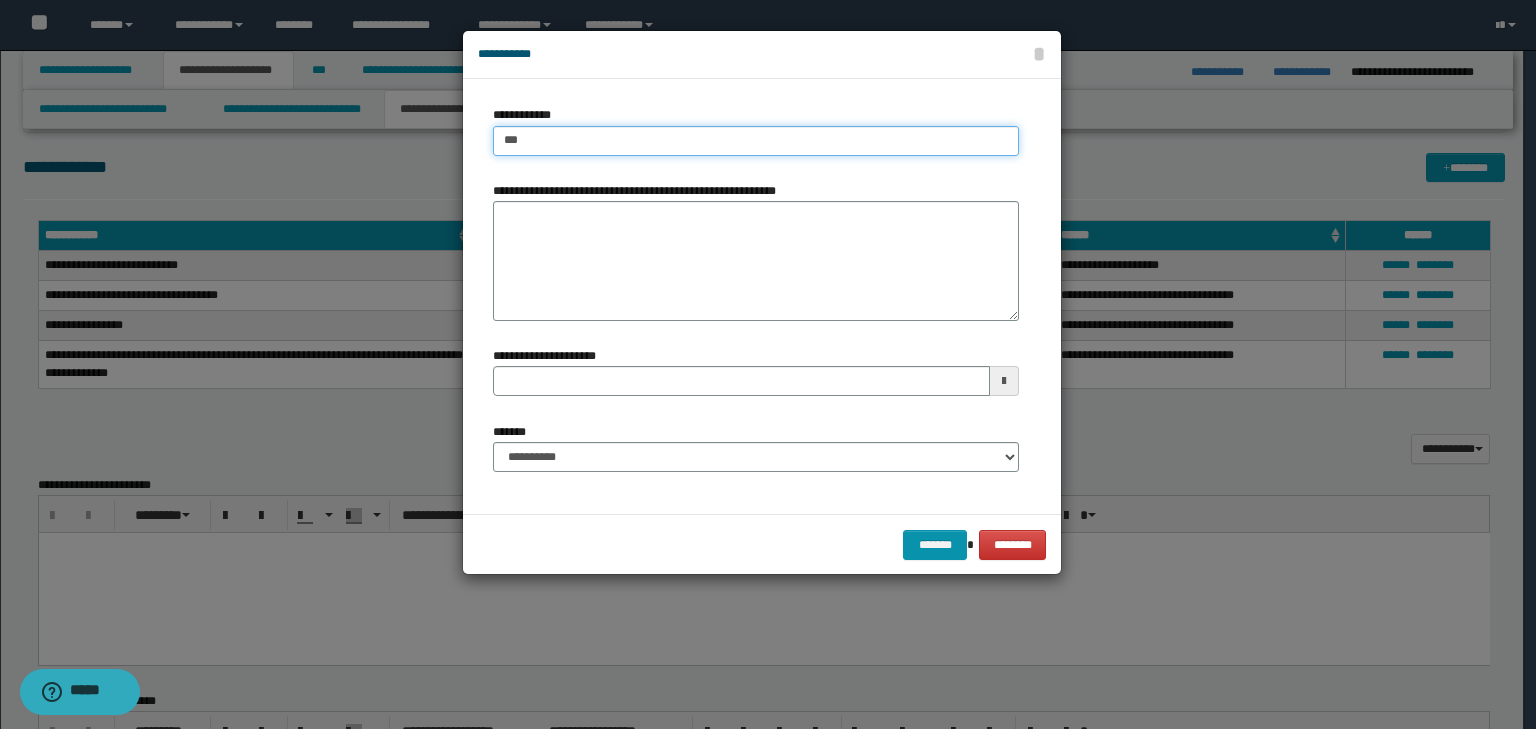 type on "****" 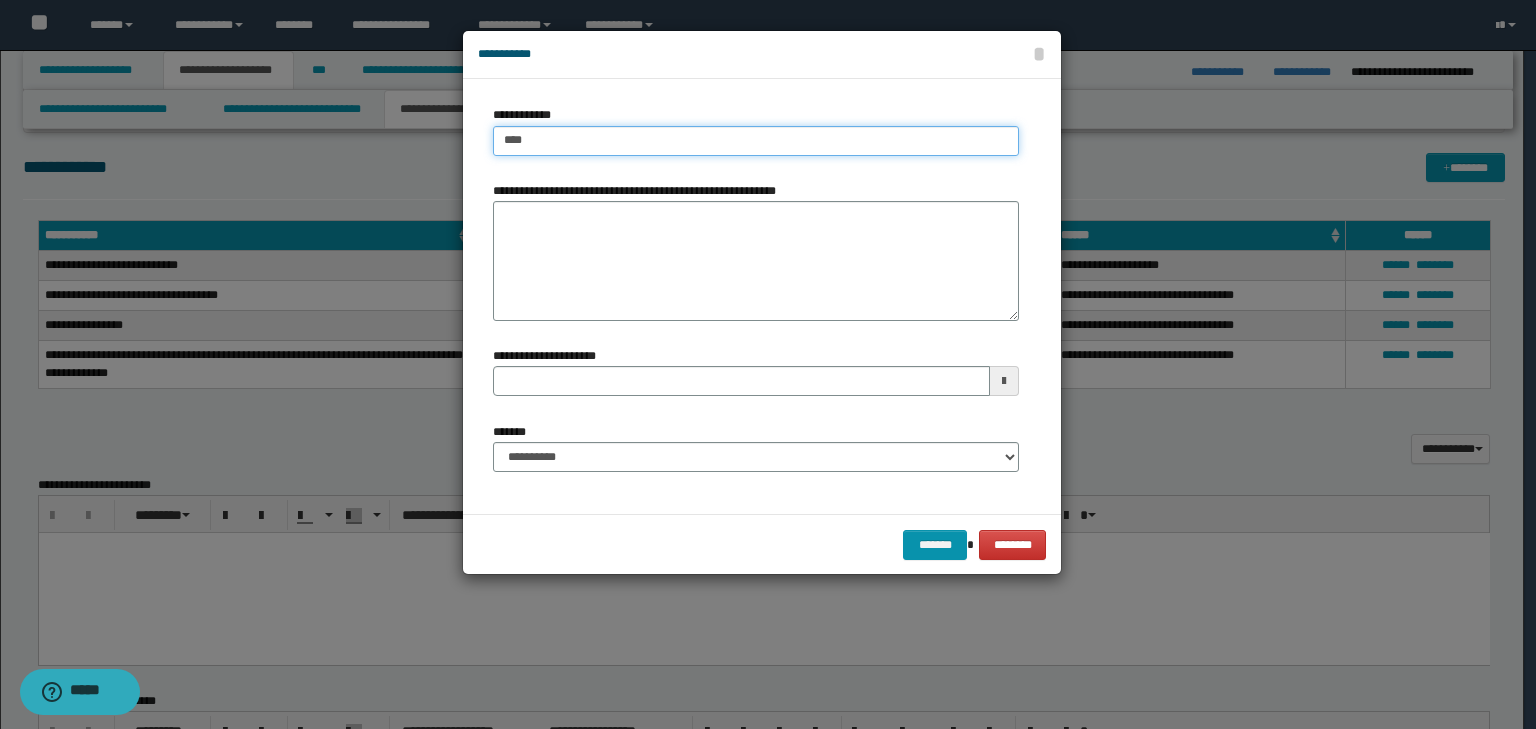 type on "****" 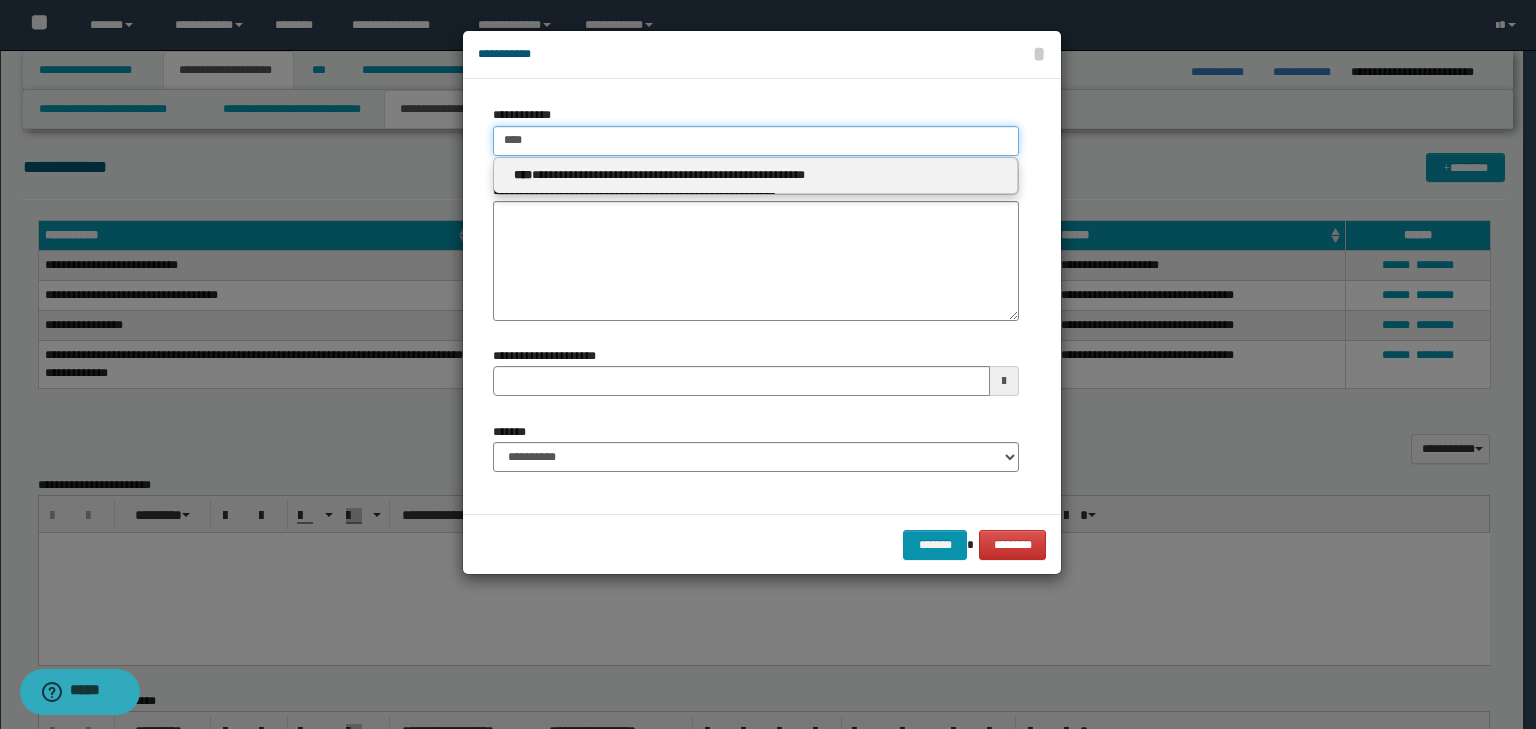type on "****" 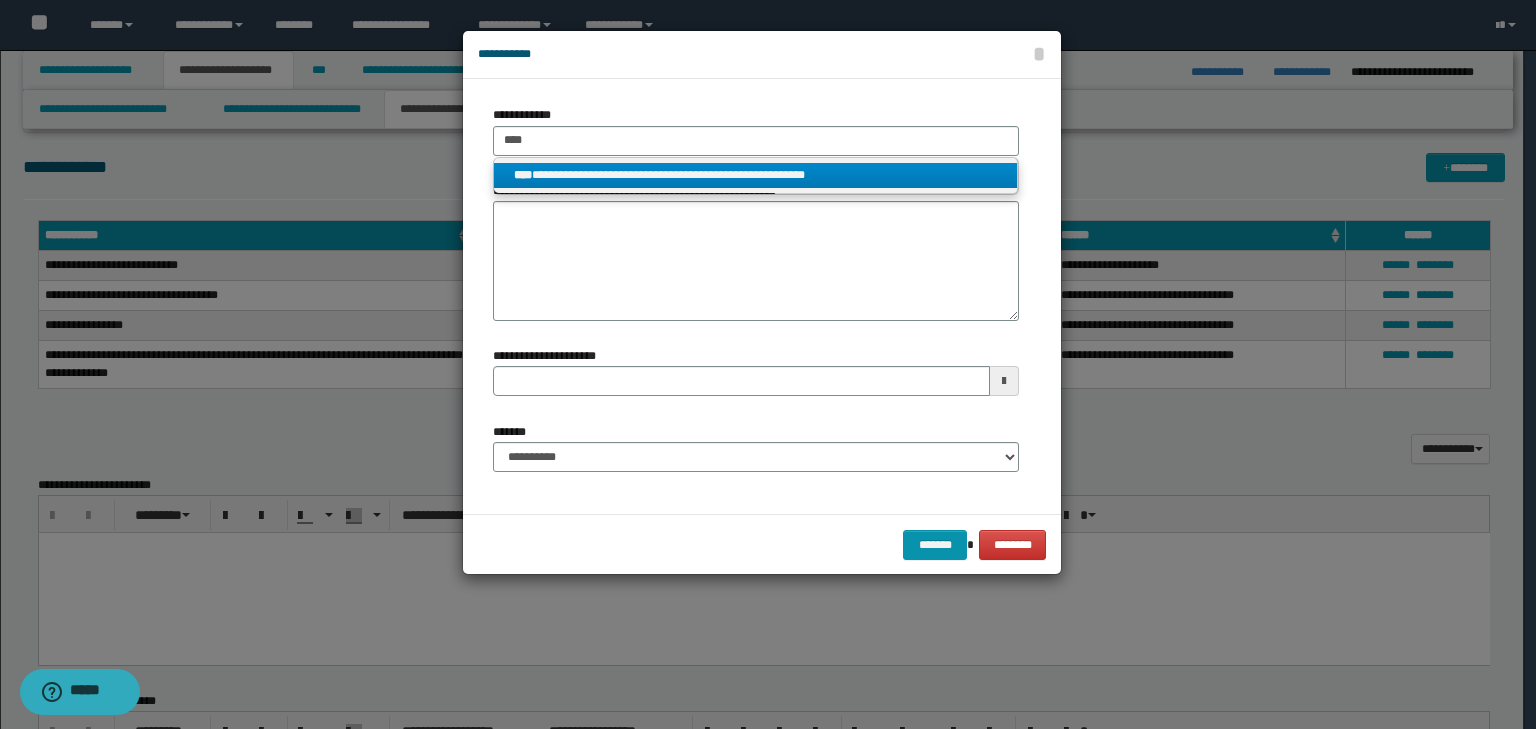 click on "**********" at bounding box center (756, 175) 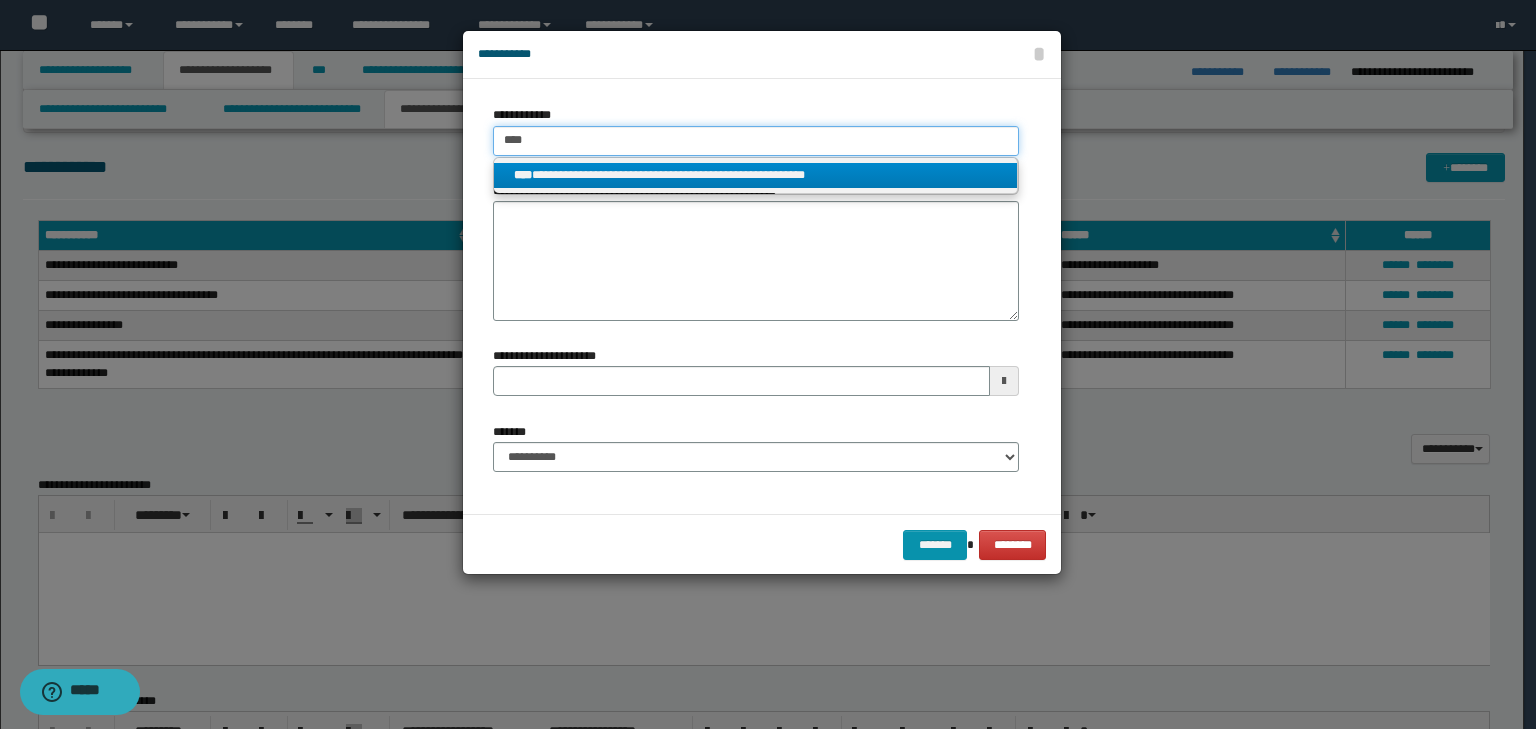 type 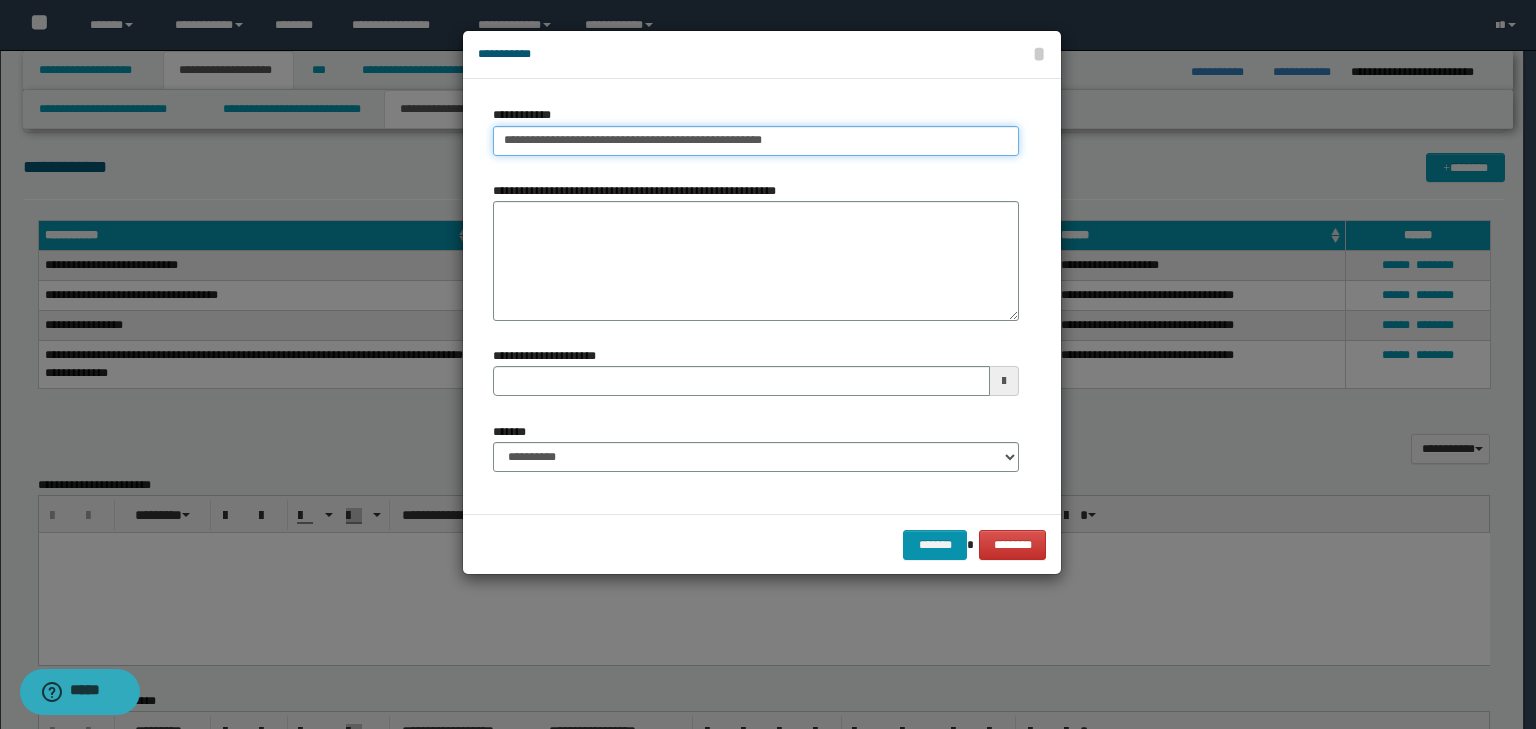 type on "**********" 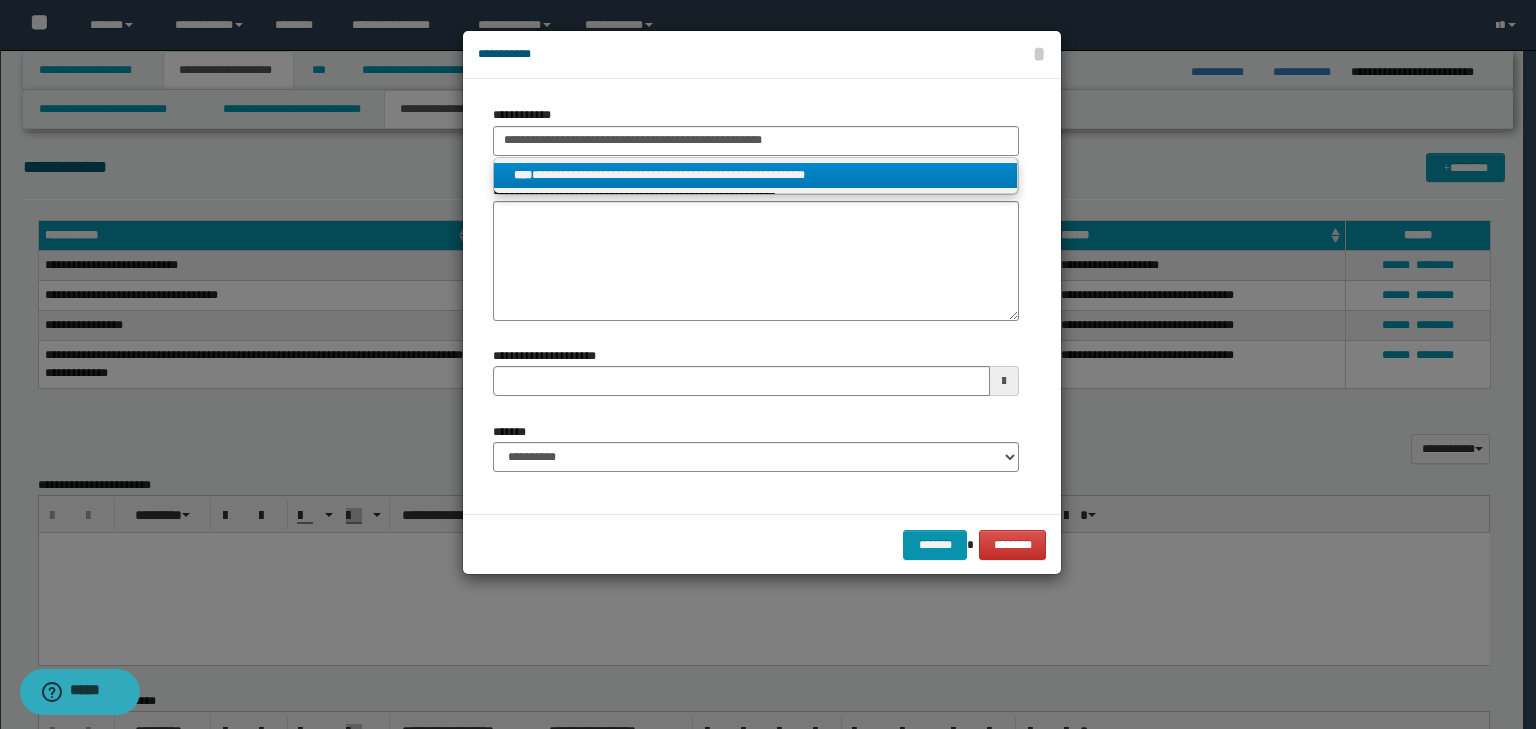 click on "**********" at bounding box center [756, 175] 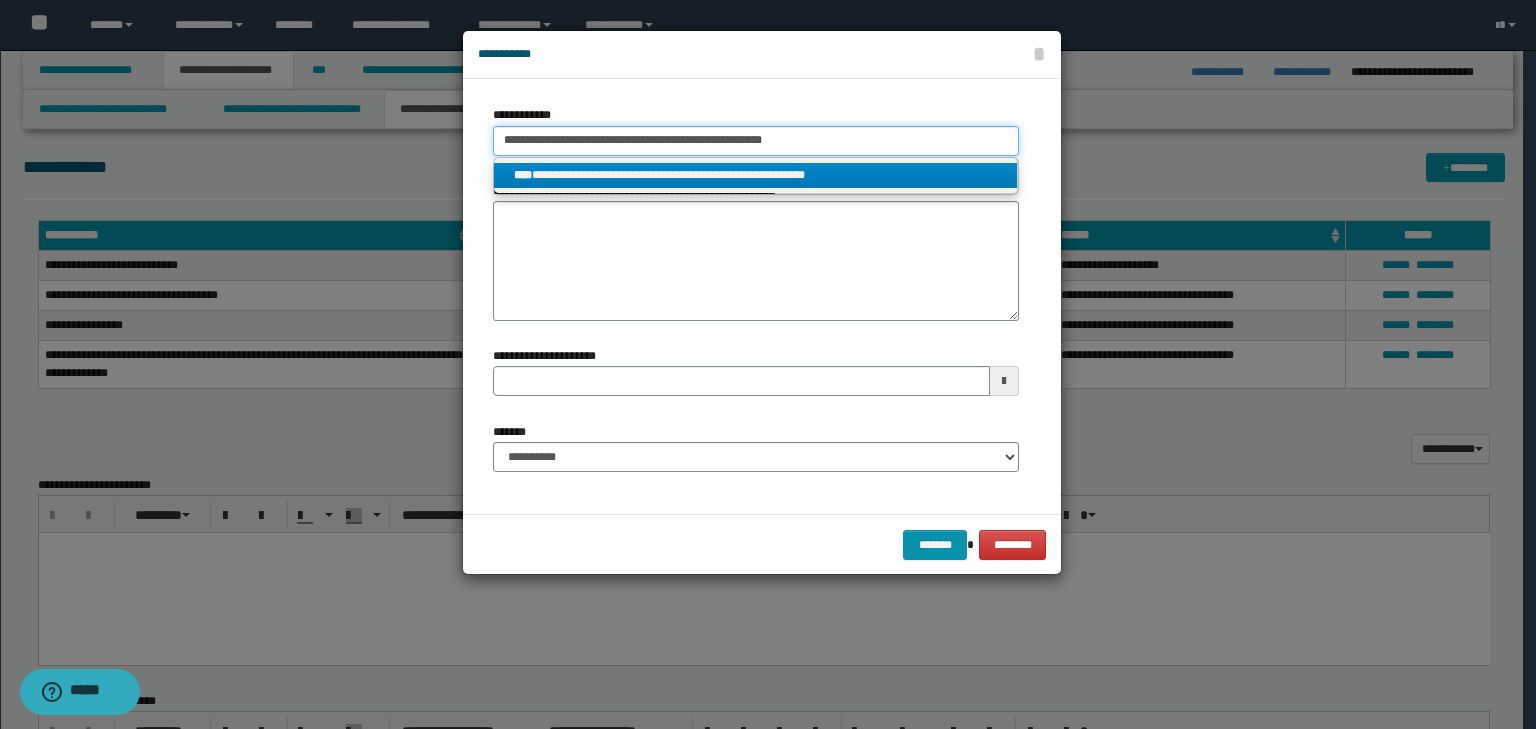 type 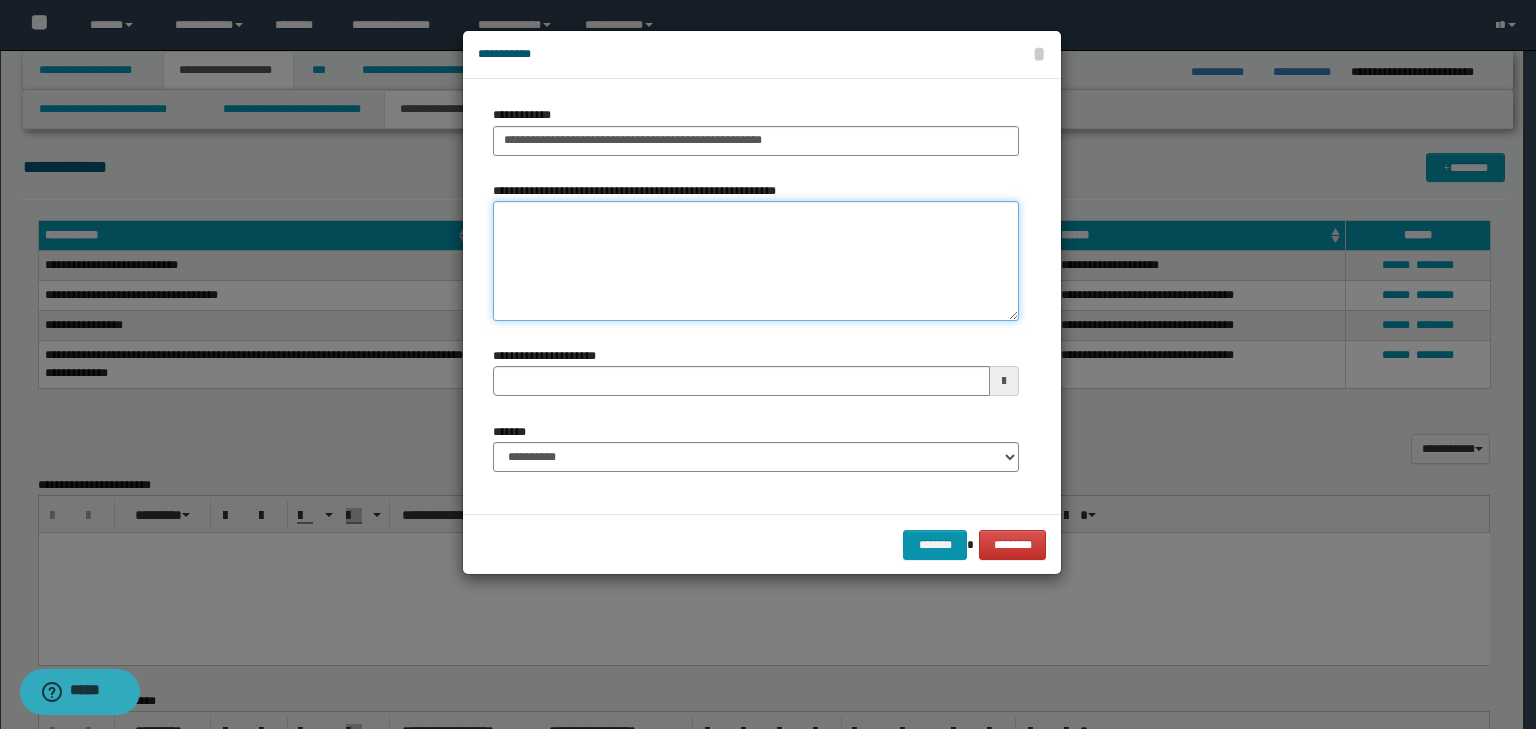 click on "**********" at bounding box center [756, 261] 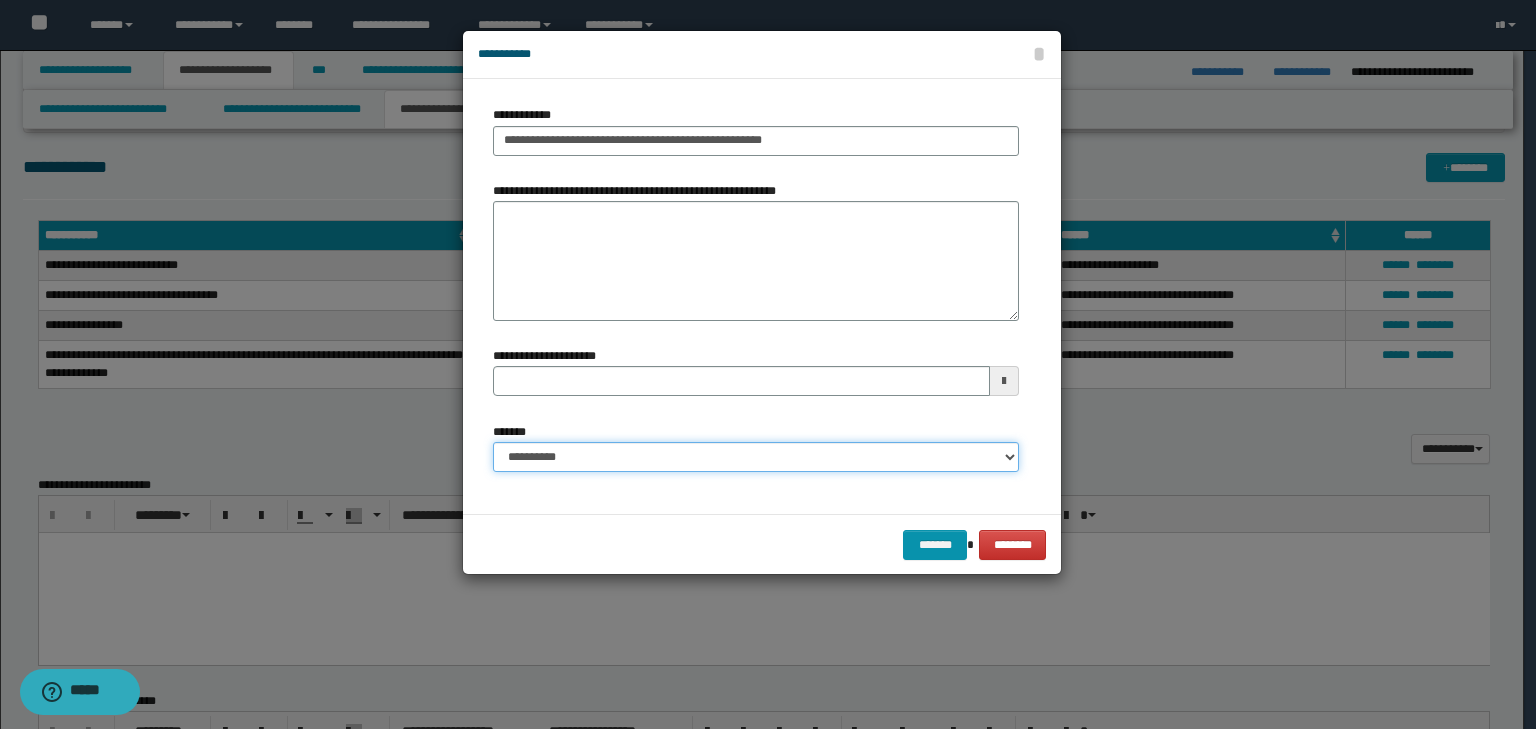 click on "**********" at bounding box center (756, 457) 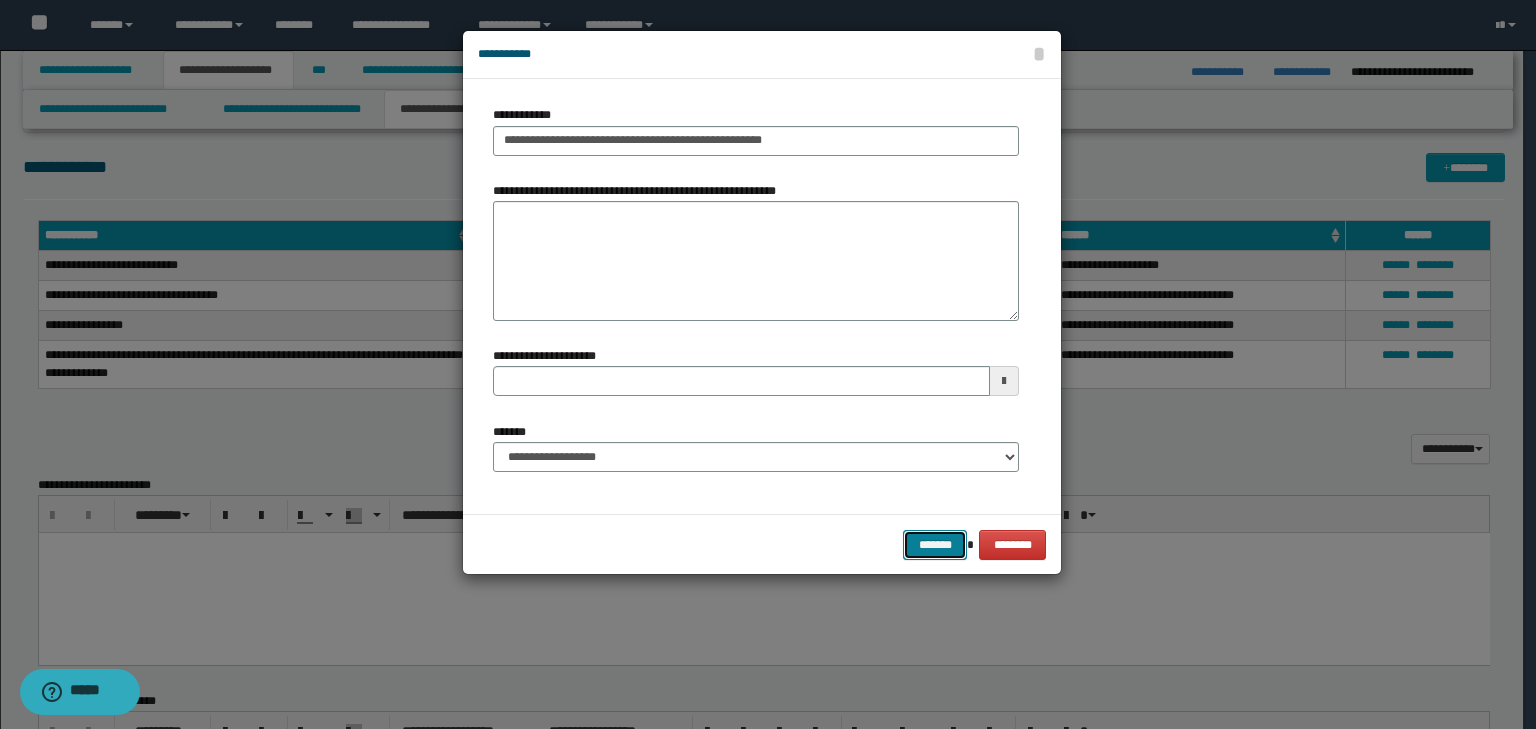 click on "*******" at bounding box center (935, 545) 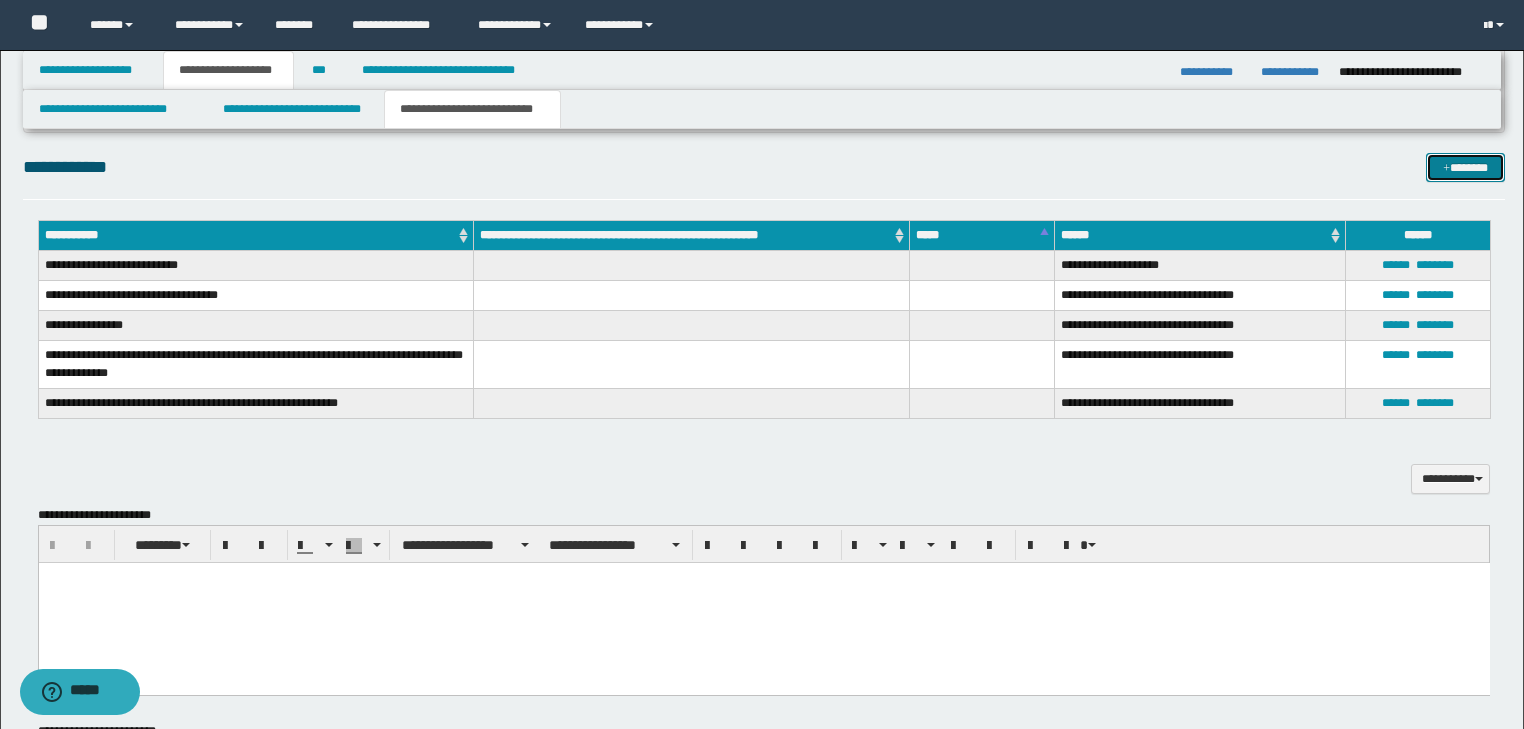 click on "*******" at bounding box center (1465, 168) 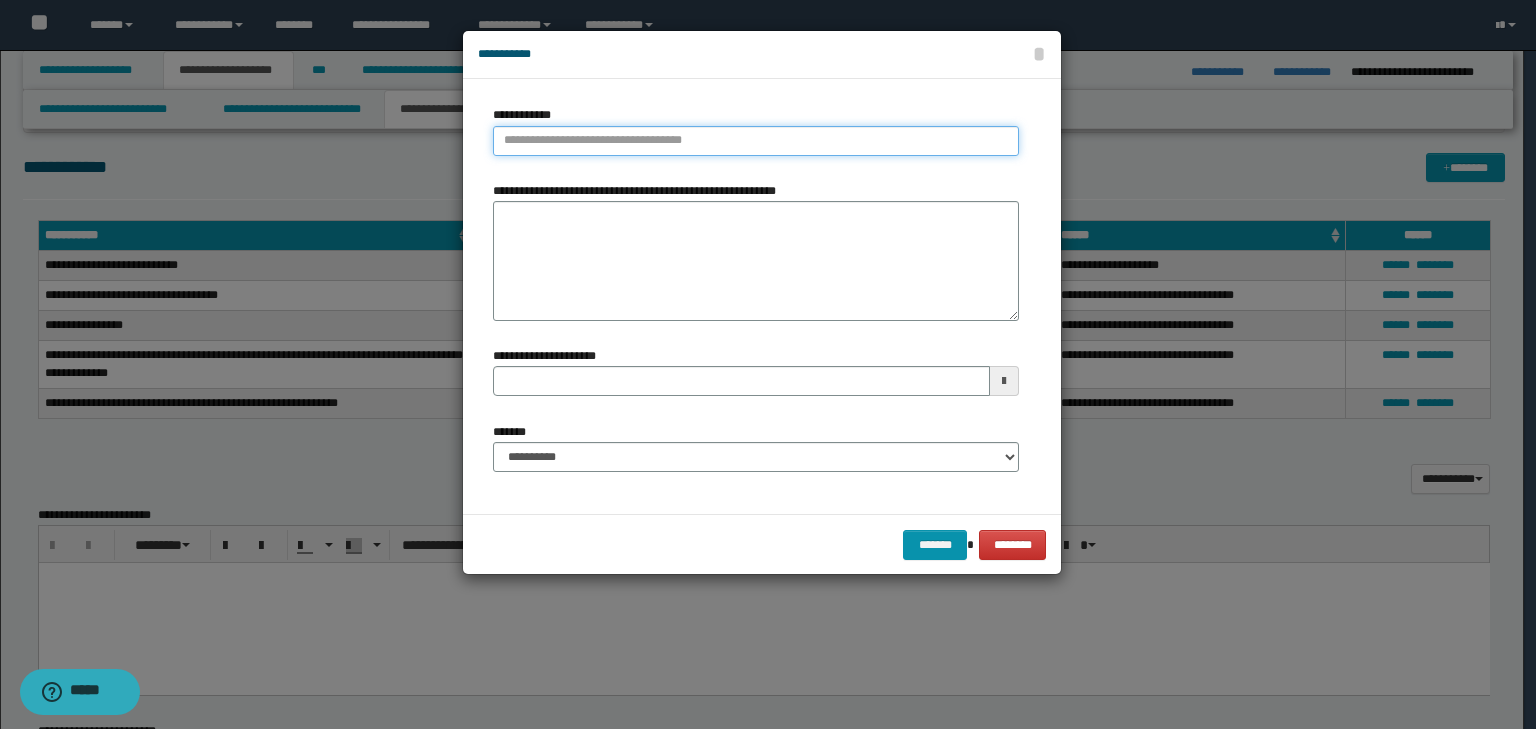 type on "**********" 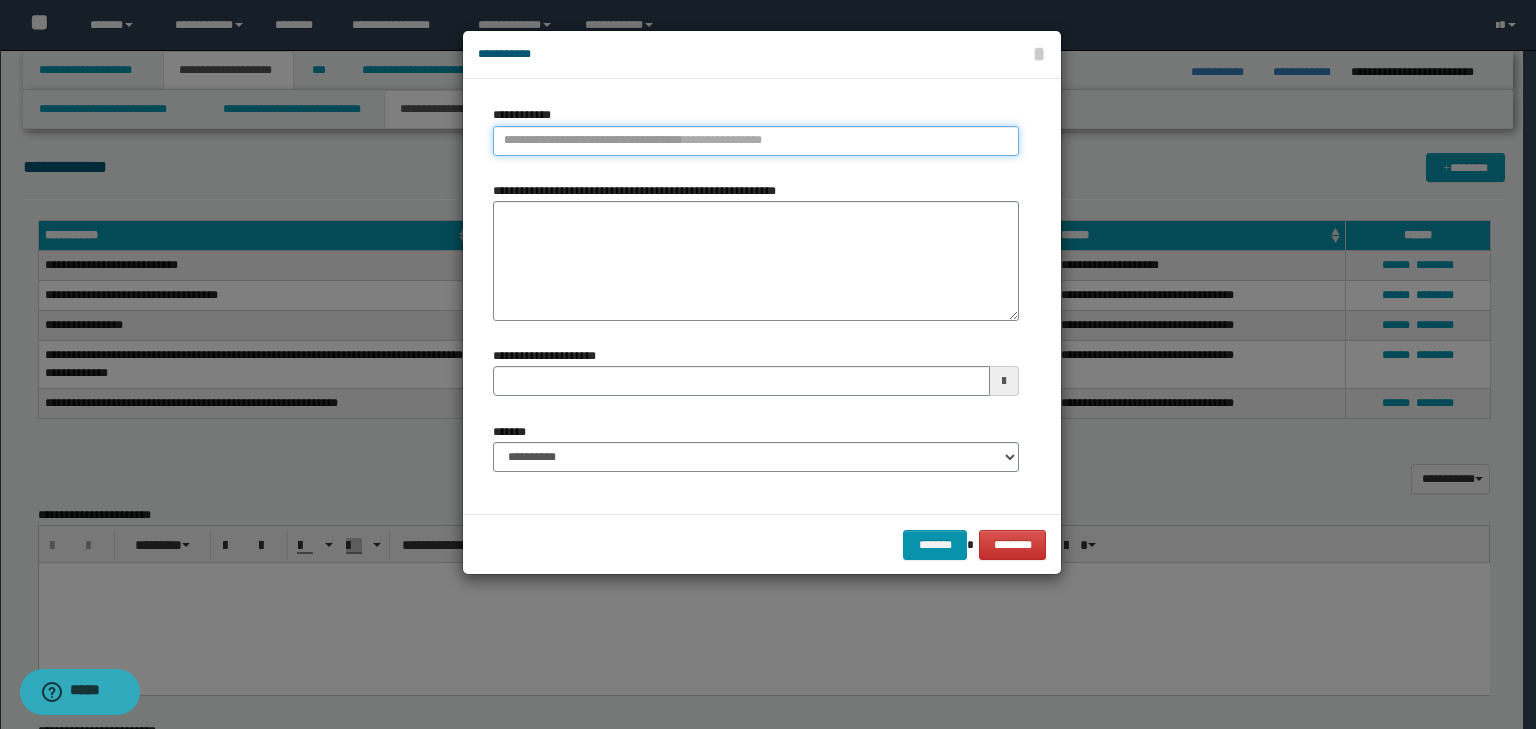 drag, startPoint x: 767, startPoint y: 126, endPoint x: 757, endPoint y: 136, distance: 14.142136 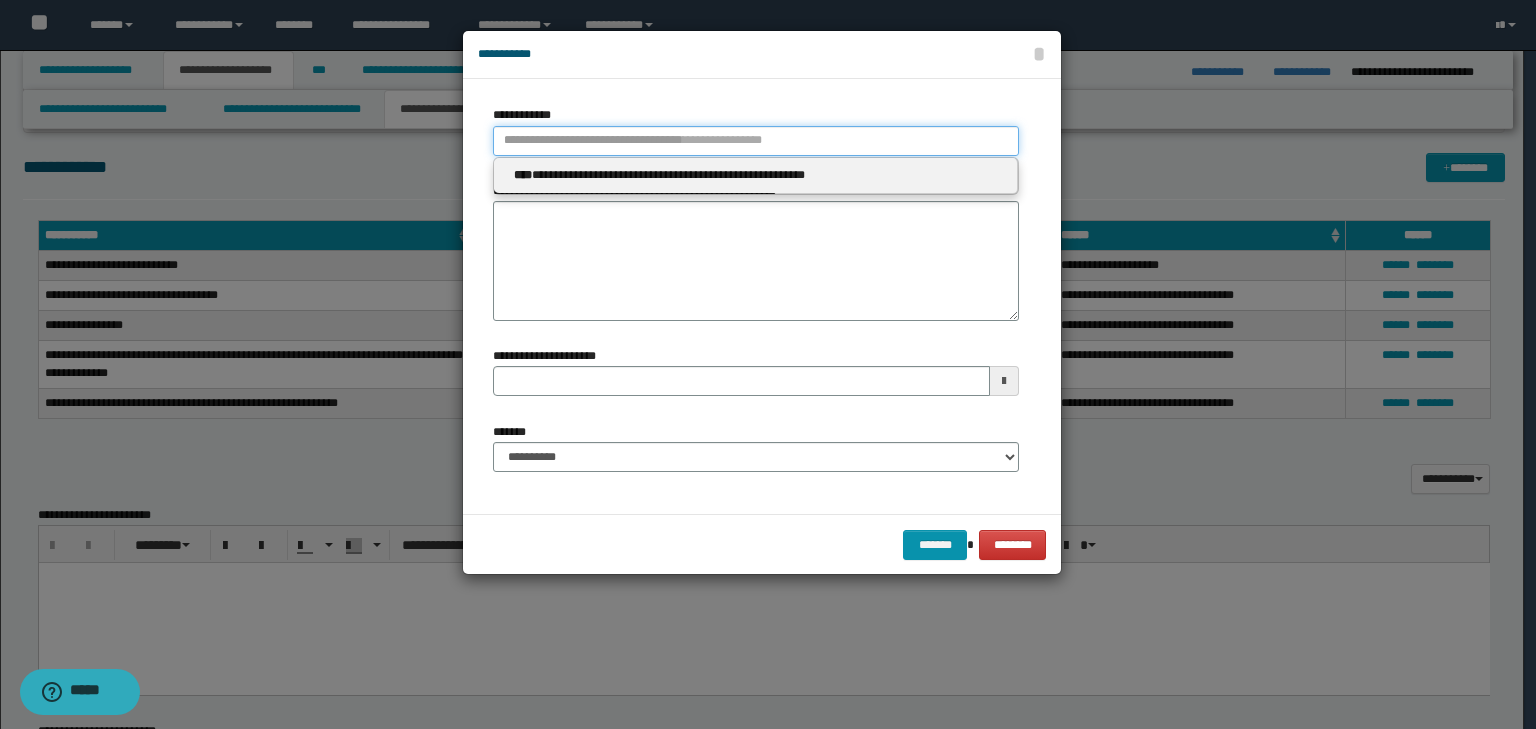 type 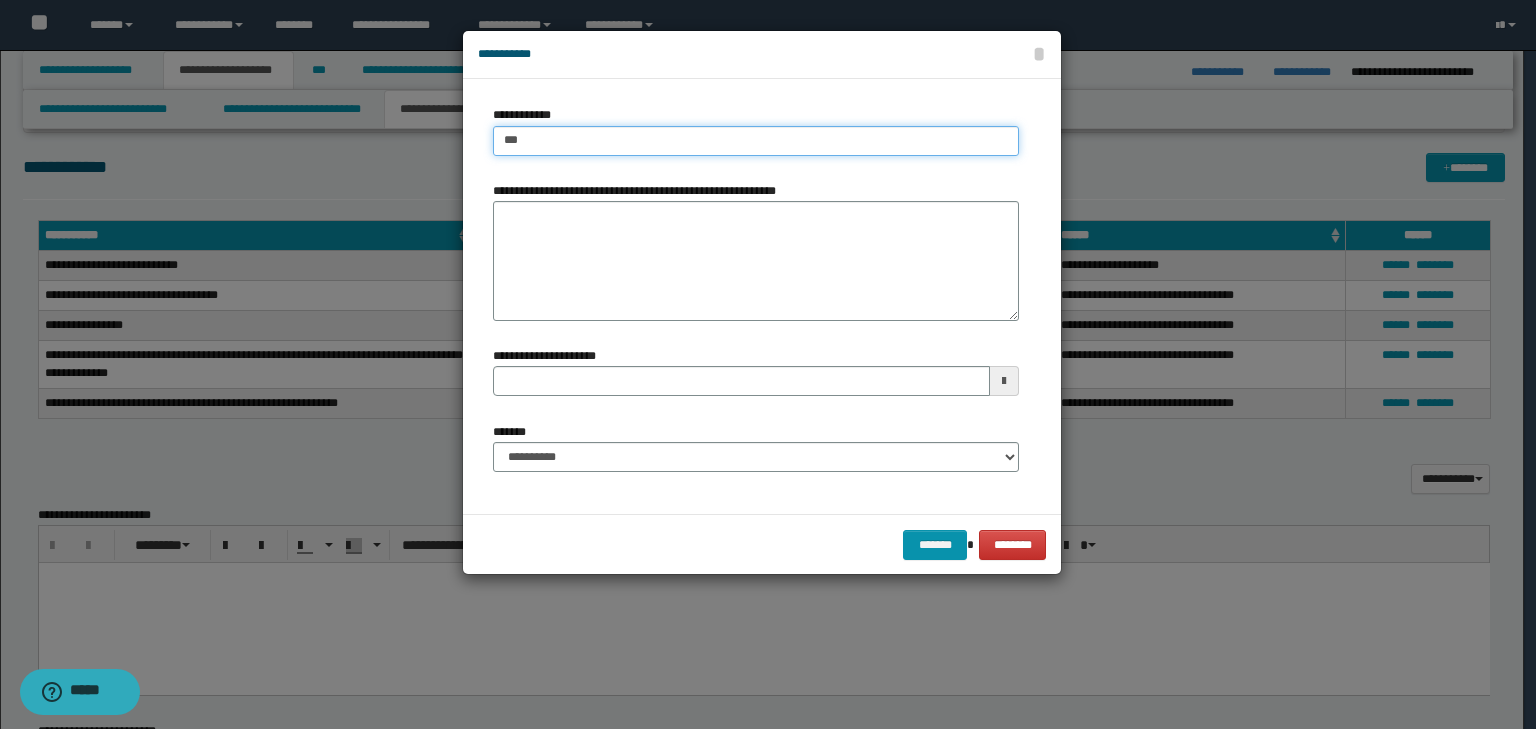 type on "****" 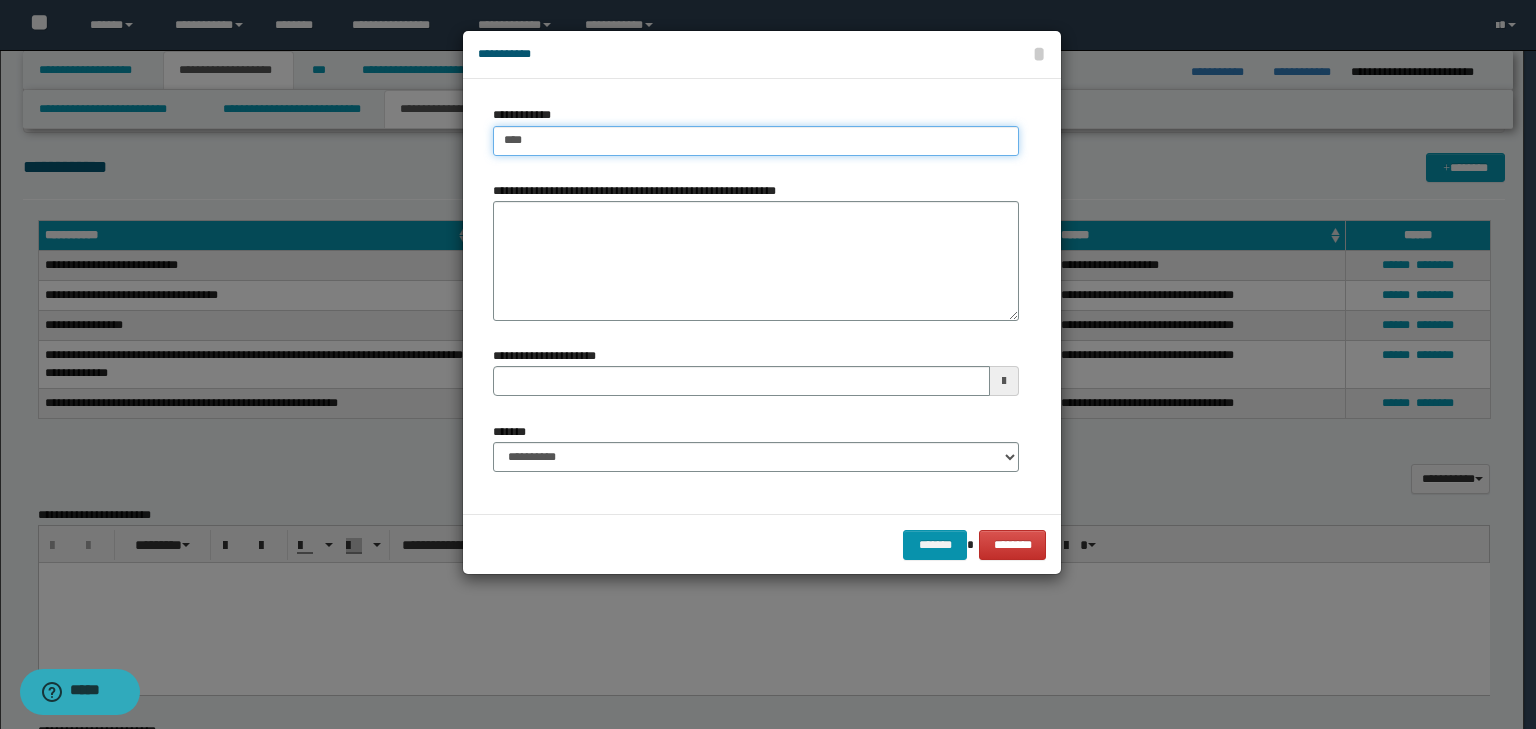 type on "****" 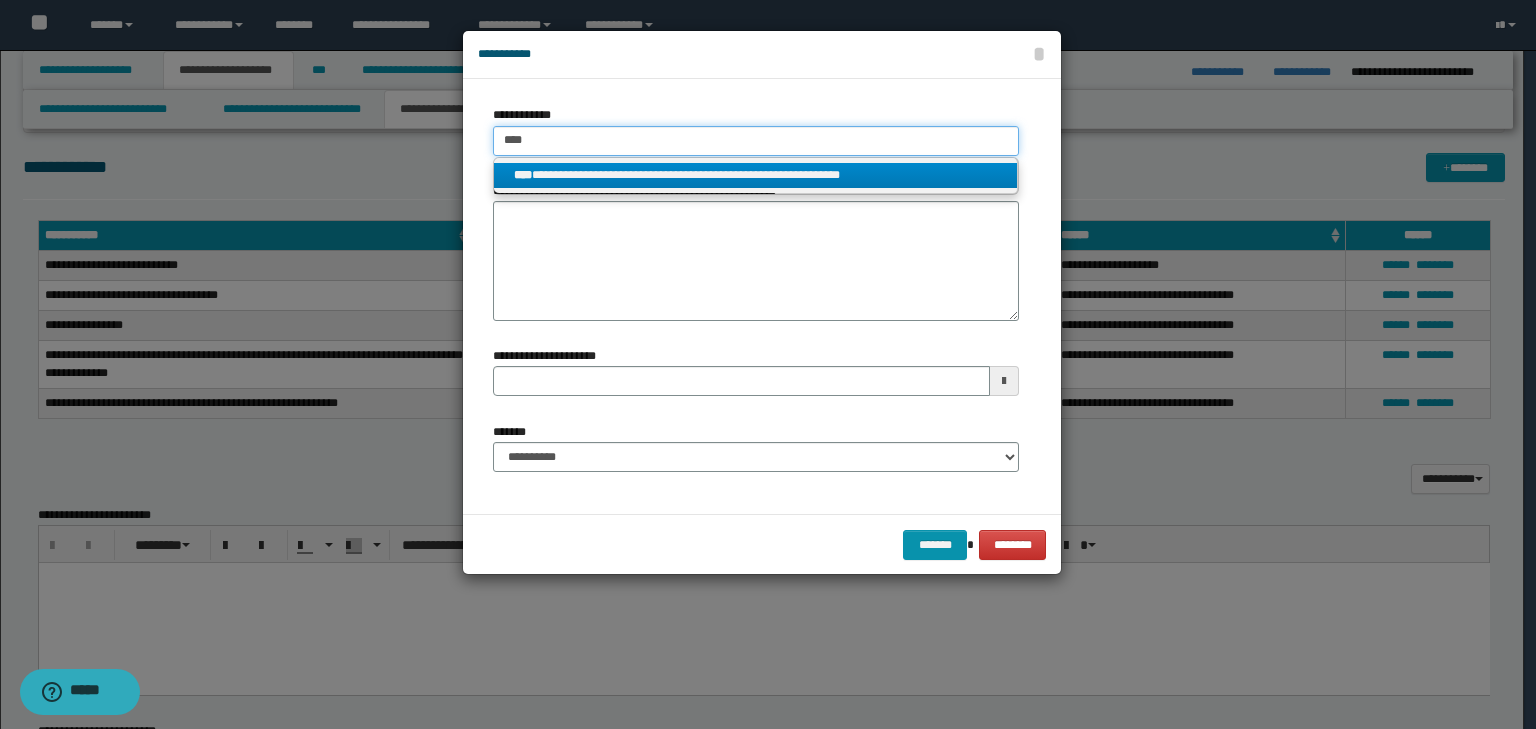 type on "****" 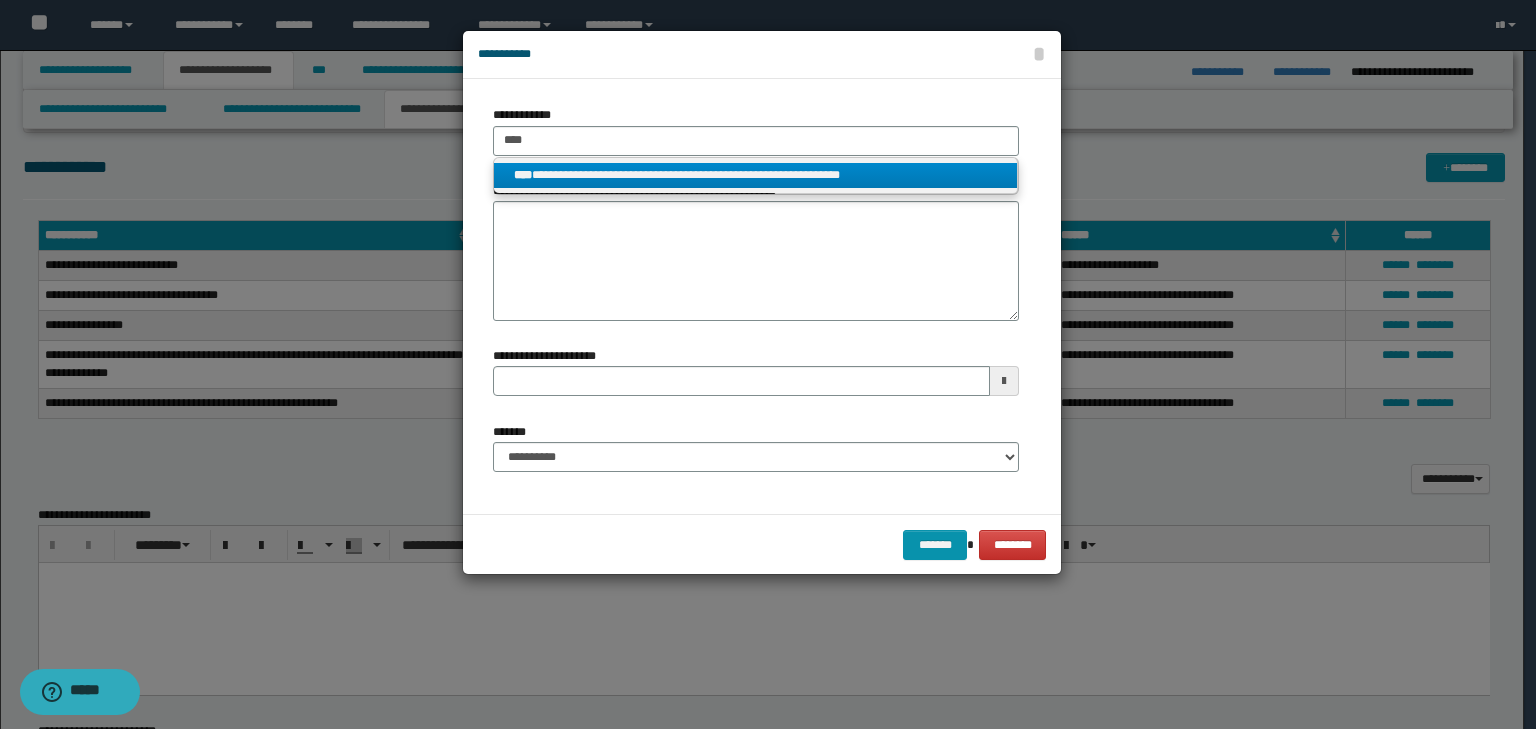 click on "**********" at bounding box center (756, 175) 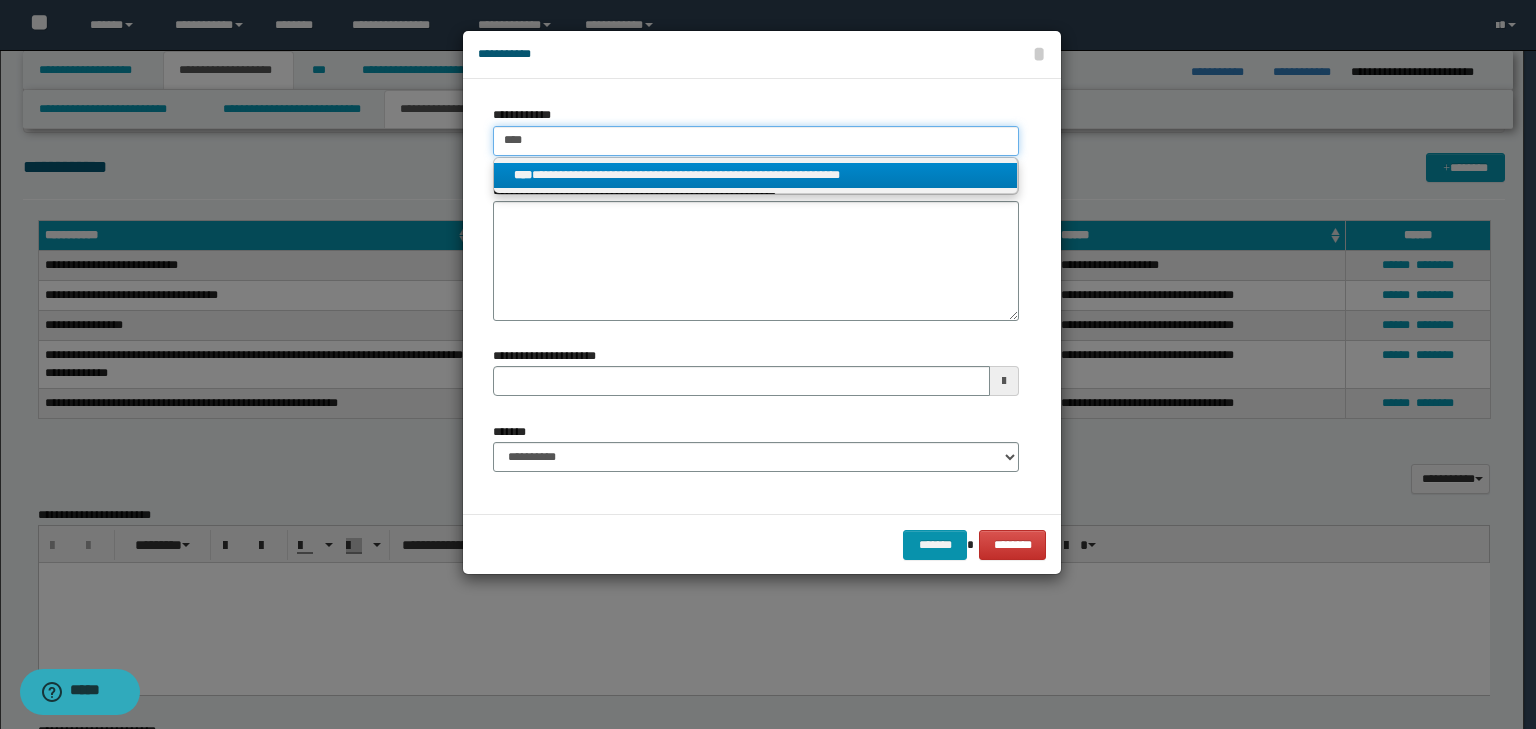 type 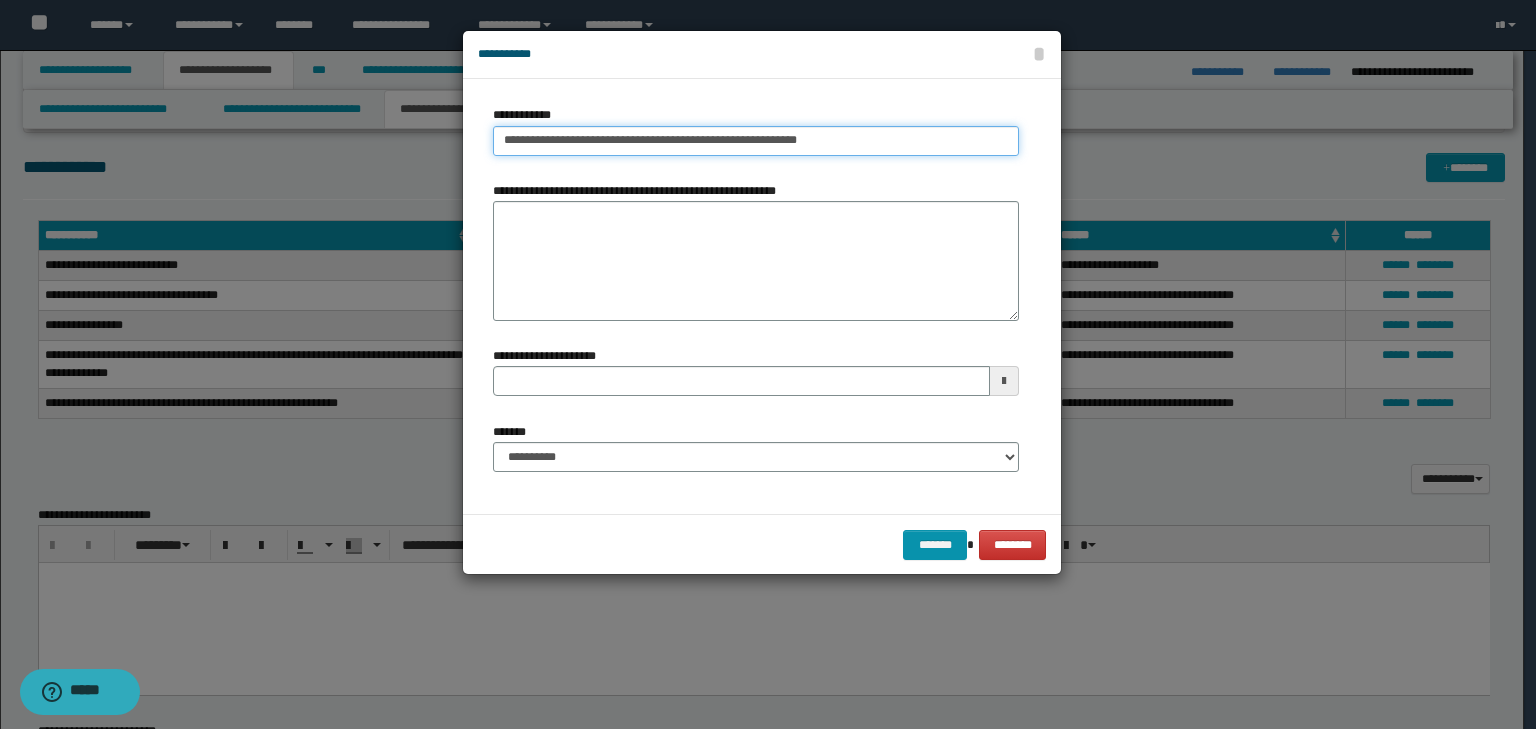 type on "**********" 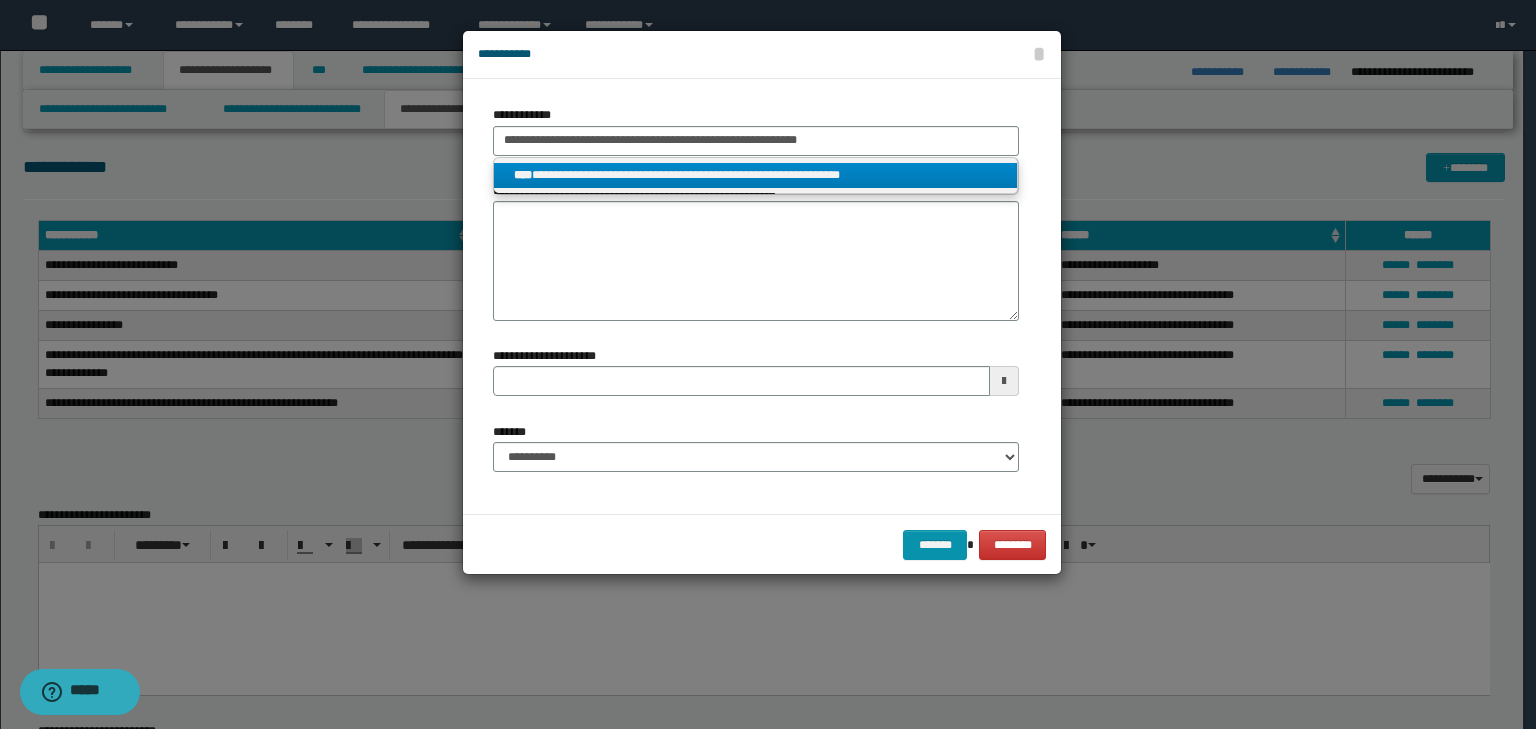 click on "**********" at bounding box center [756, 175] 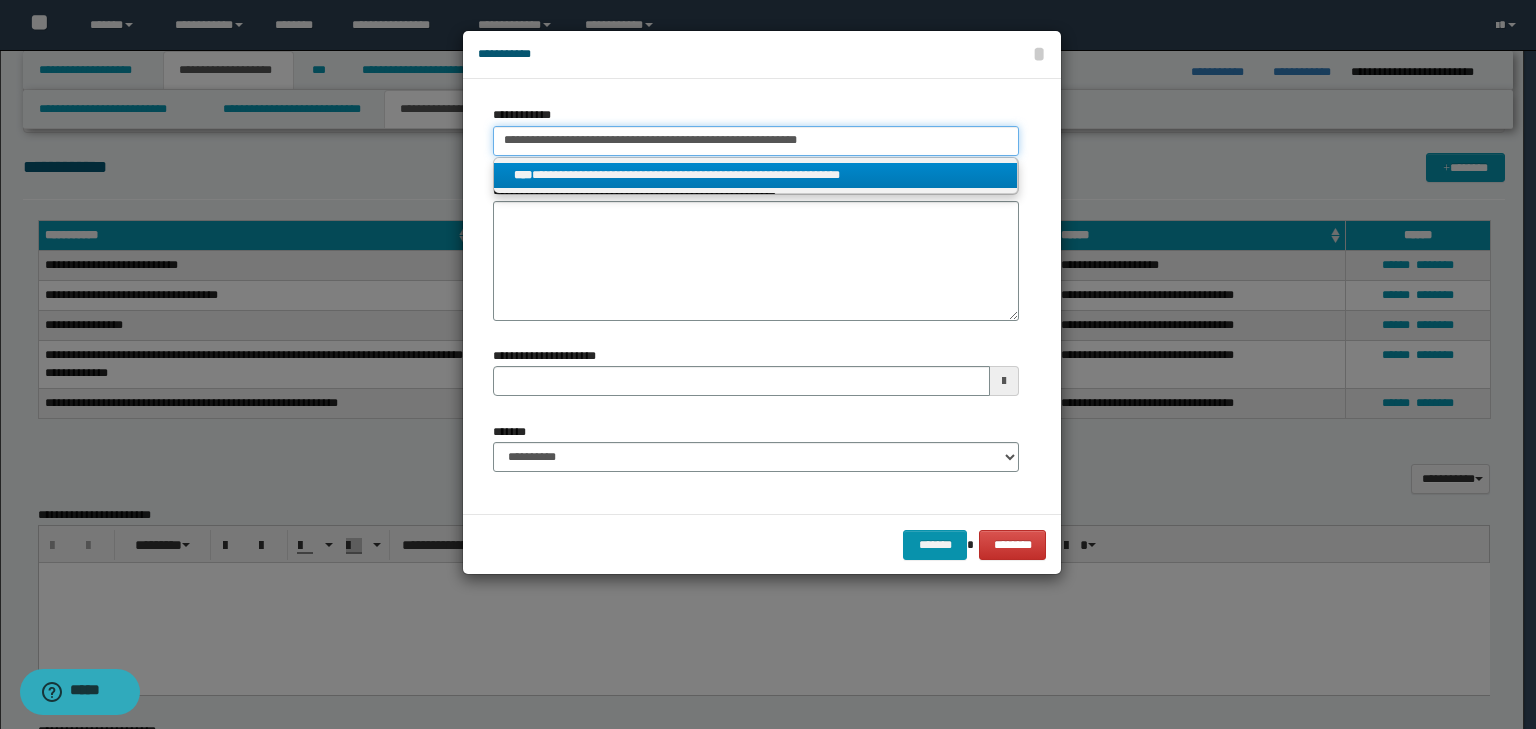 type 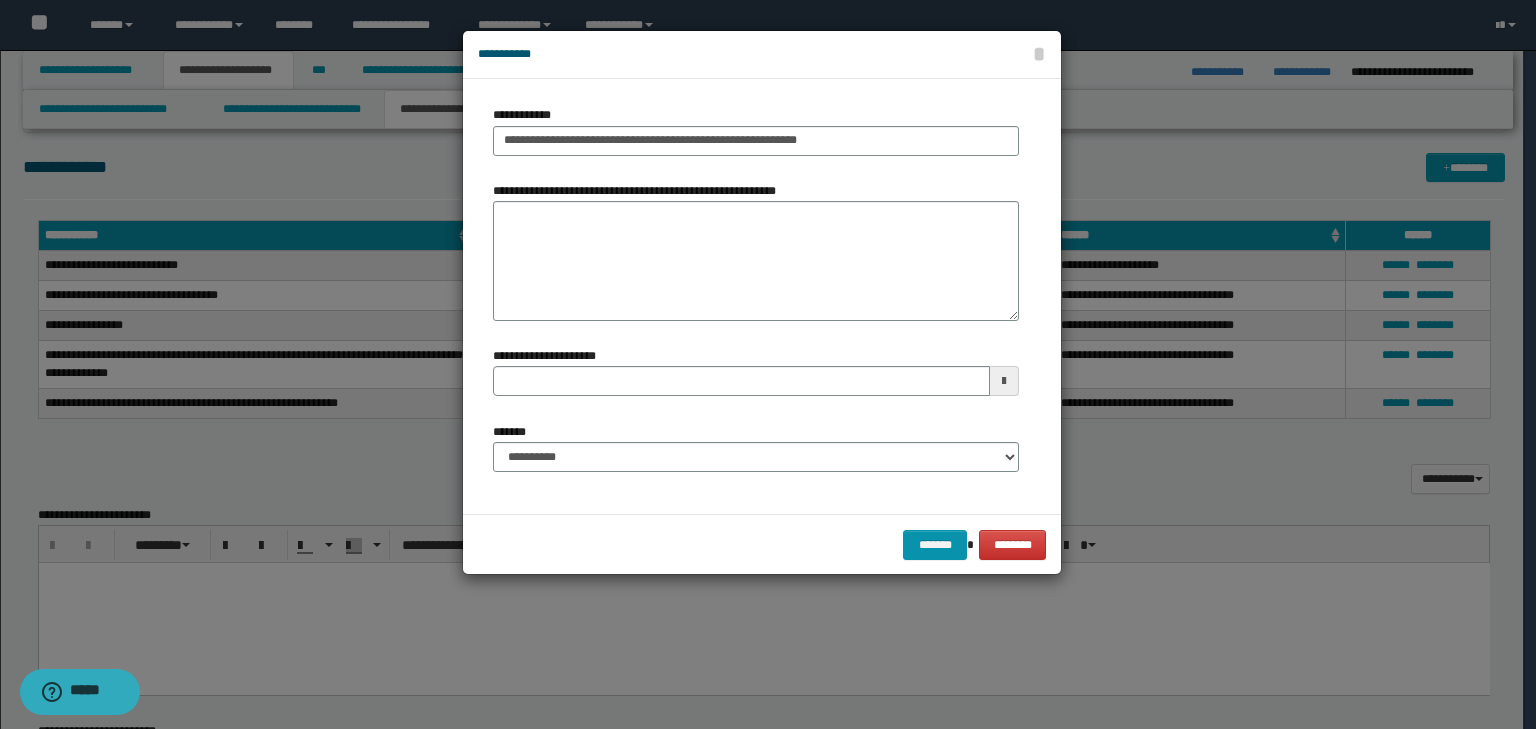 type 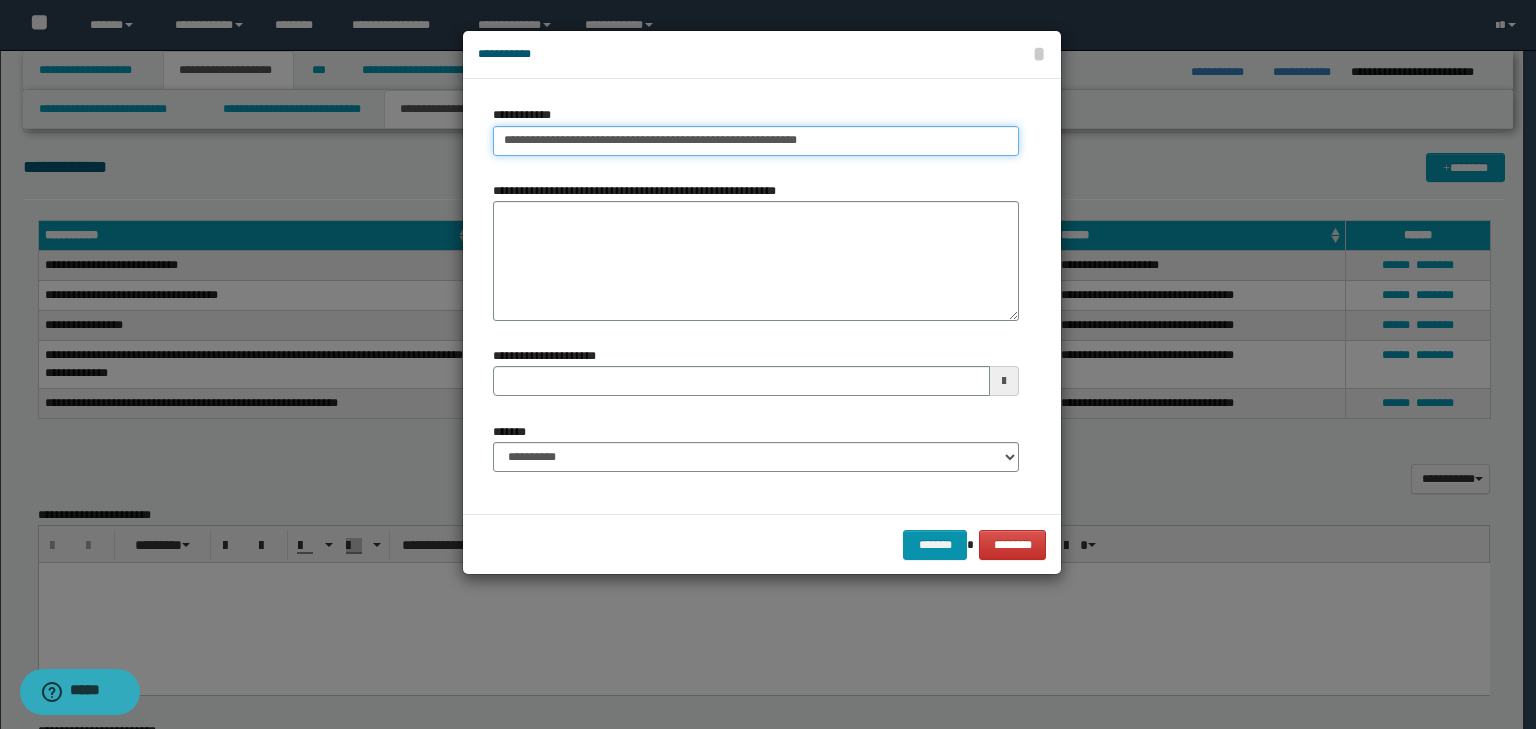 type on "**********" 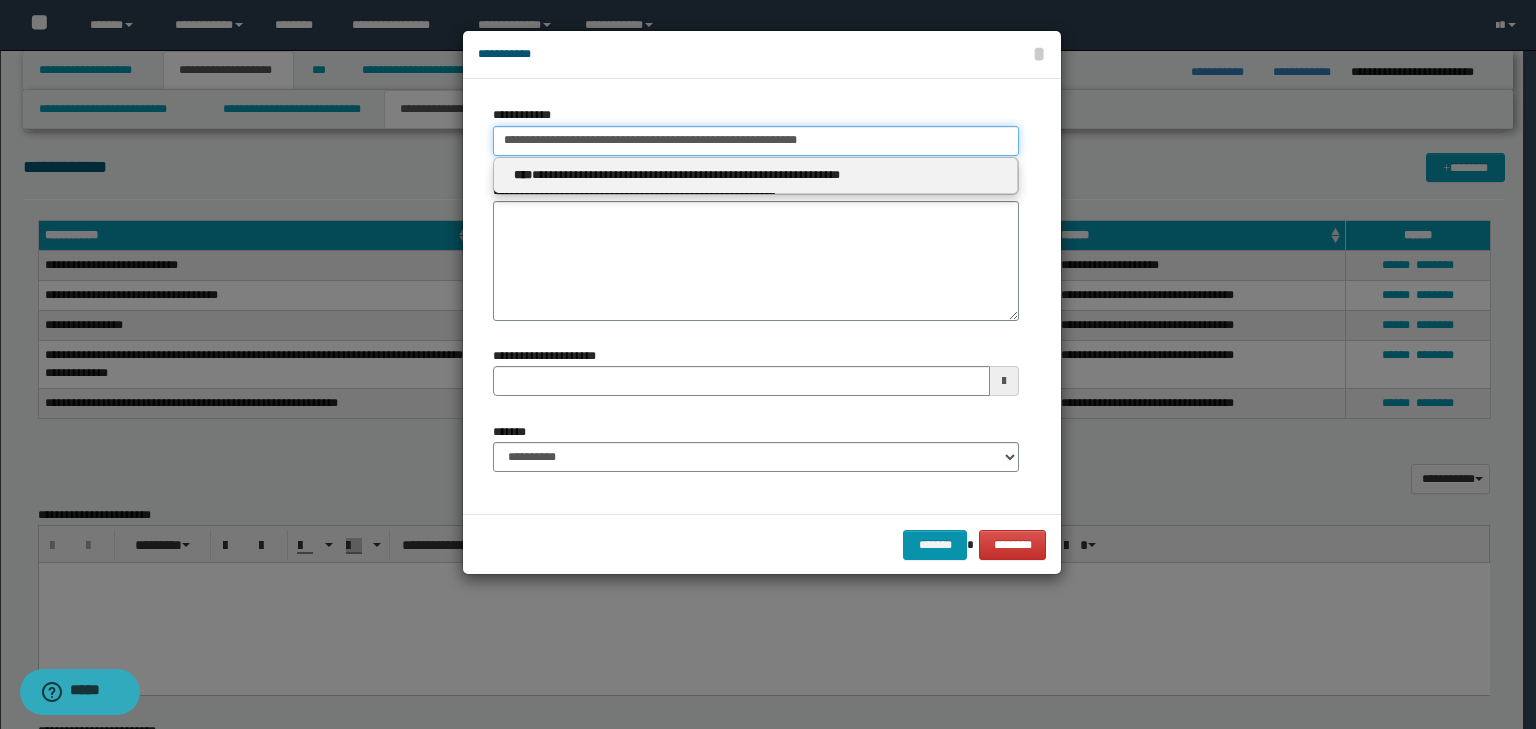 type 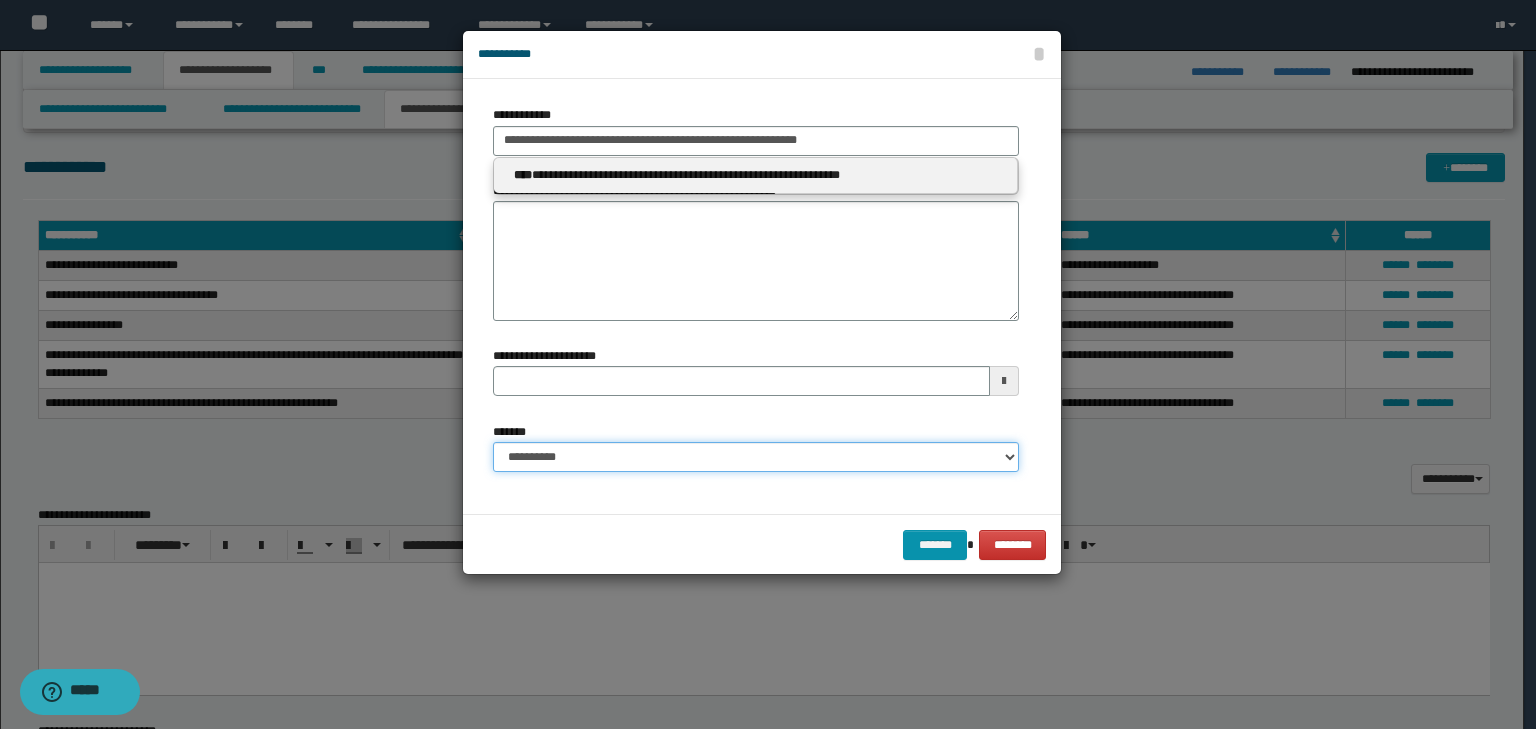 type 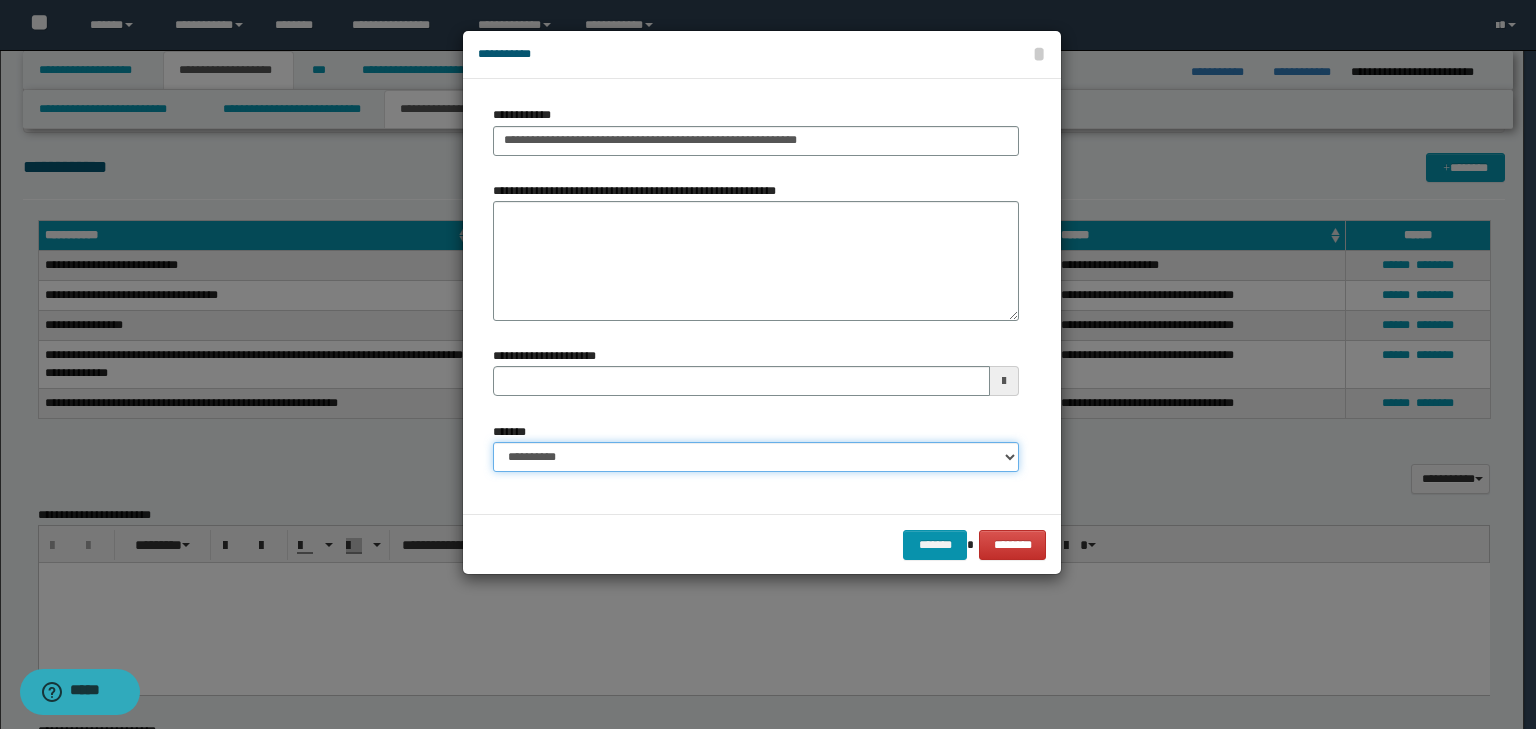 click on "**********" at bounding box center [756, 457] 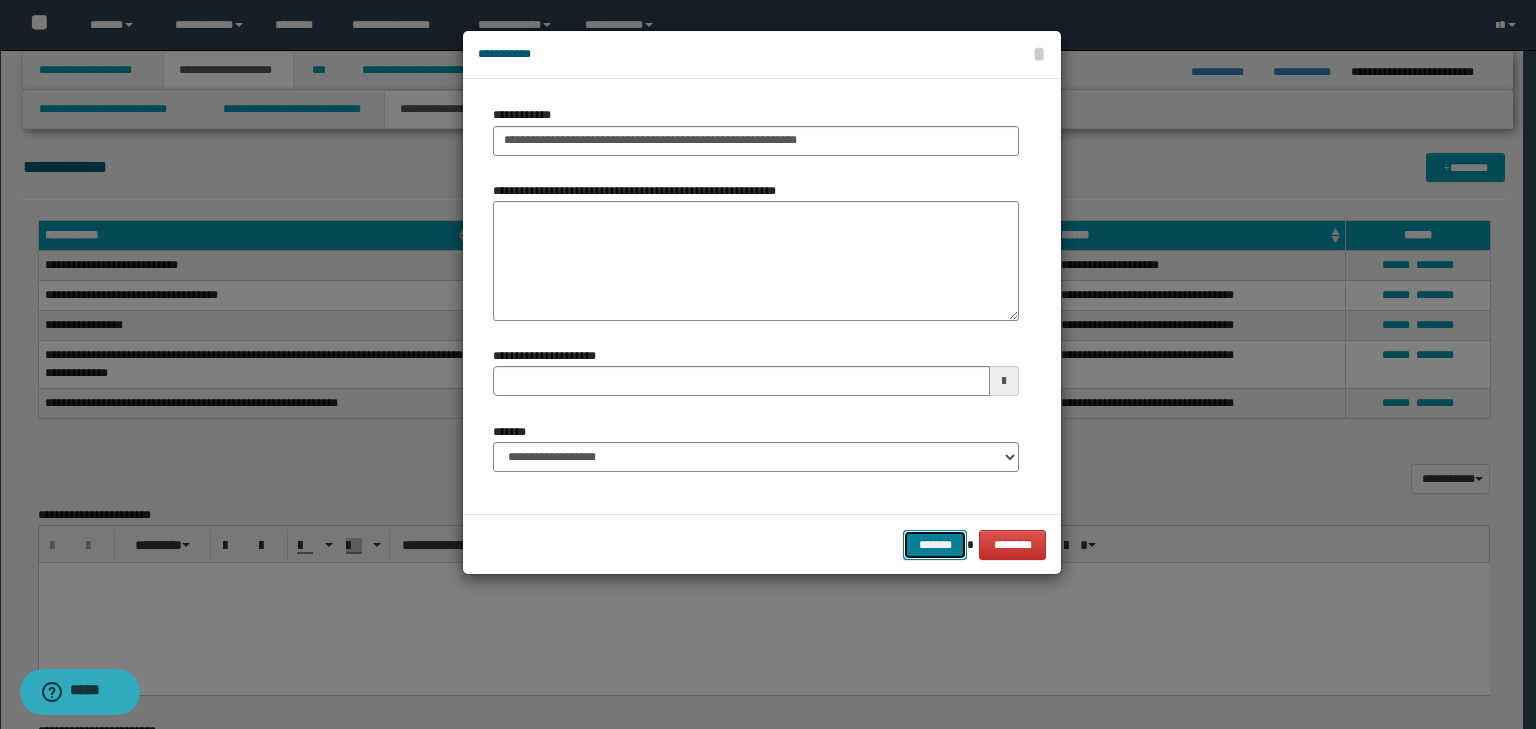 click on "*******" at bounding box center (935, 545) 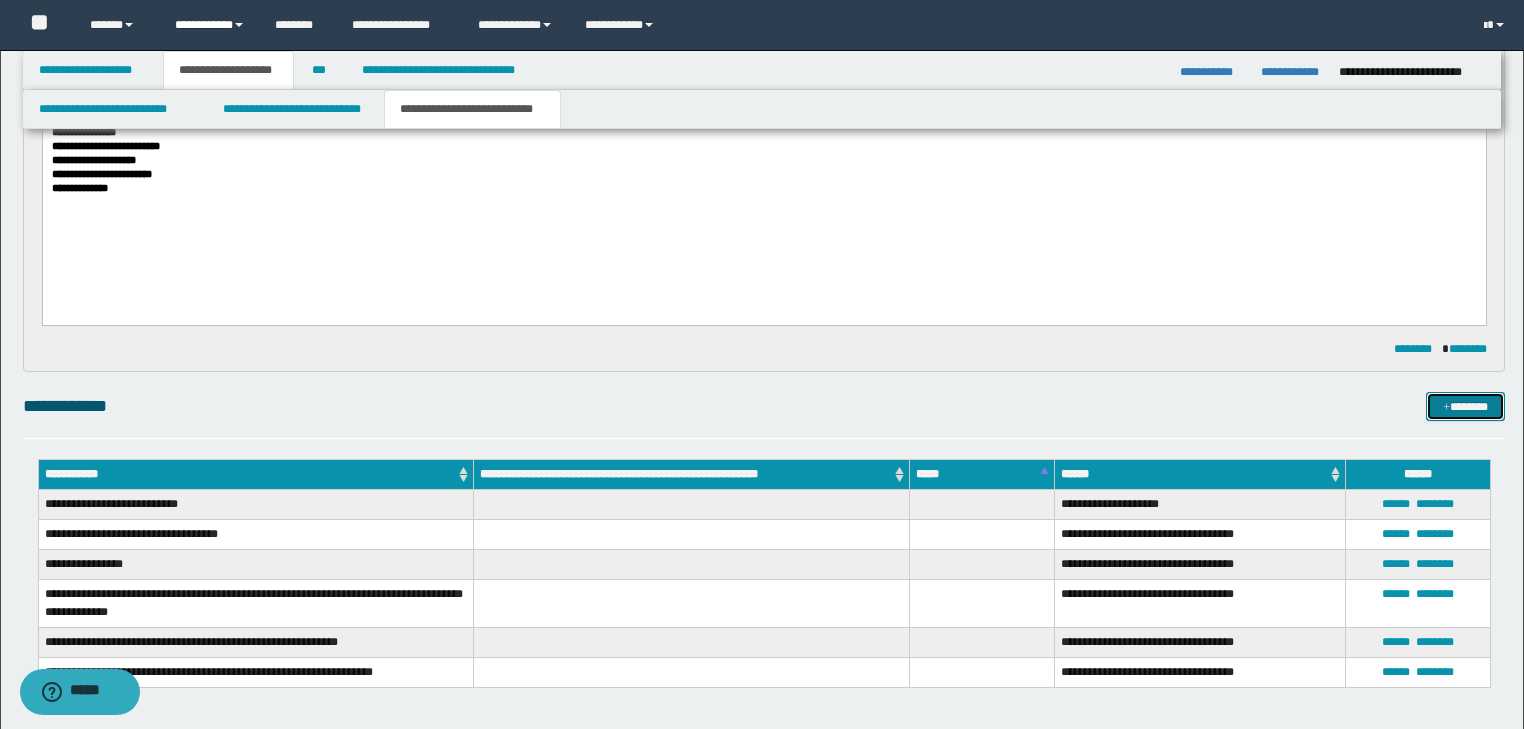 scroll, scrollTop: 560, scrollLeft: 0, axis: vertical 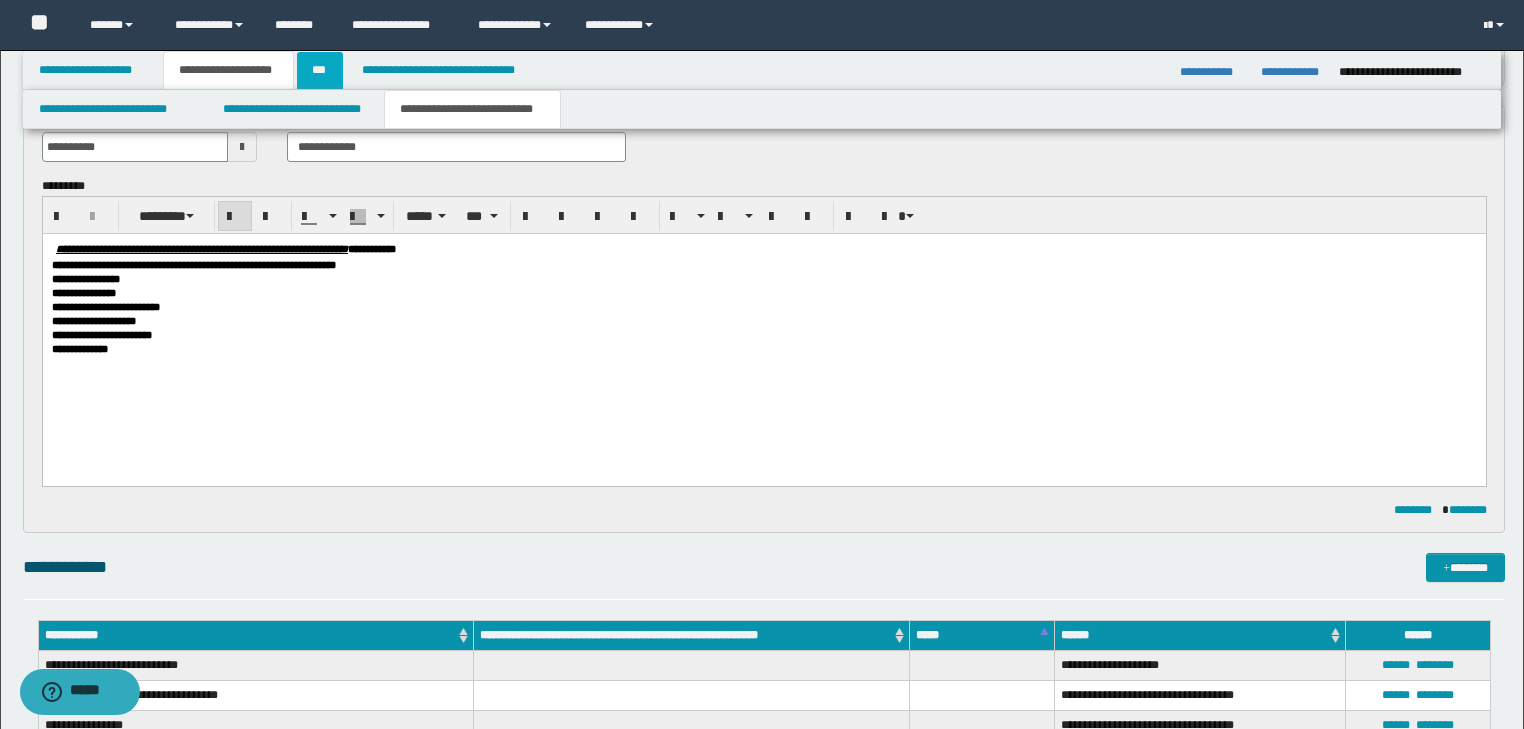 click on "***" at bounding box center (320, 70) 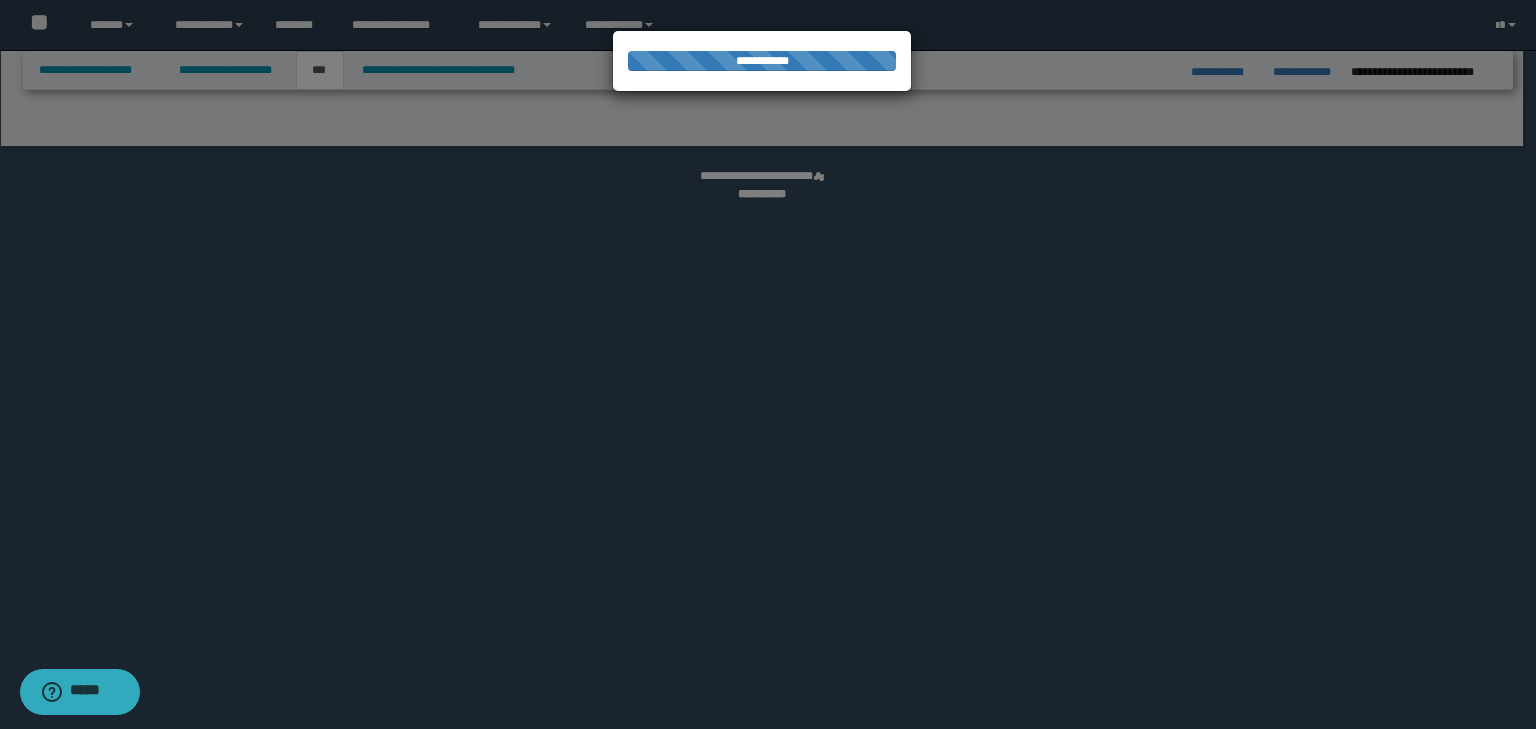 select on "*" 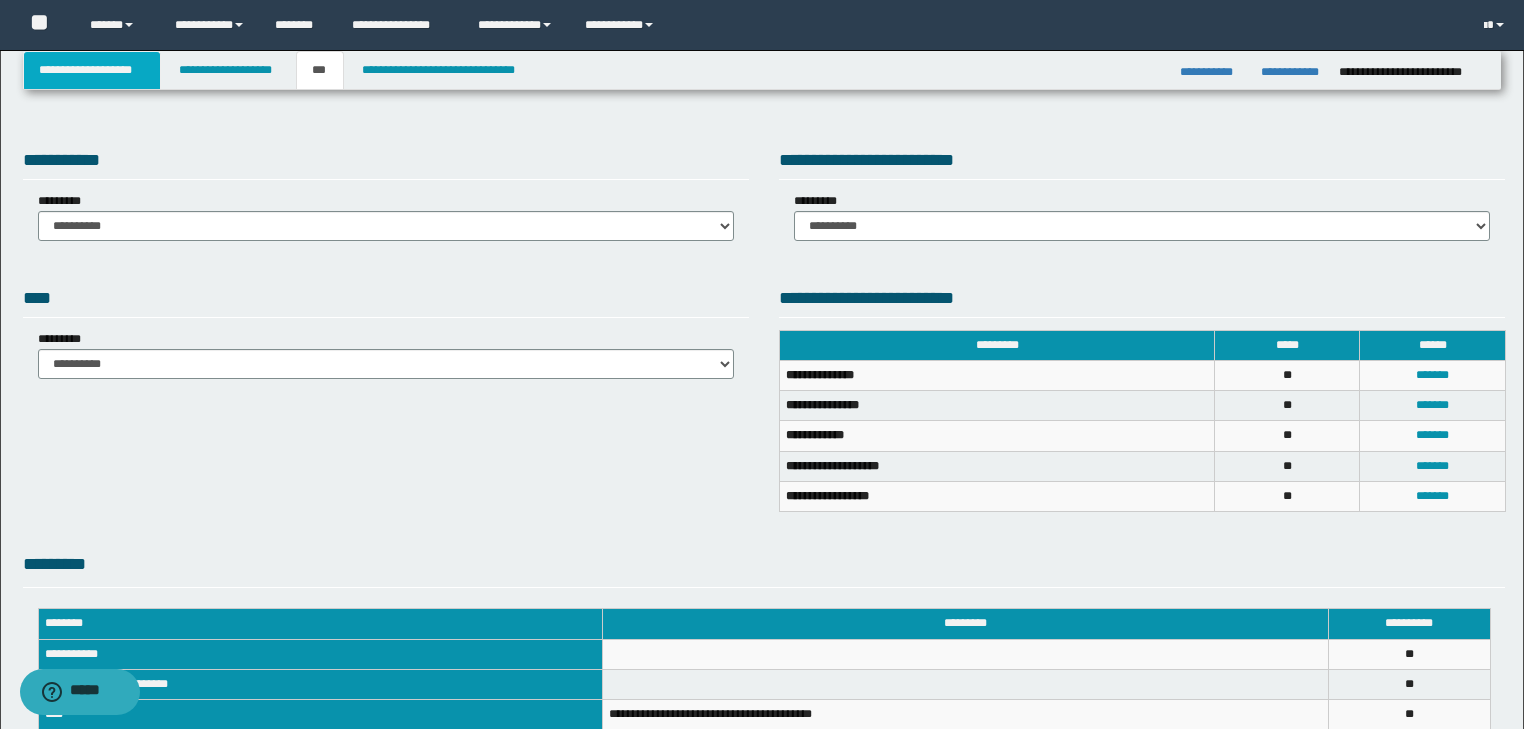 click on "**********" at bounding box center [92, 70] 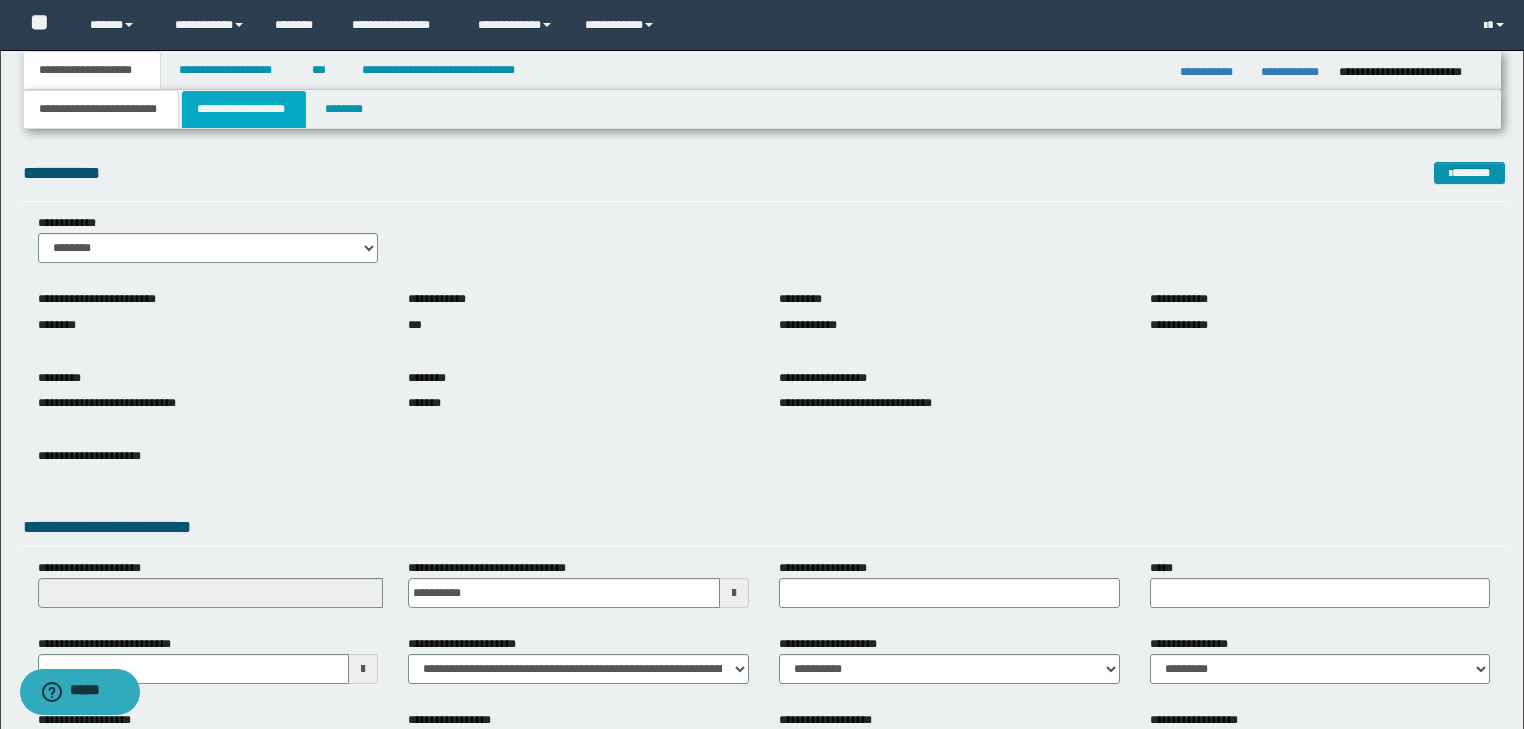 click on "**********" at bounding box center [244, 109] 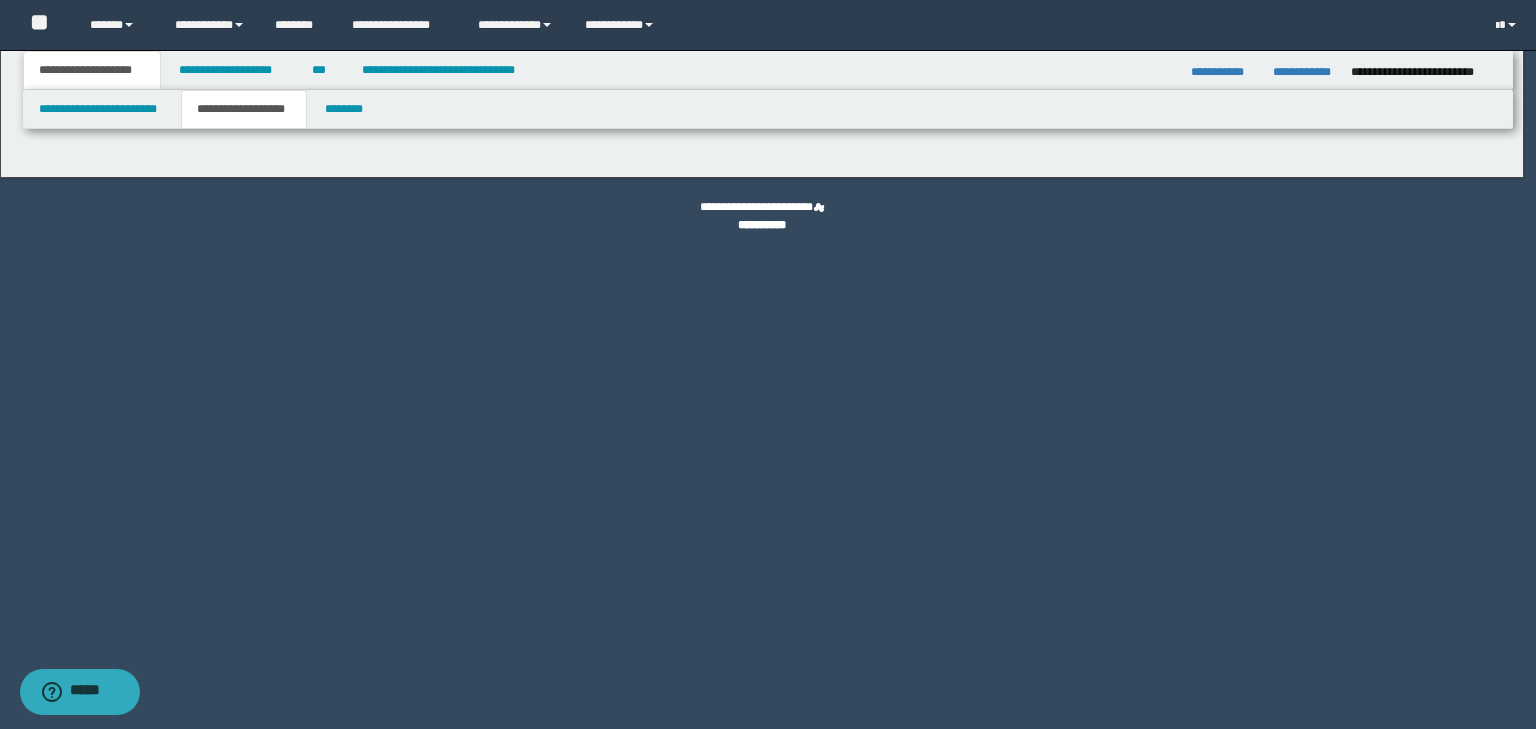 type on "********" 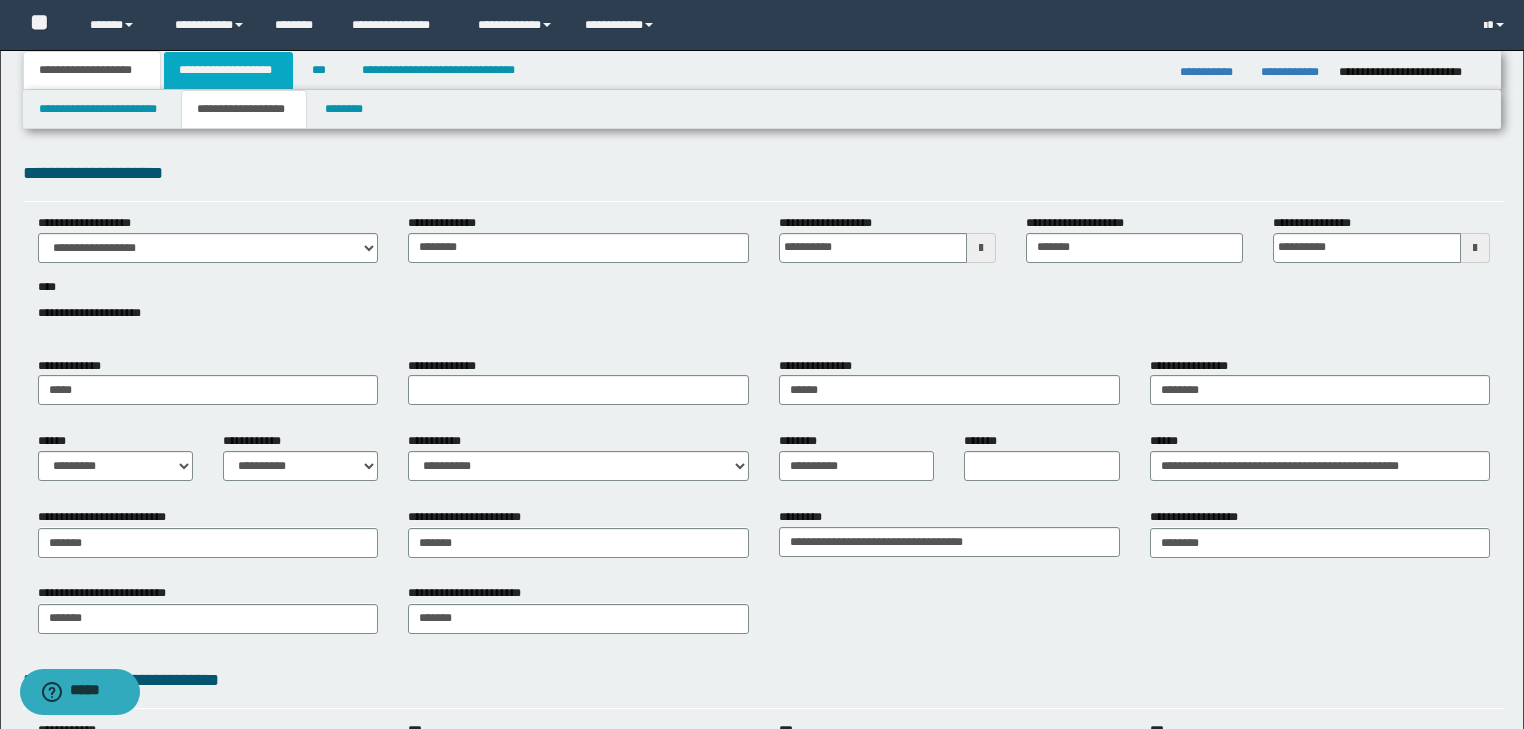 click on "**********" at bounding box center [228, 70] 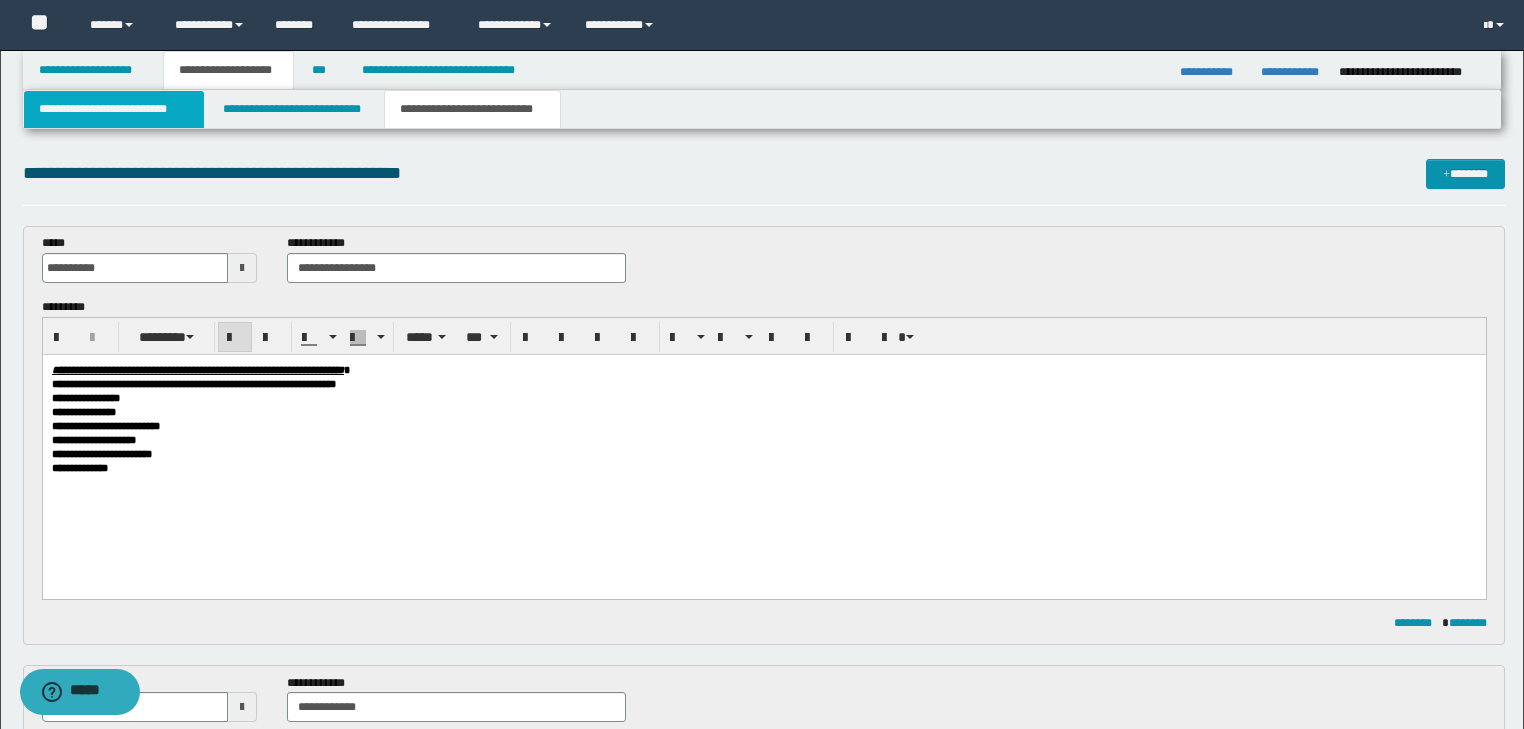 click on "**********" at bounding box center (114, 109) 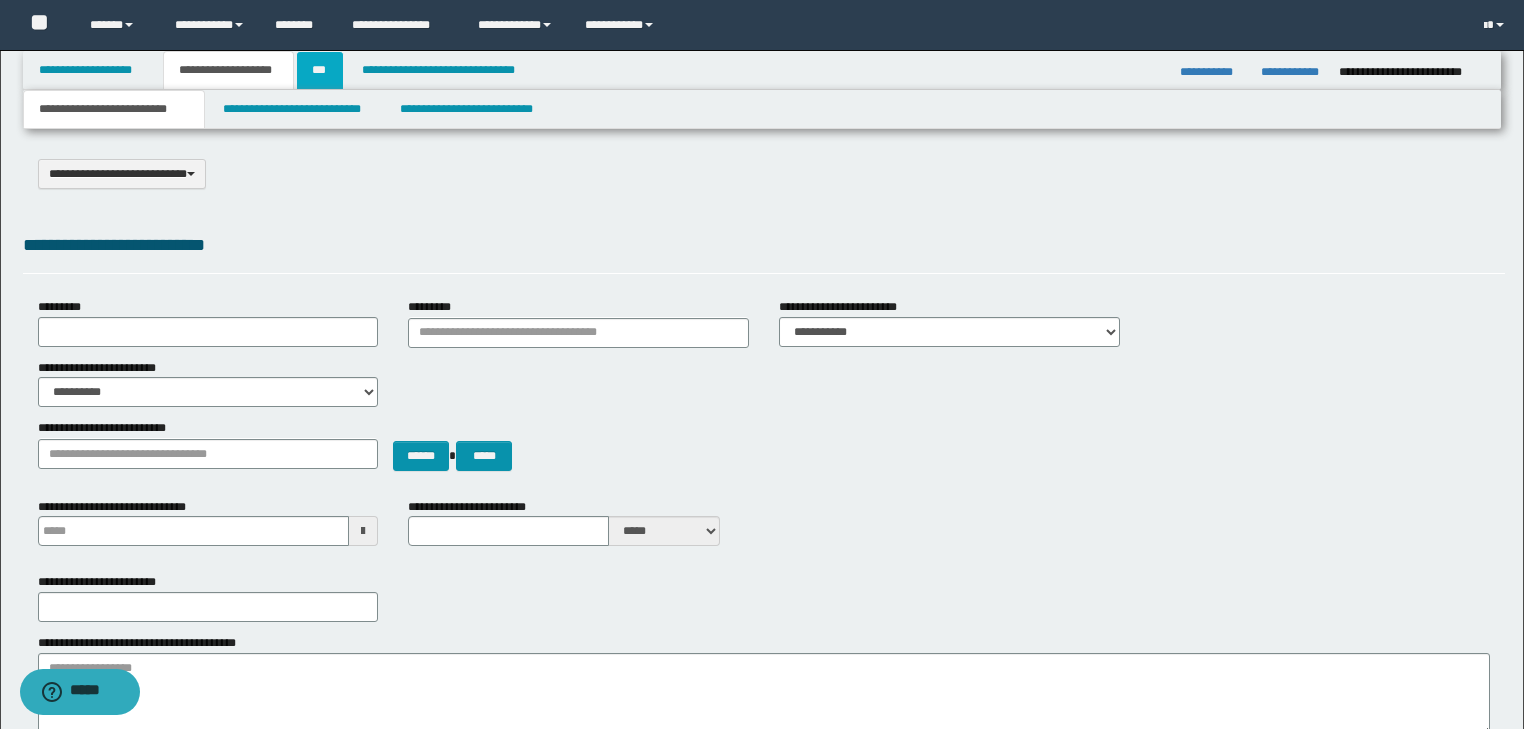 click on "***" at bounding box center [320, 70] 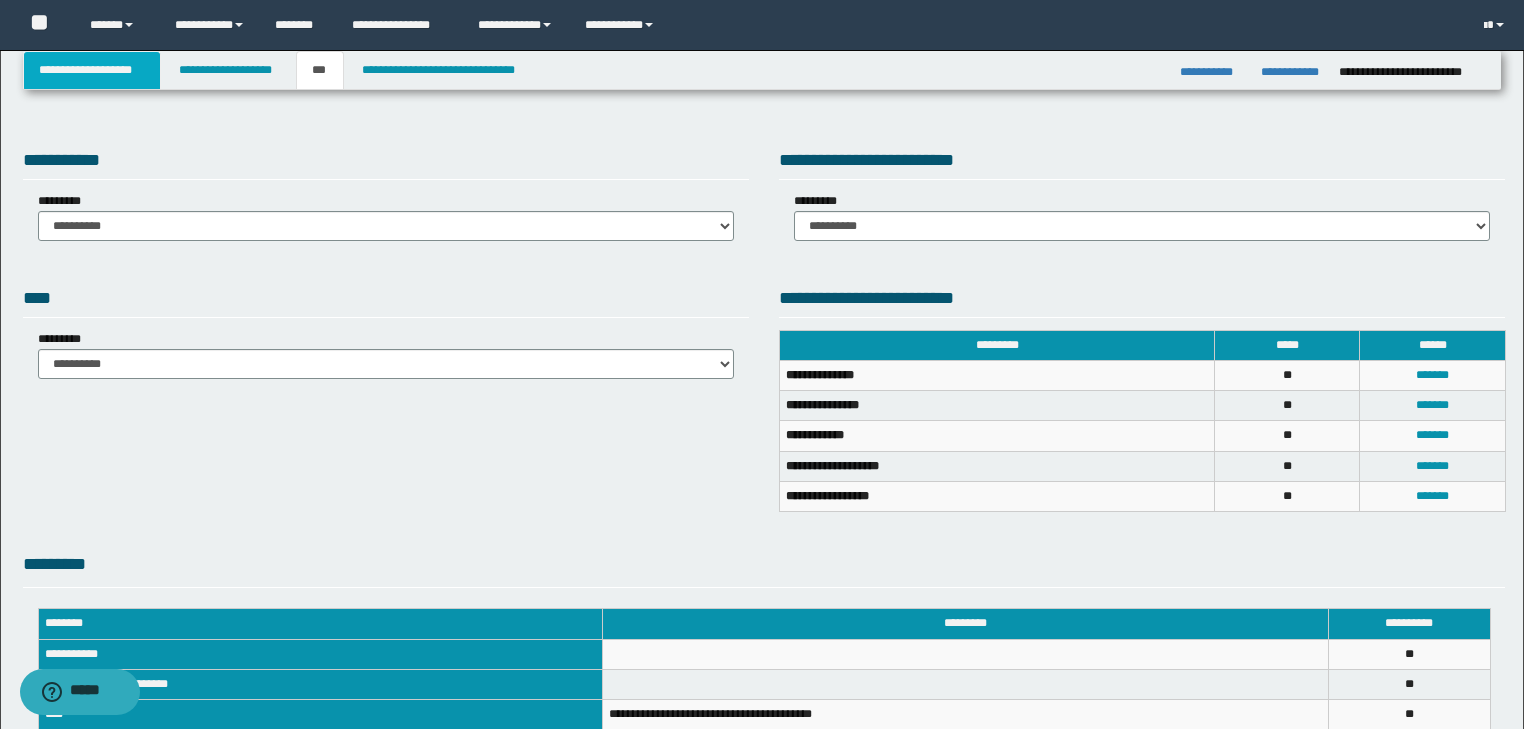 click on "**********" at bounding box center (92, 70) 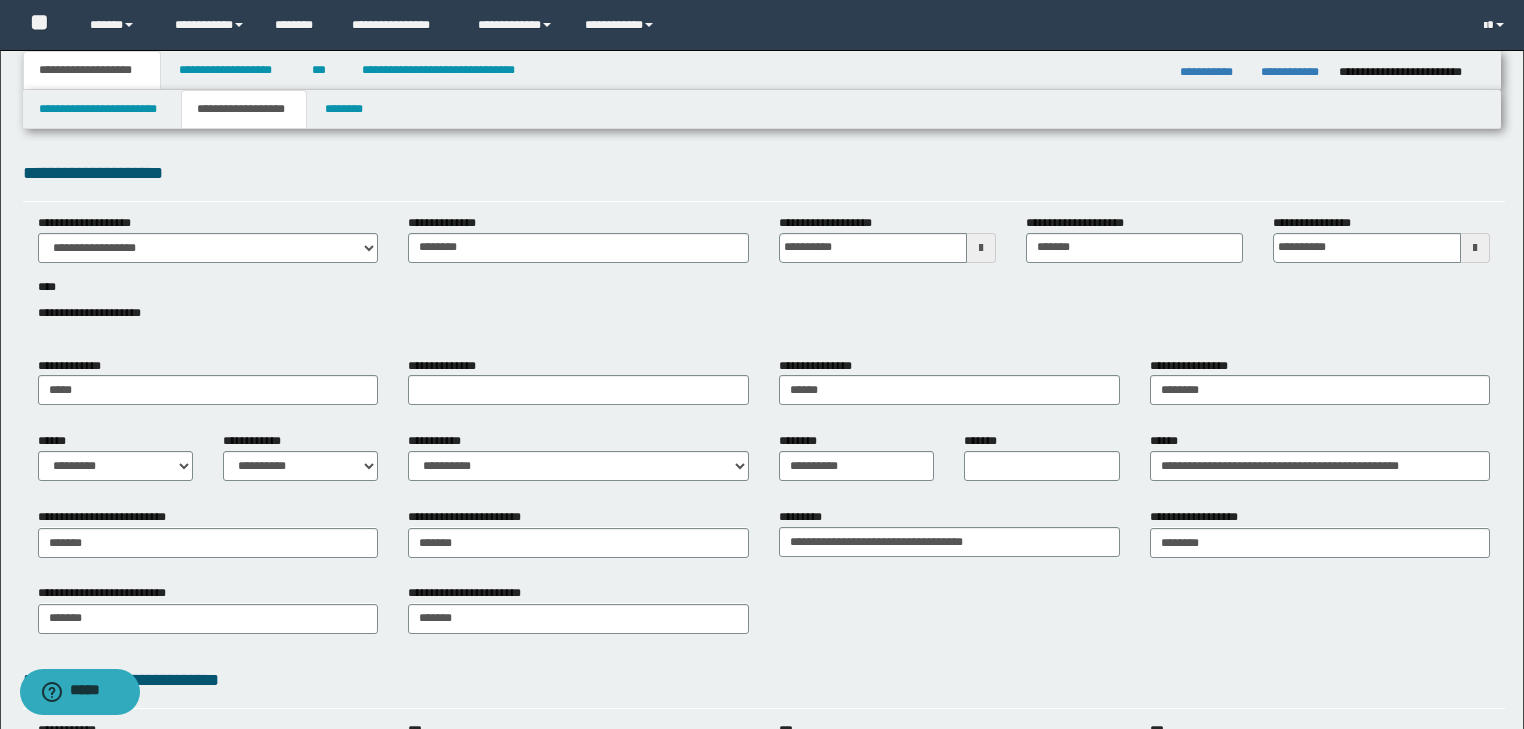 click on "**********" at bounding box center (244, 109) 